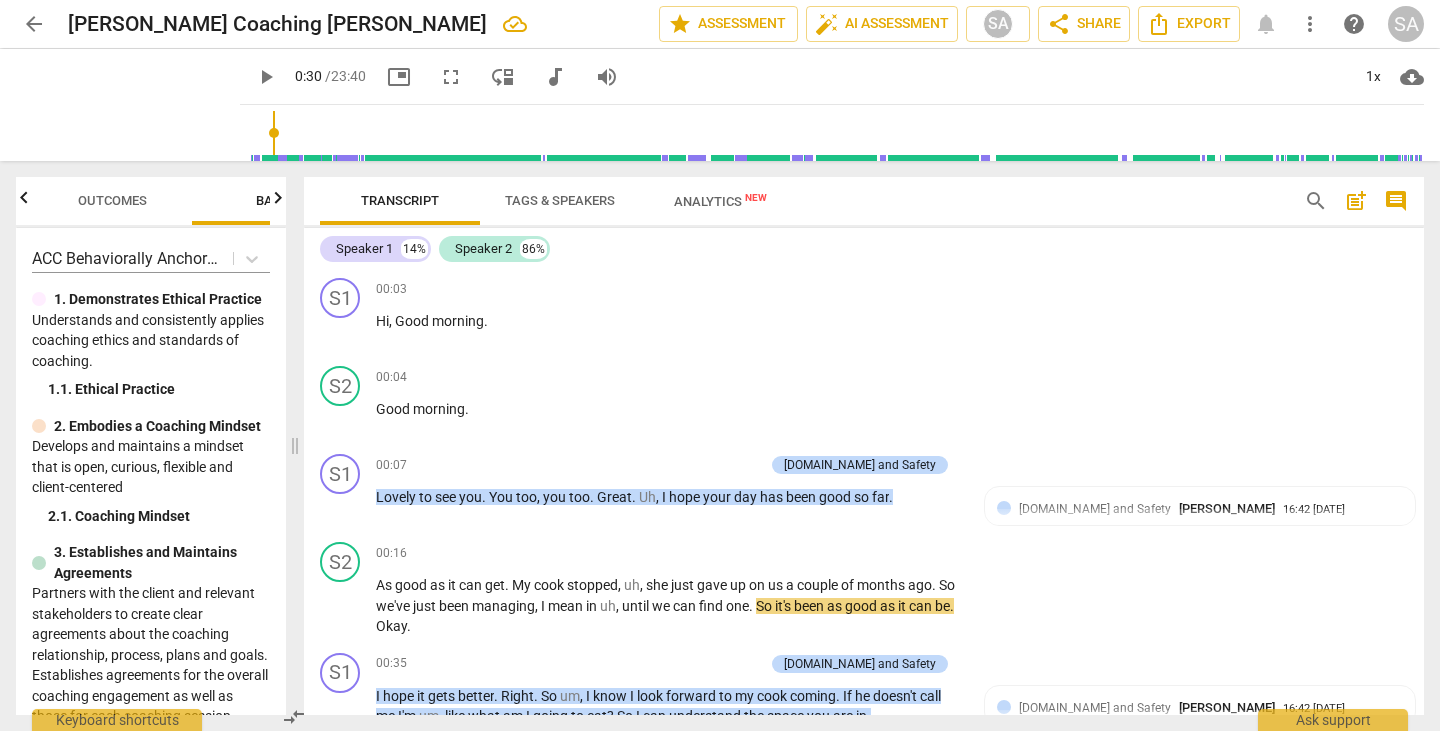 scroll, scrollTop: 0, scrollLeft: 0, axis: both 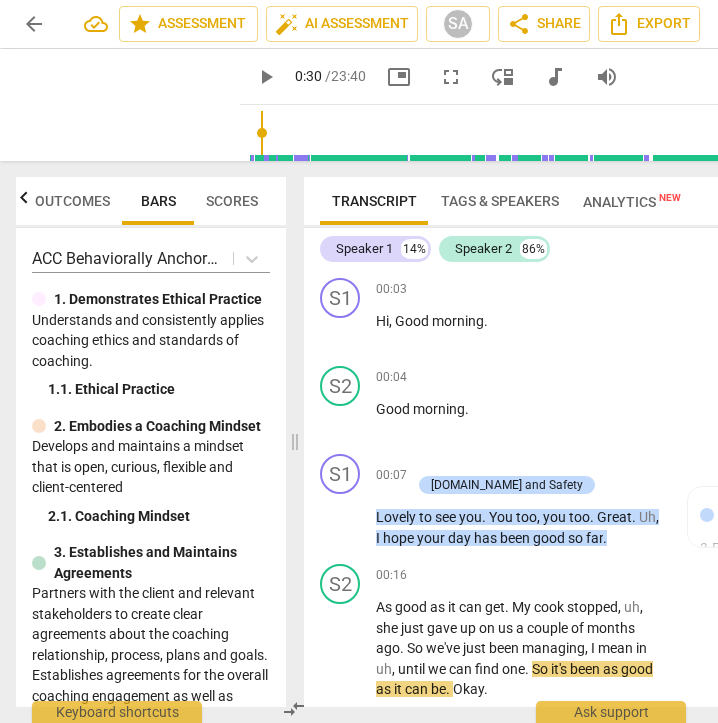 click at bounding box center (566, 133) 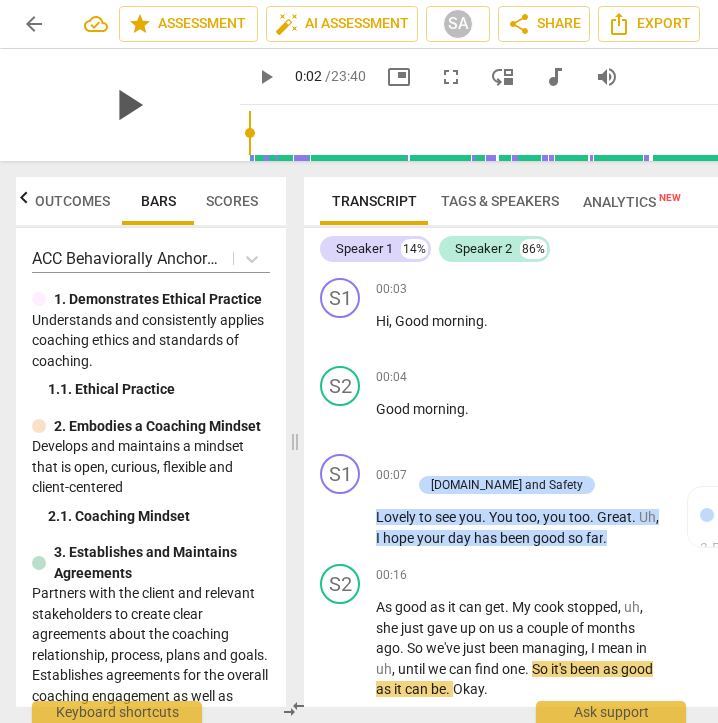 click on "play_arrow" at bounding box center (128, 105) 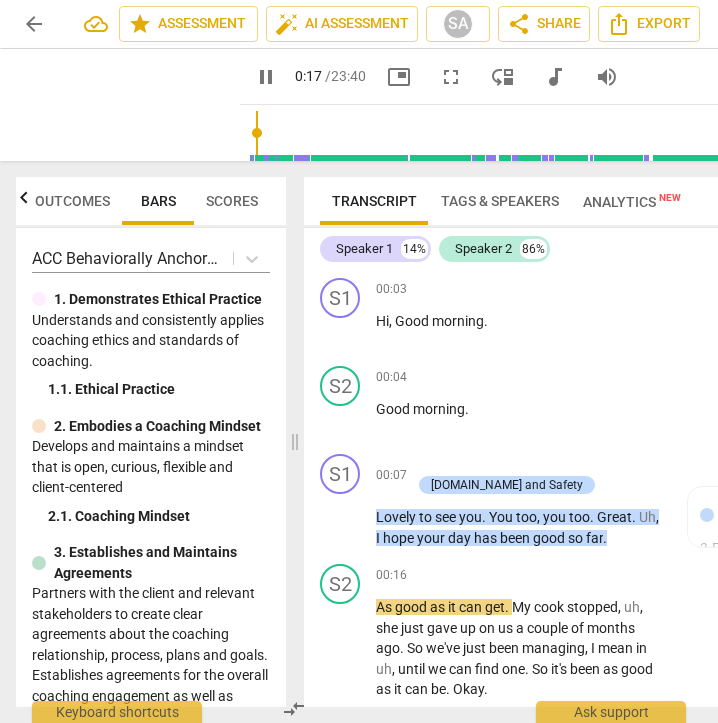 click on "pause" at bounding box center (266, 77) 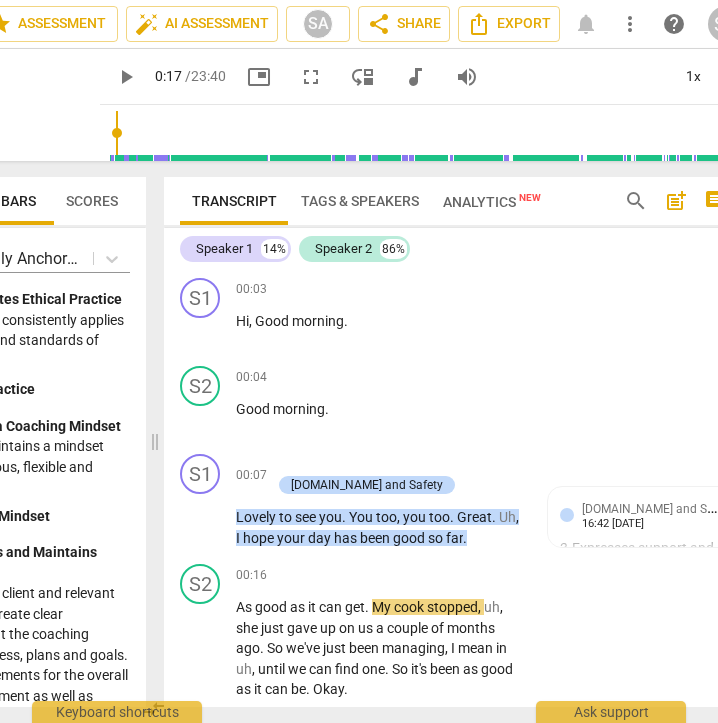 scroll, scrollTop: 0, scrollLeft: 182, axis: horizontal 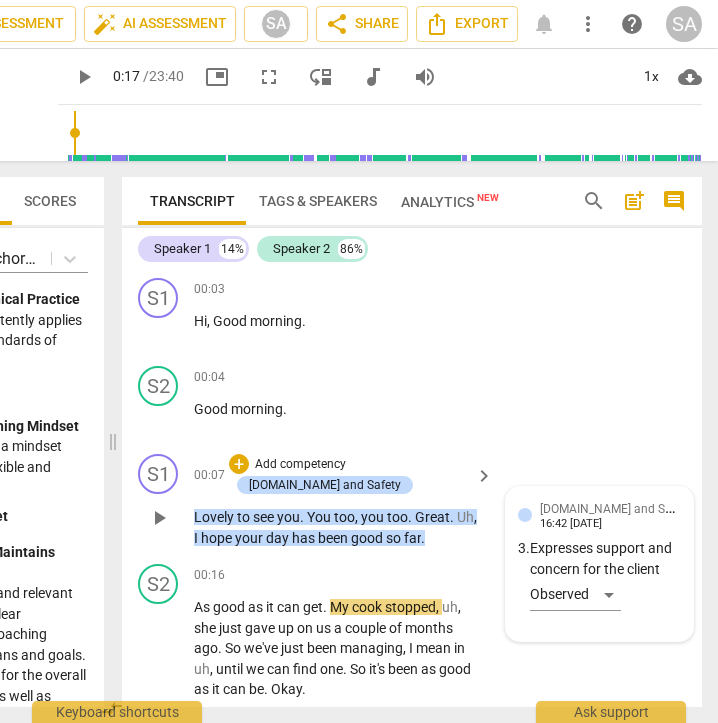 drag, startPoint x: 528, startPoint y: 540, endPoint x: 682, endPoint y: 570, distance: 156.89487 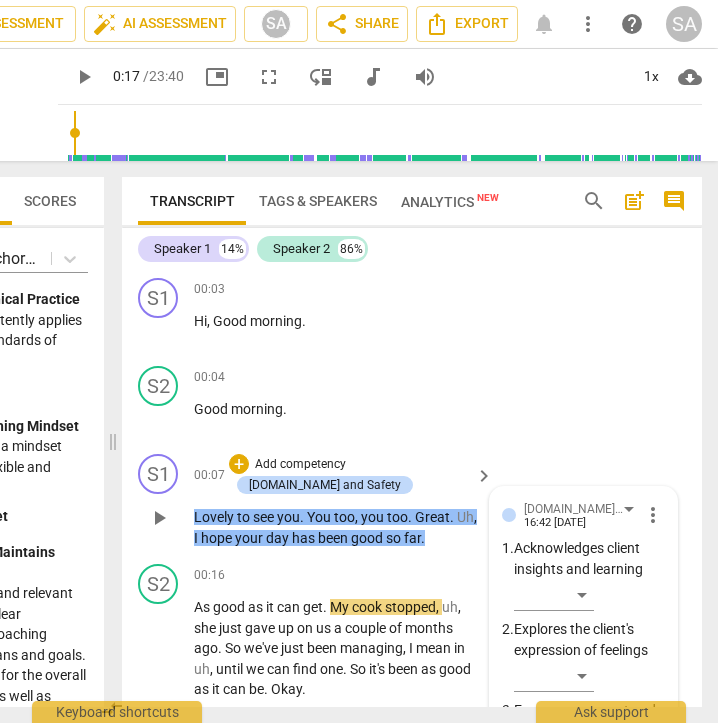 scroll, scrollTop: 200, scrollLeft: 0, axis: vertical 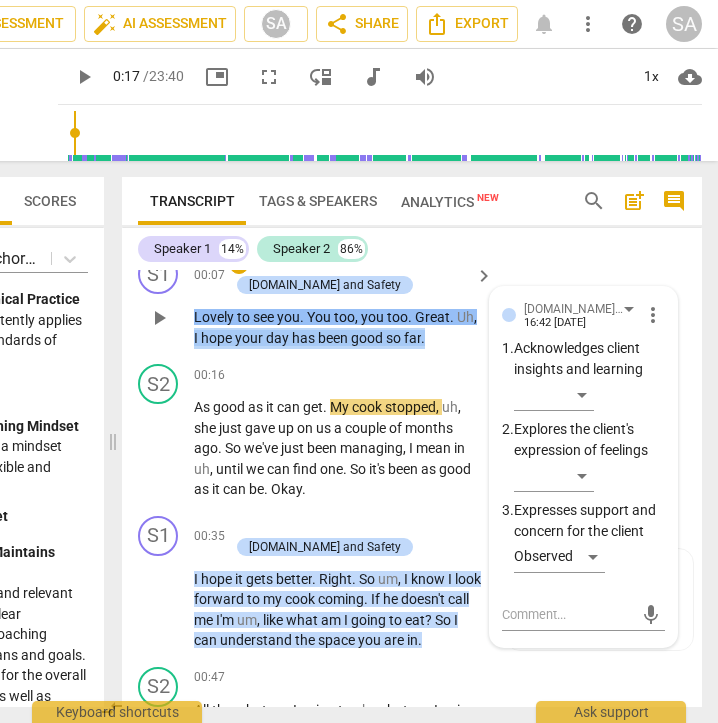 drag, startPoint x: 430, startPoint y: 339, endPoint x: 180, endPoint y: 331, distance: 250.12796 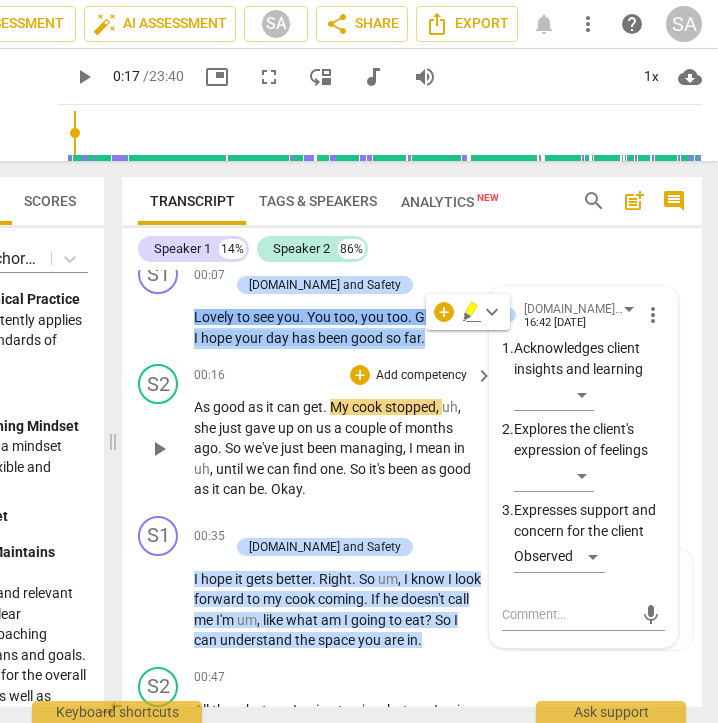 copy on "I   hope   your   day   has   been   good   so   far ." 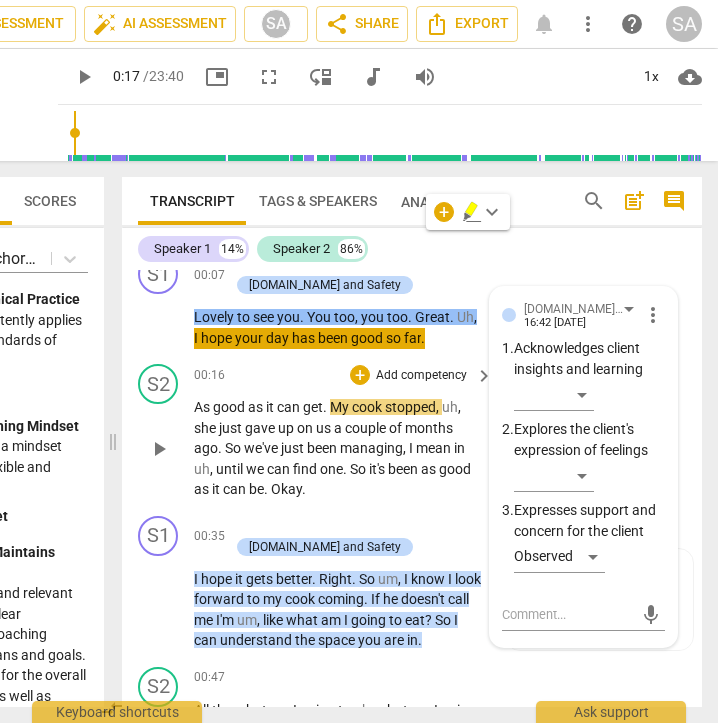 scroll, scrollTop: 400, scrollLeft: 0, axis: vertical 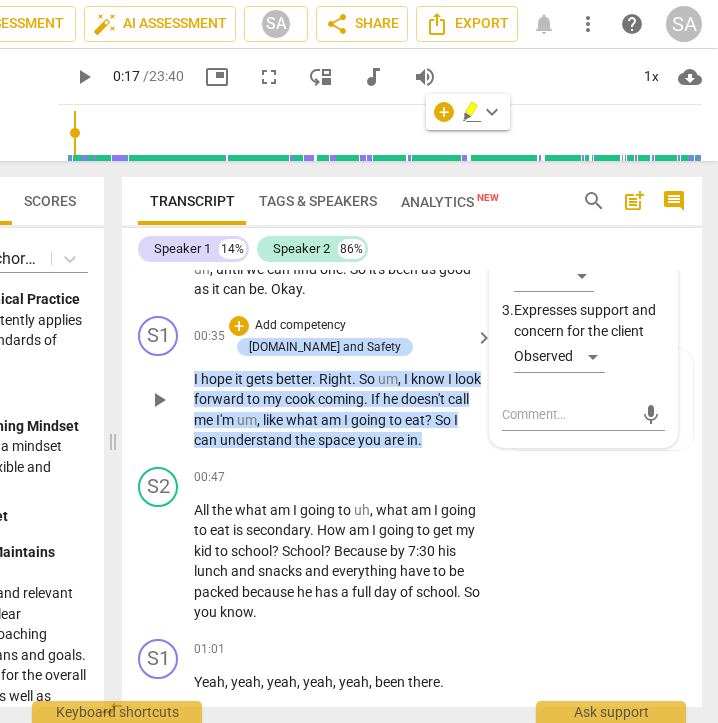 drag, startPoint x: 184, startPoint y: 373, endPoint x: 332, endPoint y: 372, distance: 148.00337 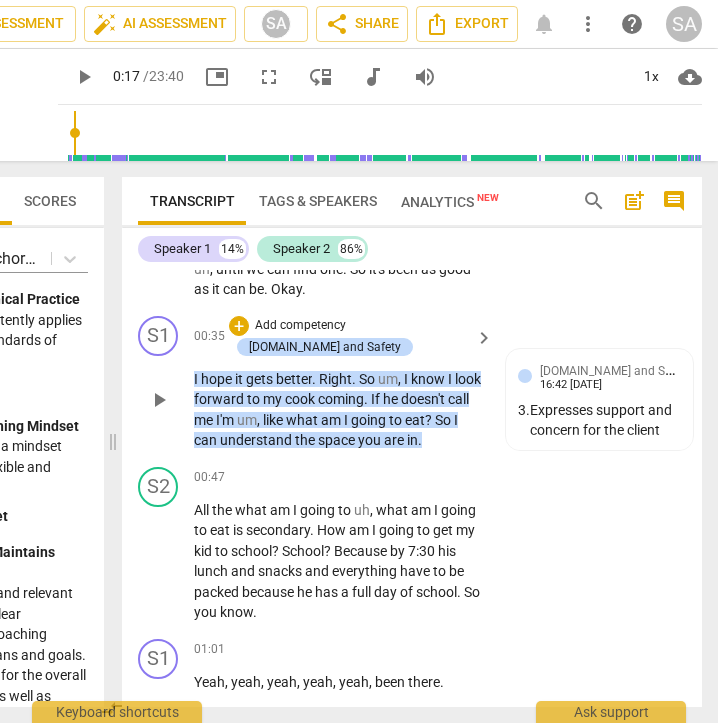 click on "00:35 + Add competency [DOMAIN_NAME] and Safety keyboard_arrow_right I   hope   it   gets   better .   Right .   So   um ,   I   know   I   look   forward   to   my   cook   coming .   If   he   doesn't   call   me   I'm   um ,   like   what   am   I   going   to   eat ?   So   I   can   understand   the   space   you   are   in ." at bounding box center [344, 383] 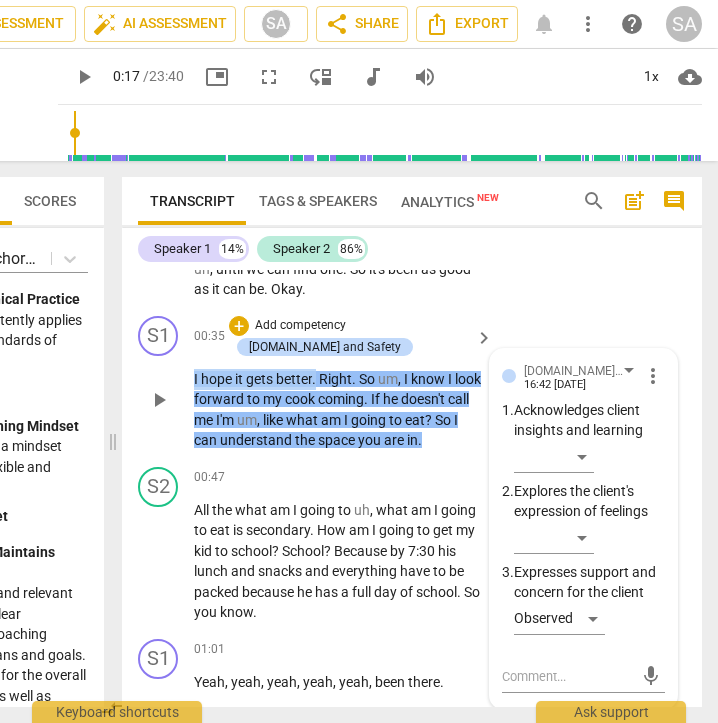 drag, startPoint x: 315, startPoint y: 372, endPoint x: 193, endPoint y: 376, distance: 122.06556 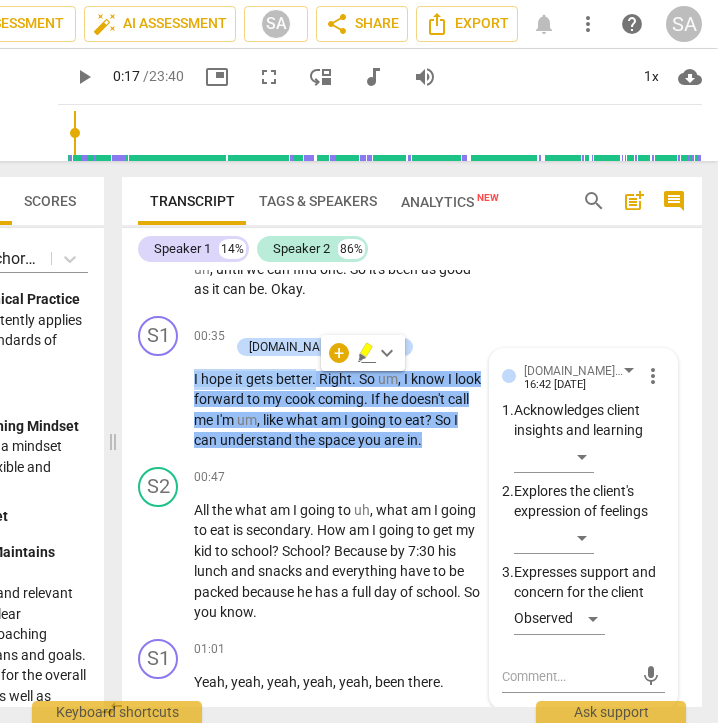copy on "I   hope   it   gets   better ." 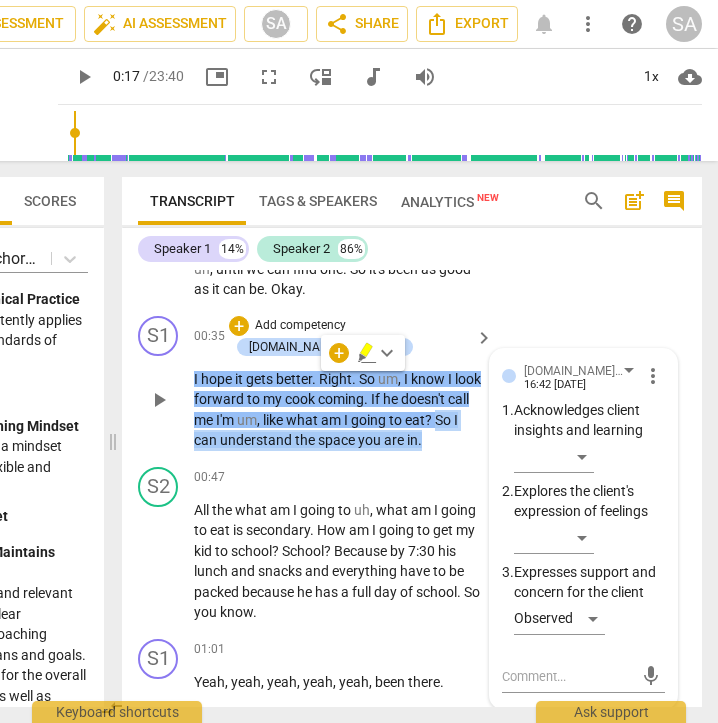 drag, startPoint x: 455, startPoint y: 437, endPoint x: 187, endPoint y: 445, distance: 268.1194 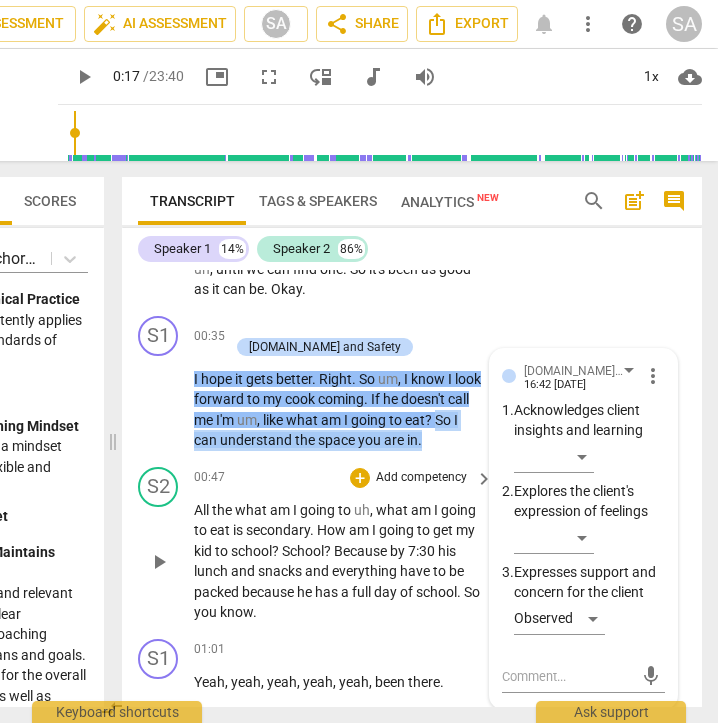 copy on "So   I   can   understand   the   space   you   are   in ." 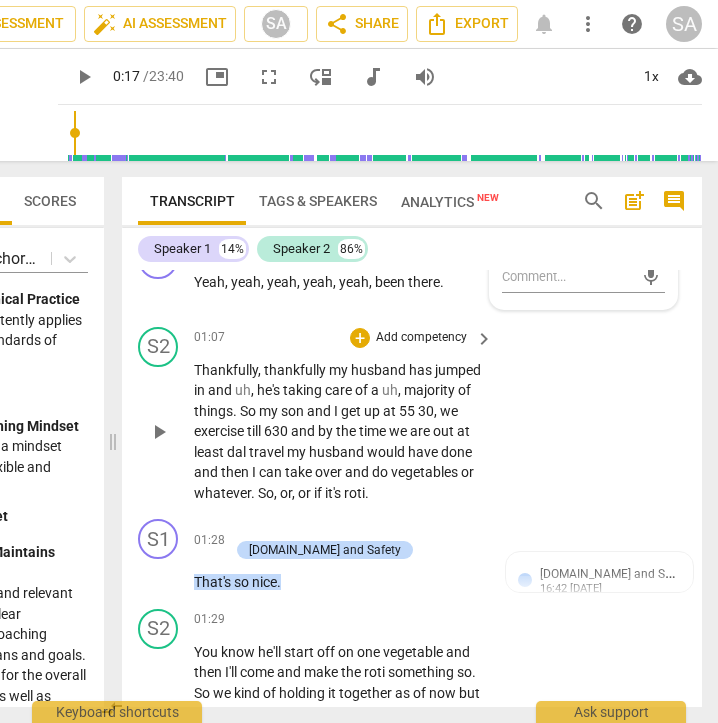 scroll, scrollTop: 1000, scrollLeft: 0, axis: vertical 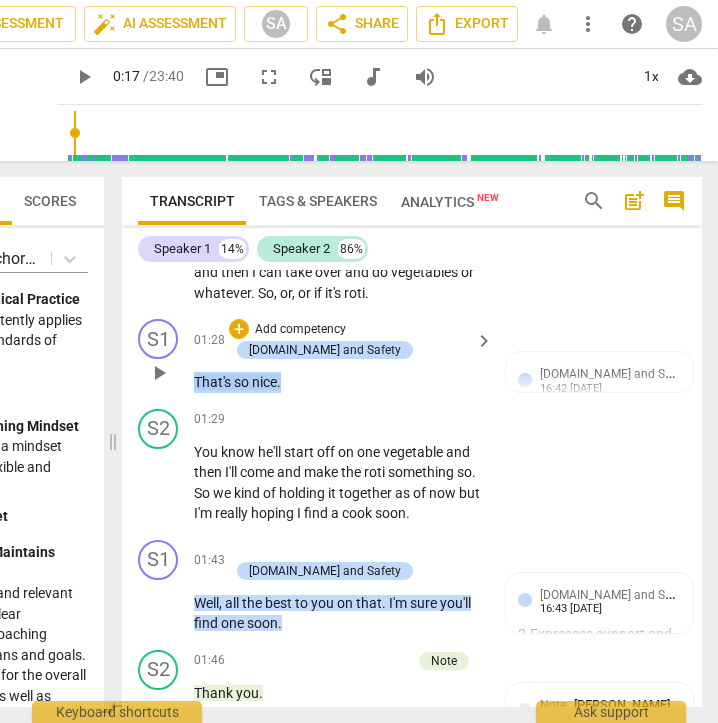 drag, startPoint x: 285, startPoint y: 378, endPoint x: 178, endPoint y: 376, distance: 107.01869 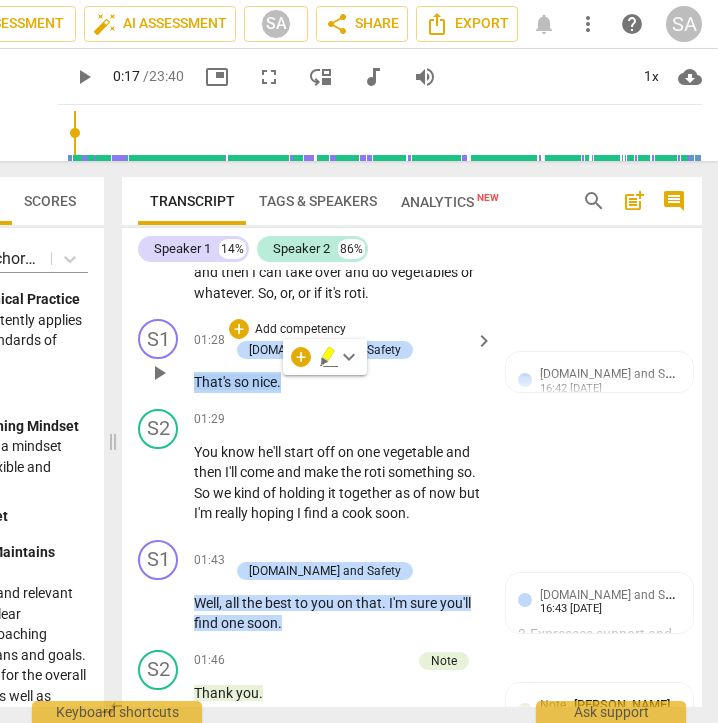copy on "That's   so   nice ." 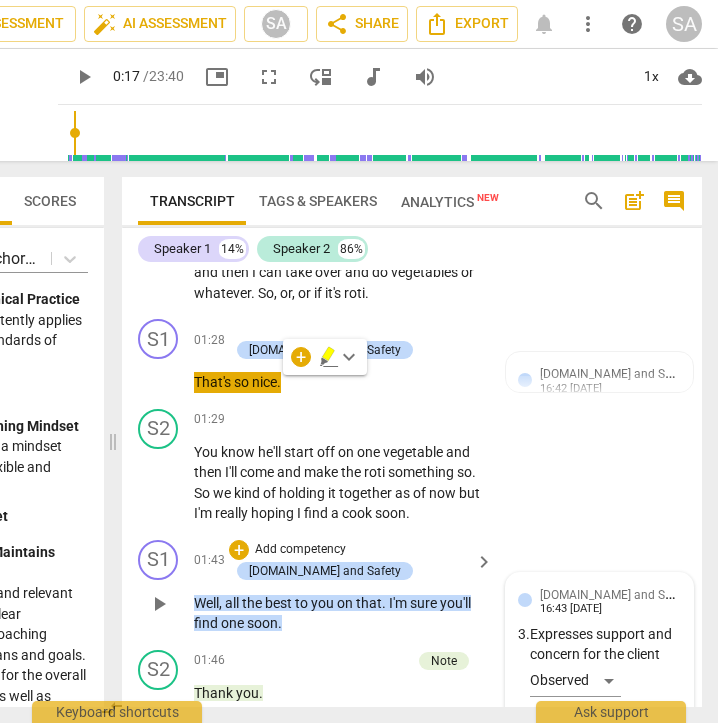 scroll, scrollTop: 1100, scrollLeft: 0, axis: vertical 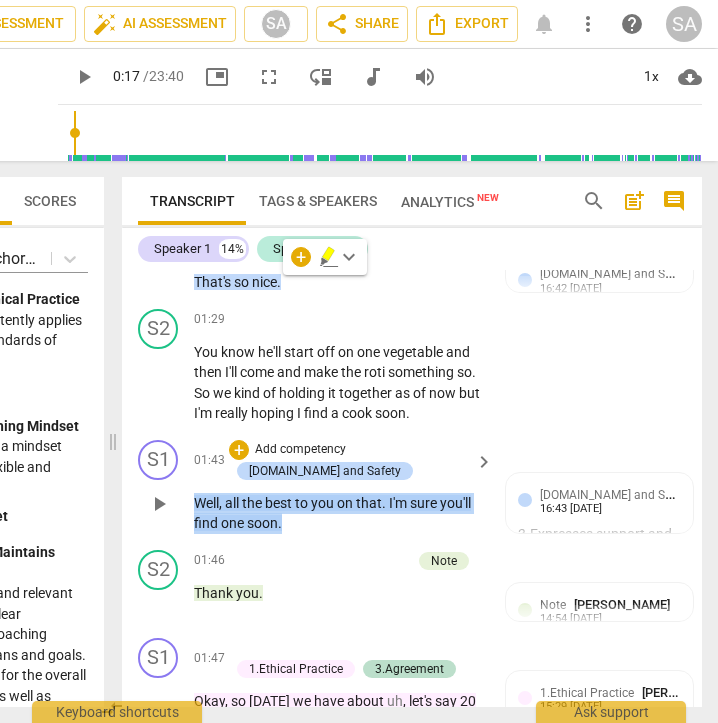 drag, startPoint x: 285, startPoint y: 525, endPoint x: 183, endPoint y: 487, distance: 108.84852 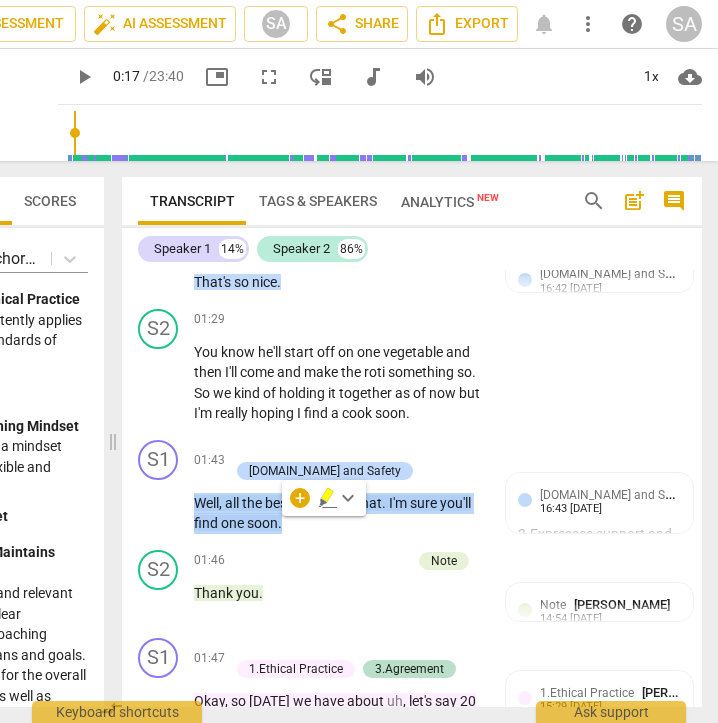 copy on "Well ,   all   the   best   to   you   on   that .   I'm   sure   you'll   find   one   soon ." 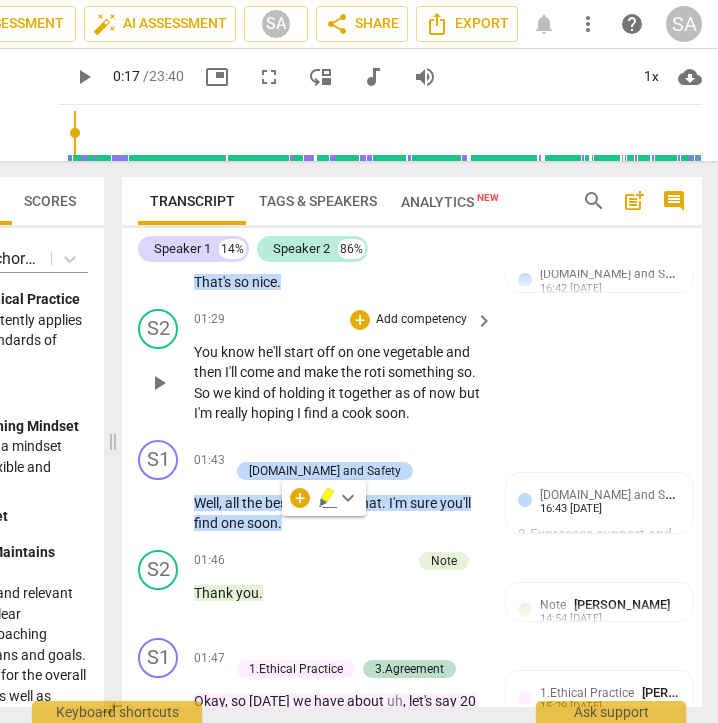 click on "S2 play_arrow pause 01:29 + Add competency keyboard_arrow_right You   know   he'll   start   off   on   one   vegetable   and   then   I'll   come   and   make   the   roti   something   so .   So   we   kind   of   holding   it   together   as   of   now   but   I'm   really   hoping   I   find   a   cook   soon ." at bounding box center (412, 366) 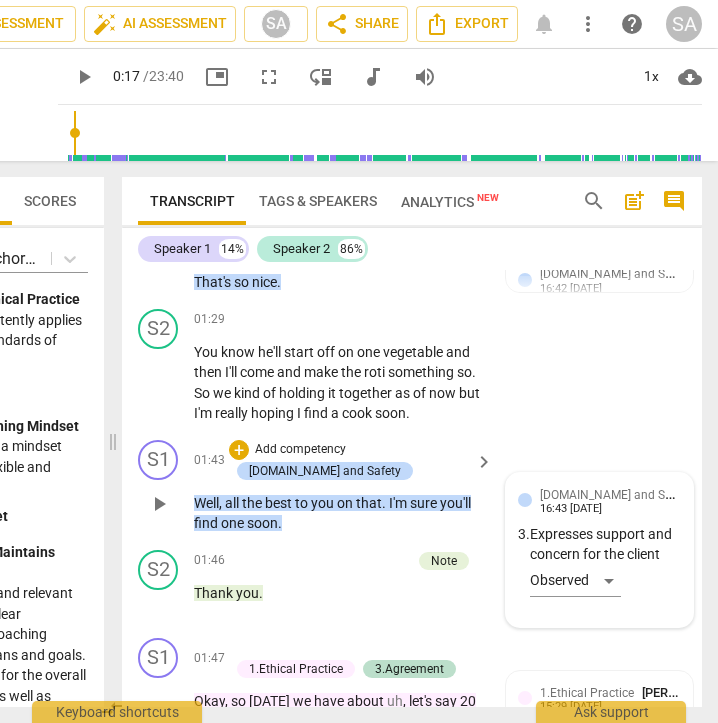 click on "[DOMAIN_NAME] and Safety" at bounding box center [616, 493] 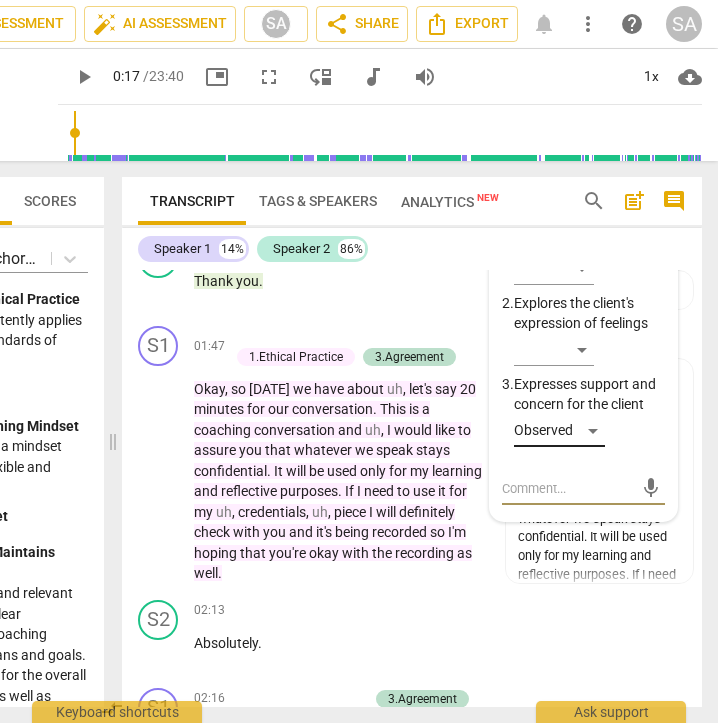 scroll, scrollTop: 1212, scrollLeft: 0, axis: vertical 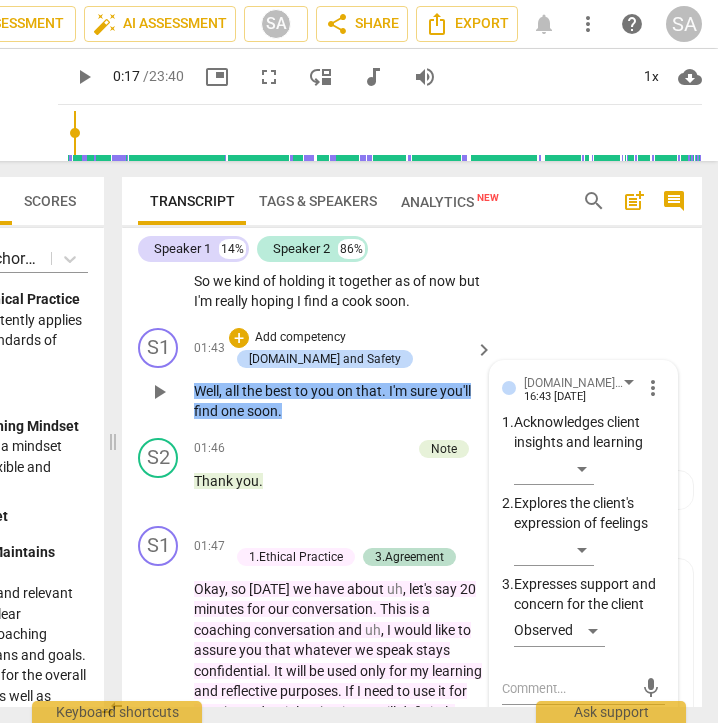 drag, startPoint x: 587, startPoint y: 306, endPoint x: 569, endPoint y: 358, distance: 55.027267 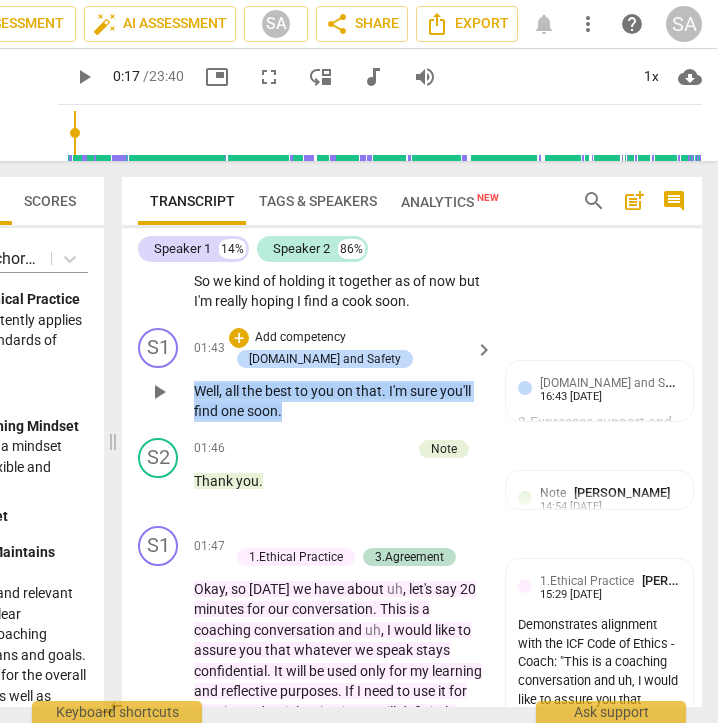 drag, startPoint x: 286, startPoint y: 412, endPoint x: 192, endPoint y: 392, distance: 96.10411 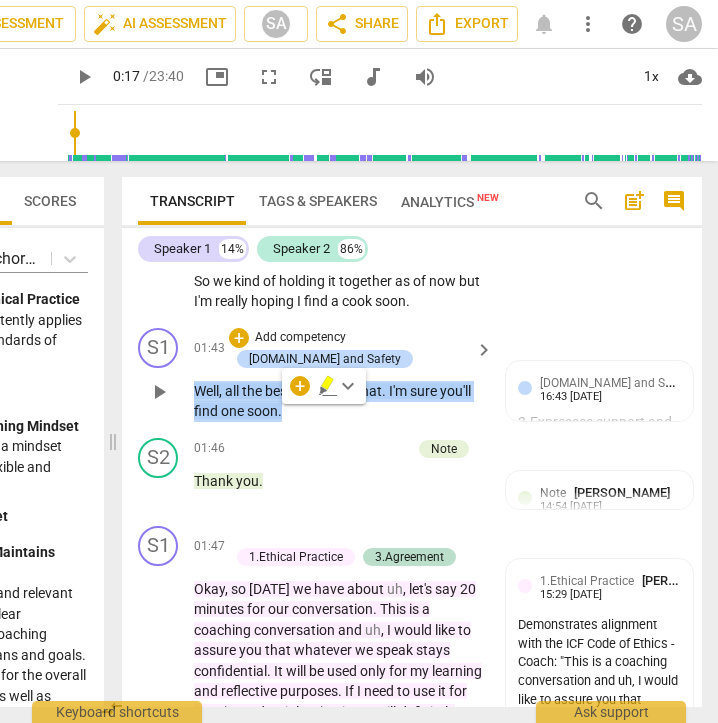 copy on "Well ,   all   the   best   to   you   on   that .   I'm   sure   you'll   find   one   soon ." 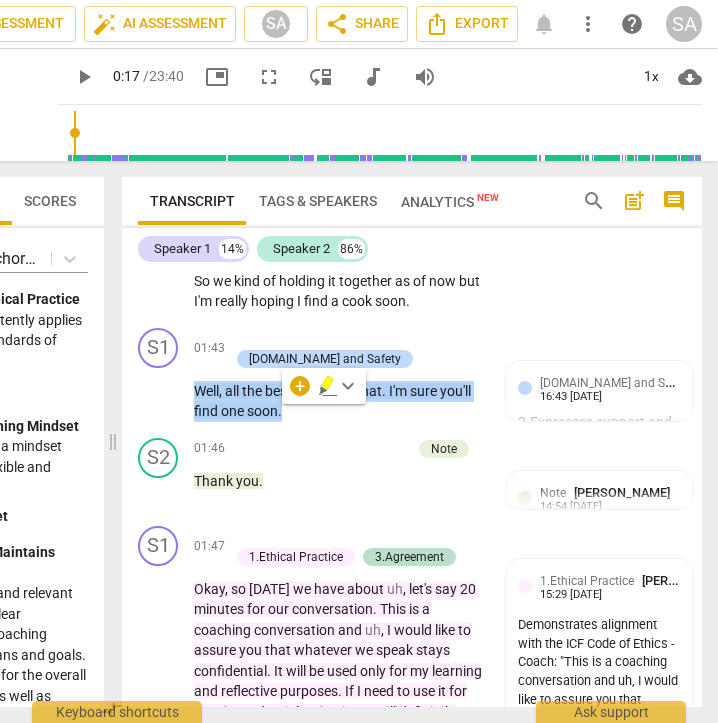 drag, startPoint x: 57, startPoint y: 79, endPoint x: 81, endPoint y: 96, distance: 29.410883 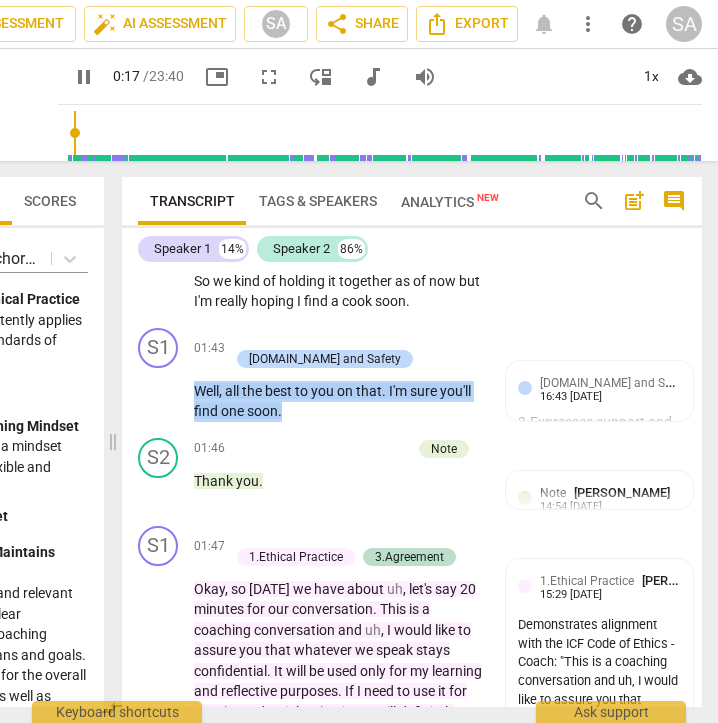 scroll, scrollTop: 428, scrollLeft: 0, axis: vertical 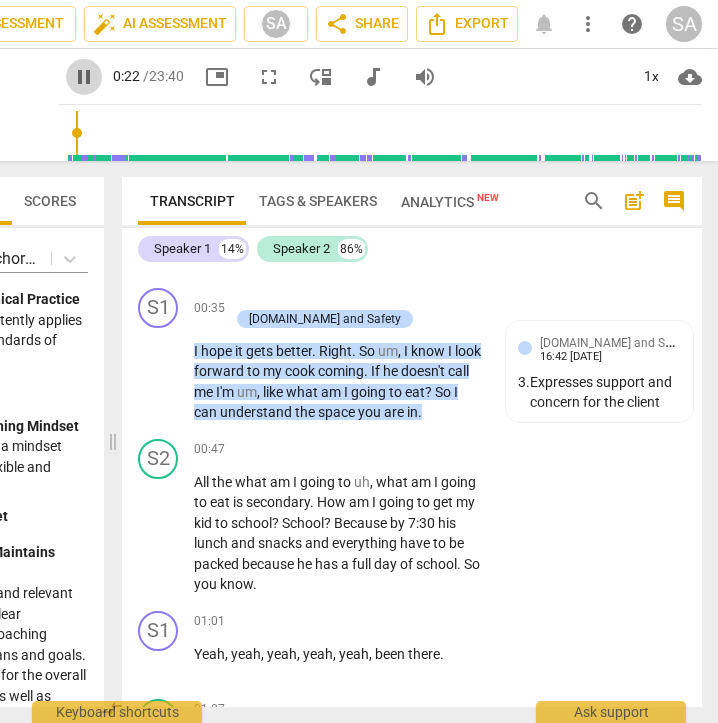 click on "pause" at bounding box center (84, 77) 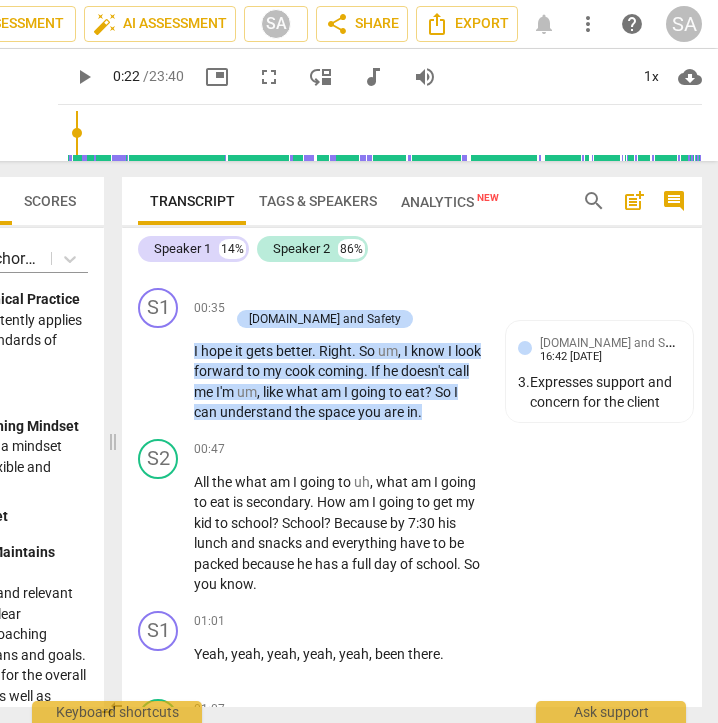 click on "play_arrow" at bounding box center (84, 77) 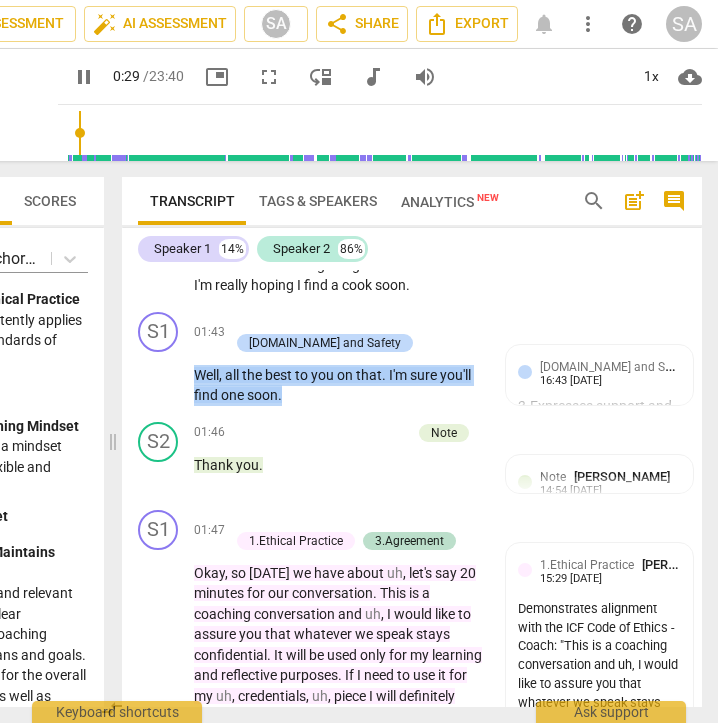 scroll, scrollTop: 1328, scrollLeft: 0, axis: vertical 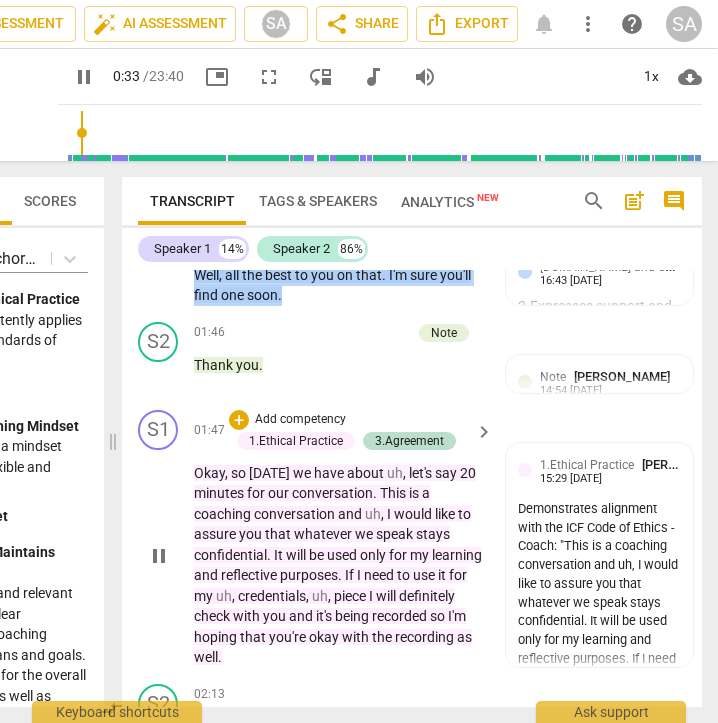 click on "pause" at bounding box center [159, 556] 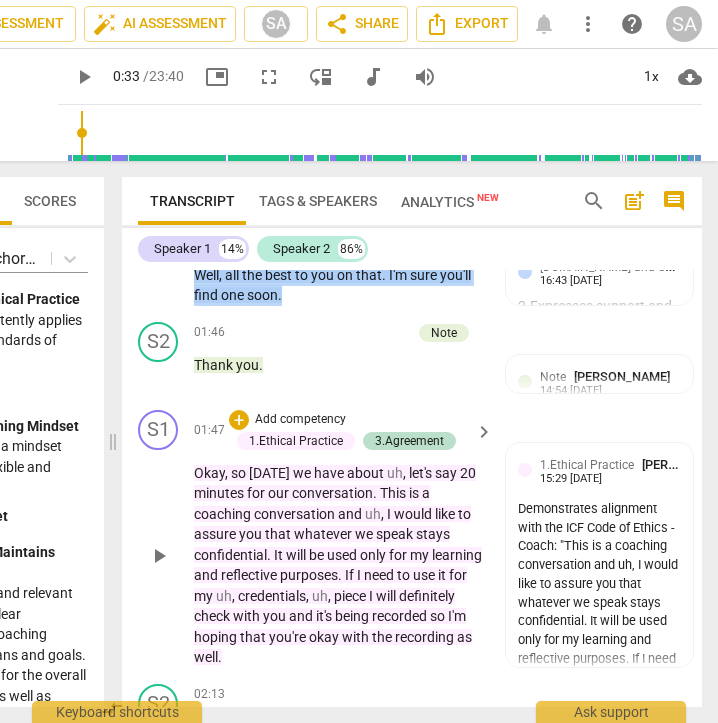click on "play_arrow" at bounding box center (159, 556) 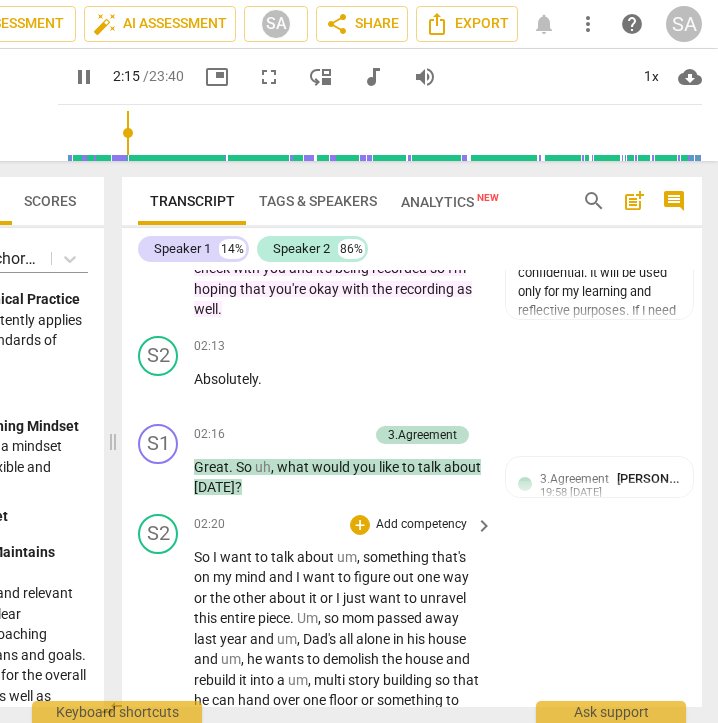 scroll, scrollTop: 1476, scrollLeft: 0, axis: vertical 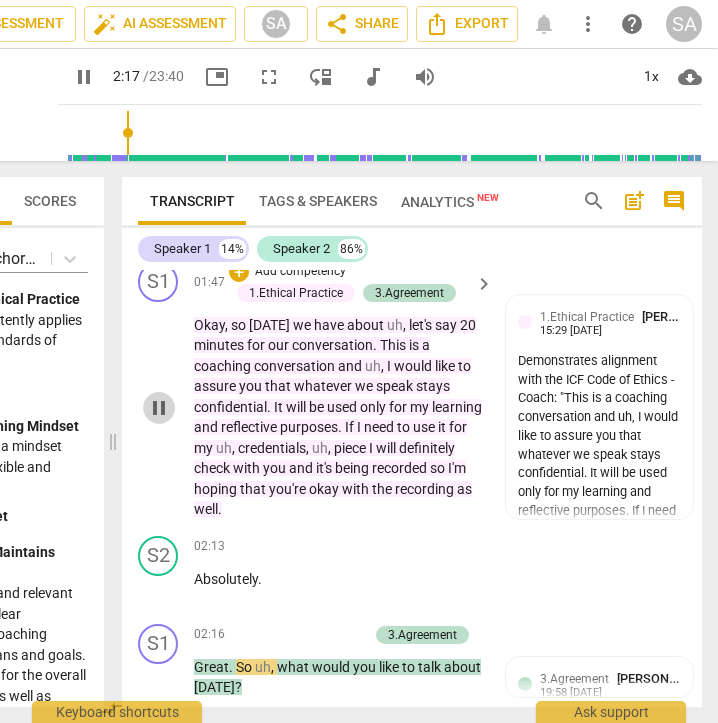 click on "pause" at bounding box center [159, 408] 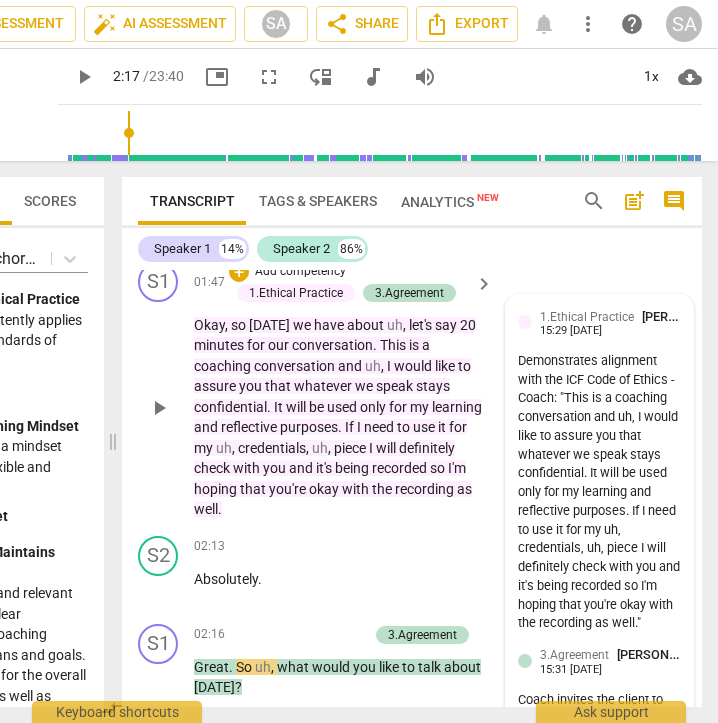 click on "1.Ethical Practice" at bounding box center (587, 317) 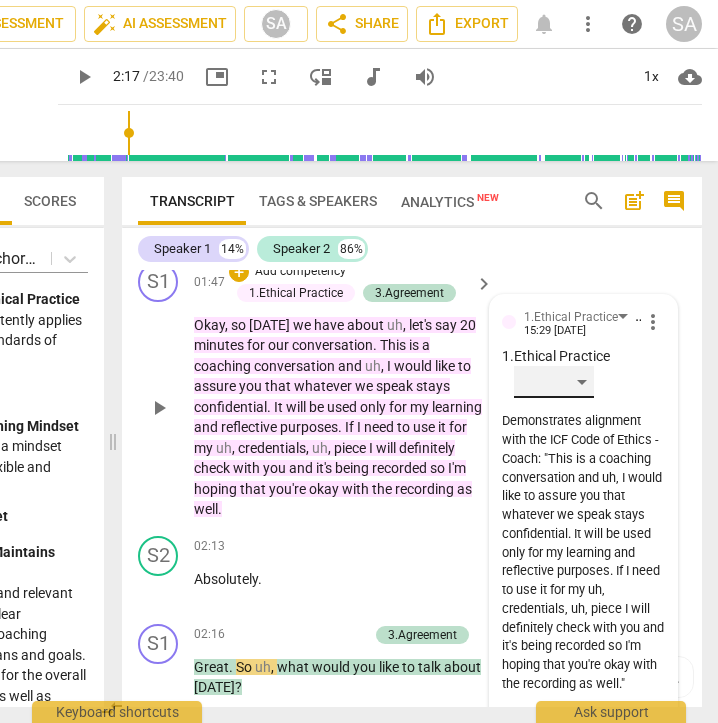click on "​" at bounding box center (554, 382) 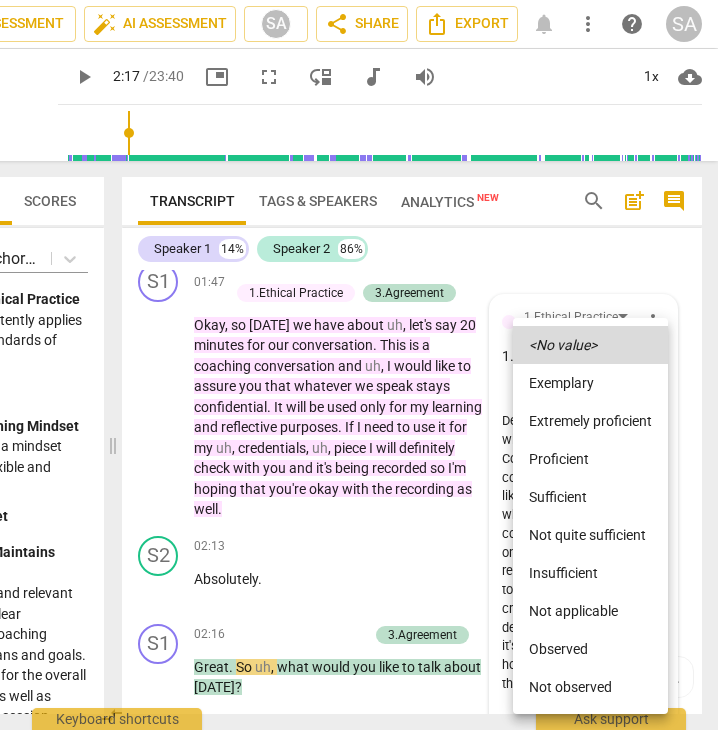 click at bounding box center (359, 365) 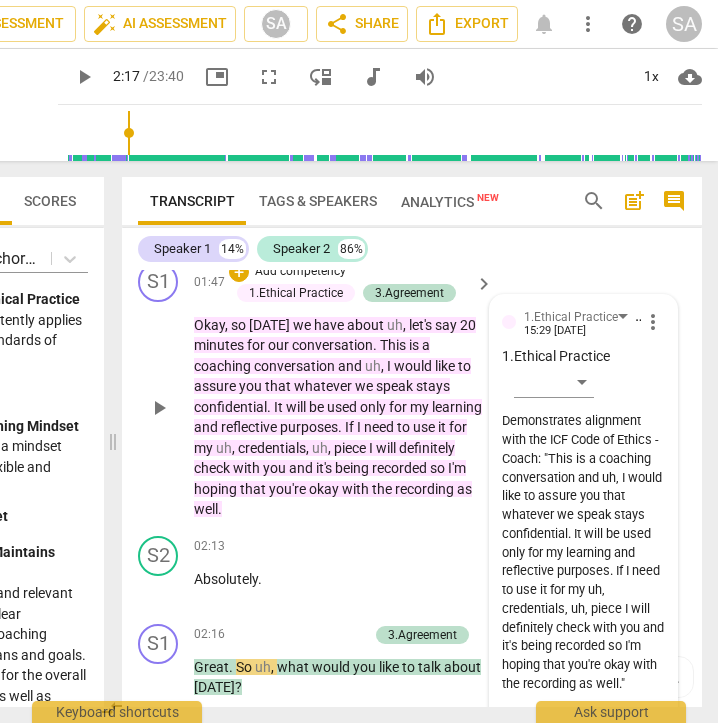 click on "Ethical Practice" at bounding box center (589, 356) 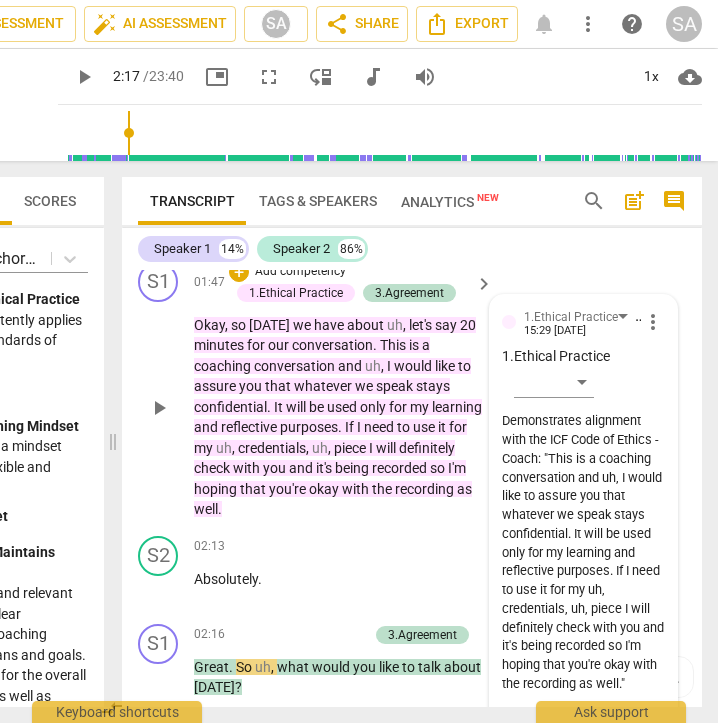 click on "1.Ethical Practice" at bounding box center (296, 293) 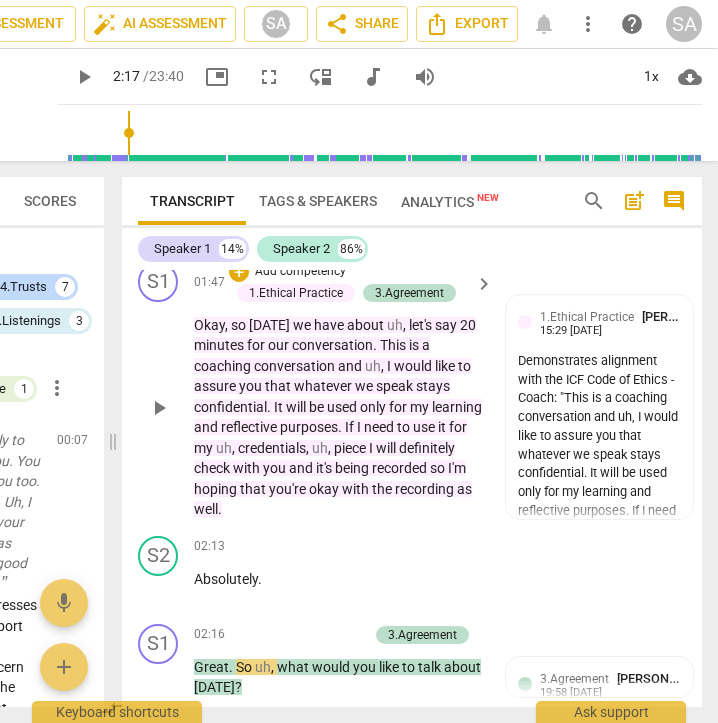 scroll, scrollTop: 0, scrollLeft: 16, axis: horizontal 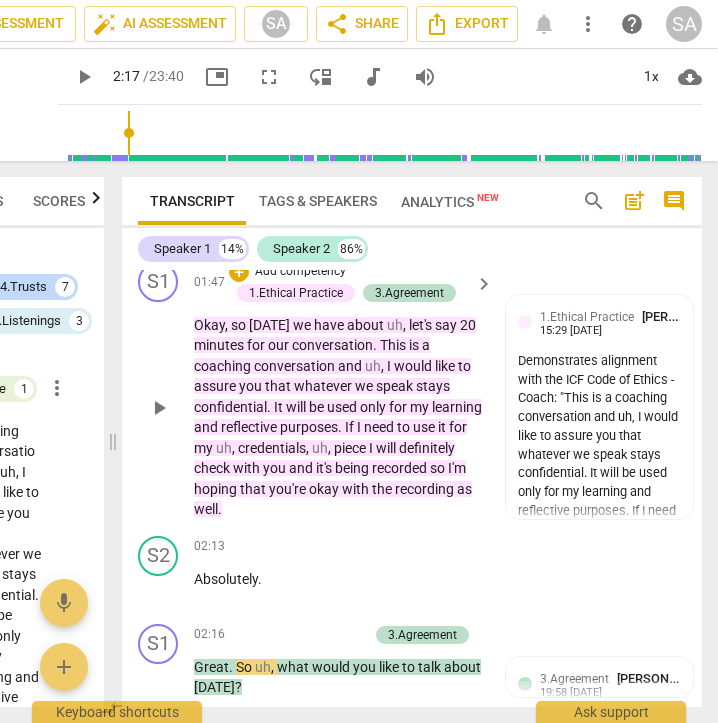 click on "1.Ethical Practice" at bounding box center (296, 293) 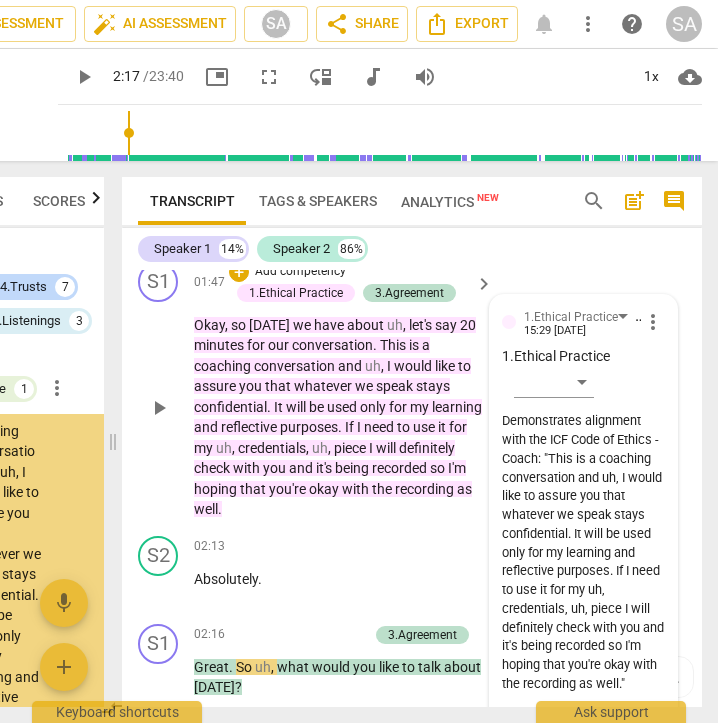 scroll, scrollTop: 0, scrollLeft: 16, axis: horizontal 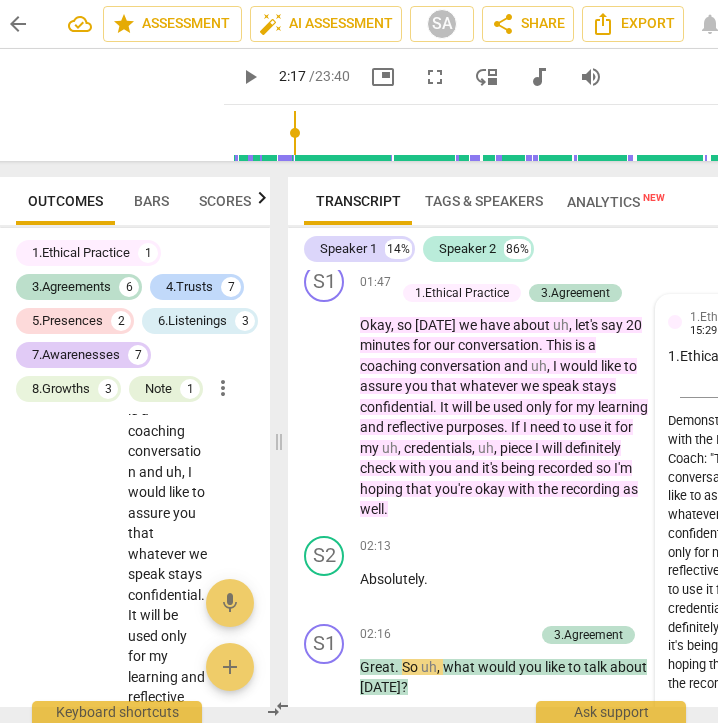 click on "Bars" at bounding box center [151, 201] 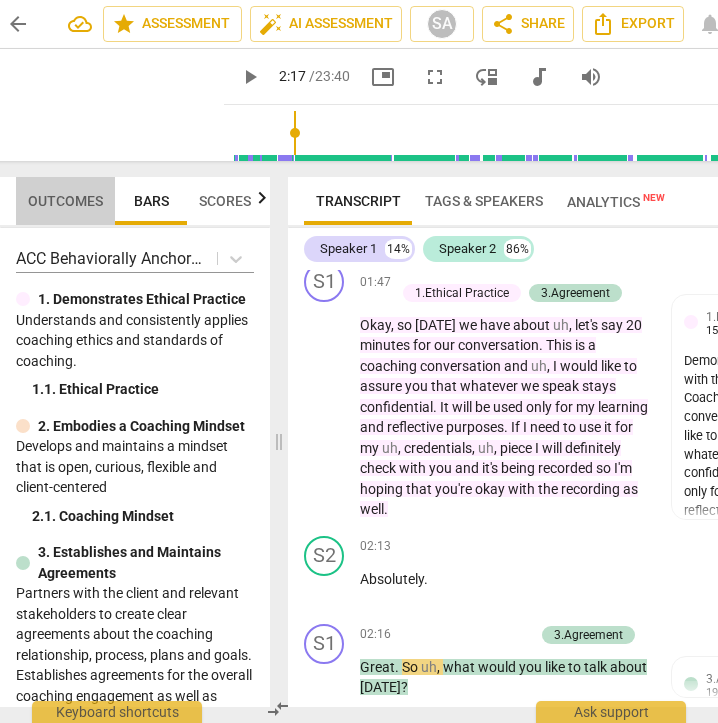 click on "Outcomes" at bounding box center [65, 201] 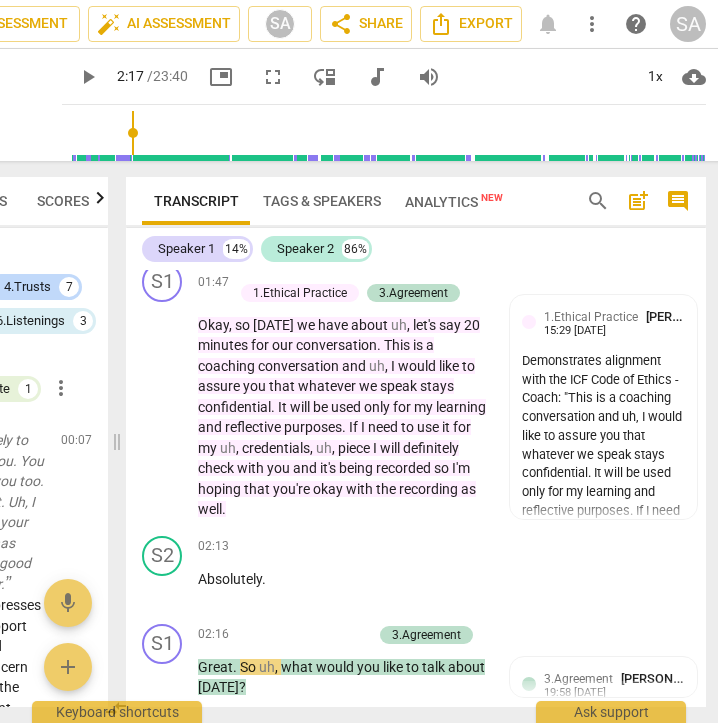 scroll, scrollTop: 0, scrollLeft: 182, axis: horizontal 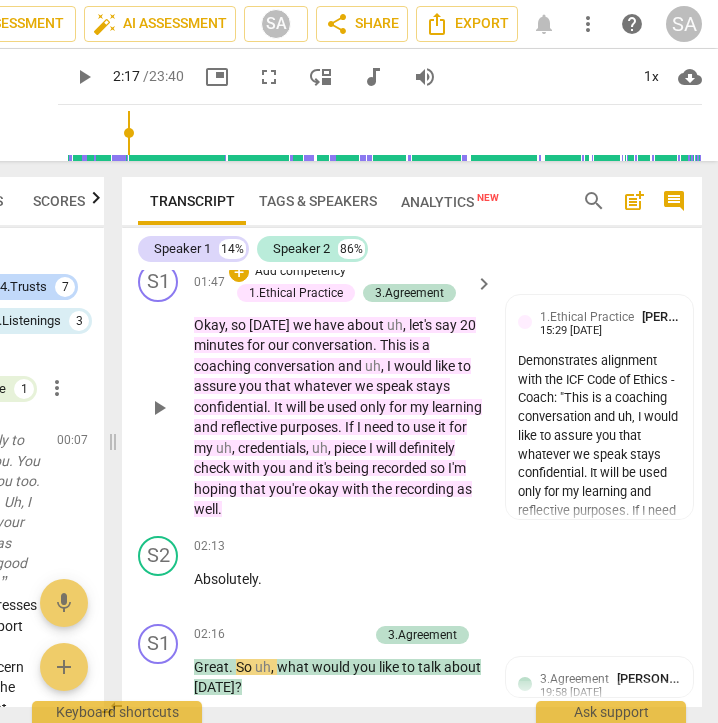 click on "1.Ethical Practice" at bounding box center [296, 293] 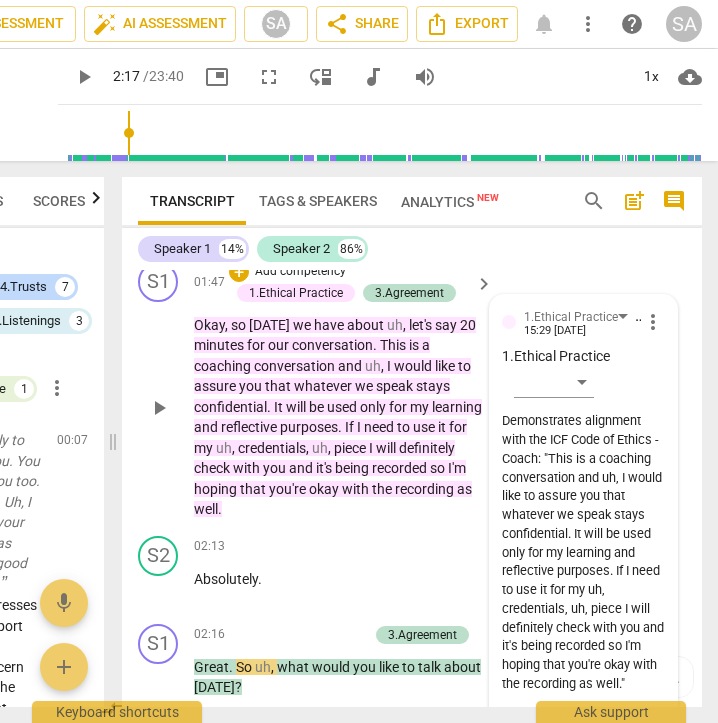 scroll, scrollTop: 0, scrollLeft: 16, axis: horizontal 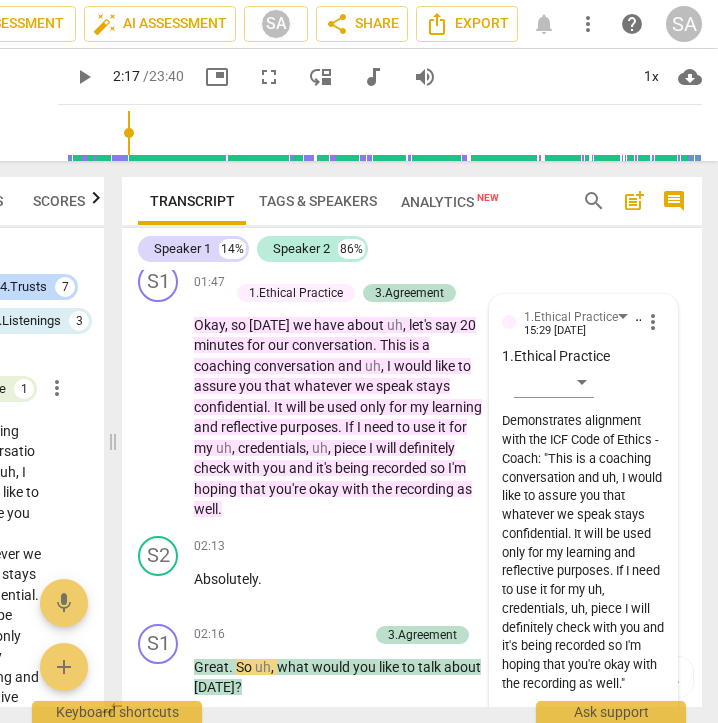 click on "more_vert" at bounding box center (653, 322) 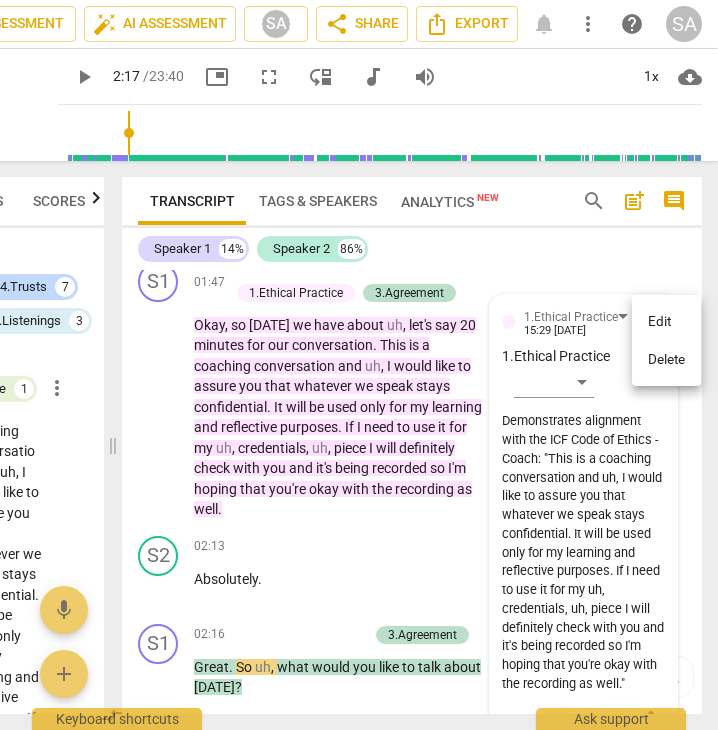 click on "Delete" at bounding box center [666, 360] 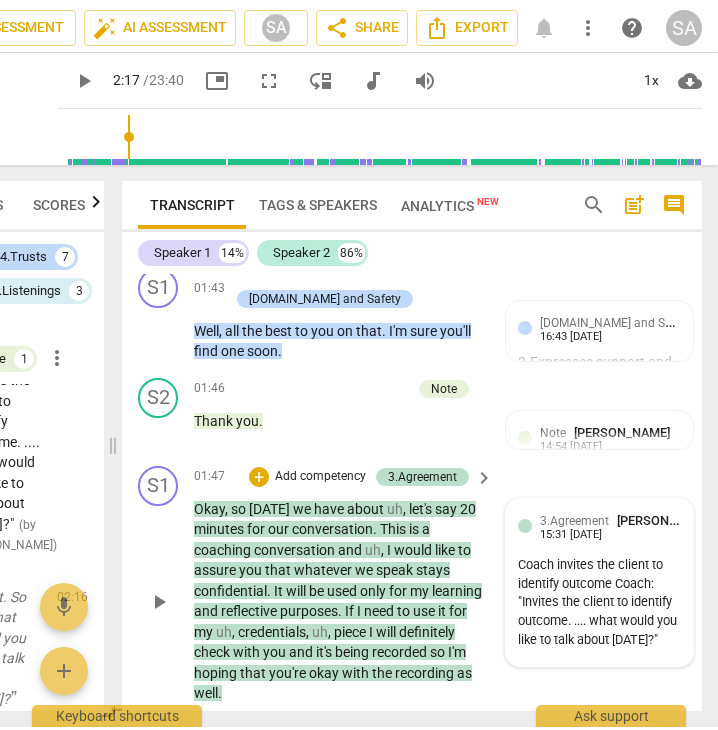 scroll, scrollTop: 1476, scrollLeft: 0, axis: vertical 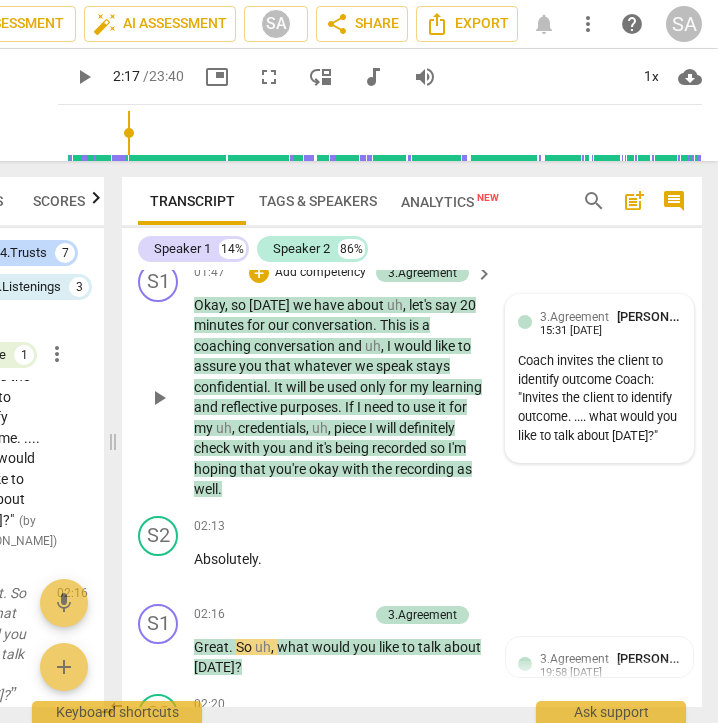 click on "[PERSON_NAME]" at bounding box center (665, 316) 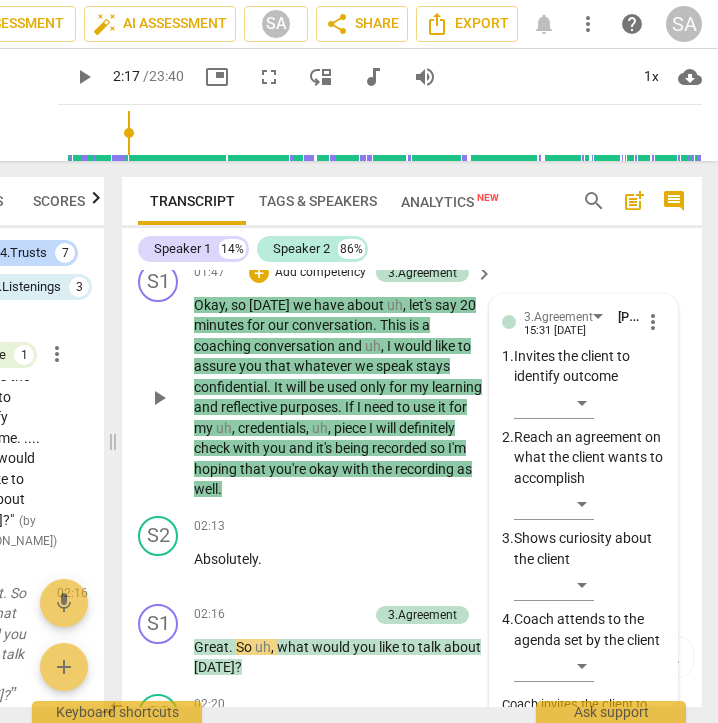 click on "more_vert" at bounding box center (653, 322) 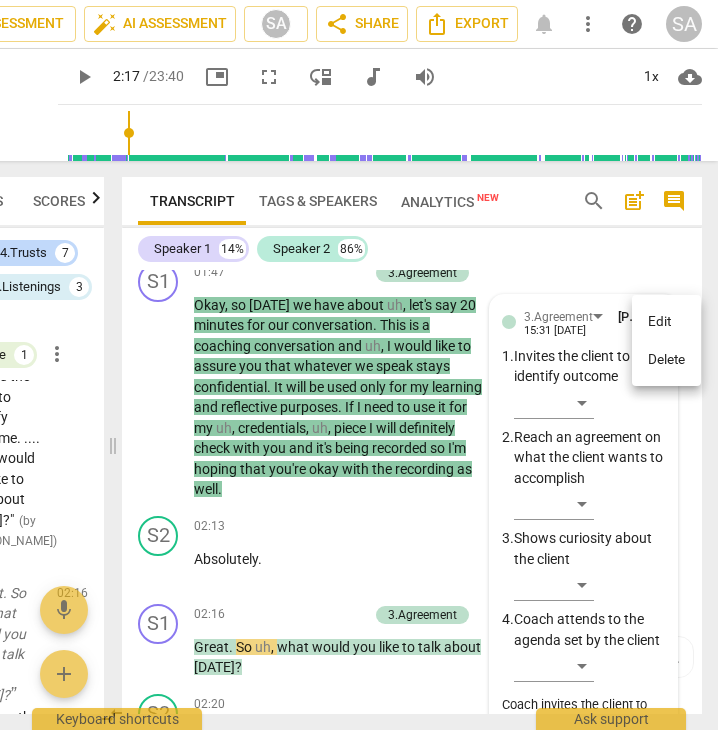 click on "Delete" at bounding box center [666, 360] 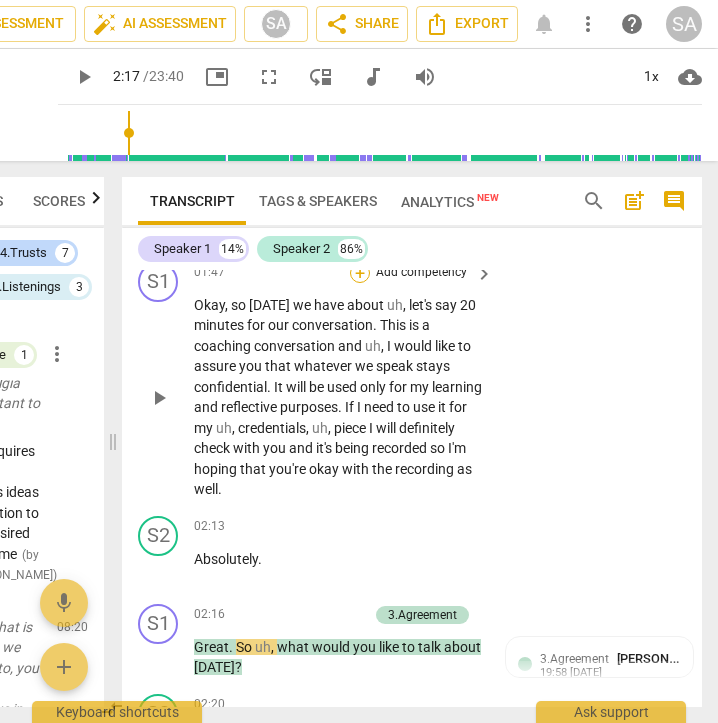 click on "+" at bounding box center (360, 273) 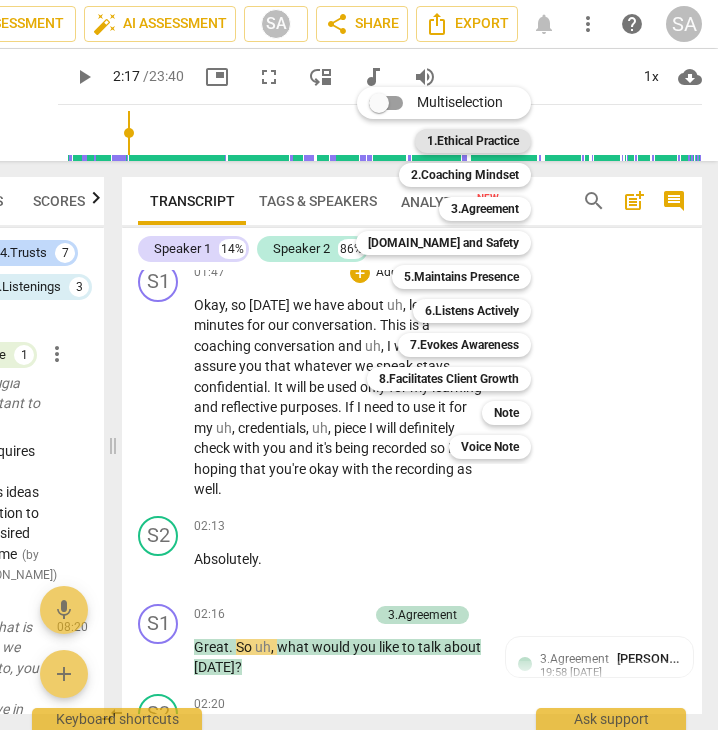 click on "1.Ethical Practice" at bounding box center (473, 141) 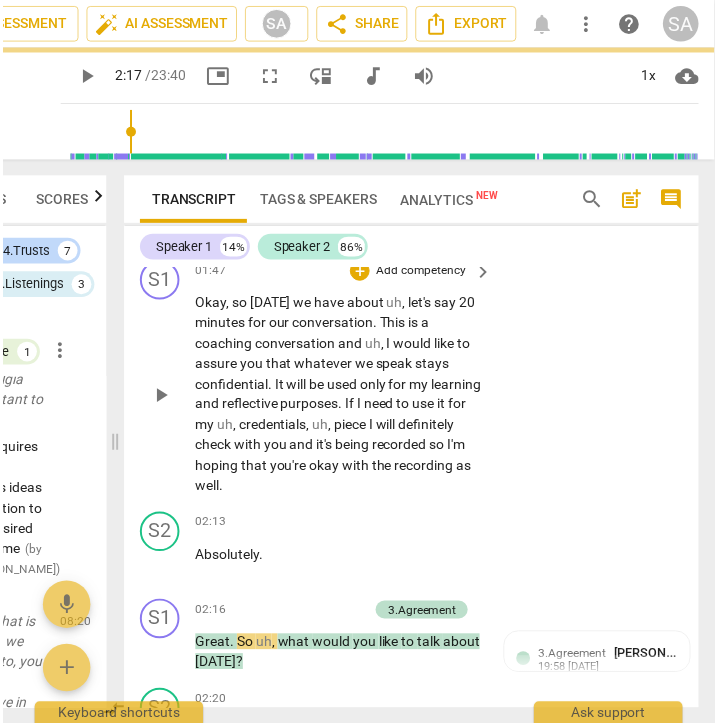 scroll, scrollTop: 0, scrollLeft: 16, axis: horizontal 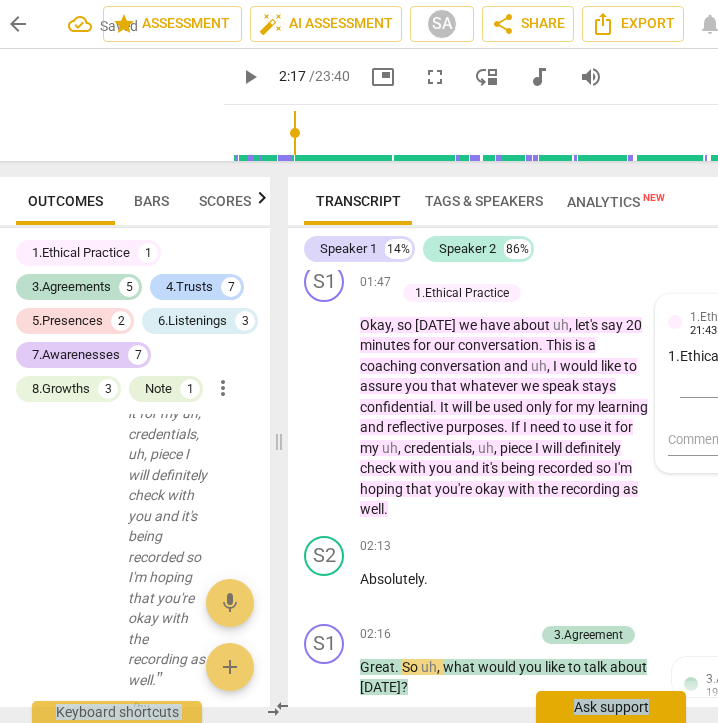 drag, startPoint x: 424, startPoint y: 722, endPoint x: 662, endPoint y: 715, distance: 238.10292 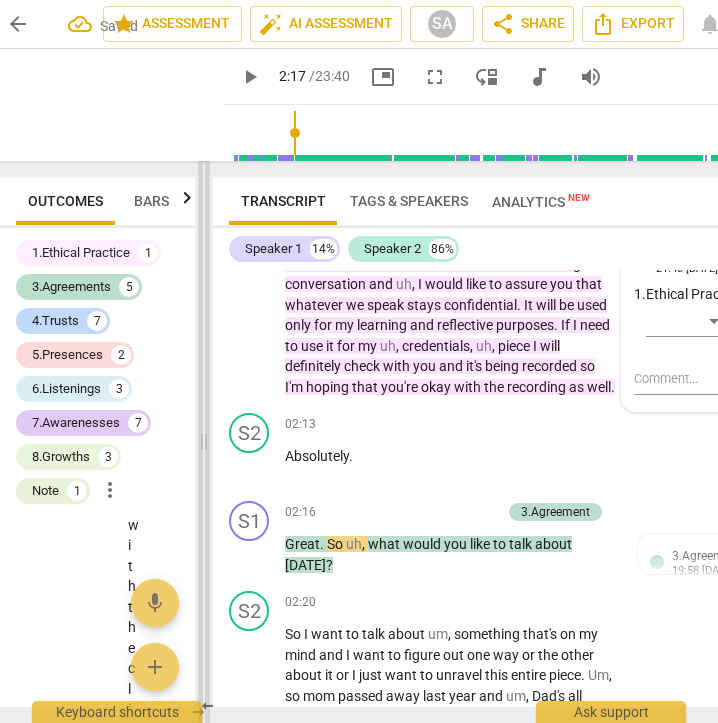 scroll, scrollTop: 5726, scrollLeft: 0, axis: vertical 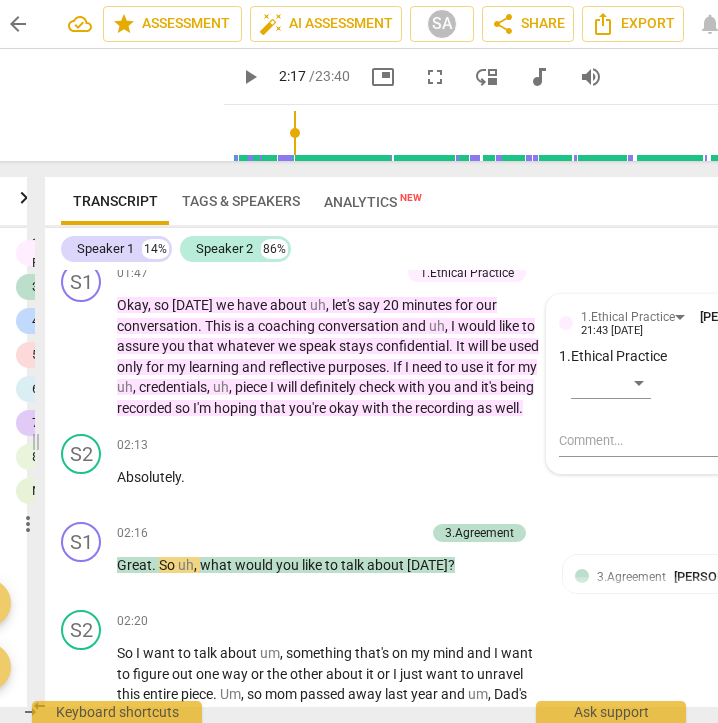 drag, startPoint x: 280, startPoint y: 434, endPoint x: 43, endPoint y: 455, distance: 237.92856 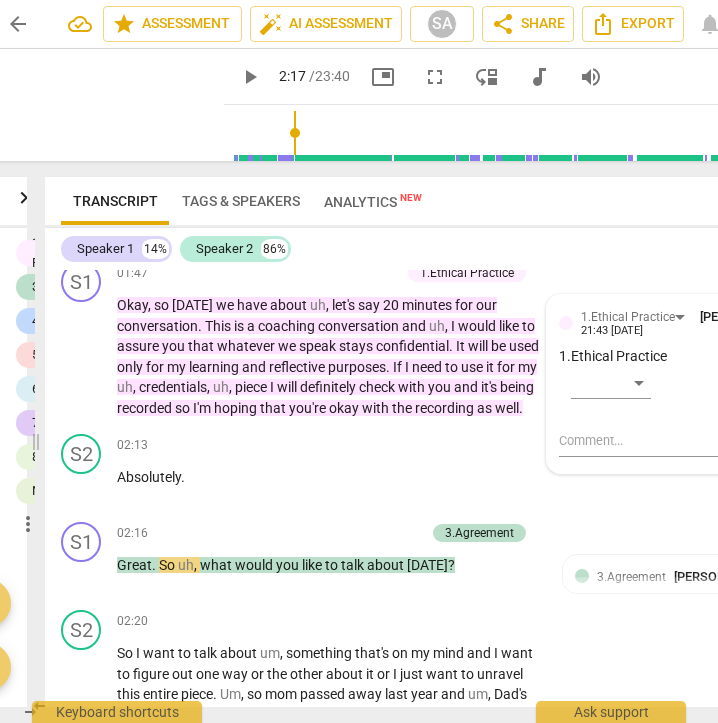 click at bounding box center [36, 442] 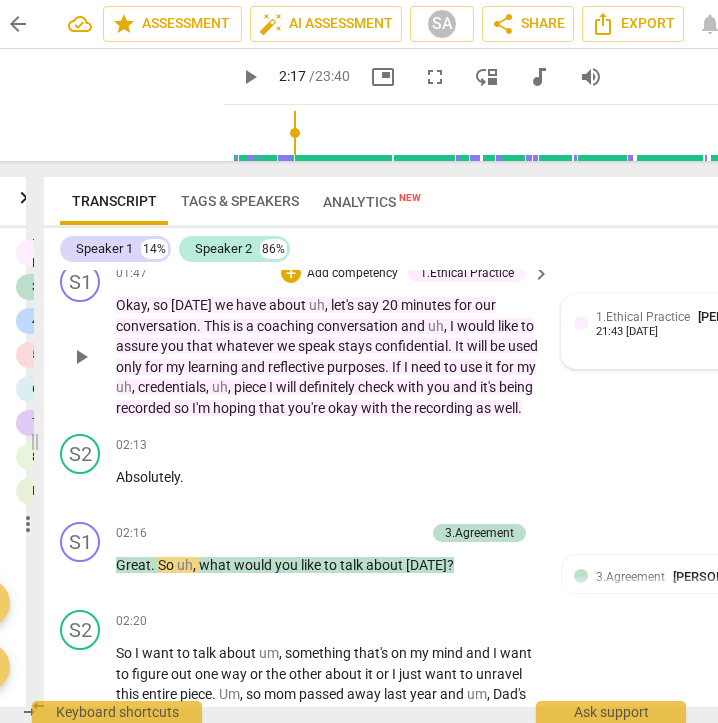 click on "1.Ethical Practice [PERSON_NAME] 21:43 [DATE]" at bounding box center (710, 331) 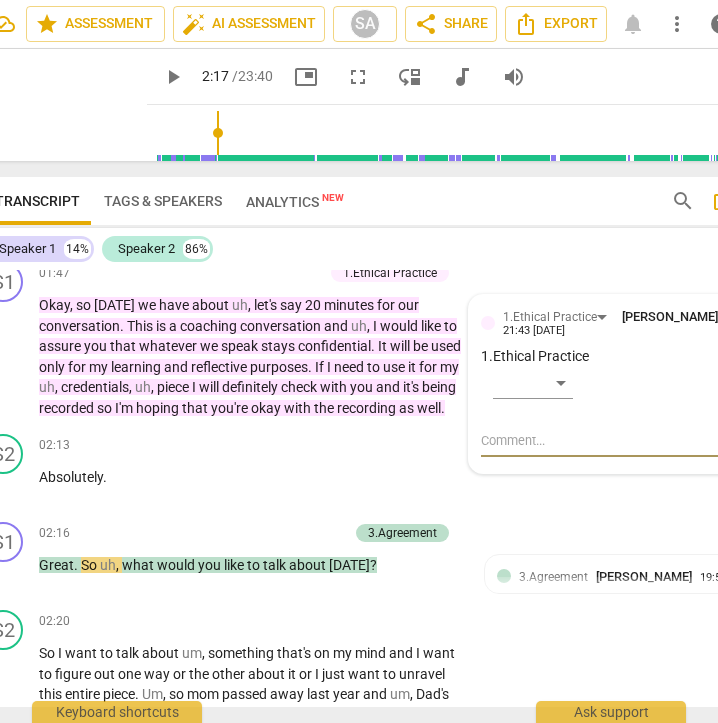 scroll, scrollTop: 0, scrollLeft: 182, axis: horizontal 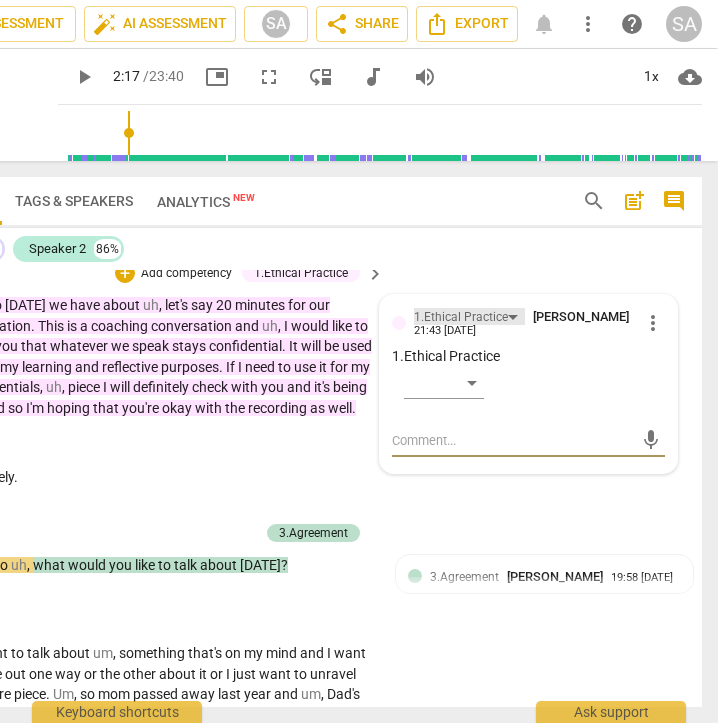 click on "1.Ethical Practice" at bounding box center (469, 316) 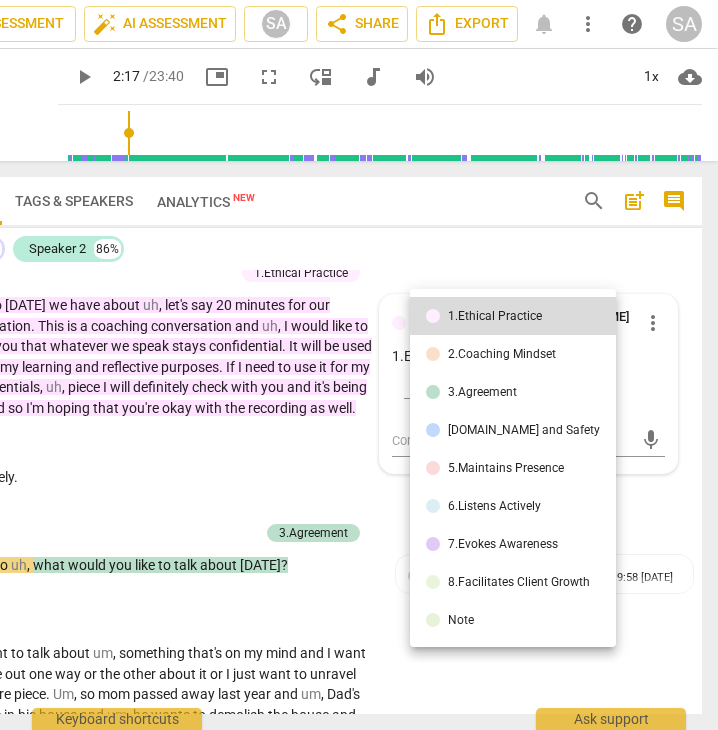 click at bounding box center [359, 365] 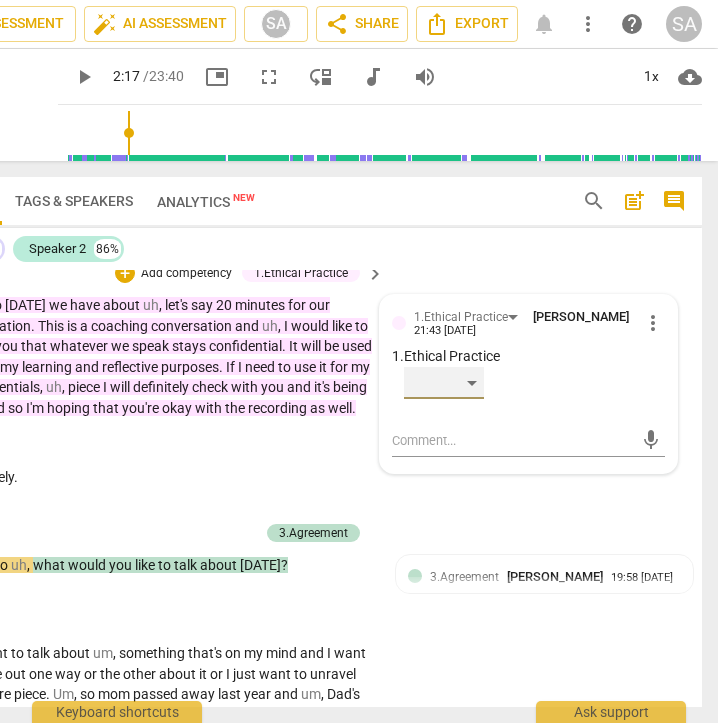 click on "​" at bounding box center (444, 383) 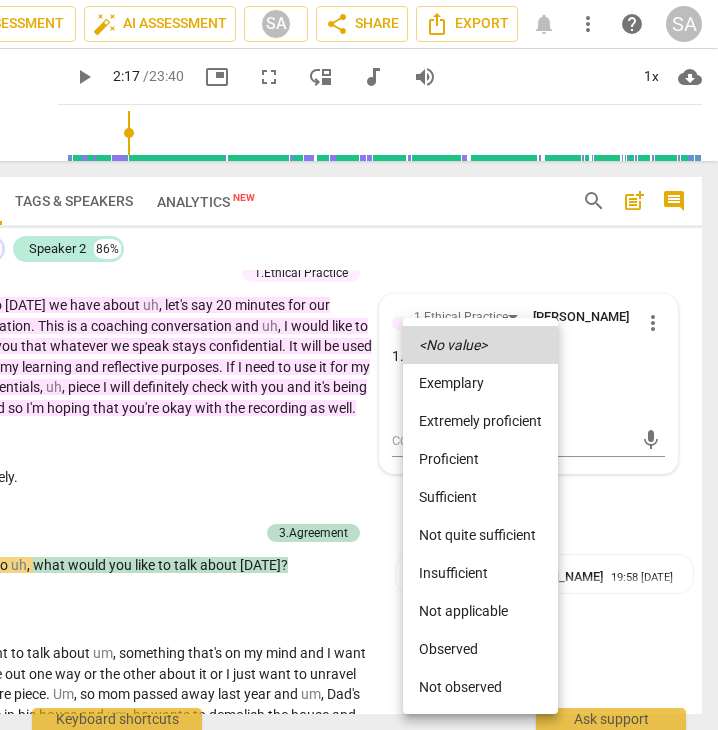 click at bounding box center [359, 365] 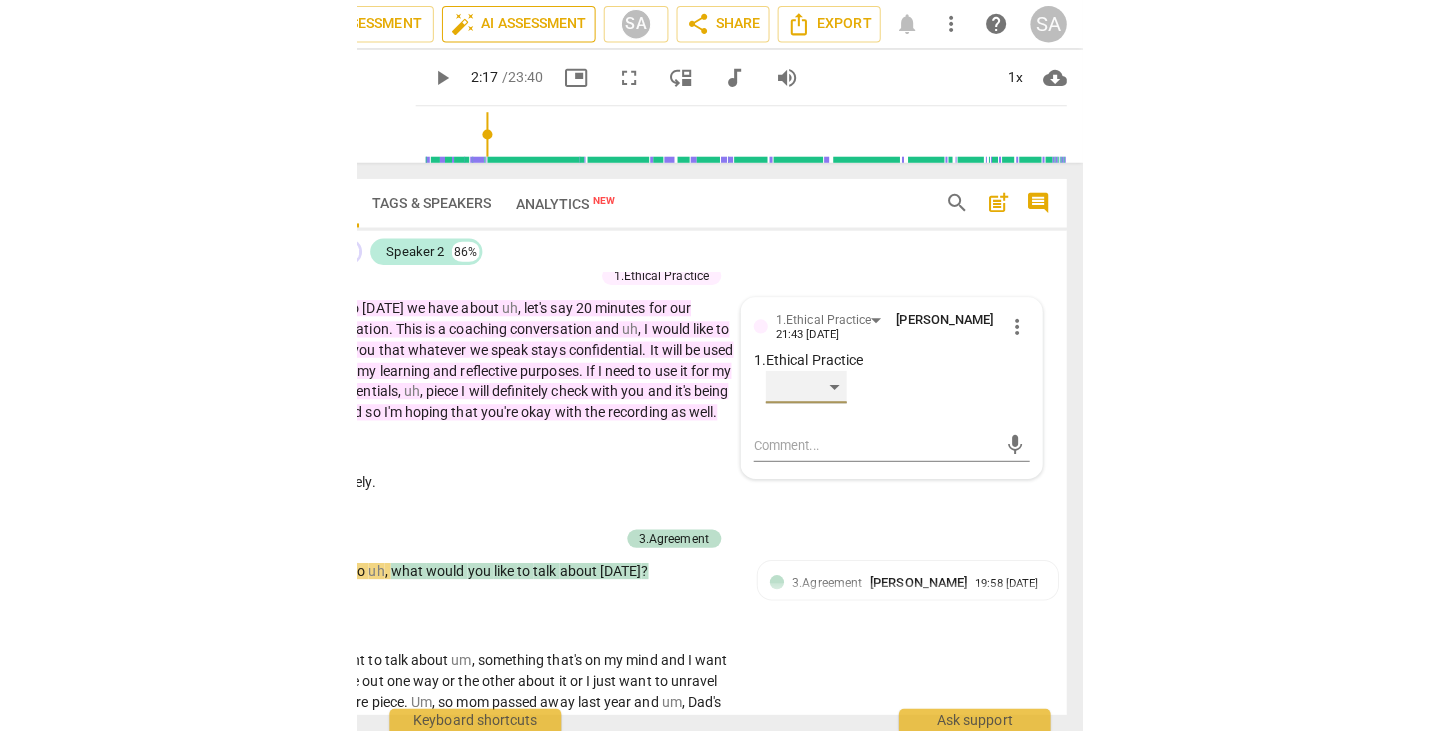 scroll, scrollTop: 0, scrollLeft: 0, axis: both 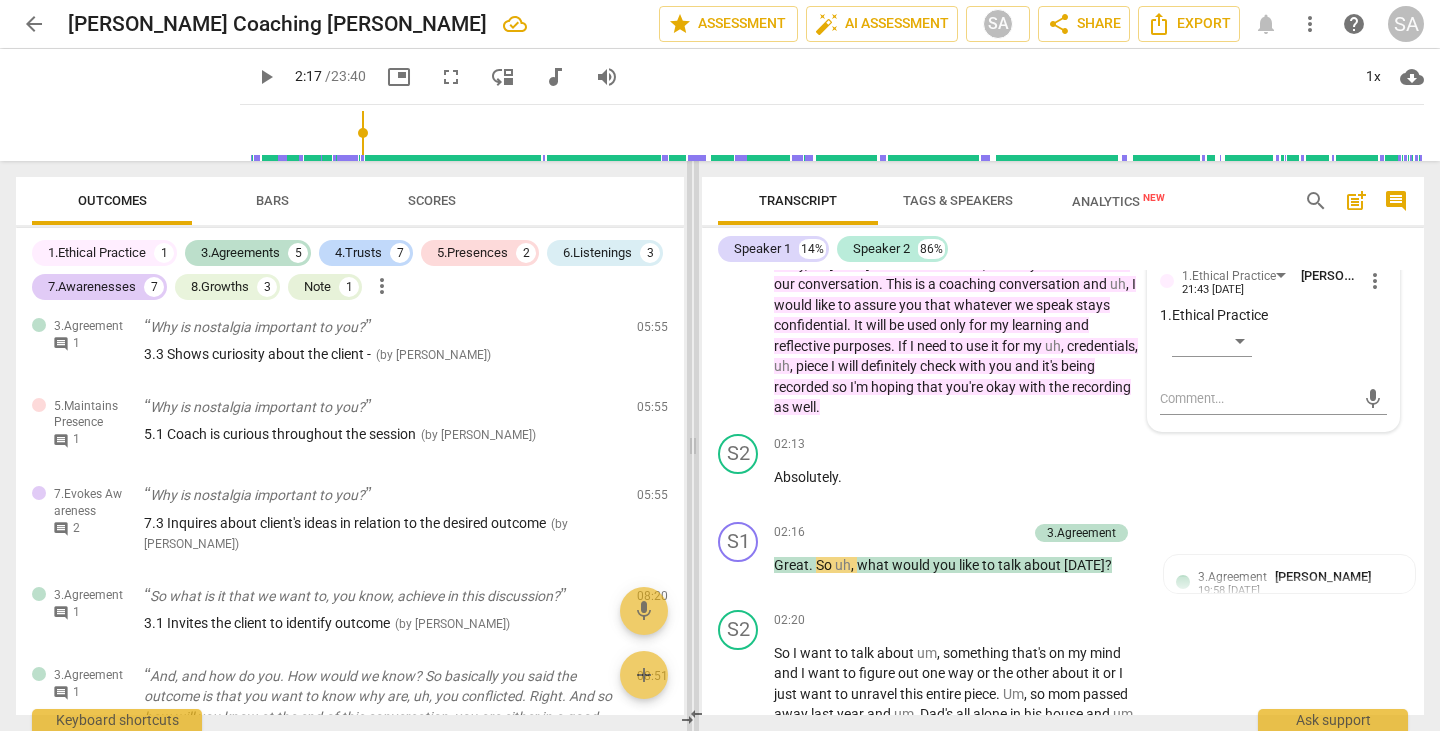 drag, startPoint x: 53, startPoint y: 447, endPoint x: 695, endPoint y: 473, distance: 642.52625 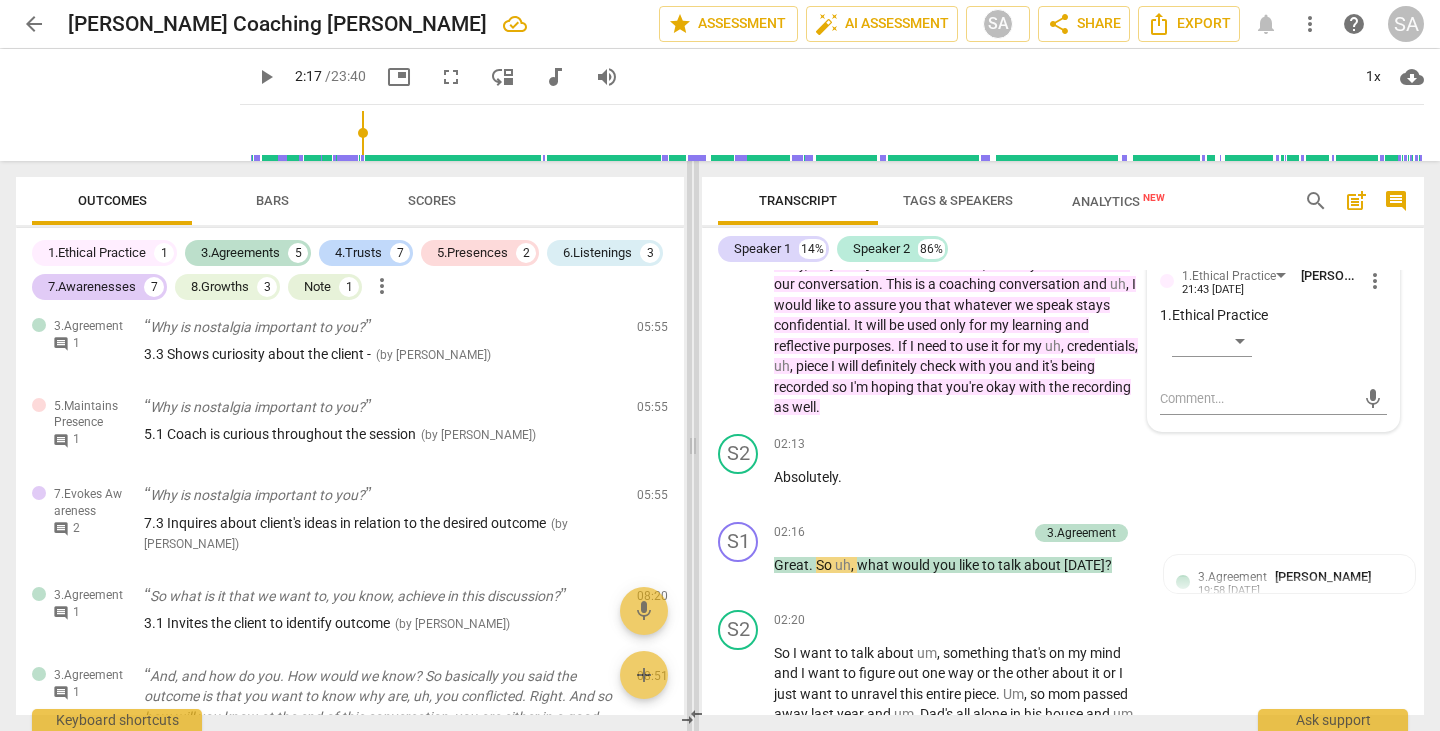 click at bounding box center [693, 446] 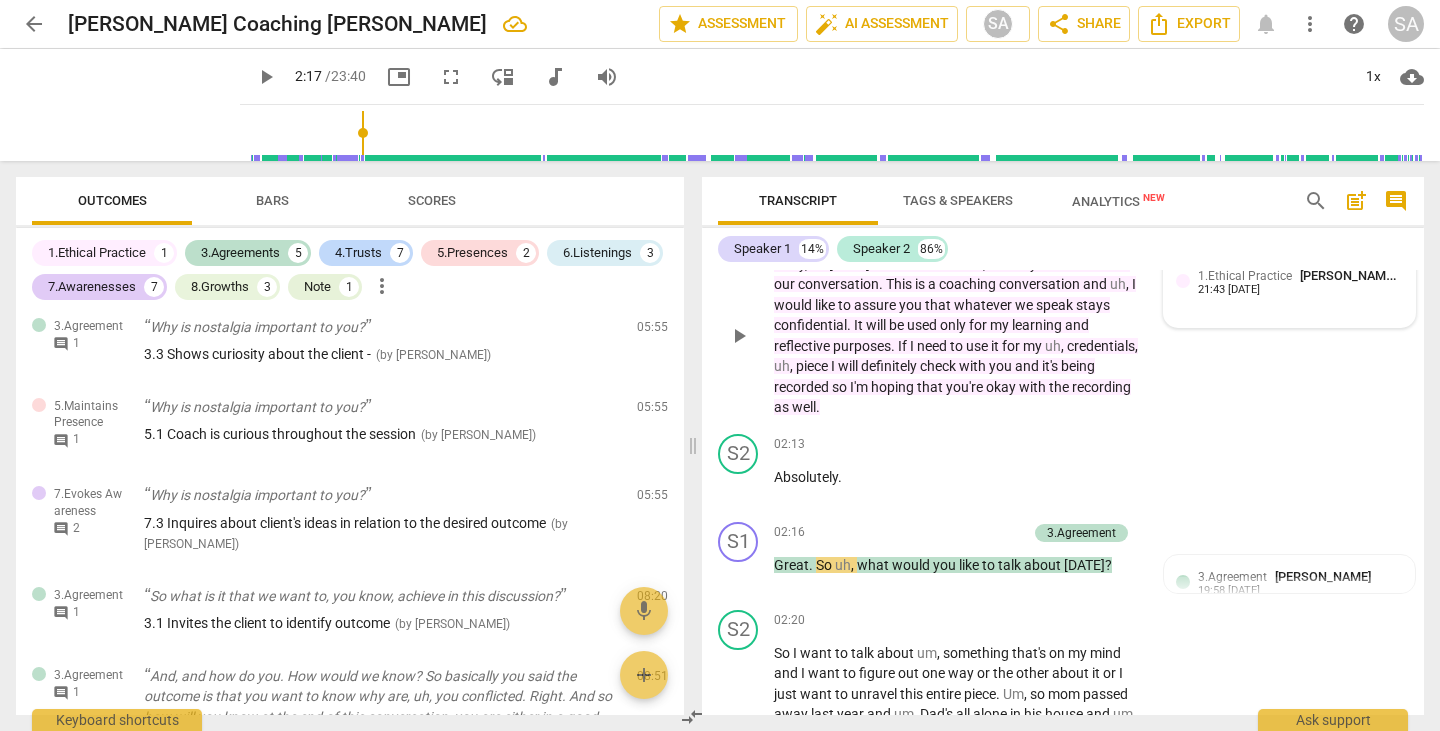click on "1.Ethical Practice" at bounding box center (1245, 276) 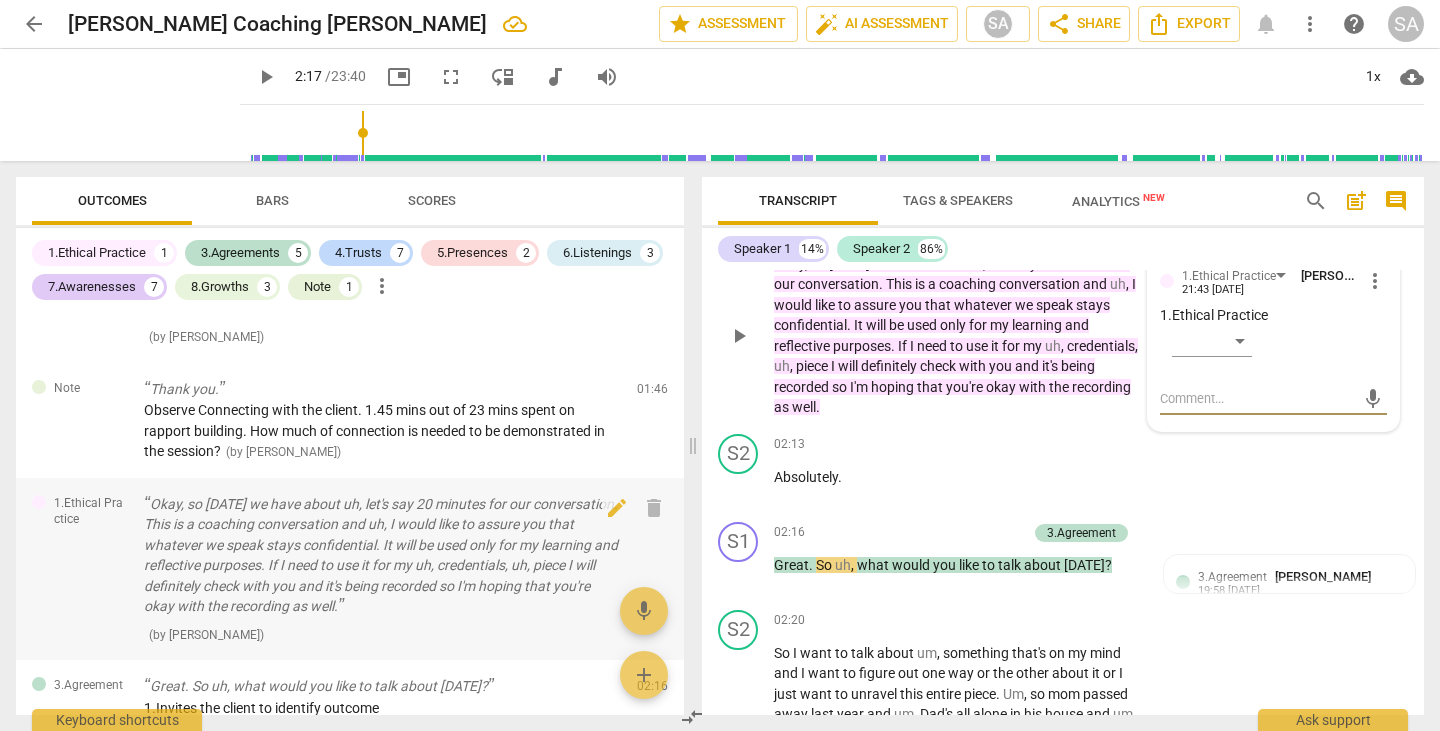 scroll, scrollTop: 673, scrollLeft: 0, axis: vertical 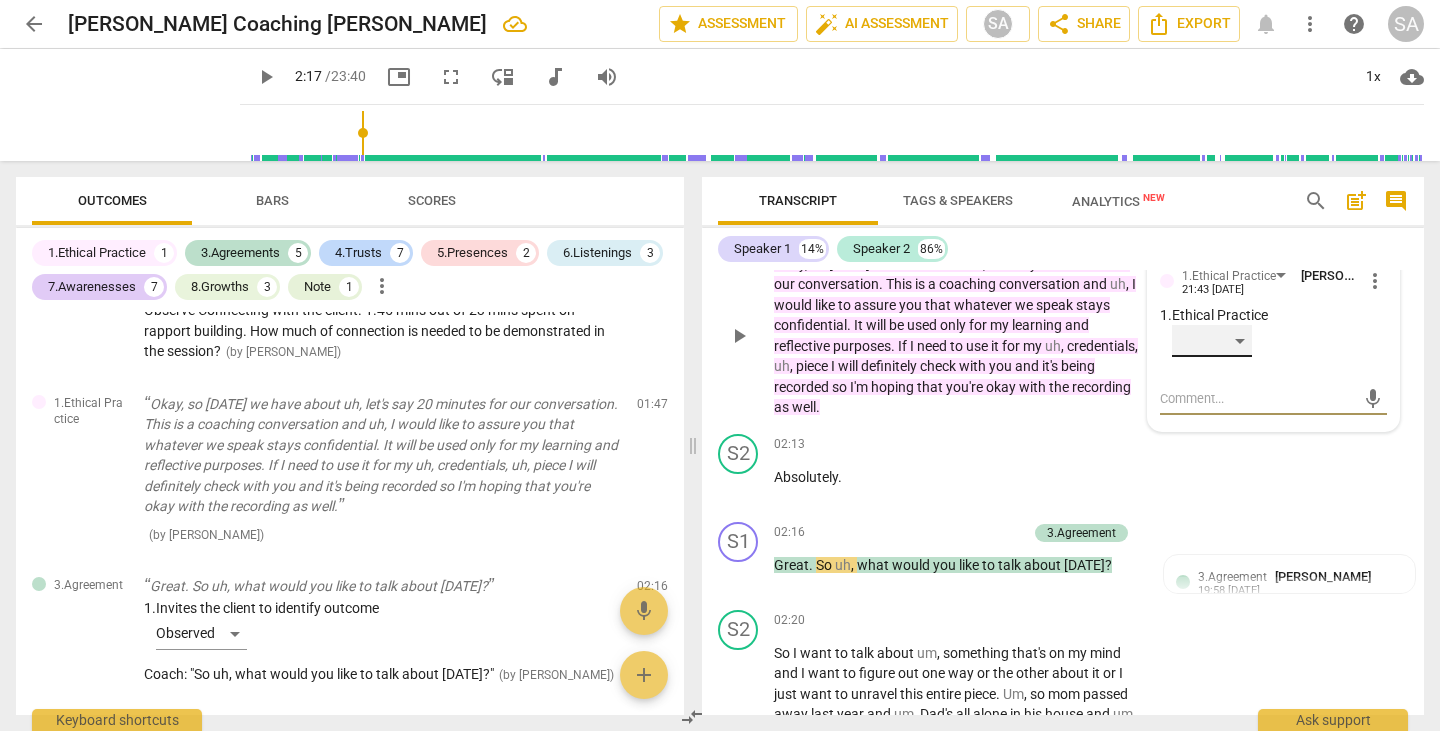 click on "​" at bounding box center [1212, 341] 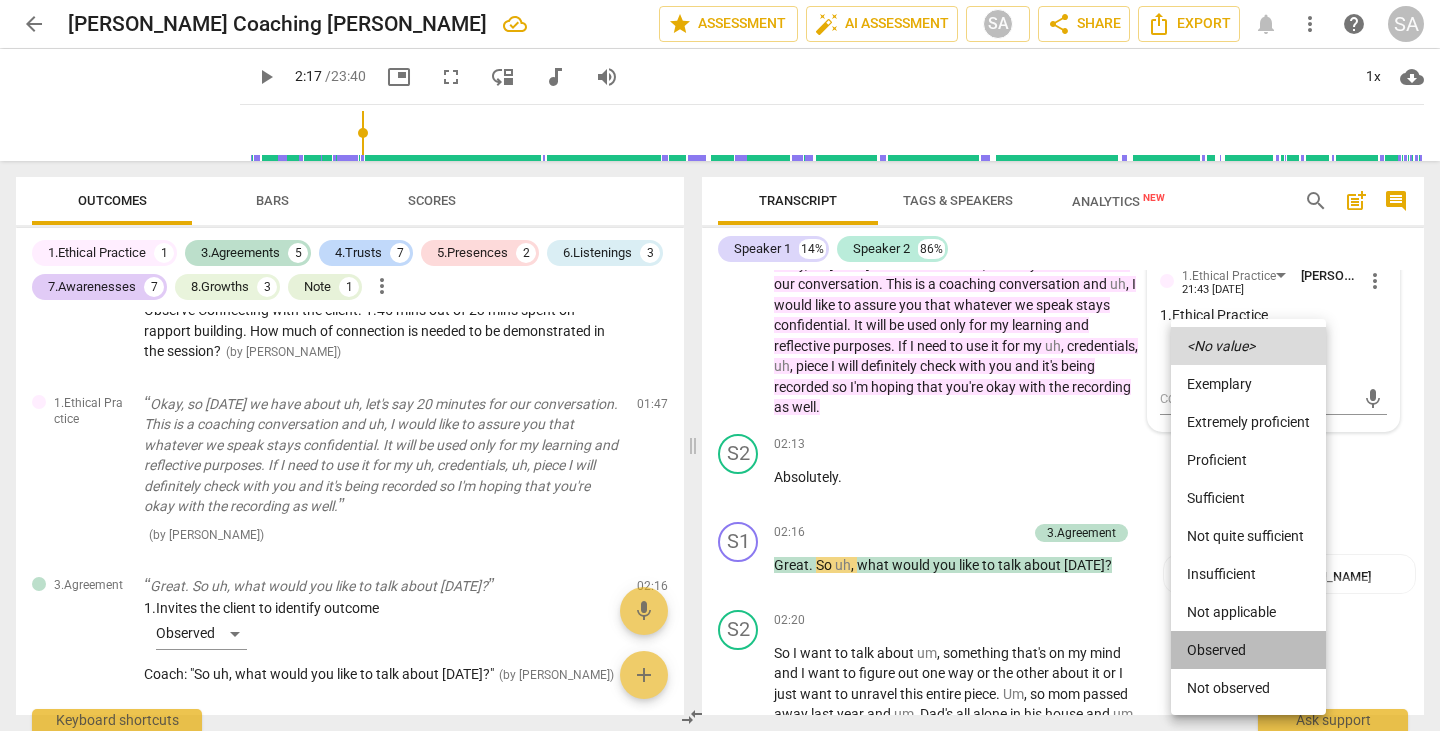 click on "Observed" at bounding box center (1248, 650) 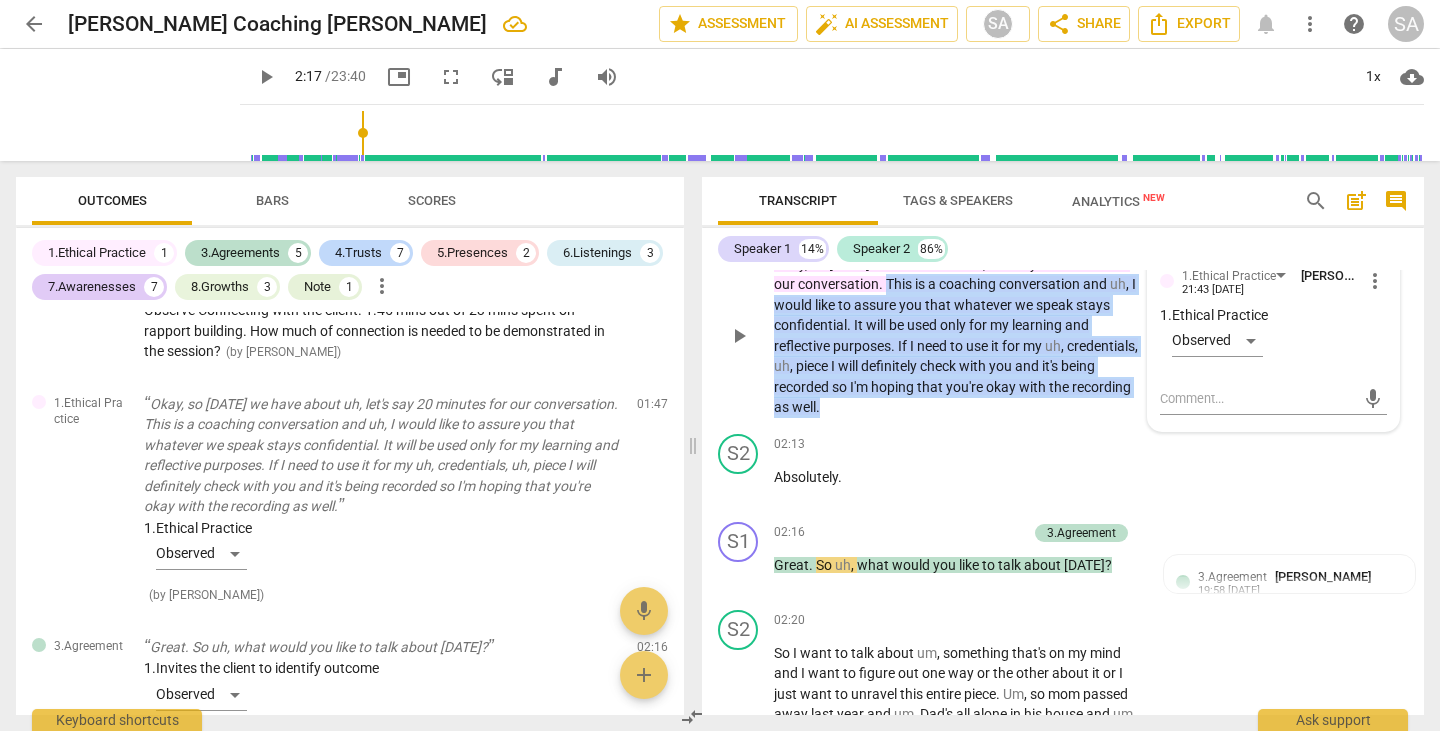 drag, startPoint x: 884, startPoint y: 320, endPoint x: 930, endPoint y: 448, distance: 136.01471 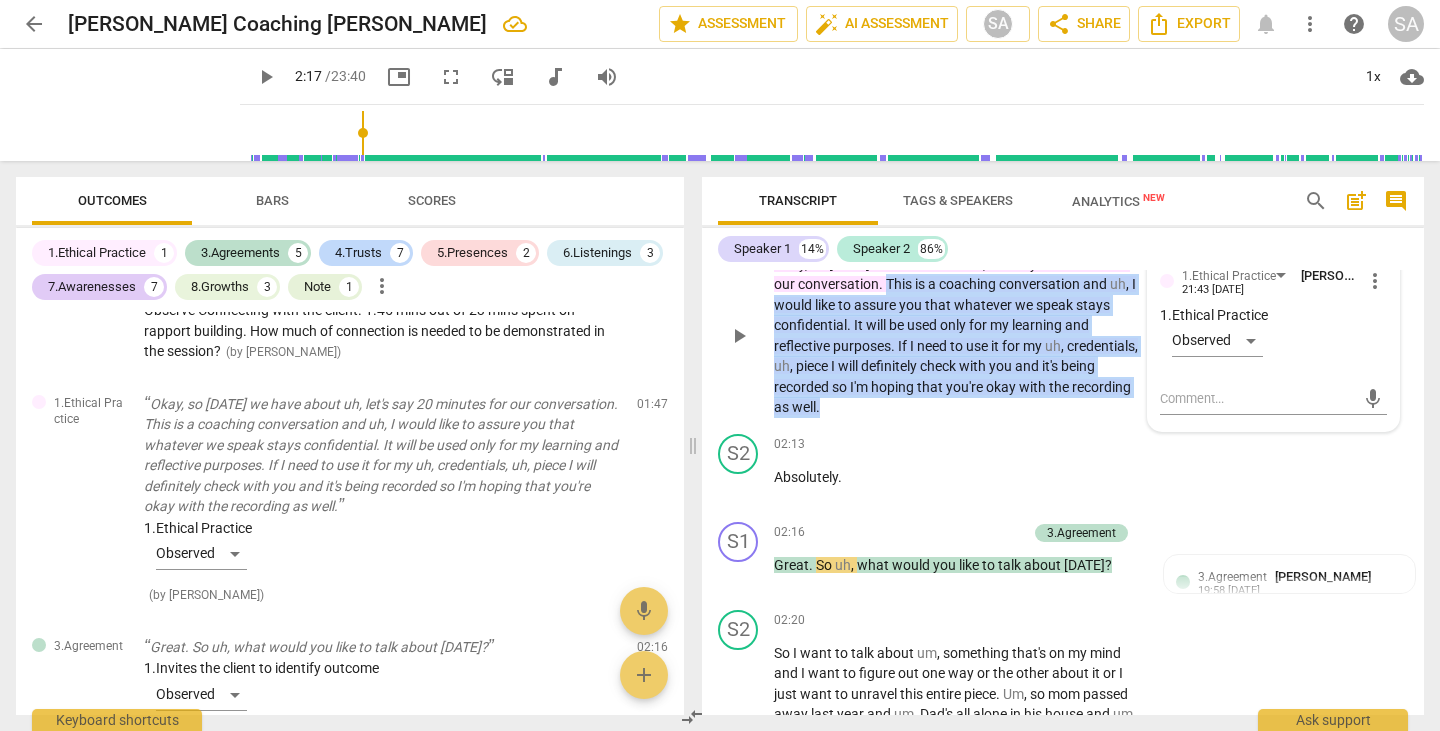 click on "Okay ,   so   [DATE]   we   have   about   uh ,   let's   say   20   minutes   for   our   conversation .   This   is   a   coaching   conversation   and   uh ,   I   would   like   to   assure   you   that   whatever   we   speak   stays   confidential .   It   will   be   used   only   for   my   learning   and   reflective   purposes .   If   I   need   to   use   it   for   my   uh ,   credentials ,   uh ,   piece   I   will   definitely   check   with   you   and   it's   being   recorded   so   I'm   hoping   that   you're   okay   with   the   recording   as   well ." at bounding box center (958, 336) 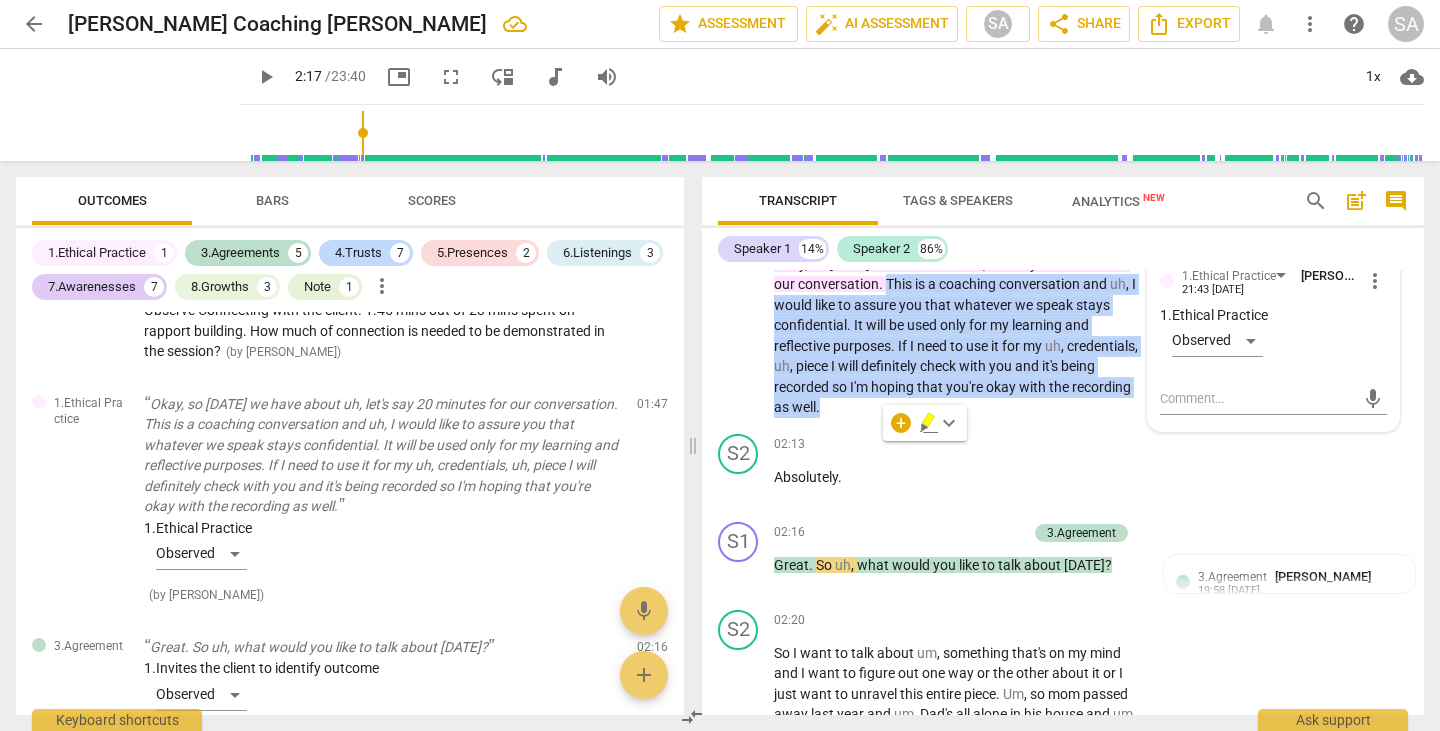 copy on "This   is   a   coaching   conversation   and   uh ,   I   would   like   to   assure   you   that   whatever   we   speak   stays   confidential .   It   will   be   used   only   for   my   learning   and   reflective   purposes .   If   I   need   to   use   it   for   my   uh ,   credentials ,   uh ,   piece   I   will   definitely   check   with   you   and   it's   being   recorded   so   I'm   hoping   that   you're   okay   with   the   recording   as   well ." 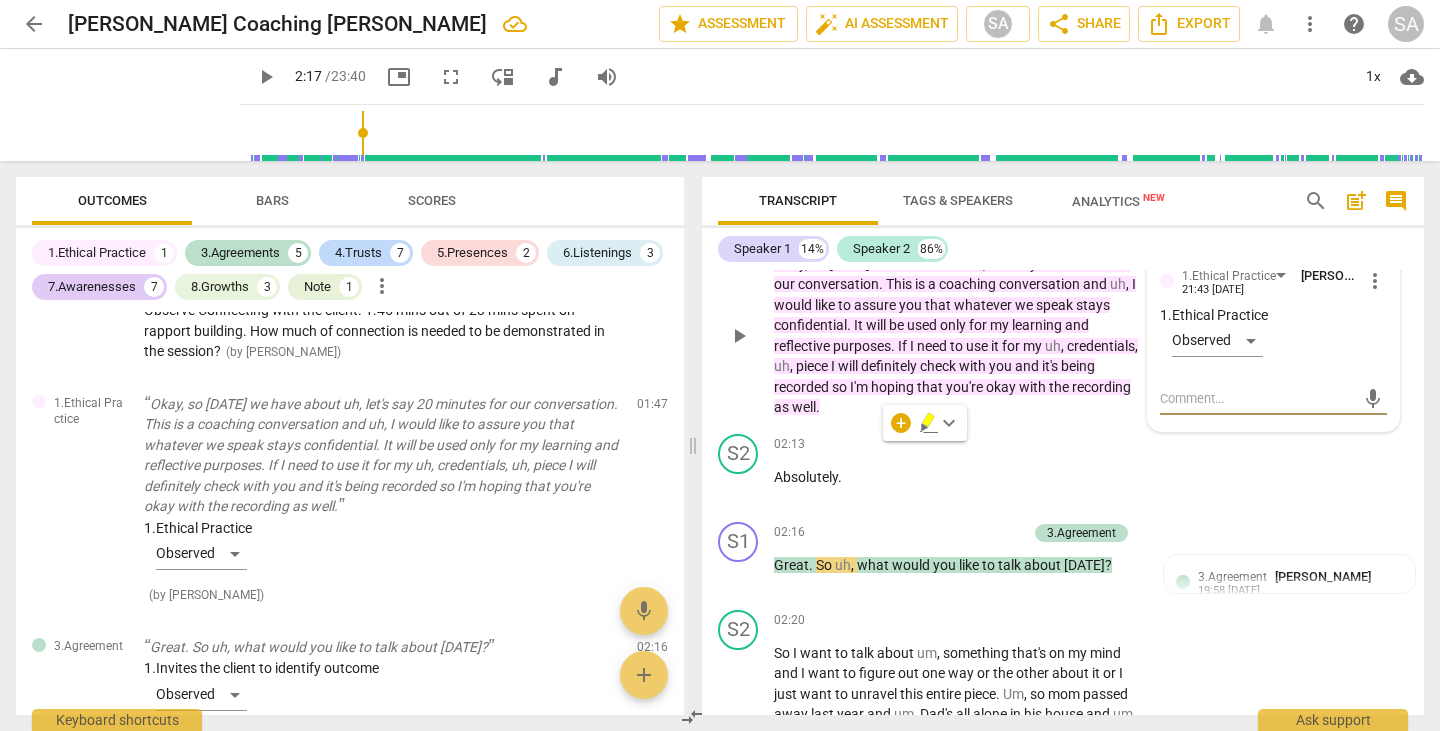 click at bounding box center [1257, 398] 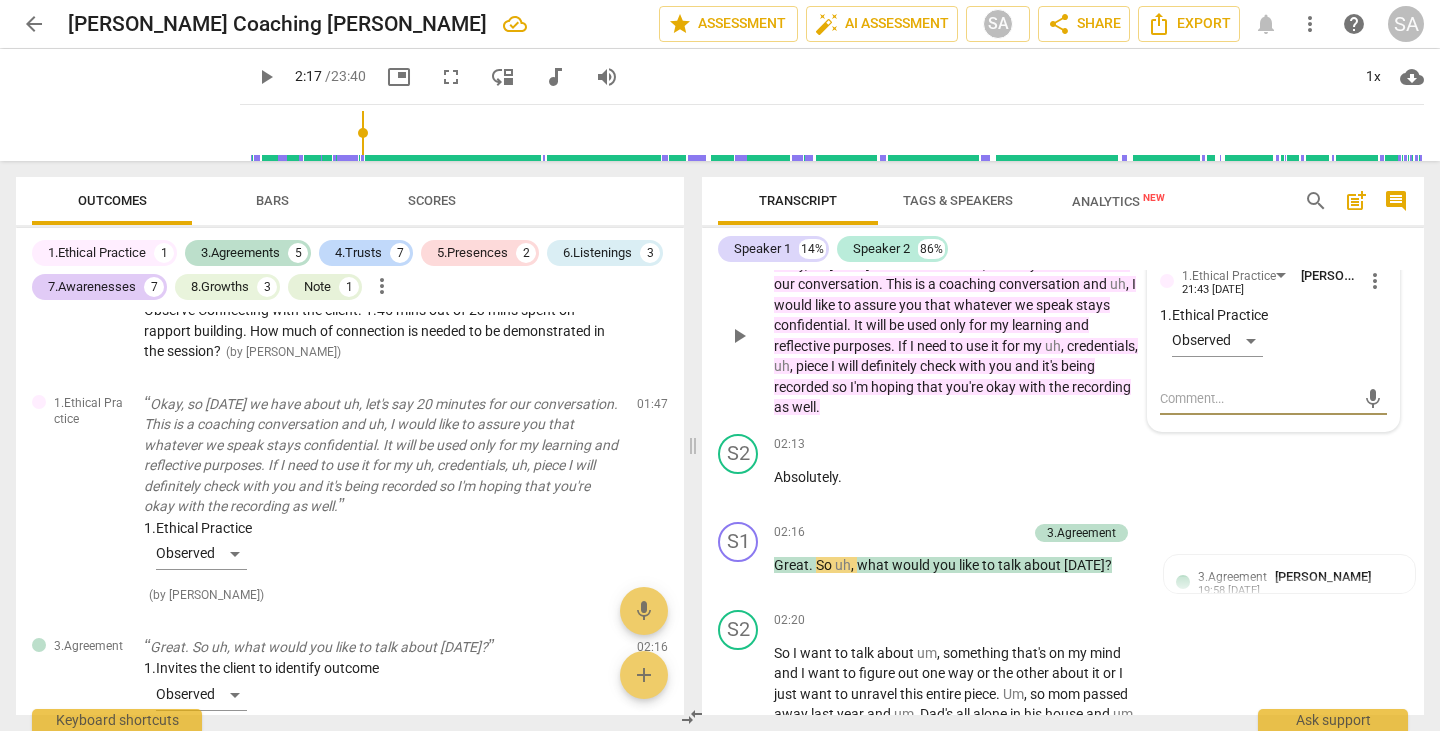 paste on "This is a coaching conversation and uh, I would like to assure you that whatever we speak stays confidential. It will be used only for my learning and reflective purposes. If I need to use it for my uh, credentials, uh, piece I will definitely check with you and it's being recorded so I'm hoping that you're okay with the recording as well." 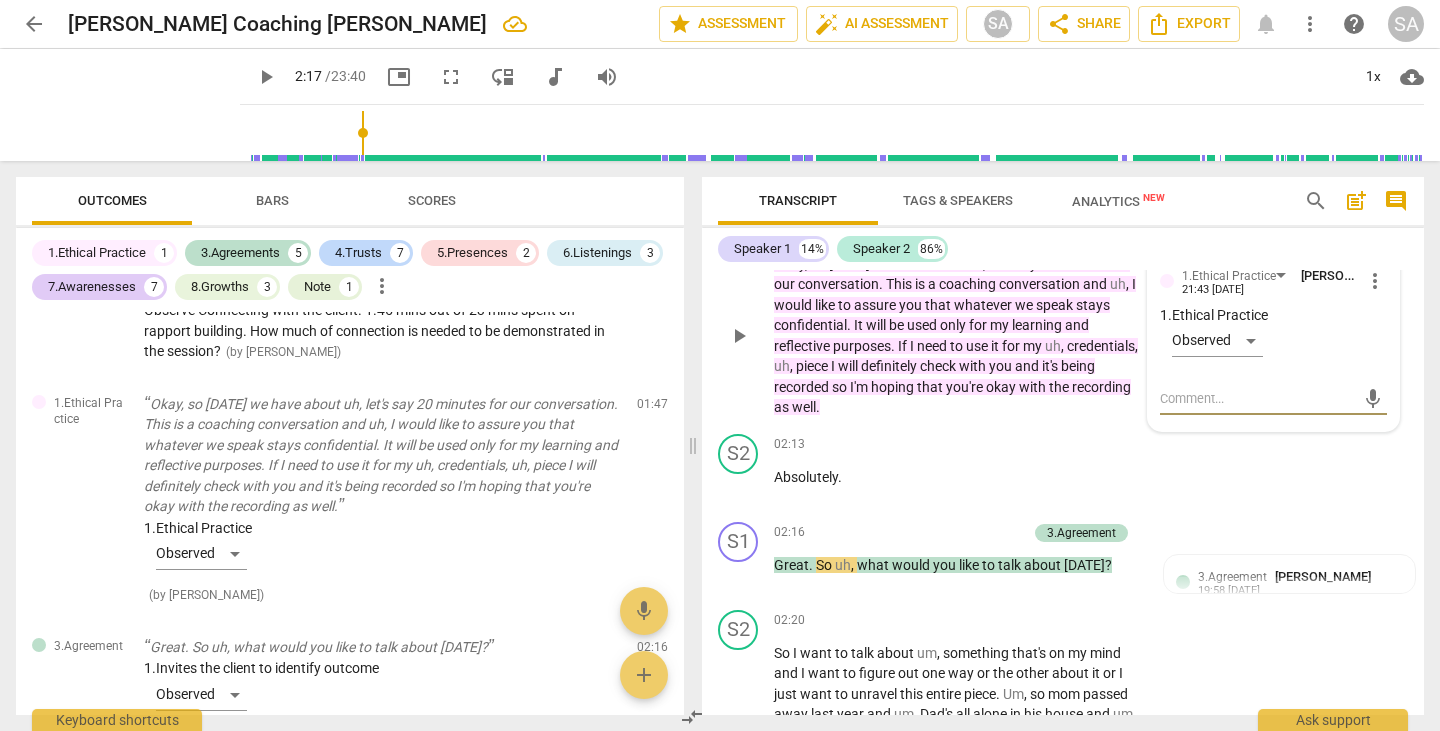 type on "This is a coaching conversation and uh, I would like to assure you that whatever we speak stays confidential. It will be used only for my learning and reflective purposes. If I need to use it for my uh, credentials, uh, piece I will definitely check with you and it's being recorded so I'm hoping that you're okay with the recording as well." 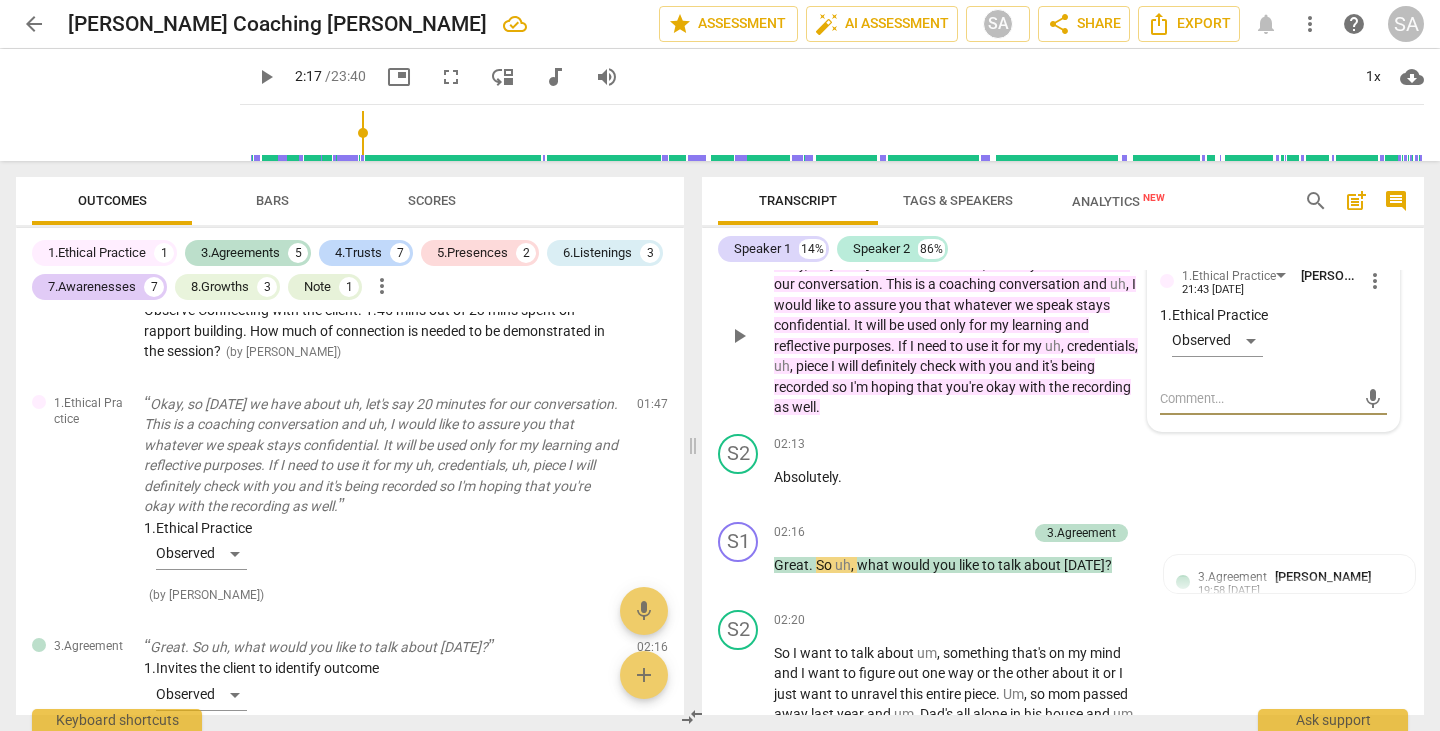 type on "This is a coaching conversation and uh, I would like to assure you that whatever we speak stays confidential. It will be used only for my learning and reflective purposes. If I need to use it for my uh, credentials, uh, piece I will definitely check with you and it's being recorded so I'm hoping that you're okay with the recording as well." 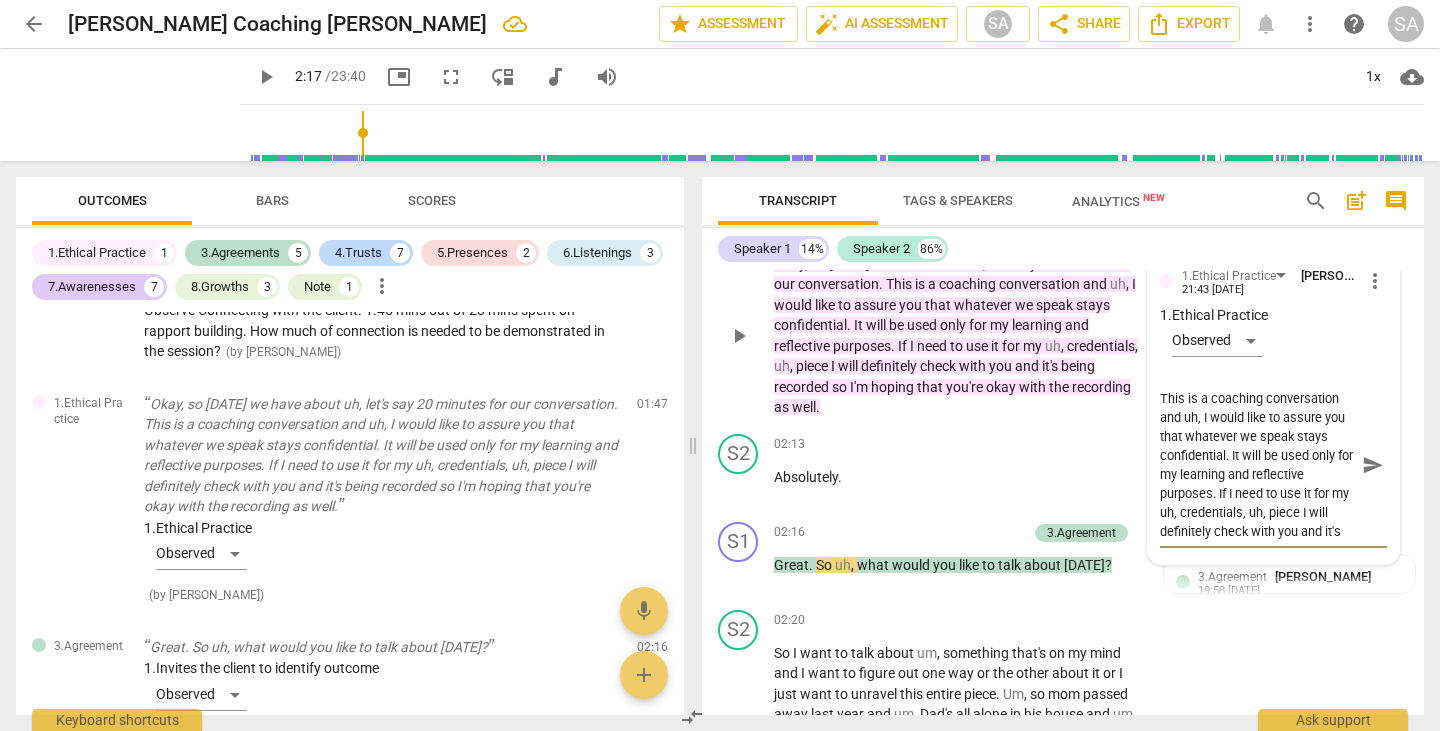 scroll, scrollTop: 55, scrollLeft: 0, axis: vertical 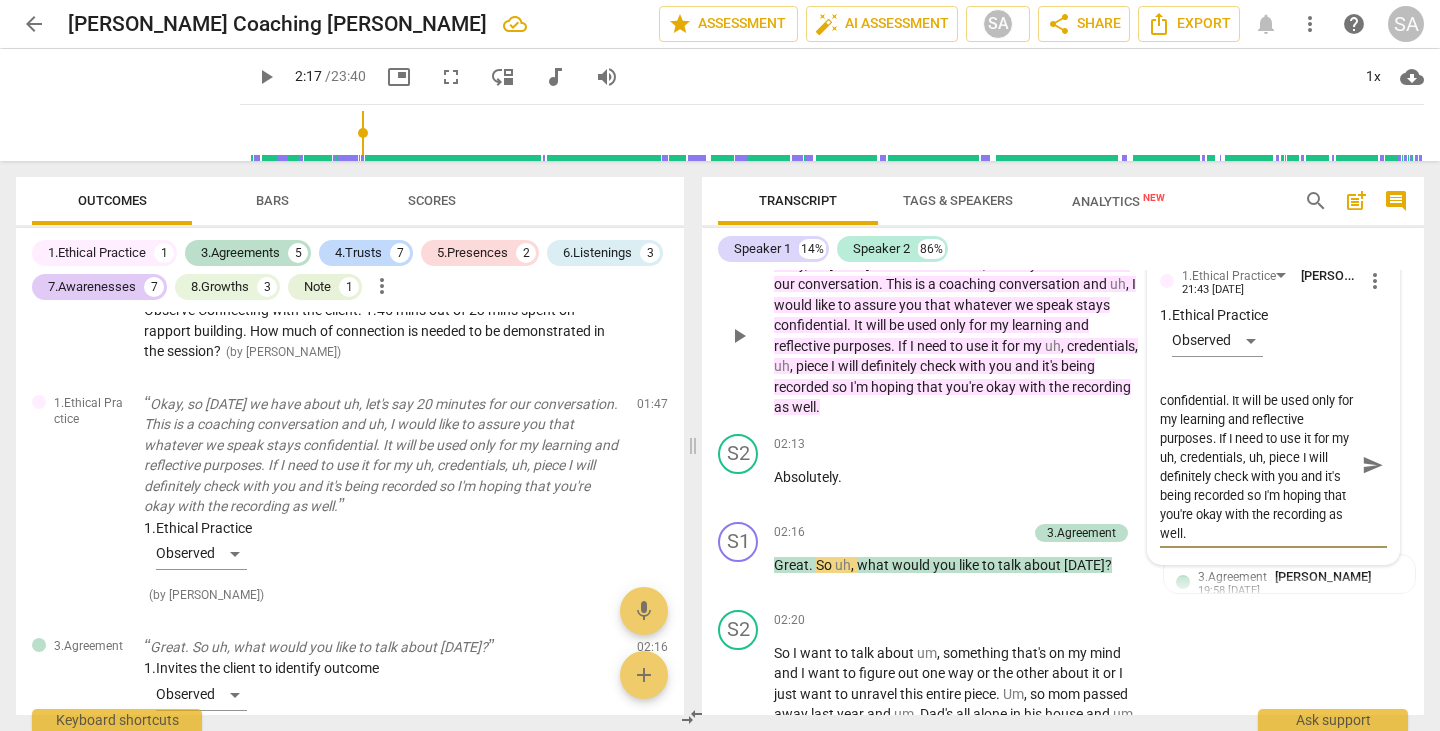 type on "This is a coaching conversation and uh, I would like to assure you that whatever we speak stays confidential. It will be used only for my learning and reflective purposes. If I need to use it for my uh, credentials, uh, piece I will definitely check with you and it's being recorded so I'm hoping that you're okay with the recording as well" 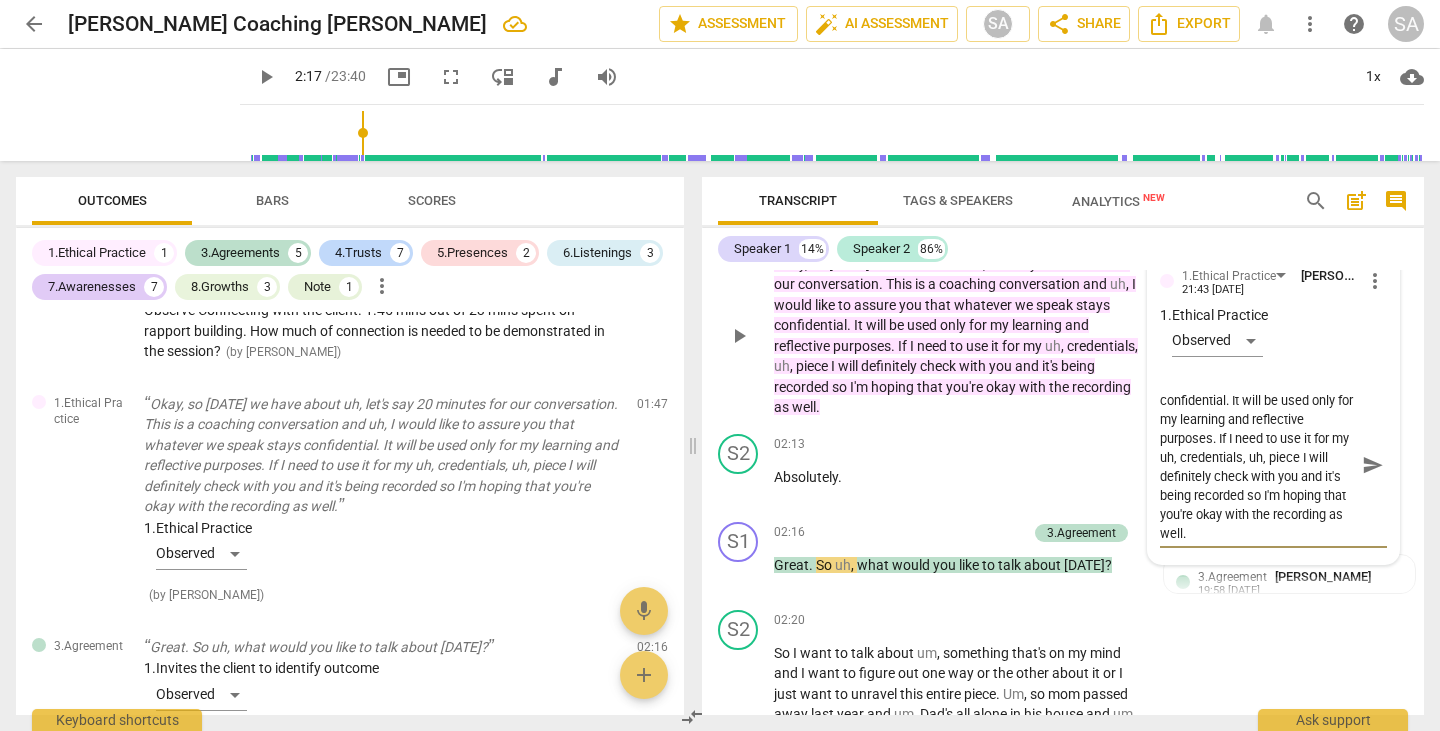 type on "This is a coaching conversation and uh, I would like to assure you that whatever we speak stays confidential. It will be used only for my learning and reflective purposes. If I need to use it for my uh, credentials, uh, piece I will definitely check with you and it's being recorded so I'm hoping that you're okay with the recording as well" 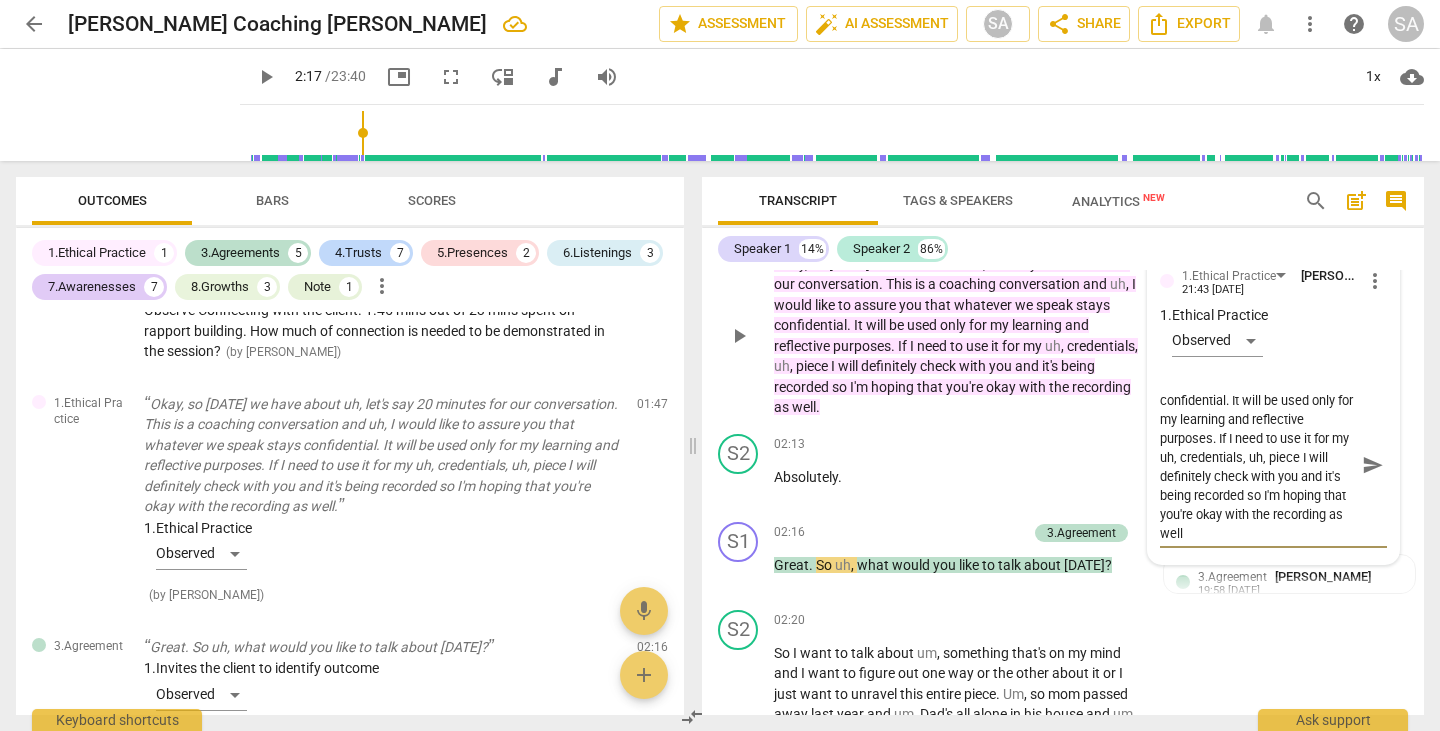 type on "This is a coaching conversation and uh, I would like to assure you that whatever we speak stays confidential. It will be used only for my learning and reflective purposes. If I need to use it for my uh, credentials, uh, piece I will definitely check with you and it's being recorded so I'm hoping that you're okay with the recording as wel" 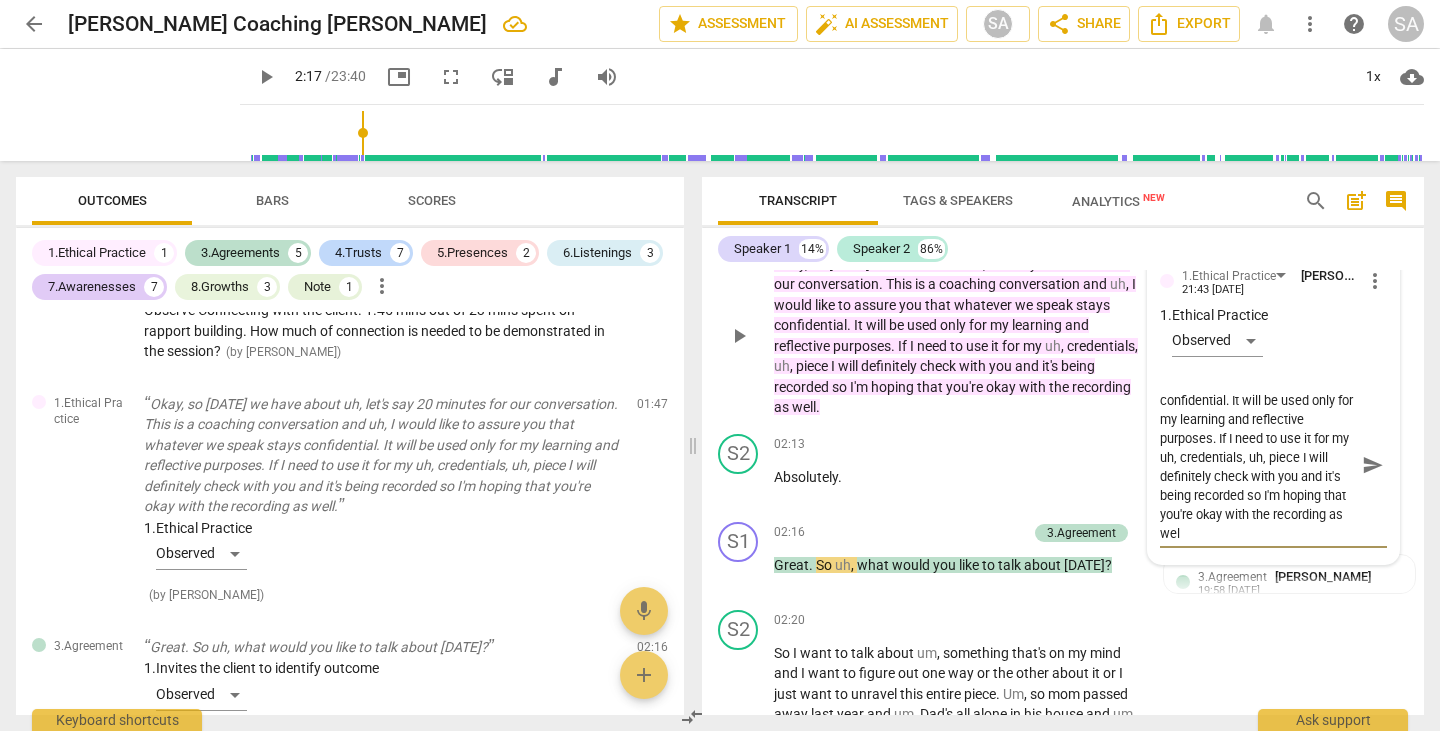 type on "This is a coaching conversation and uh, I would like to assure you that whatever we speak stays confidential. It will be used only for my learning and reflective purposes. If I need to use it for my uh, credentials, uh, piece I will definitely check with you and it's being recorded so I'm hoping that you're okay with the recording as we" 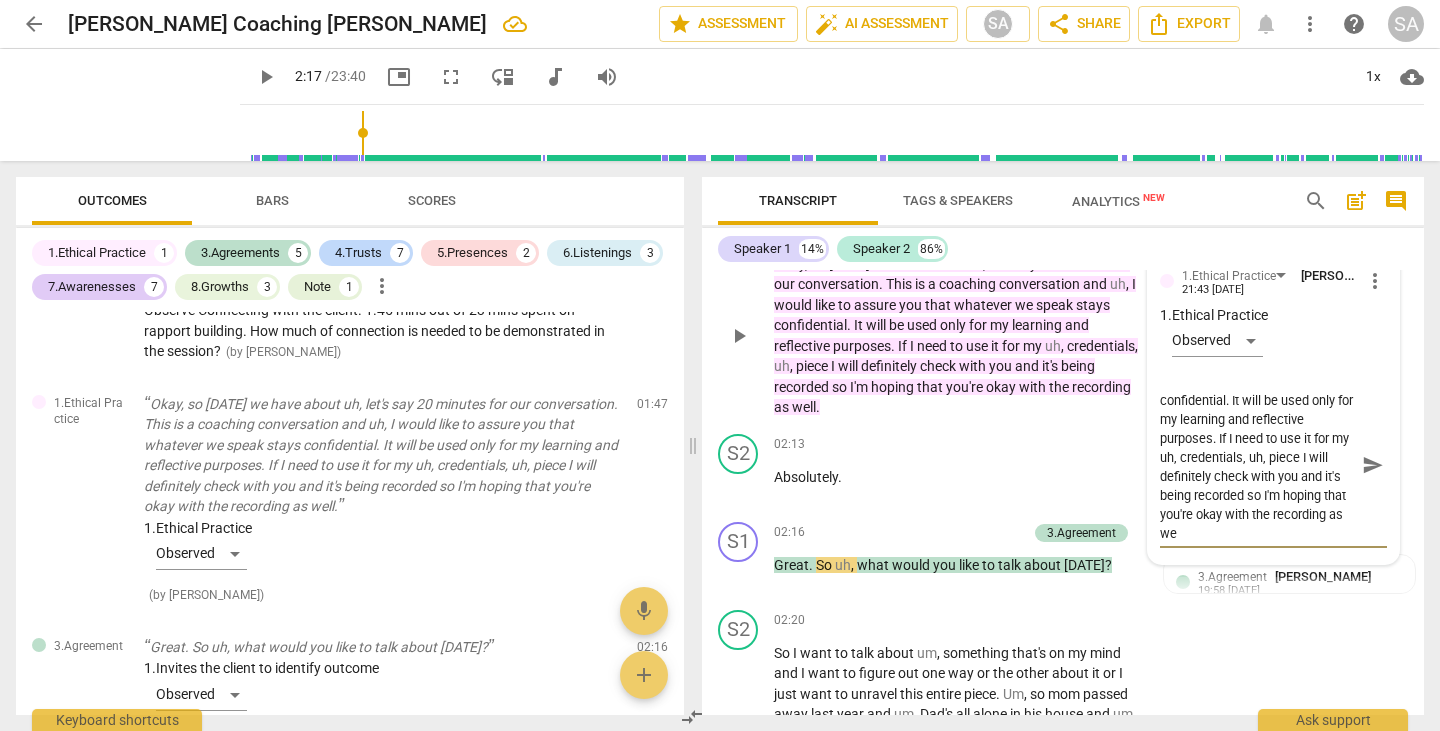 type on "This is a coaching conversation and uh, I would like to assure you that whatever we speak stays confidential. It will be used only for my learning and reflective purposes. If I need to use it for my uh, credentials, uh, piece I will definitely check with you and it's being recorded so I'm hoping that you're okay with the recording as w" 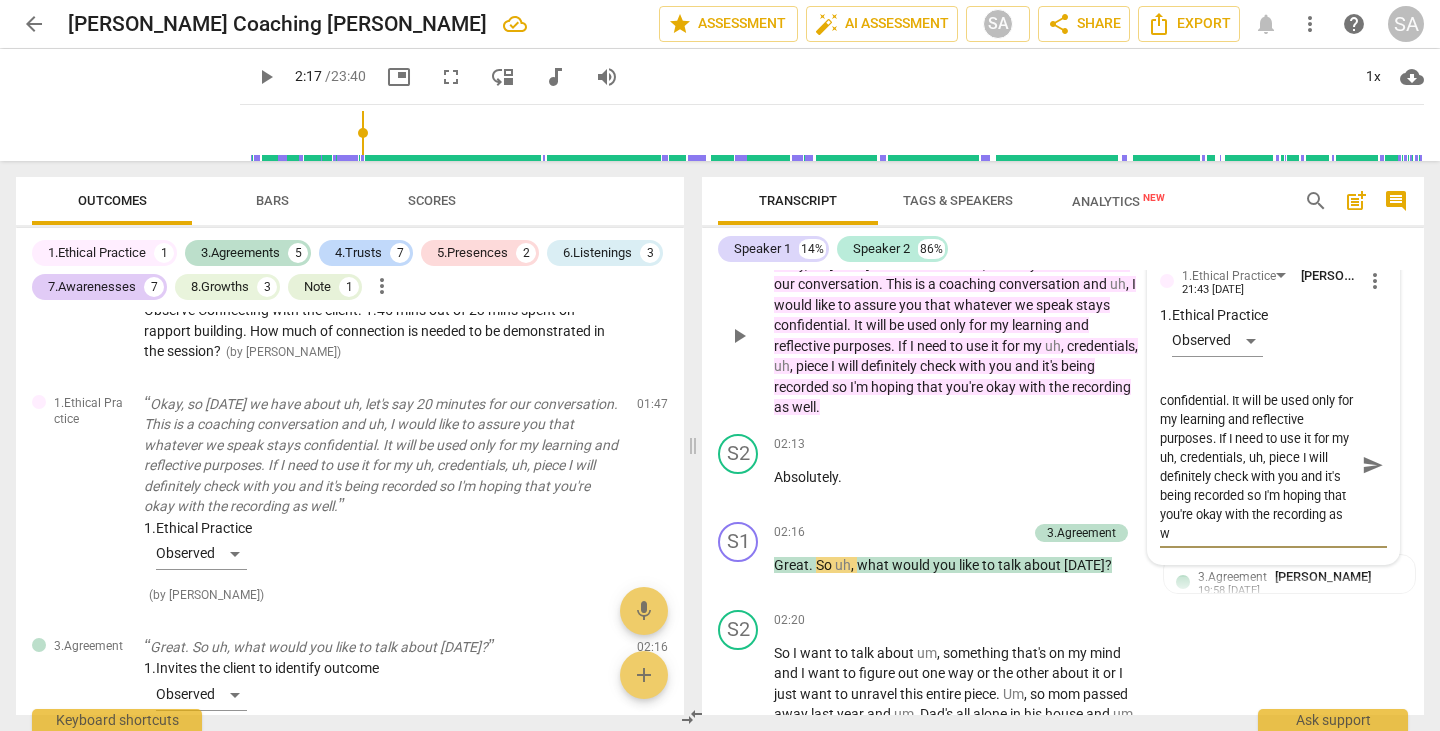 type on "This is a coaching conversation and uh, I would like to assure you that whatever we speak stays confidential. It will be used only for my learning and reflective purposes. If I need to use it for my uh, credentials, uh, piece I will definitely check with you and it's being recorded so I'm hoping that you're okay with the recording as" 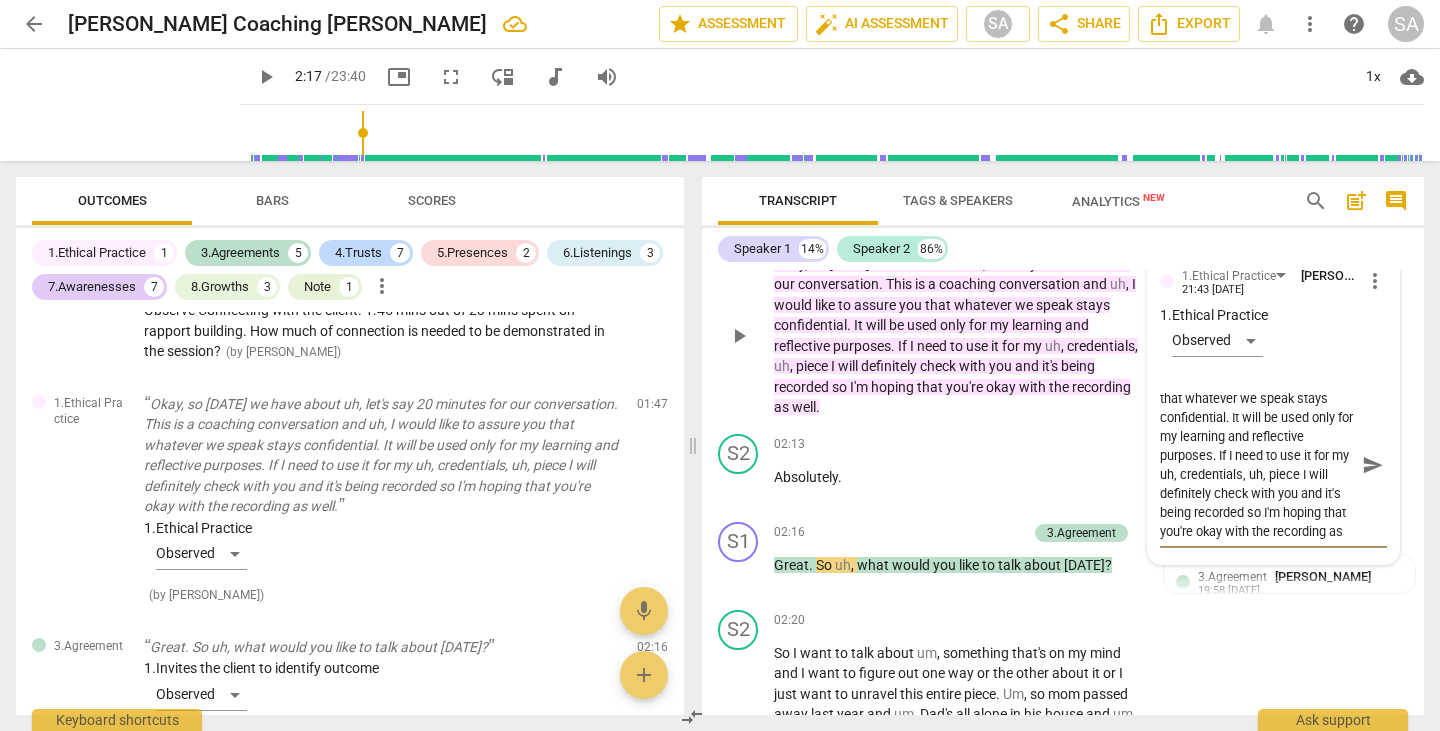 type on "This is a coaching conversation and uh, I would like to assure you that whatever we speak stays confidential. It will be used only for my learning and reflective purposes. If I need to use it for my uh, credentials, uh, piece I will definitely check with you and it's being recorded so I'm hoping that you're okay with the recording as" 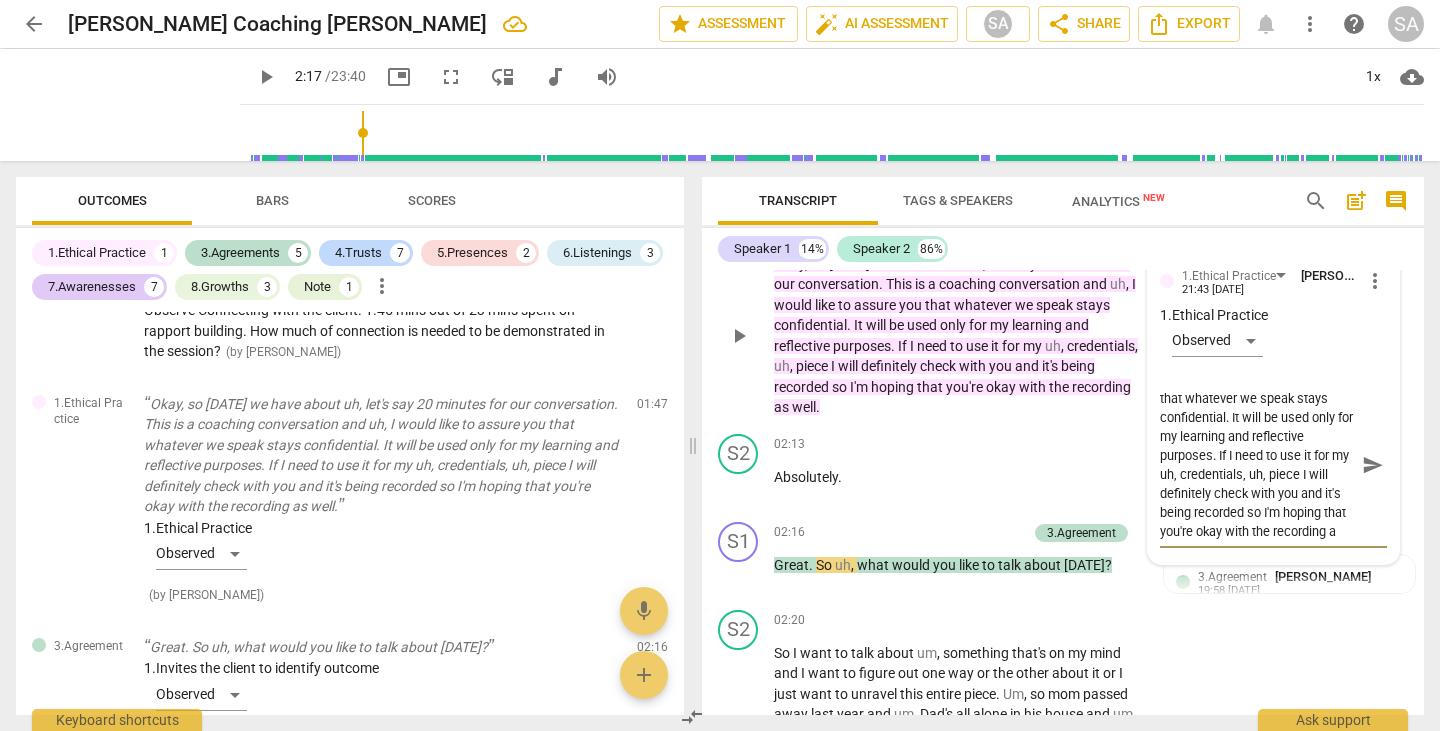 type on "This is a coaching conversation and uh, I would like to assure you that whatever we speak stays confidential. It will be used only for my learning and reflective purposes. If I need to use it for my uh, credentials, uh, piece I will definitely check with you and it's being recorded so I'm hoping that you're okay with the recording" 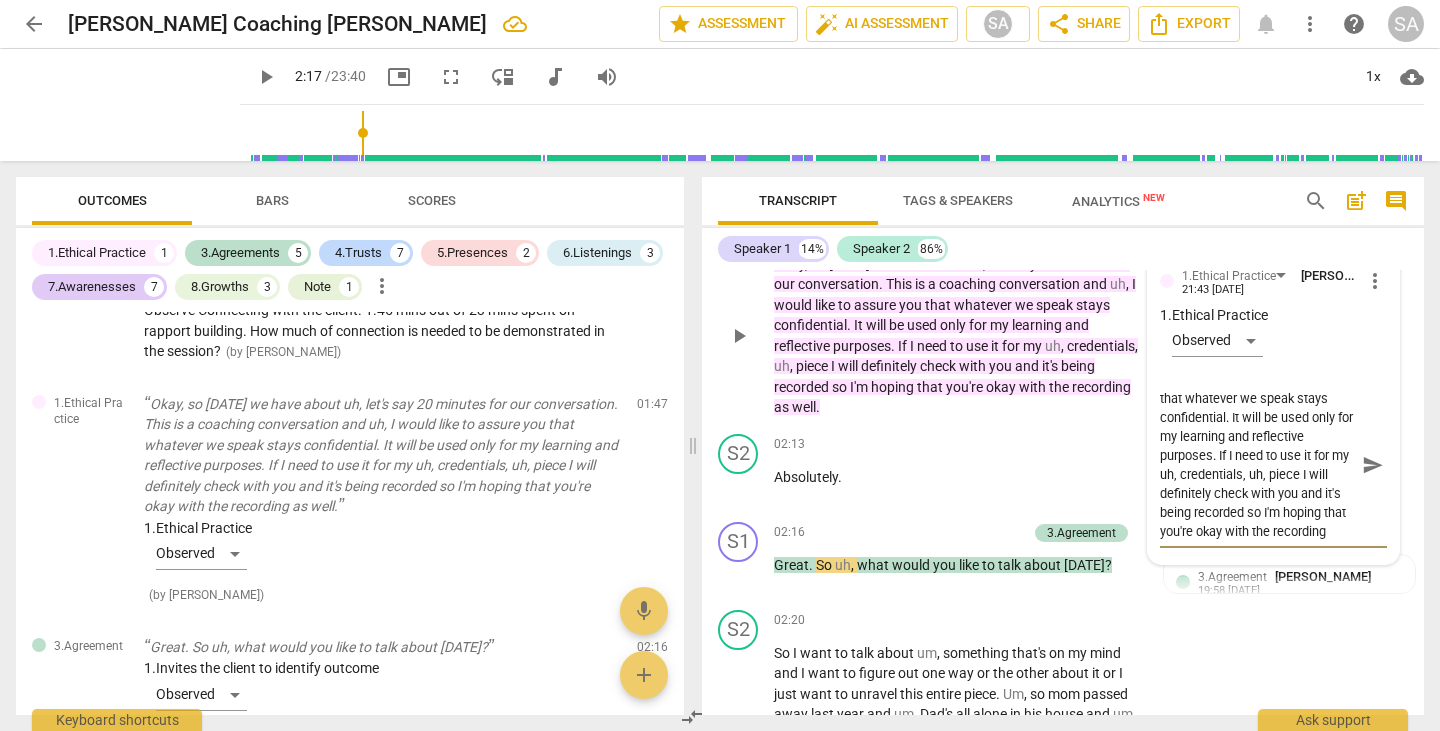 type on "This is a coaching conversation and uh, I would like to assure you that whatever we speak stays confidential. It will be used only for my learning and reflective purposes. If I need to use it for my uh, credentials, uh, piece I will definitely check with you and it's being recorded so I'm hoping that you're okay with the recording" 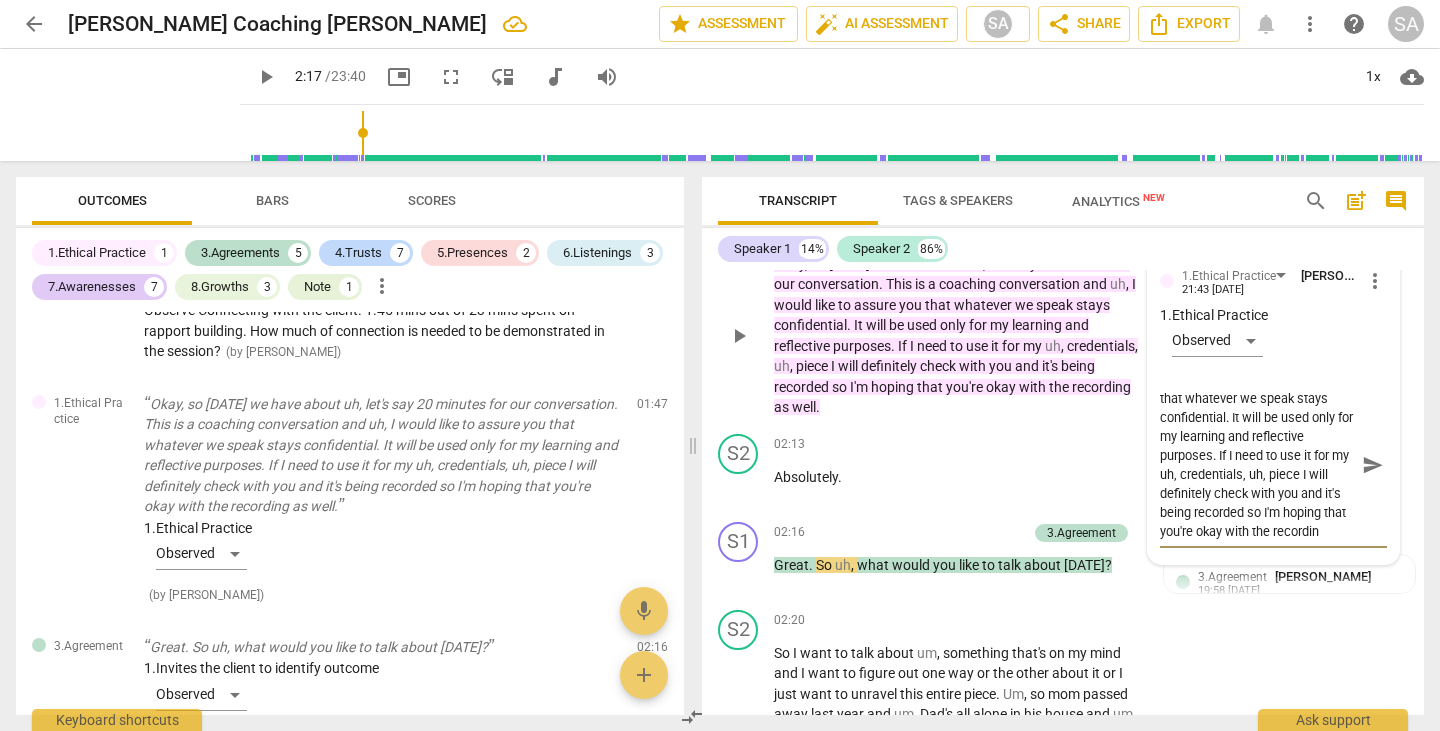 type on "This is a coaching conversation and uh, I would like to assure you that whatever we speak stays confidential. It will be used only for my learning and reflective purposes. If I need to use it for my uh, credentials, uh, piece I will definitely check with you and it's being recorded so I'm hoping that you're okay with the recordi" 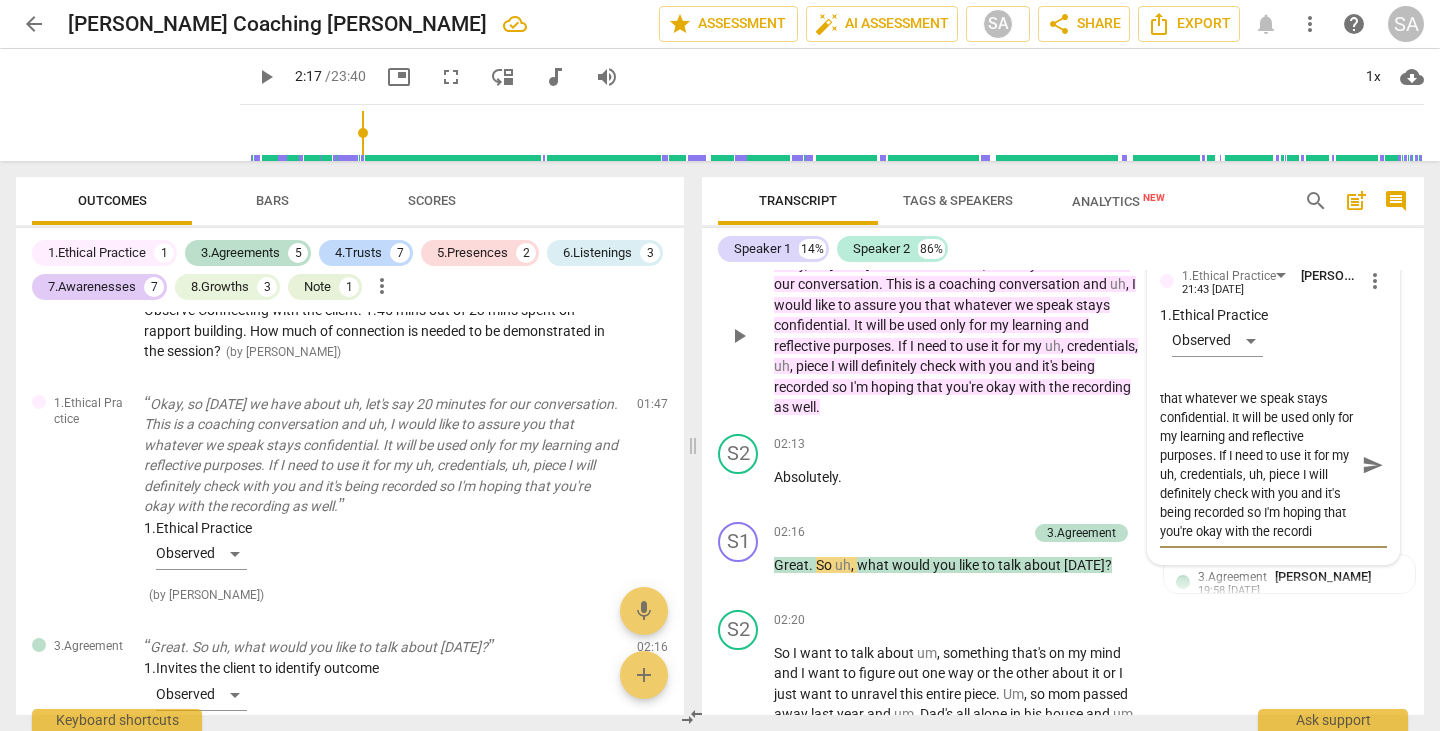 type on "This is a coaching conversation and uh, I would like to assure you that whatever we speak stays confidential. It will be used only for my learning and reflective purposes. If I need to use it for my uh, credentials, uh, piece I will definitely check with you and it's being recorded so I'm hoping that you're okay with the record" 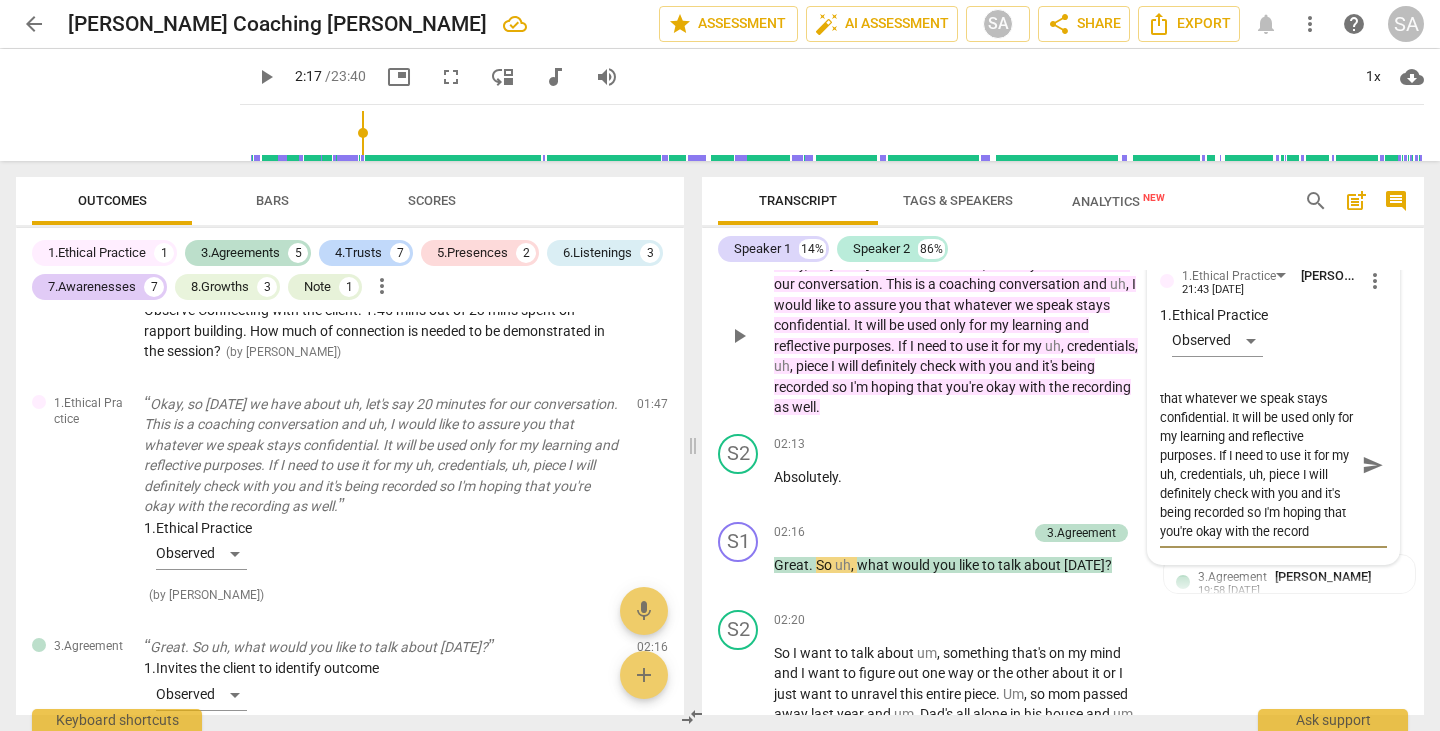 type on "This is a coaching conversation and uh, I would like to assure you that whatever we speak stays confidential. It will be used only for my learning and reflective purposes. If I need to use it for my uh, credentials, uh, piece I will definitely check with you and it's being recorded so I'm hoping that you're okay with the recor" 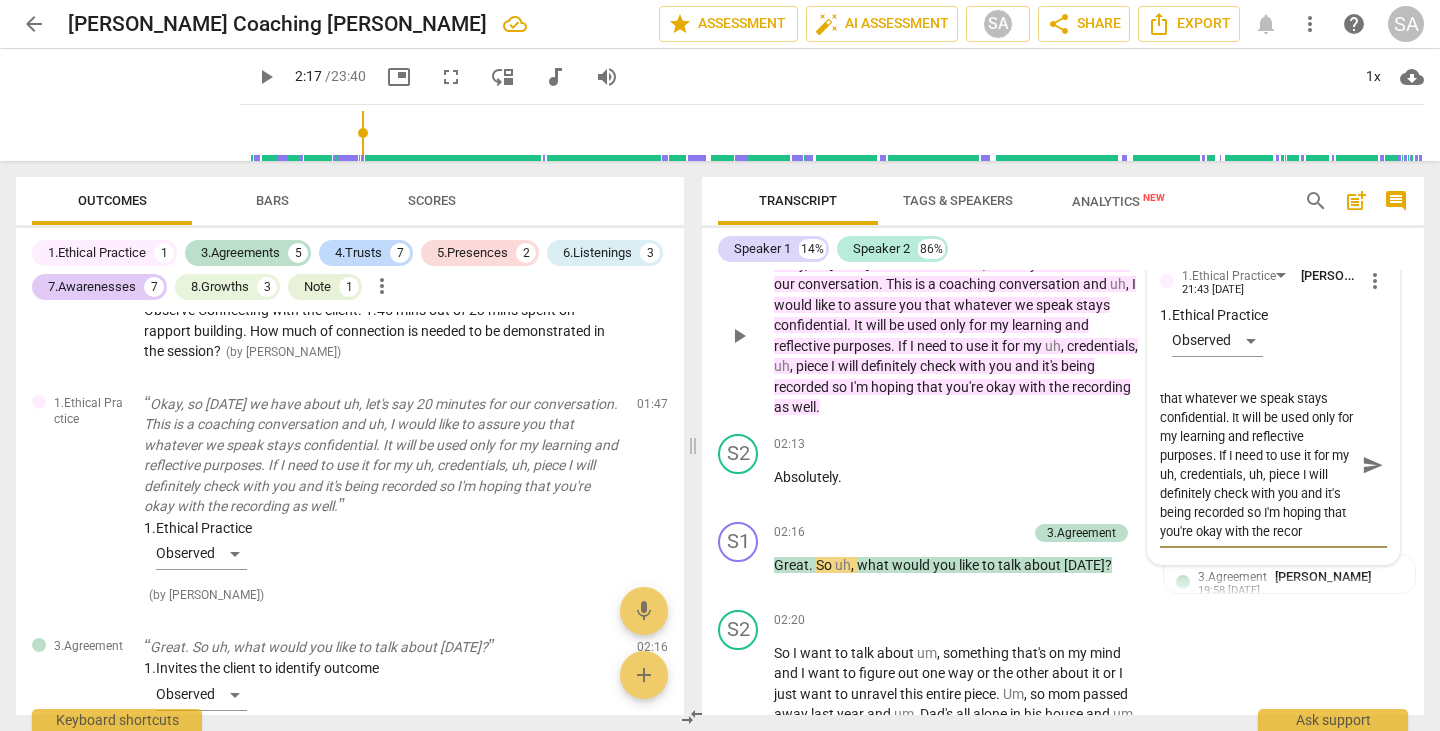 type on "This is a coaching conversation and uh, I would like to assure you that whatever we speak stays confidential. It will be used only for my learning and reflective purposes. If I need to use it for my uh, credentials, uh, piece I will definitely check with you and it's being recorded so I'm hoping that you're okay with the reco" 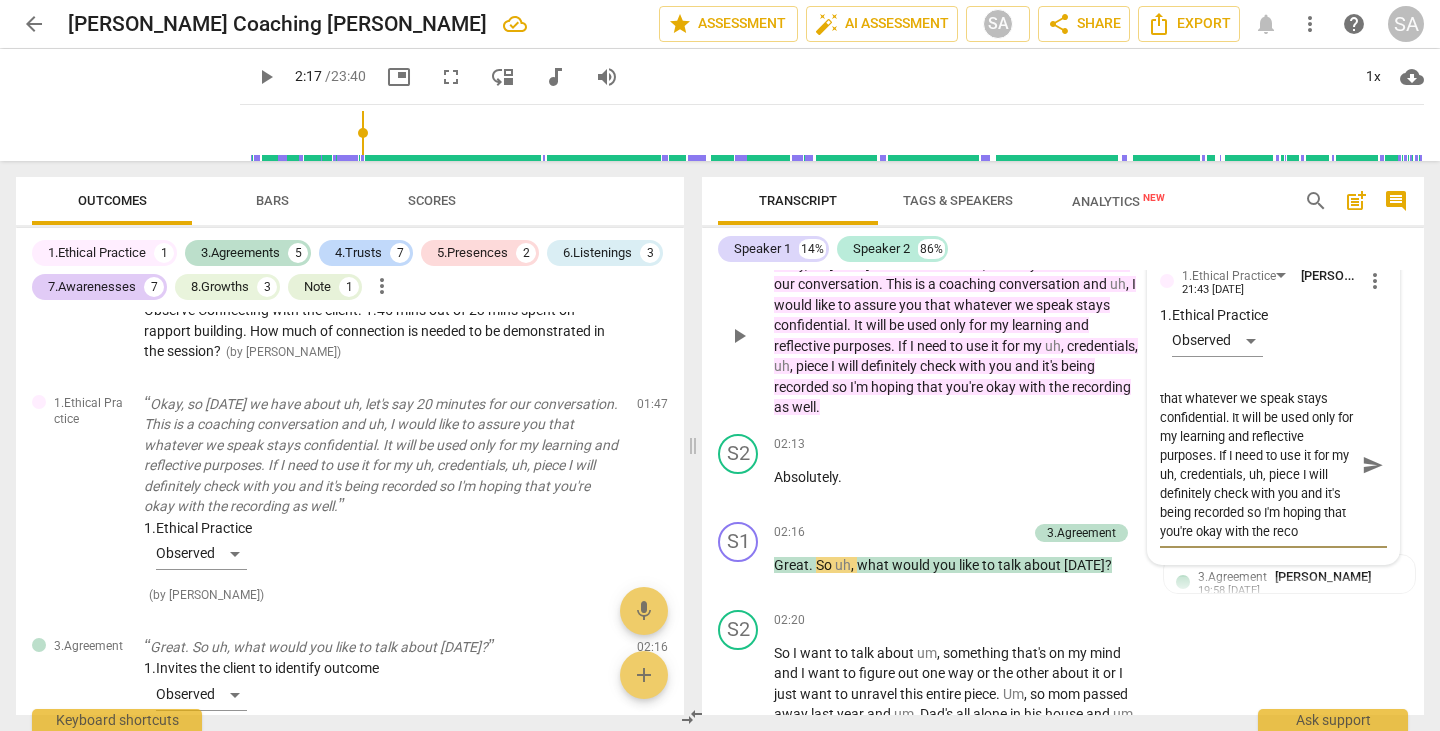 type on "This is a coaching conversation and uh, I would like to assure you that whatever we speak stays confidential. It will be used only for my learning and reflective purposes. If I need to use it for my uh, credentials, uh, piece I will definitely check with you and it's being recorded so I'm hoping that you're okay with the rec" 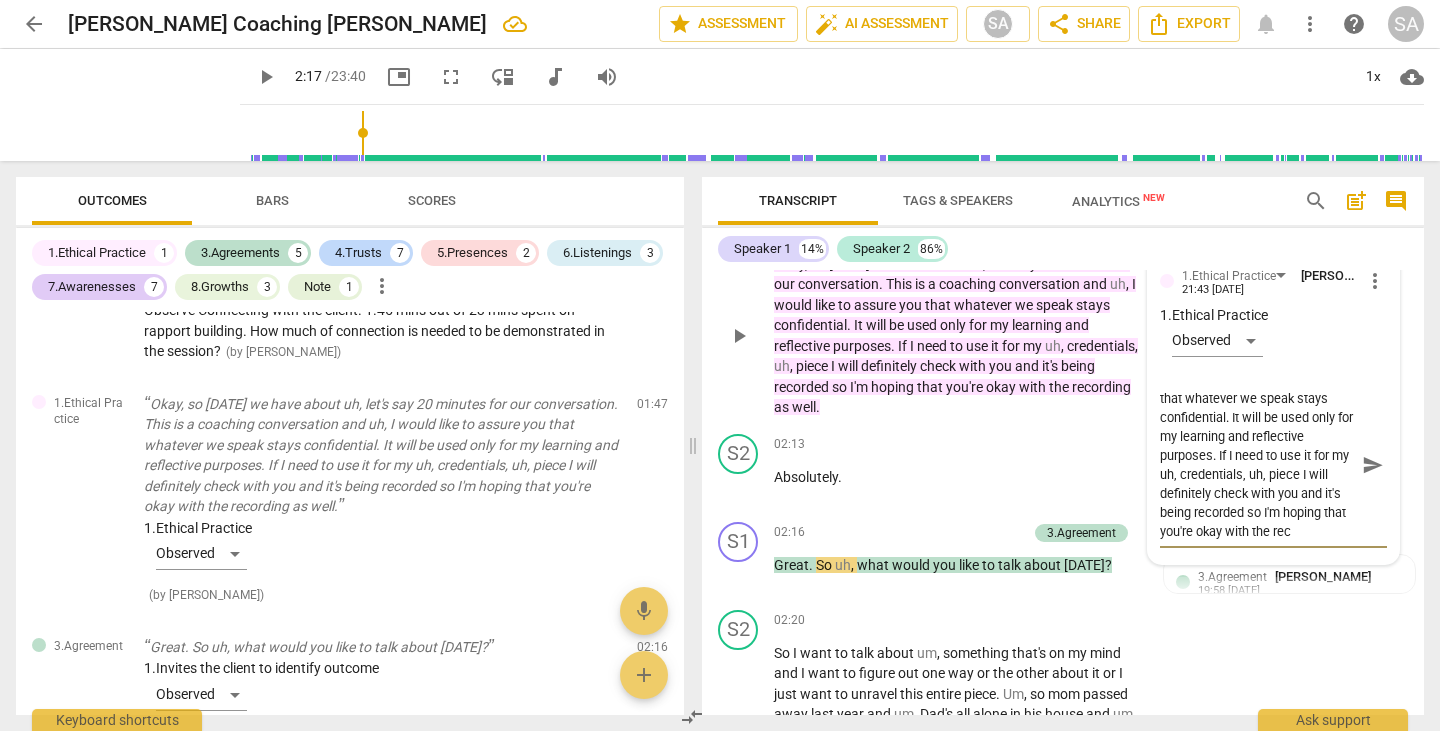 type on "This is a coaching conversation and uh, I would like to assure you that whatever we speak stays confidential. It will be used only for my learning and reflective purposes. If I need to use it for my uh, credentials, uh, piece I will definitely check with you and it's being recorded so I'm hoping that you're okay with the re" 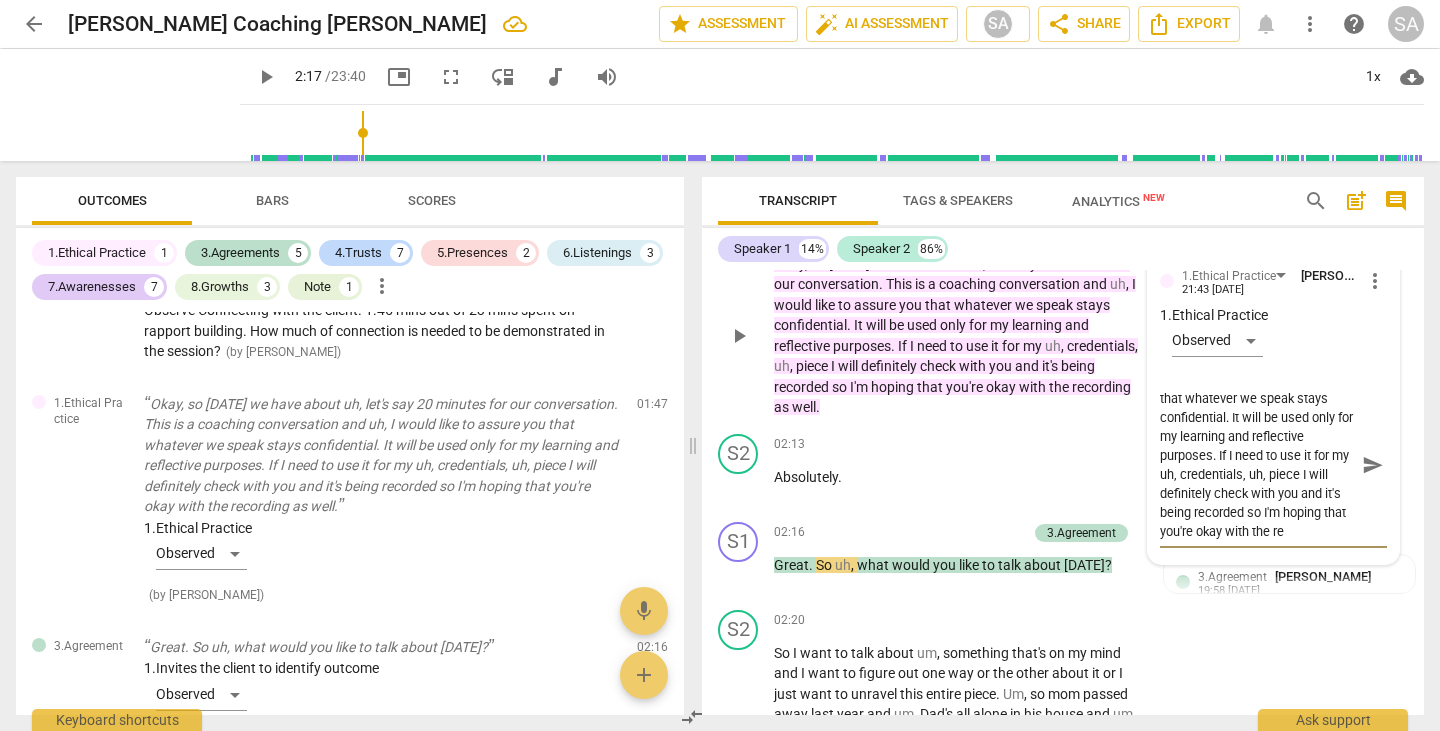 type on "This is a coaching conversation and uh, I would like to assure you that whatever we speak stays confidential. It will be used only for my learning and reflective purposes. If I need to use it for my uh, credentials, uh, piece I will definitely check with you and it's being recorded so I'm hoping that you're okay with the r" 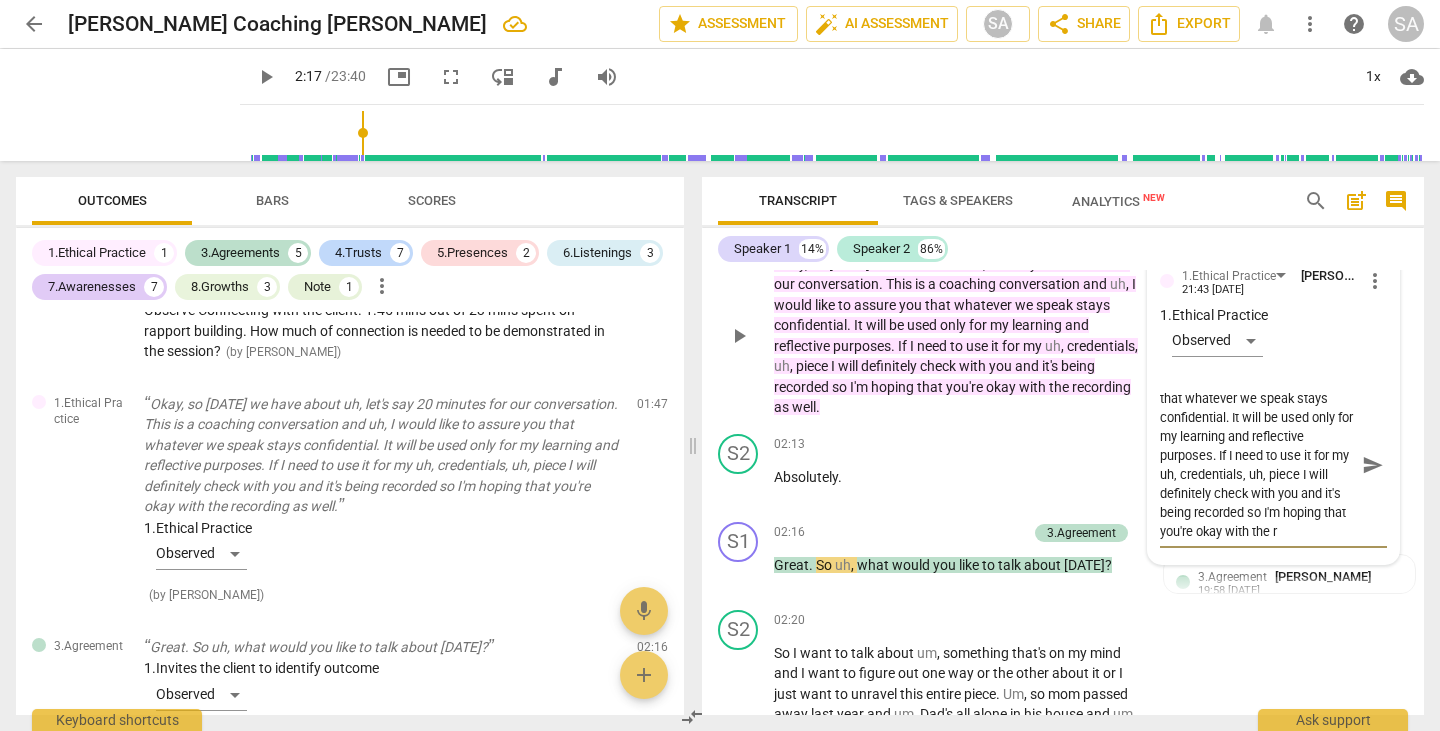type on "This is a coaching conversation and uh, I would like to assure you that whatever we speak stays confidential. It will be used only for my learning and reflective purposes. If I need to use it for my uh, credentials, uh, piece I will definitely check with you and it's being recorded so I'm hoping that you're okay with the" 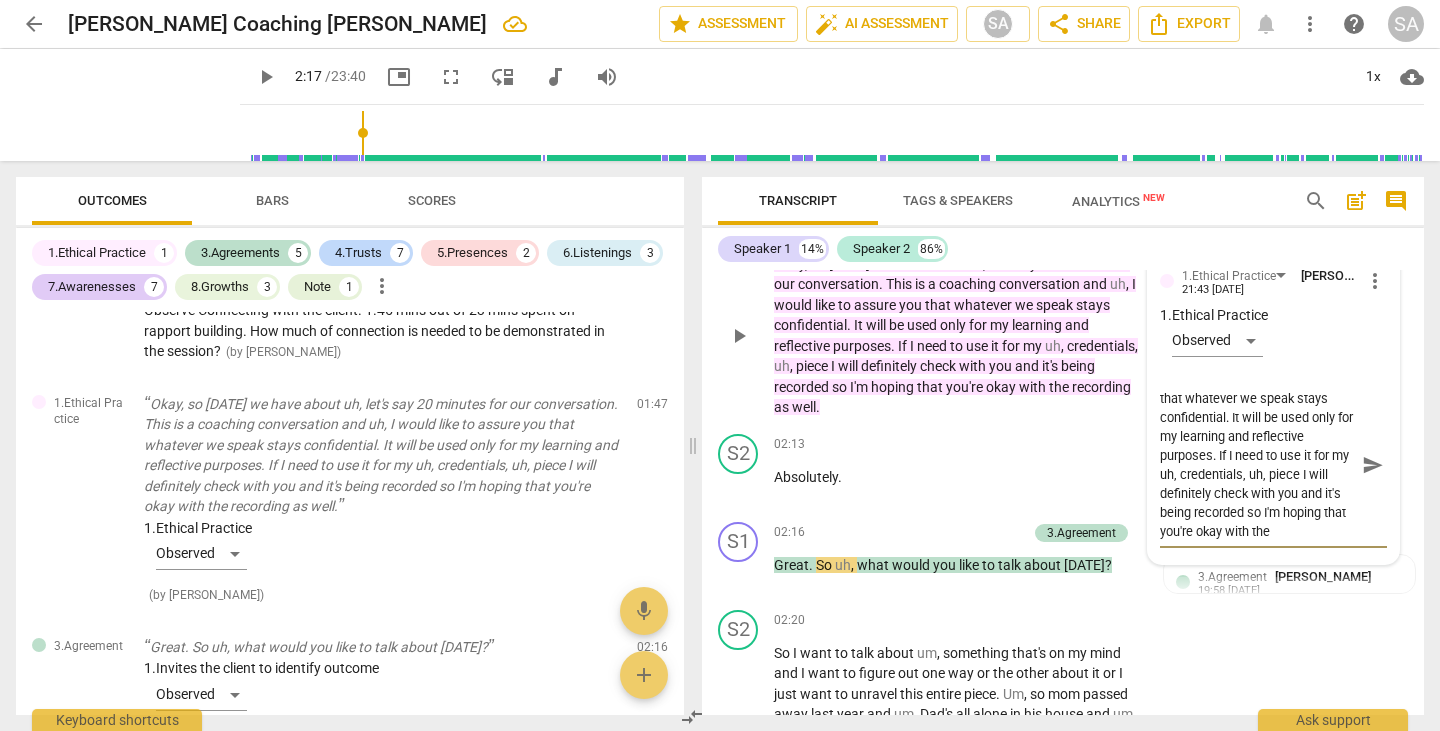 type on "This is a coaching conversation and uh, I would like to assure you that whatever we speak stays confidential. It will be used only for my learning and reflective purposes. If I need to use it for my uh, credentials, uh, piece I will definitely check with you and it's being recorded so I'm hoping that you're okay with the" 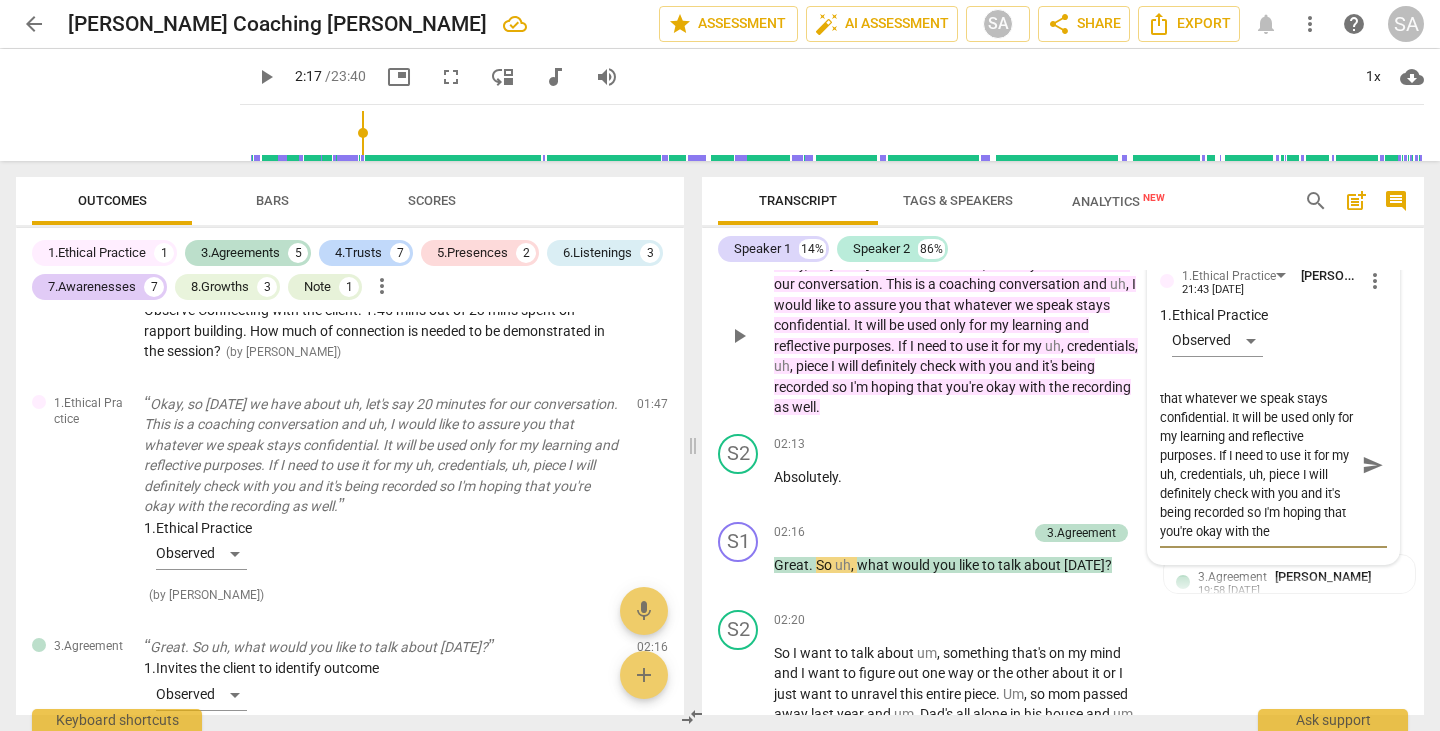 type on "This is a coaching conversation and uh, I would like to assure you that whatever we speak stays confidential. It will be used only for my learning and reflective purposes. If I need to use it for my uh, credentials, uh, piece I will definitely check with you and it's being recorded so I'm hoping that you're okay with th" 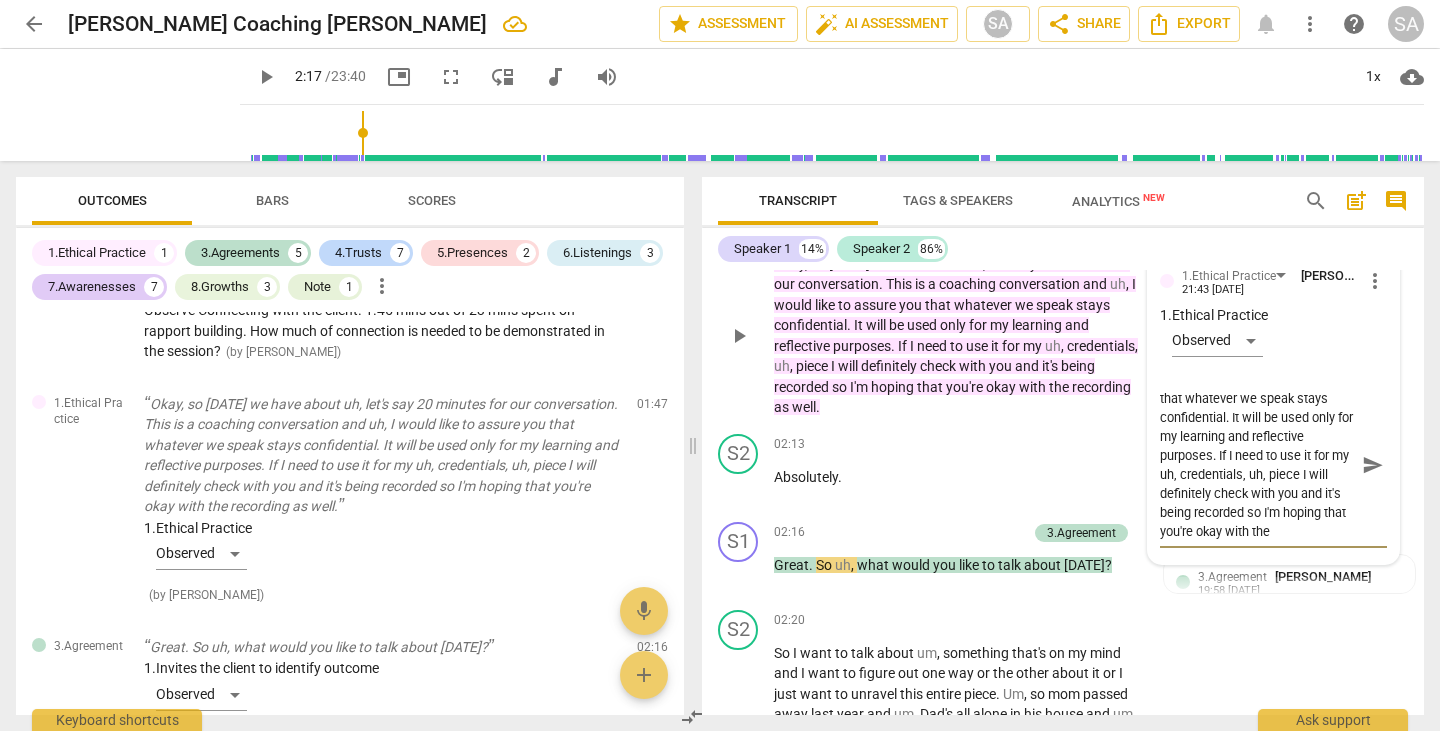 type on "This is a coaching conversation and uh, I would like to assure you that whatever we speak stays confidential. It will be used only for my learning and reflective purposes. If I need to use it for my uh, credentials, uh, piece I will definitely check with you and it's being recorded so I'm hoping that you're okay with th" 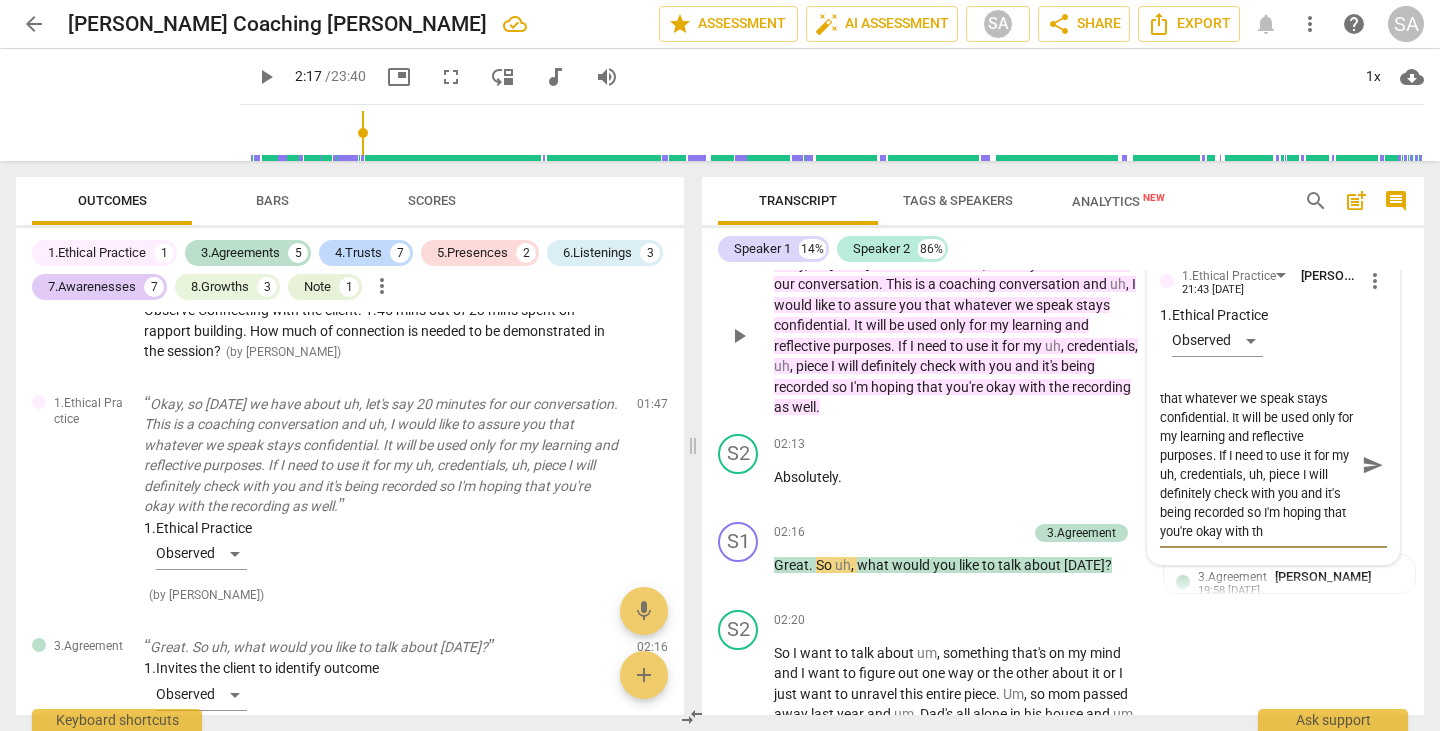 type on "This is a coaching conversation and uh, I would like to assure you that whatever we speak stays confidential. It will be used only for my learning and reflective purposes. If I need to use it for my uh, credentials, uh, piece I will definitely check with you and it's being recorded so I'm hoping that you're okay with t" 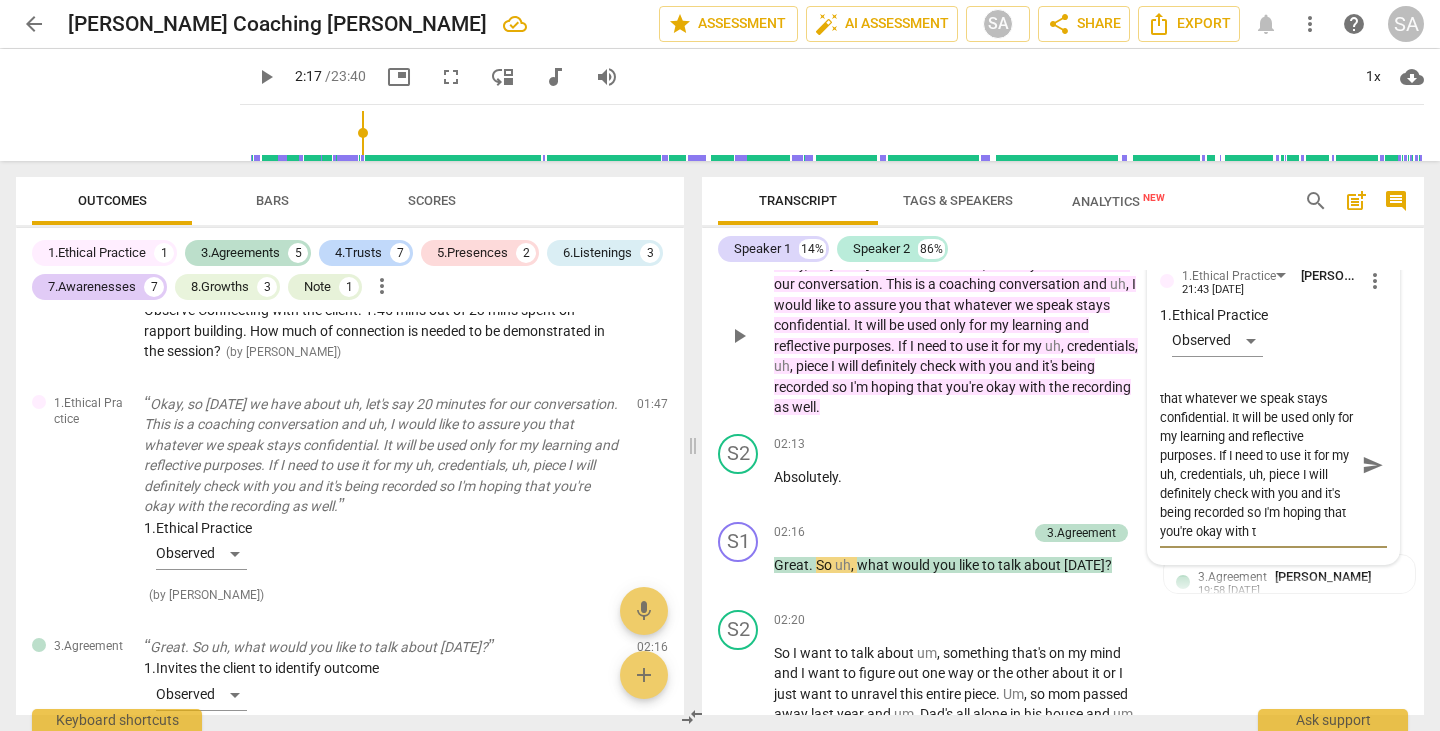 type on "This is a coaching conversation and uh, I would like to assure you that whatever we speak stays confidential. It will be used only for my learning and reflective purposes. If I need to use it for my uh, credentials, uh, piece I will definitely check with you and it's being recorded so I'm hoping that you're okay with" 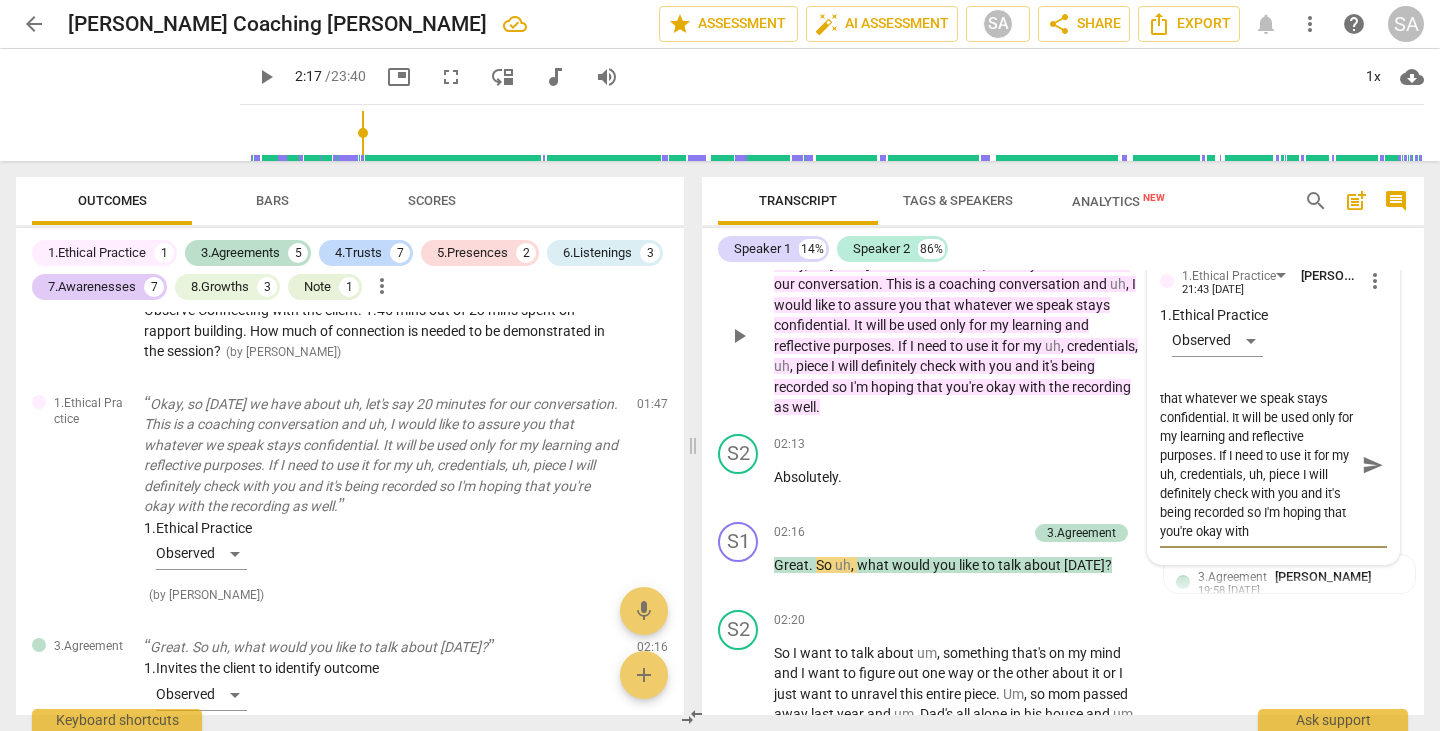 type on "This is a coaching conversation and uh, I would like to assure you that whatever we speak stays confidential. It will be used only for my learning and reflective purposes. If I need to use it for my uh, credentials, uh, piece I will definitely check with you and it's being recorded so I'm hoping that you're okay with" 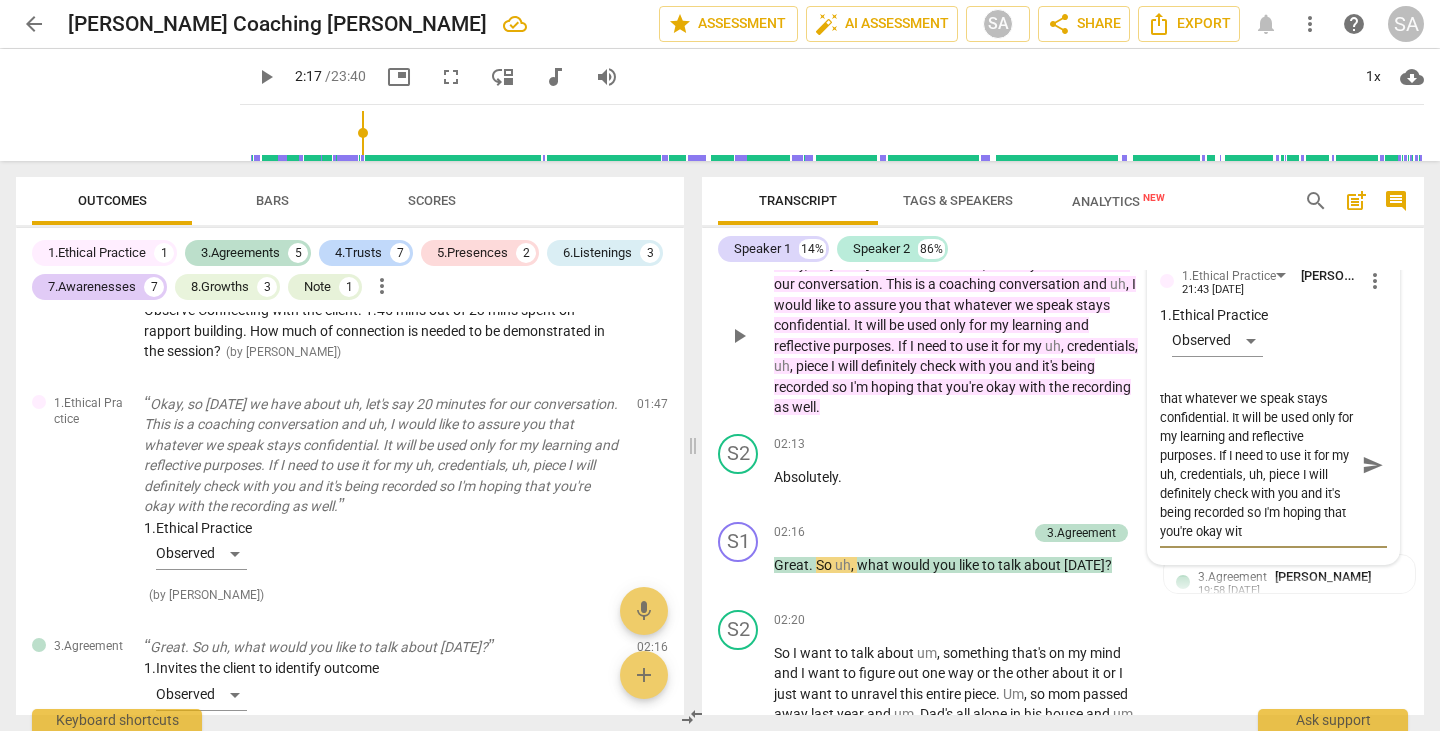 type on "This is a coaching conversation and uh, I would like to assure you that whatever we speak stays confidential. It will be used only for my learning and reflective purposes. If I need to use it for my uh, credentials, uh, piece I will definitely check with you and it's being recorded so I'm hoping that you're okay wi" 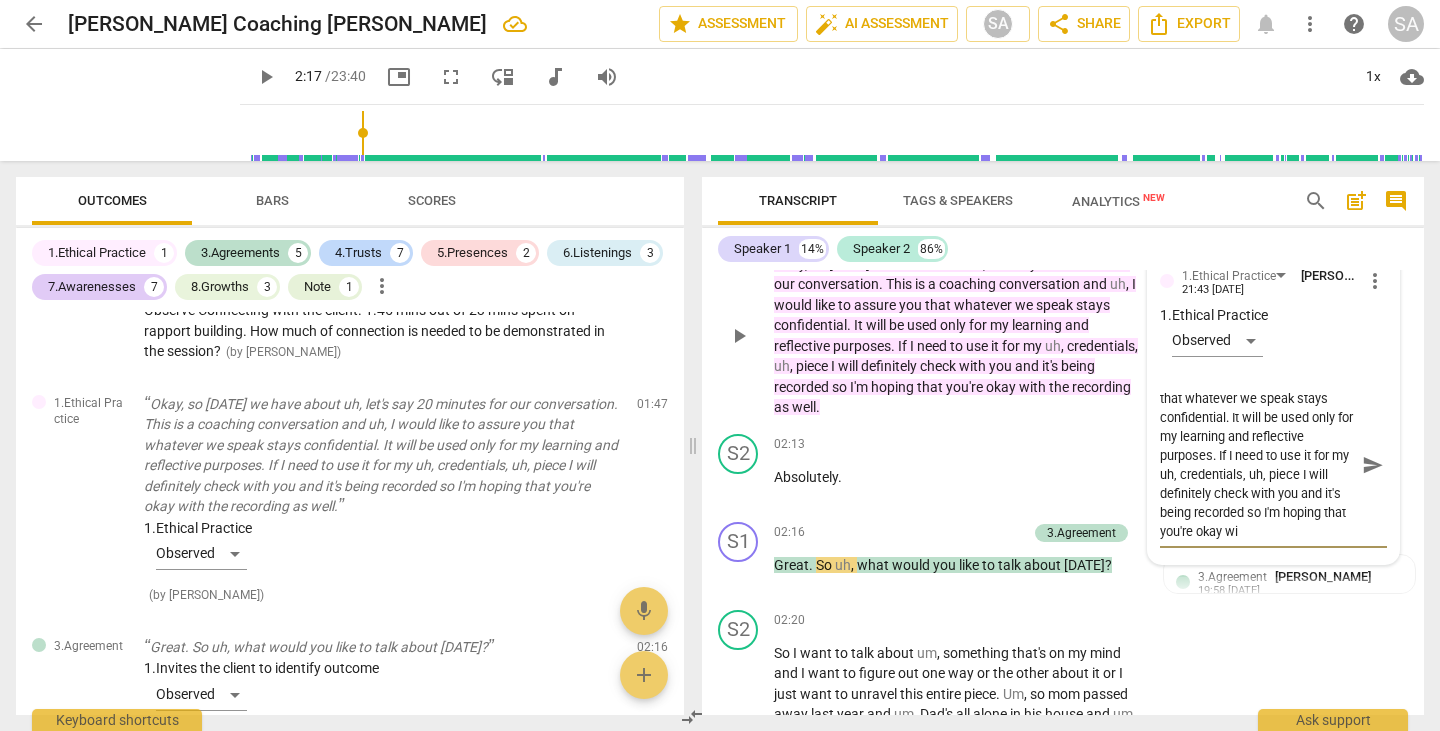 type on "This is a coaching conversation and uh, I would like to assure you that whatever we speak stays confidential. It will be used only for my learning and reflective purposes. If I need to use it for my uh, credentials, uh, piece I will definitely check with you and it's being recorded so I'm hoping that you're okay w" 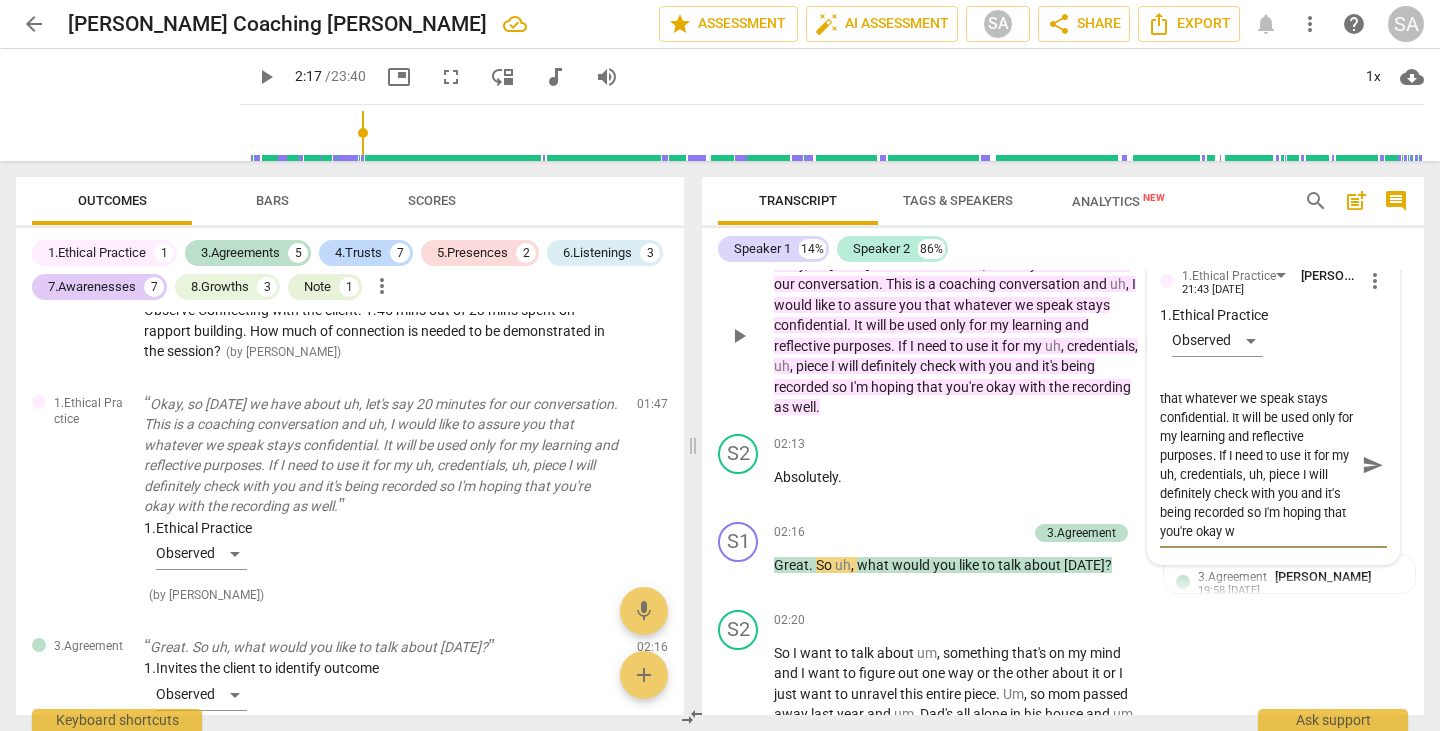 type on "This is a coaching conversation and uh, I would like to assure you that whatever we speak stays confidential. It will be used only for my learning and reflective purposes. If I need to use it for my uh, credentials, uh, piece I will definitely check with you and it's being recorded so I'm hoping that you're okay" 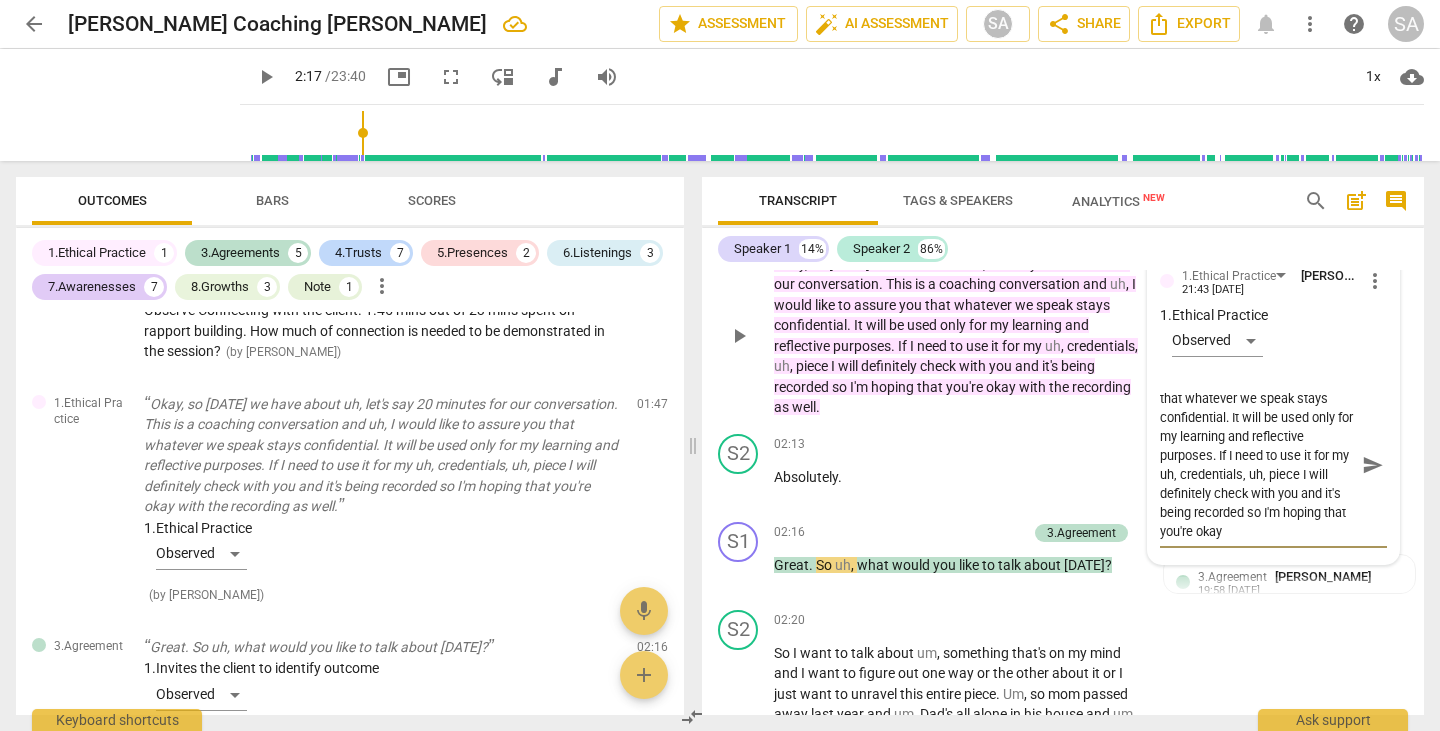 type on "This is a coaching conversation and uh, I would like to assure you that whatever we speak stays confidential. It will be used only for my learning and reflective purposes. If I need to use it for my uh, credentials, uh, piece I will definitely check with you and it's being recorded so I'm hoping that you're okay" 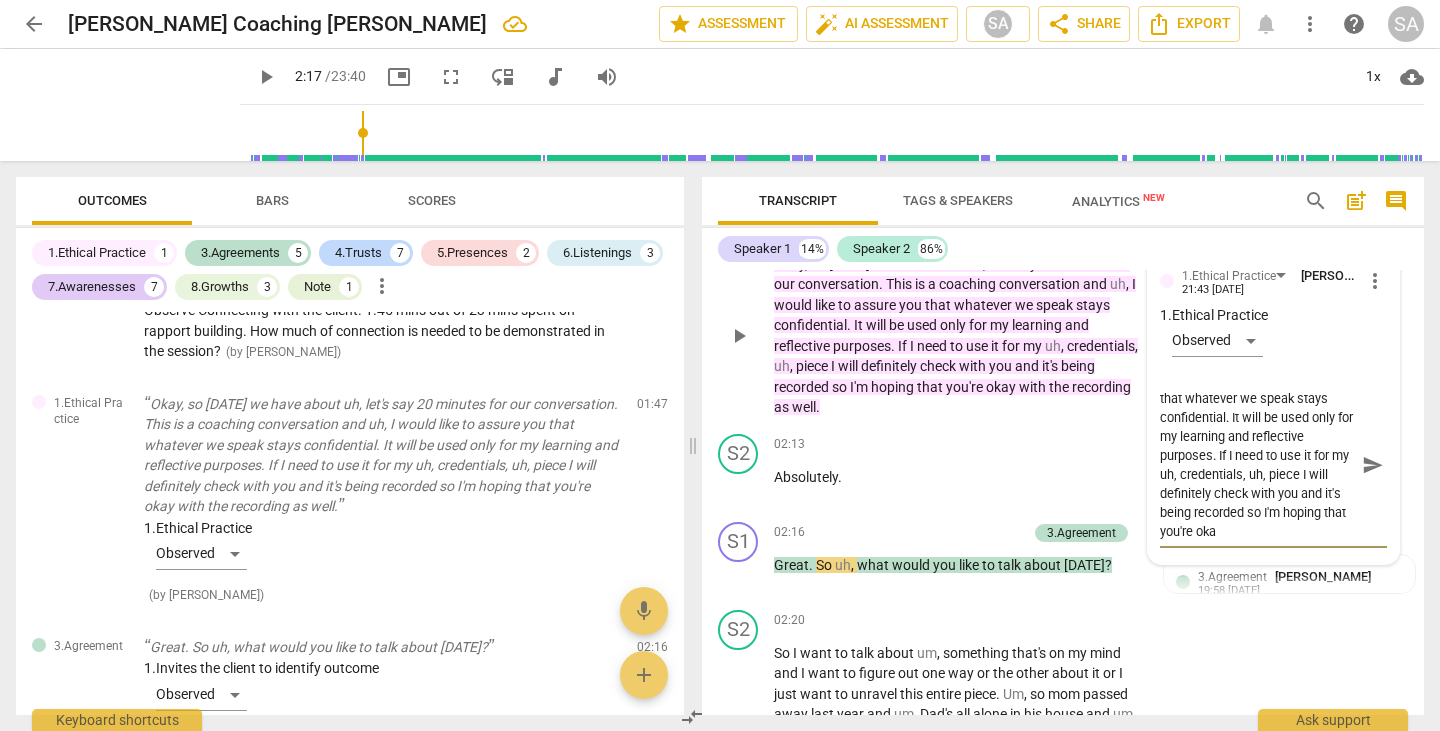 type on "This is a coaching conversation and uh, I would like to assure you that whatever we speak stays confidential. It will be used only for my learning and reflective purposes. If I need to use it for my uh, credentials, uh, piece I will definitely check with you and it's being recorded so I'm hoping that you're ok" 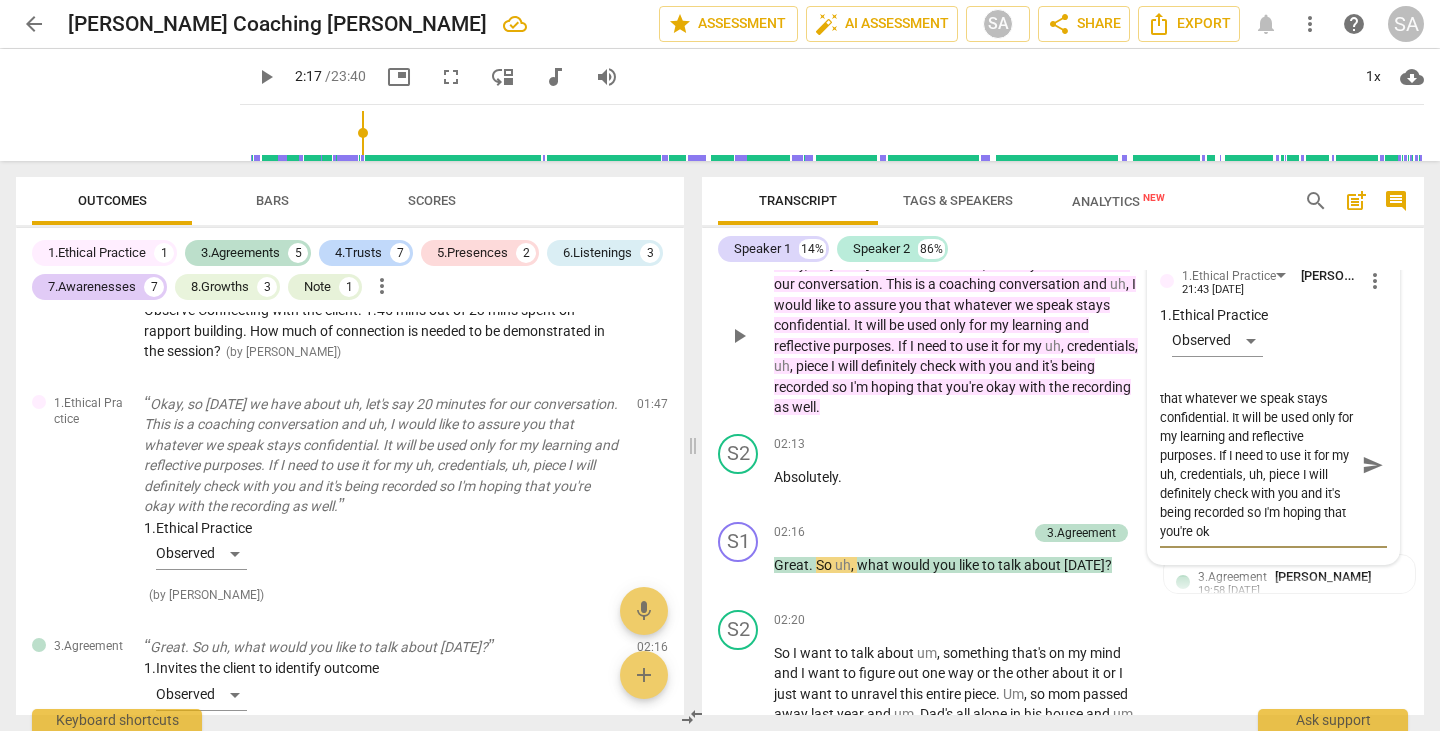 type on "This is a coaching conversation and uh, I would like to assure you that whatever we speak stays confidential. It will be used only for my learning and reflective purposes. If I need to use it for my uh, credentials, uh, piece I will definitely check with you and it's being recorded so I'm hoping that you're o" 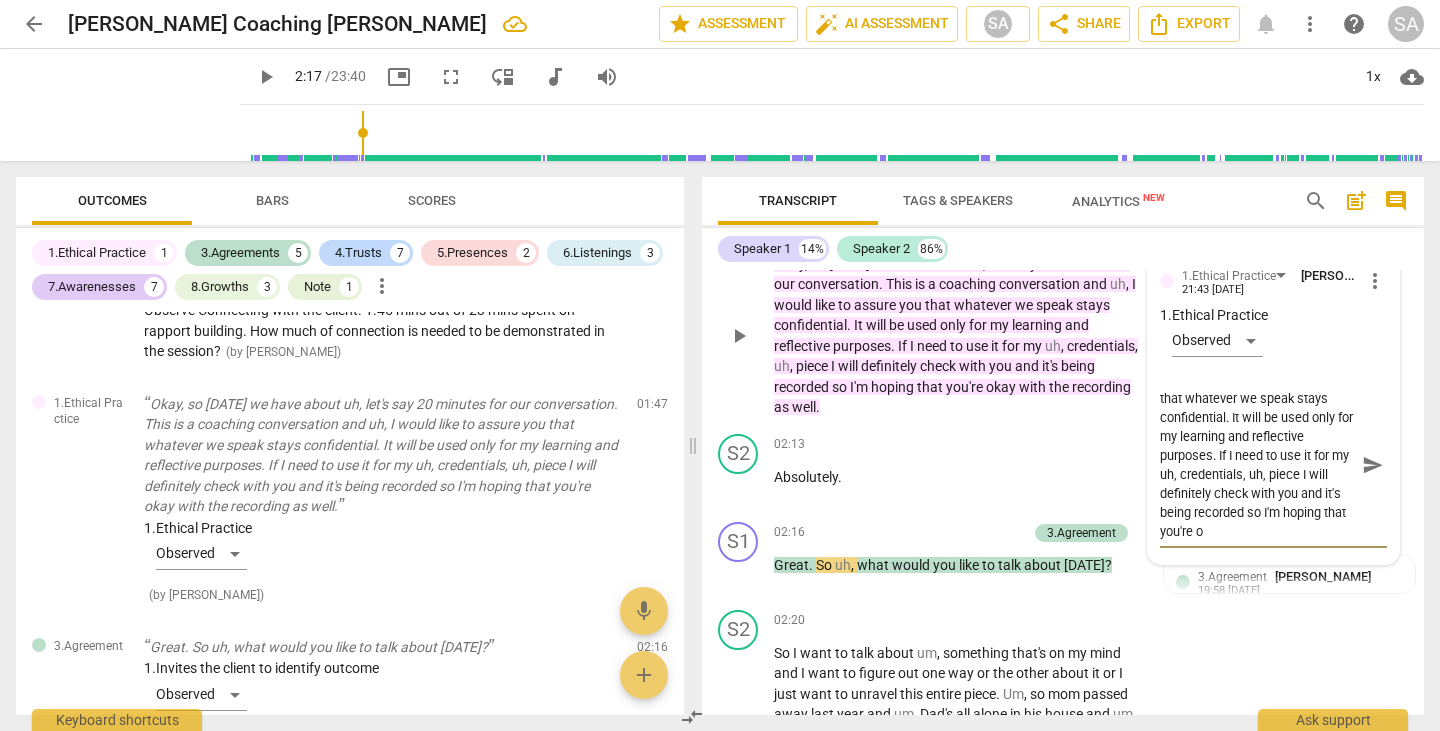type on "This is a coaching conversation and uh, I would like to assure you that whatever we speak stays confidential. It will be used only for my learning and reflective purposes. If I need to use it for my uh, credentials, uh, piece I will definitely check with you and it's being recorded so I'm hoping that you're" 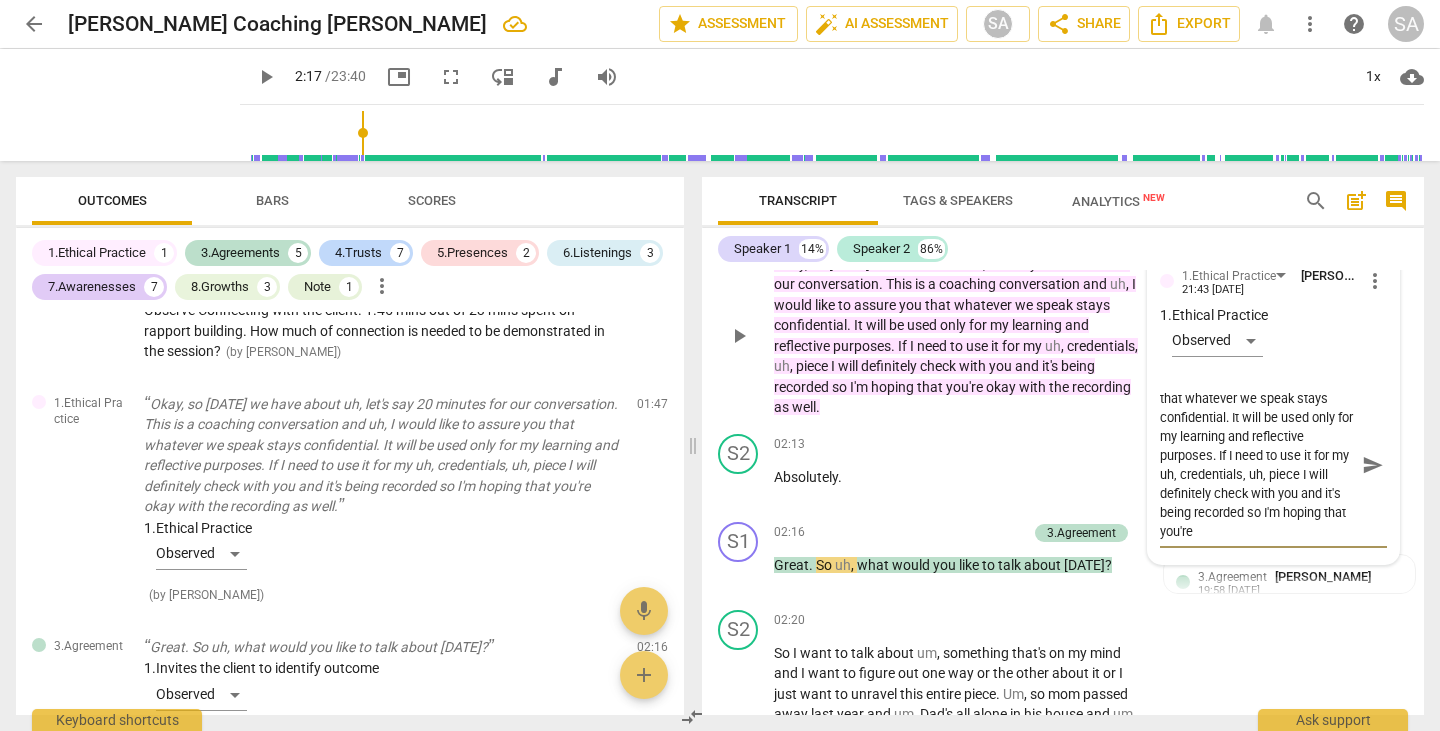 type on "This is a coaching conversation and uh, I would like to assure you that whatever we speak stays confidential. It will be used only for my learning and reflective purposes. If I need to use it for my uh, credentials, uh, piece I will definitely check with you and it's being recorded so I'm hoping that you're" 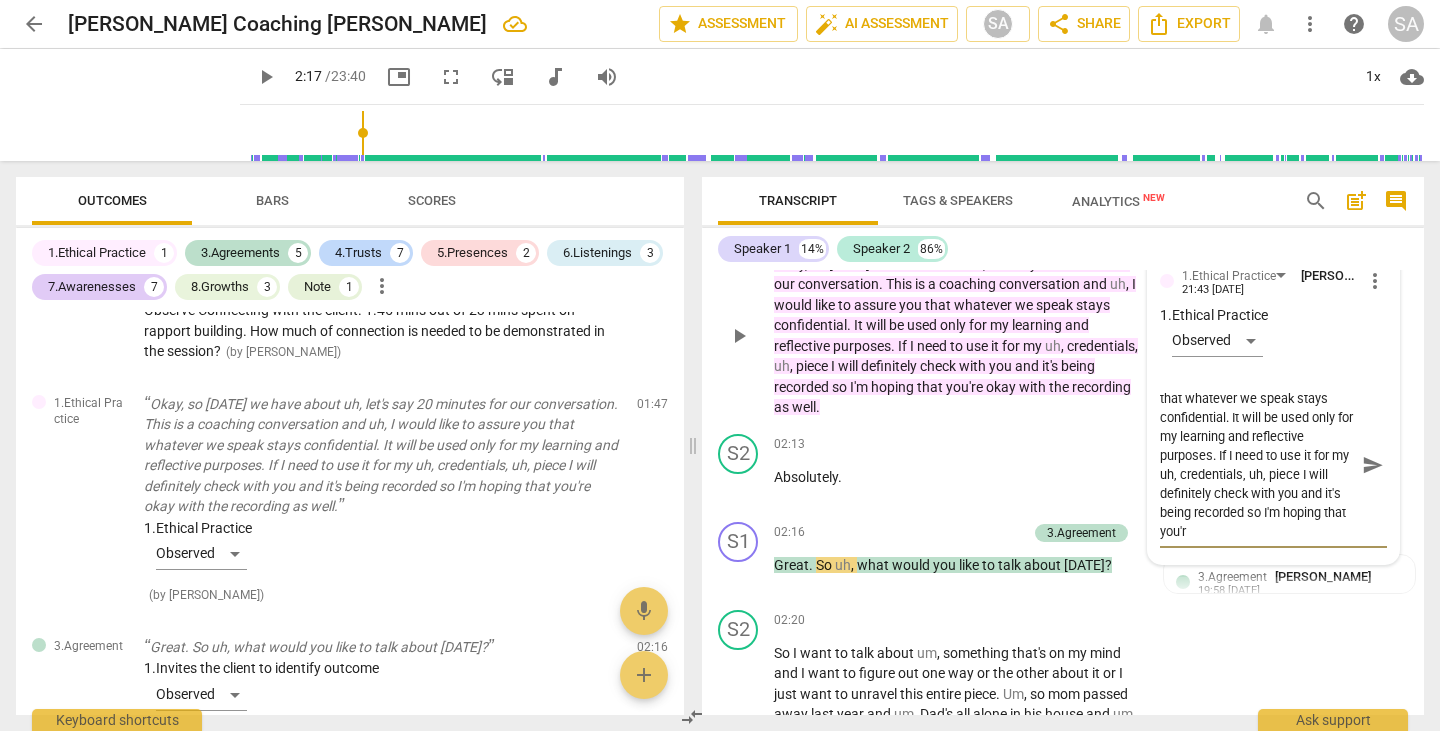 type on "This is a coaching conversation and uh, I would like to assure you that whatever we speak stays confidential. It will be used only for my learning and reflective purposes. If I need to use it for my uh, credentials, uh, piece I will definitely check with you and it's being recorded so I'm hoping that you'" 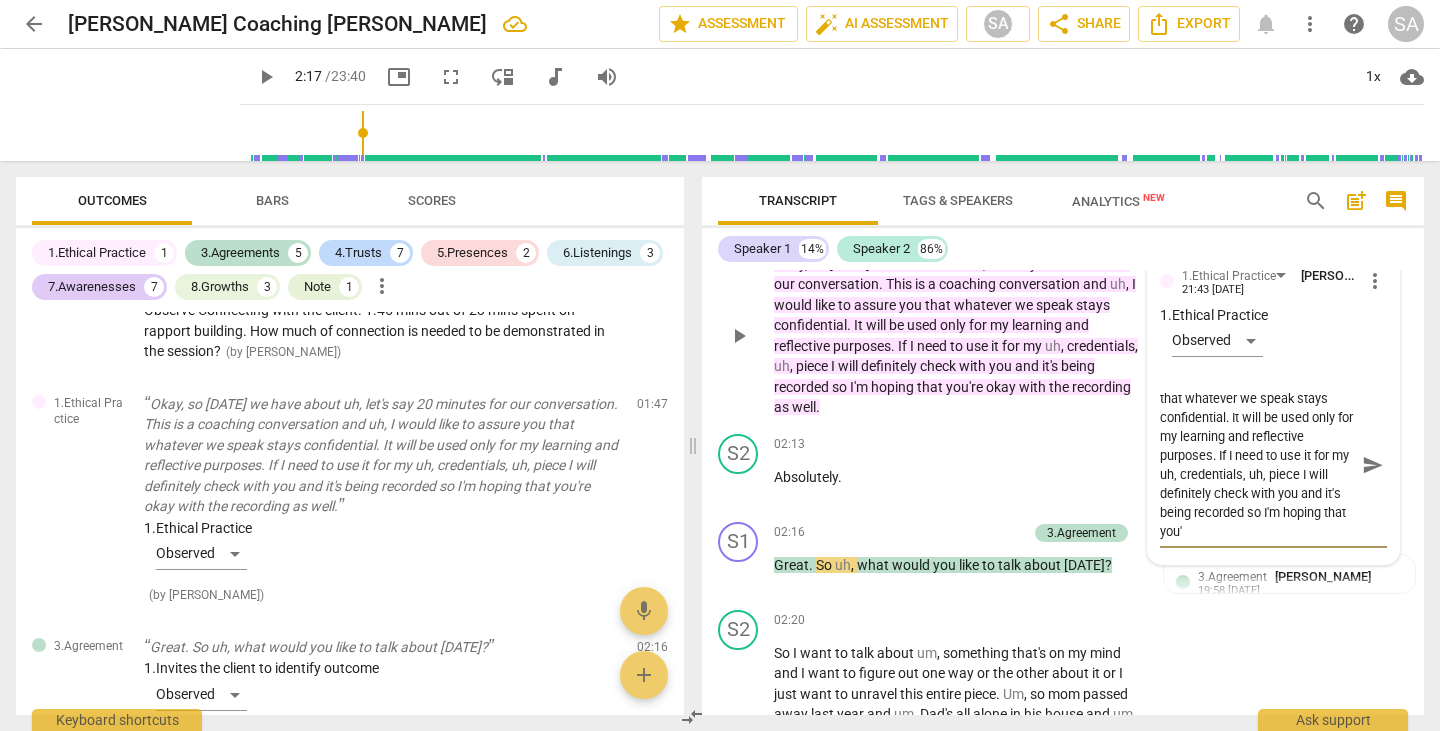 type on "This is a coaching conversation and uh, I would like to assure you that whatever we speak stays confidential. It will be used only for my learning and reflective purposes. If I need to use it for my uh, credentials, uh, piece I will definitely check with you and it's being recorded so I'm hoping that you" 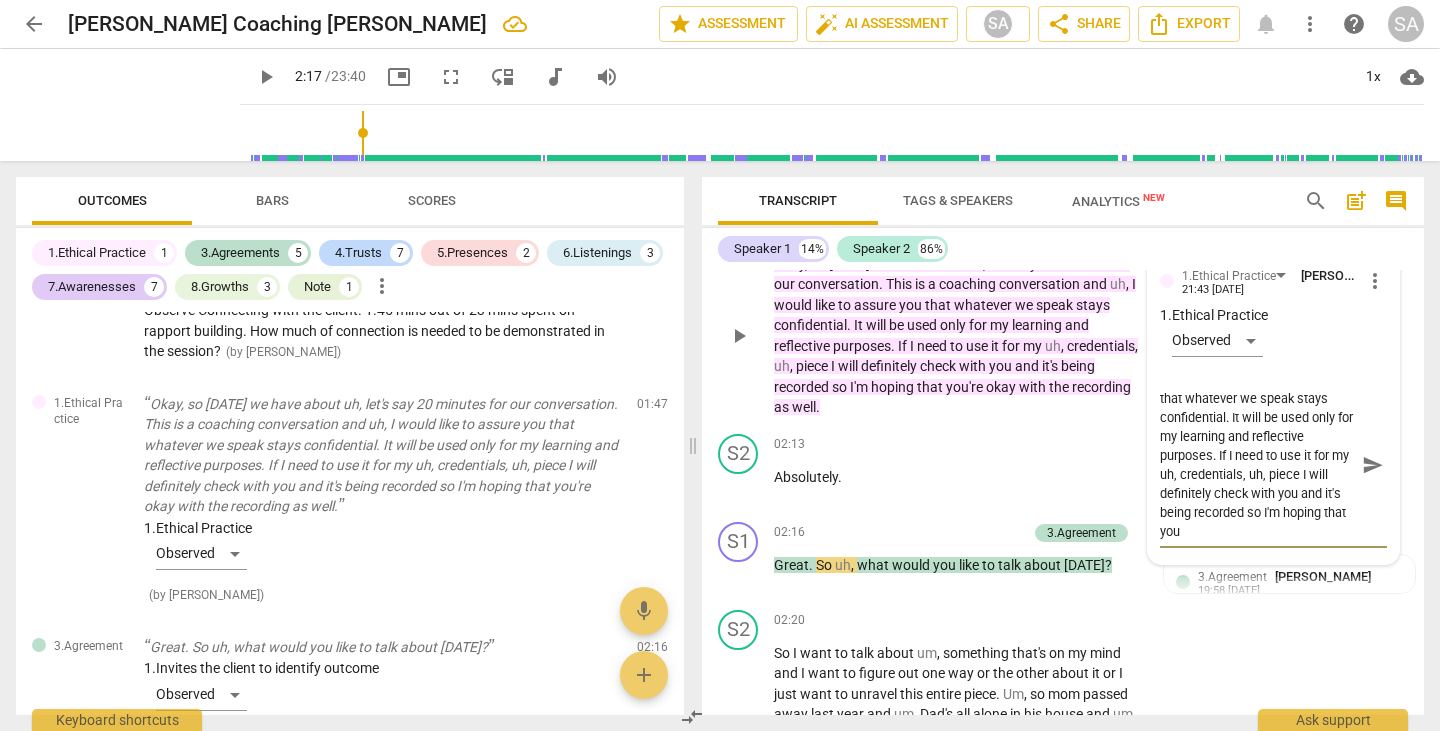 type on "This is a coaching conversation and uh, I would like to assure you that whatever we speak stays confidential. It will be used only for my learning and reflective purposes. If I need to use it for my uh, credentials, uh, piece I will definitely check with you and it's being recorded so I'm hoping that yo" 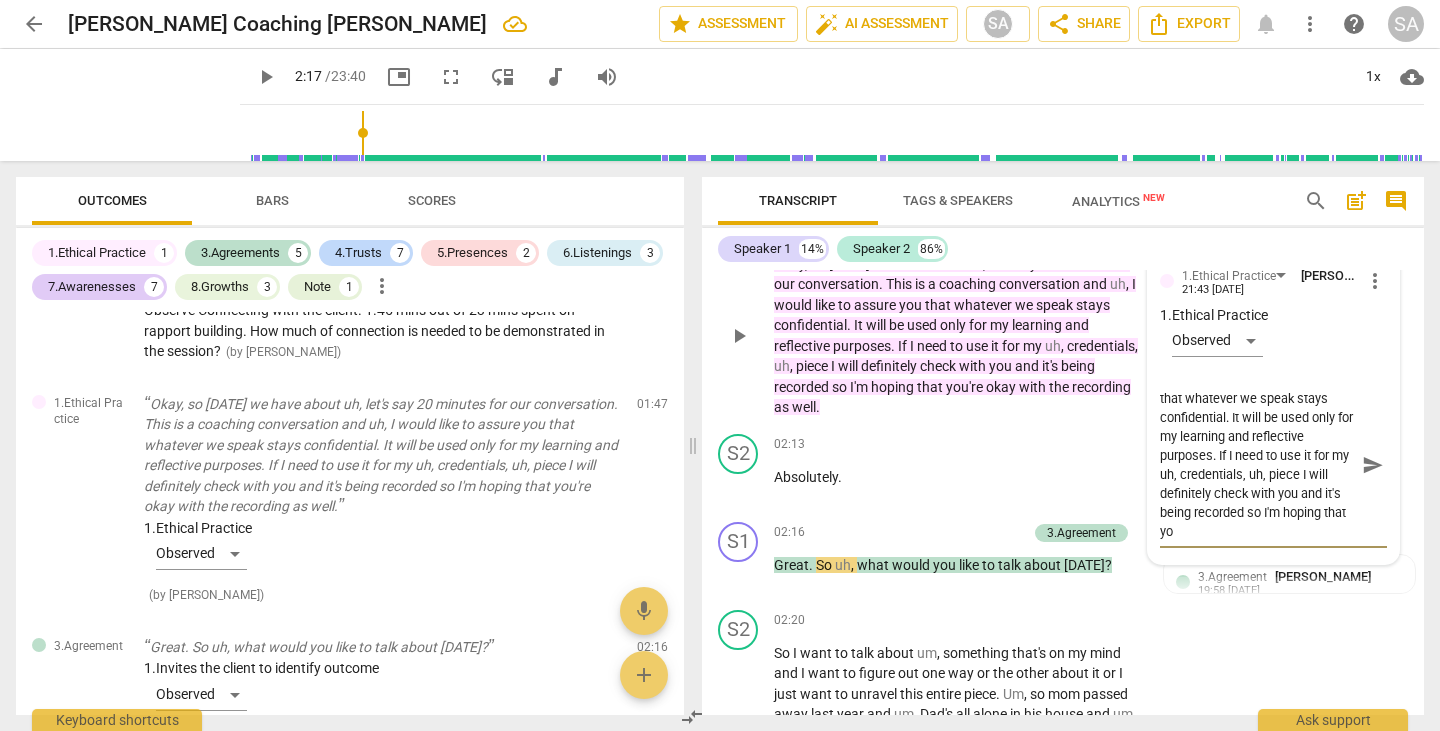 type on "This is a coaching conversation and uh, I would like to assure you that whatever we speak stays confidential. It will be used only for my learning and reflective purposes. If I need to use it for my uh, credentials, uh, piece I will definitely check with you and it's being recorded so I'm hoping that y" 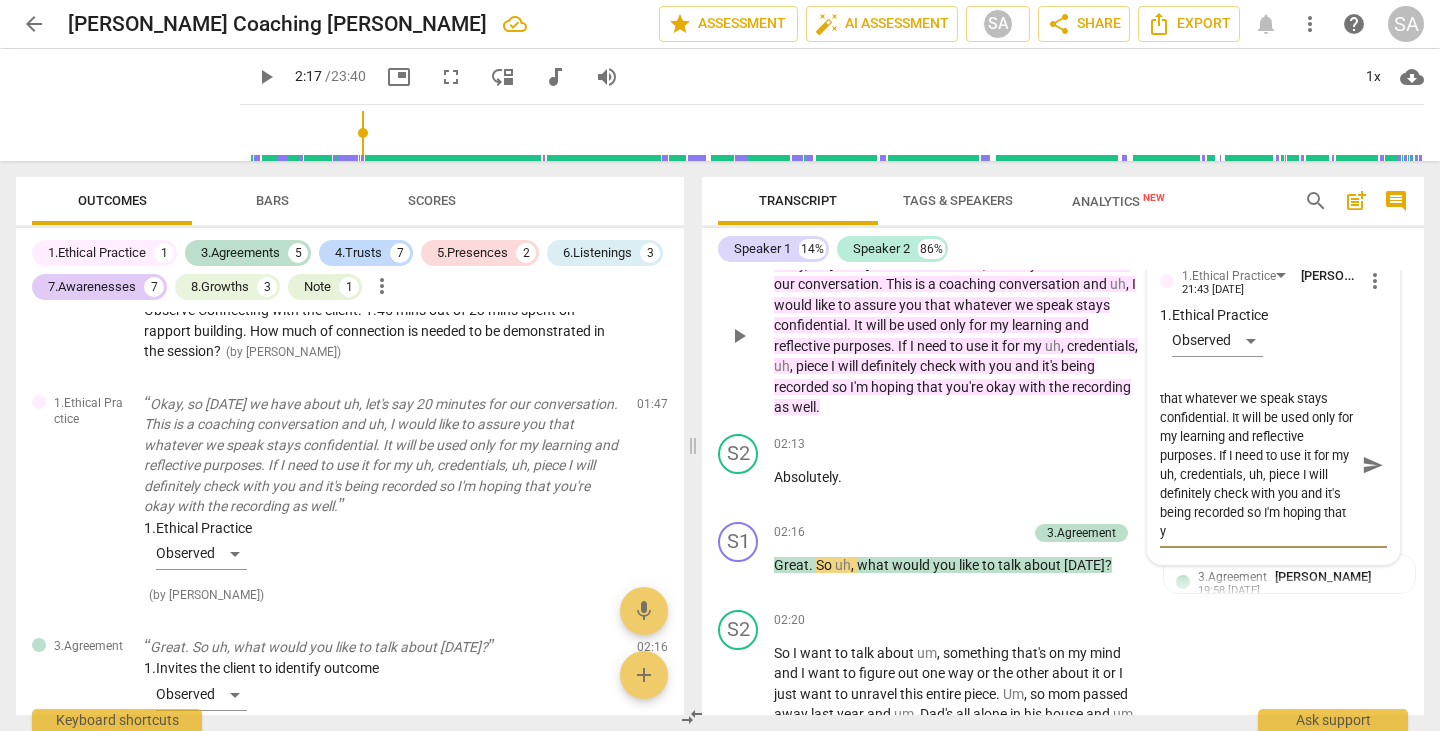 type on "This is a coaching conversation and uh, I would like to assure you that whatever we speak stays confidential. It will be used only for my learning and reflective purposes. If I need to use it for my uh, credentials, uh, piece I will definitely check with you and it's being recorded so I'm hoping that" 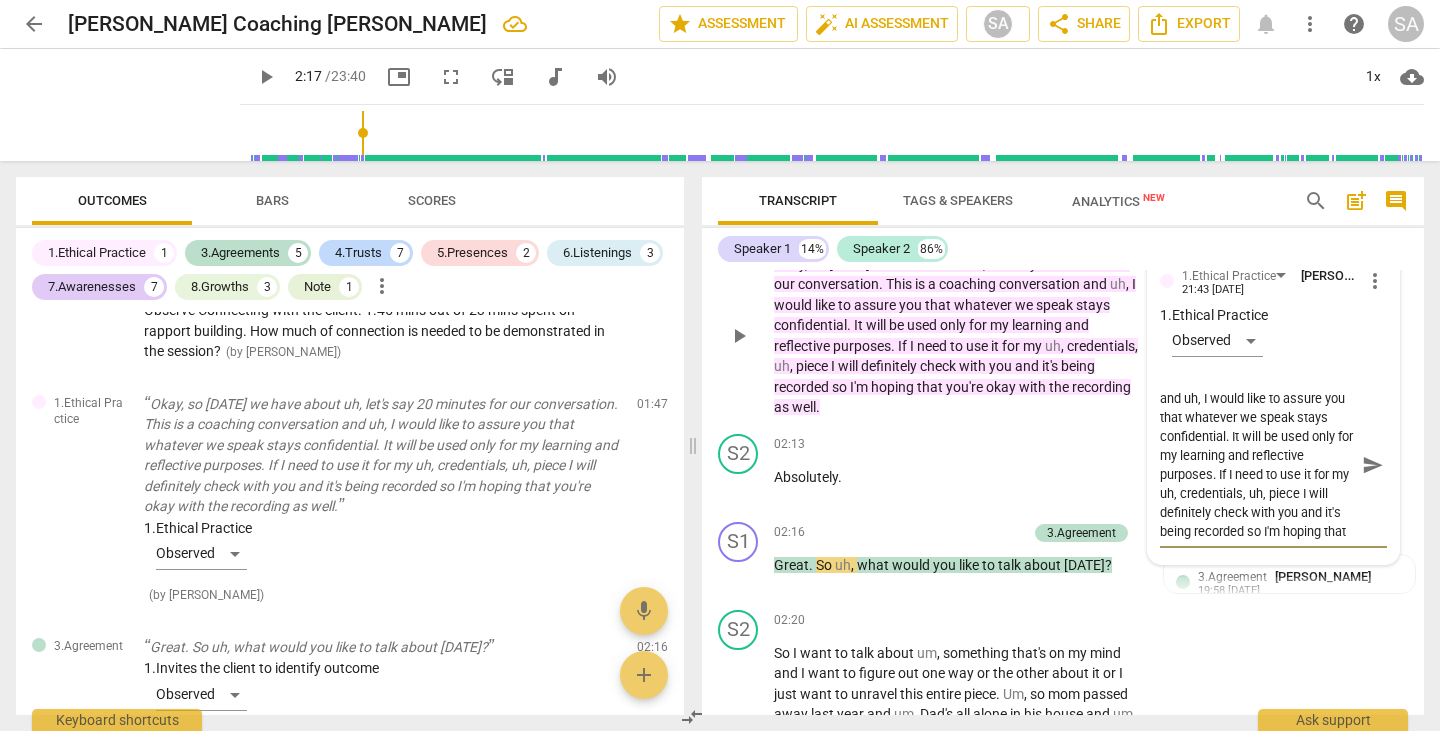 type on "This is a coaching conversation and uh, I would like to assure you that whatever we speak stays confidential. It will be used only for my learning and reflective purposes. If I need to use it for my uh, credentials, uh, piece I will definitely check with you and it's being recorded so I'm hoping that" 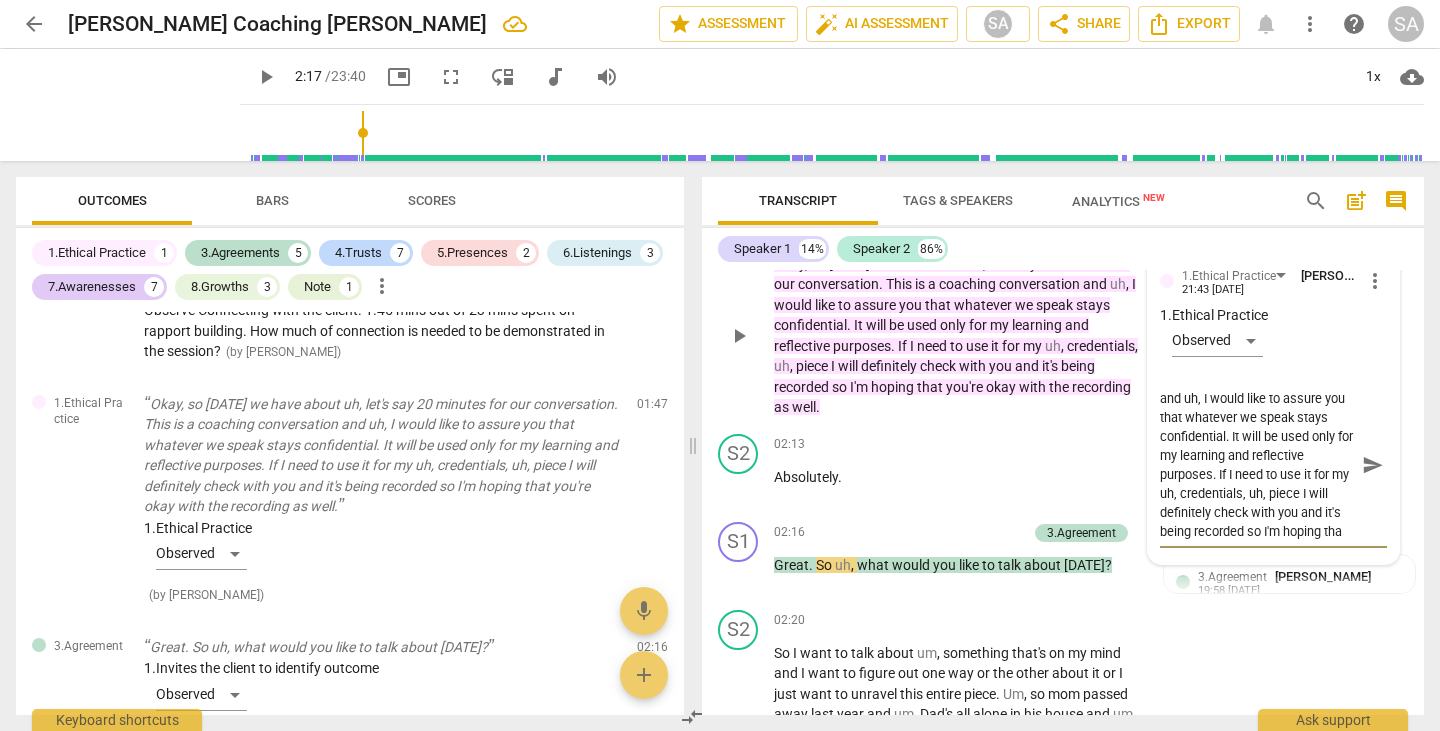 type on "This is a coaching conversation and uh, I would like to assure you that whatever we speak stays confidential. It will be used only for my learning and reflective purposes. If I need to use it for my uh, credentials, uh, piece I will definitely check with you and it's being recorded so I'm hoping th" 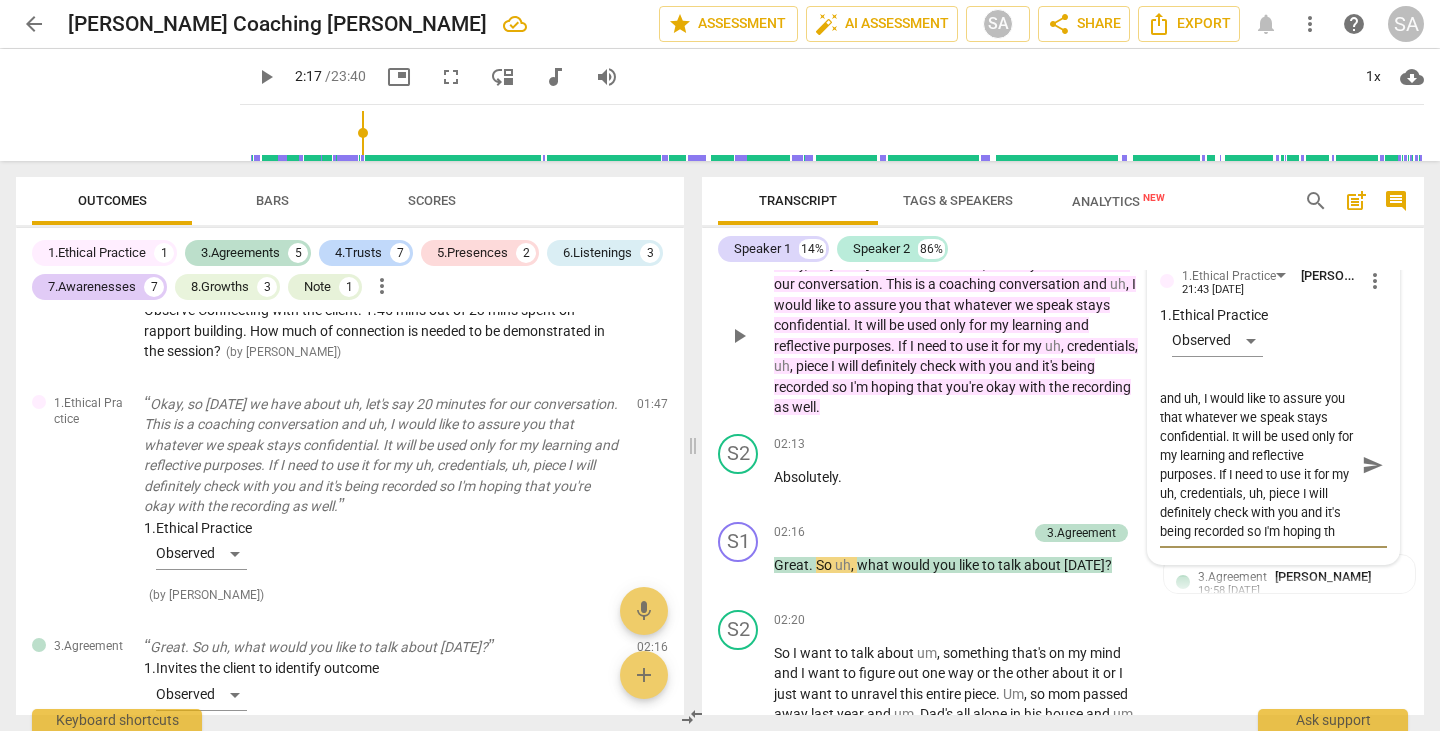 type on "This is a coaching conversation and uh, I would like to assure you that whatever we speak stays confidential. It will be used only for my learning and reflective purposes. If I need to use it for my uh, credentials, uh, piece I will definitely check with you and it's being recorded so I'm hoping t" 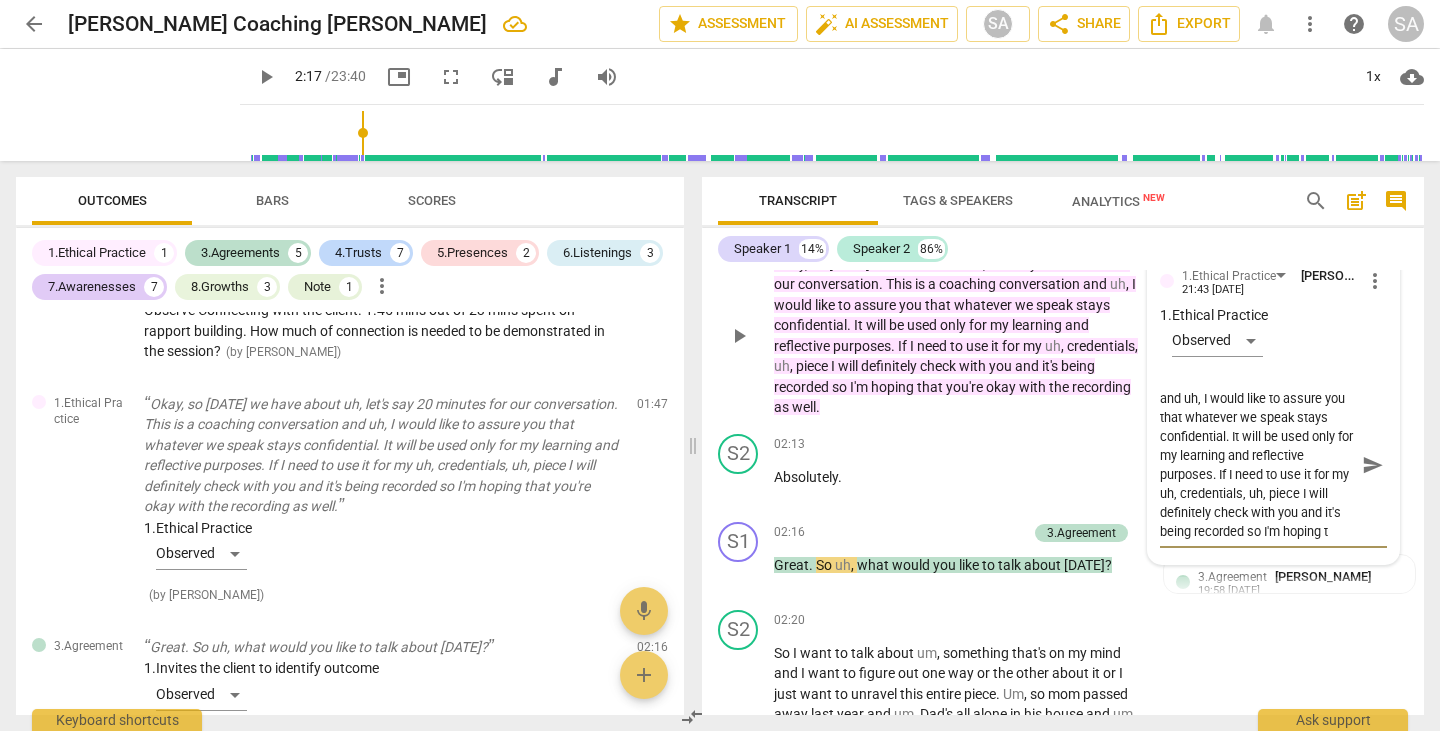 type on "This is a coaching conversation and uh, I would like to assure you that whatever we speak stays confidential. It will be used only for my learning and reflective purposes. If I need to use it for my uh, credentials, uh, piece I will definitely check with you and it's being recorded so I'm hoping" 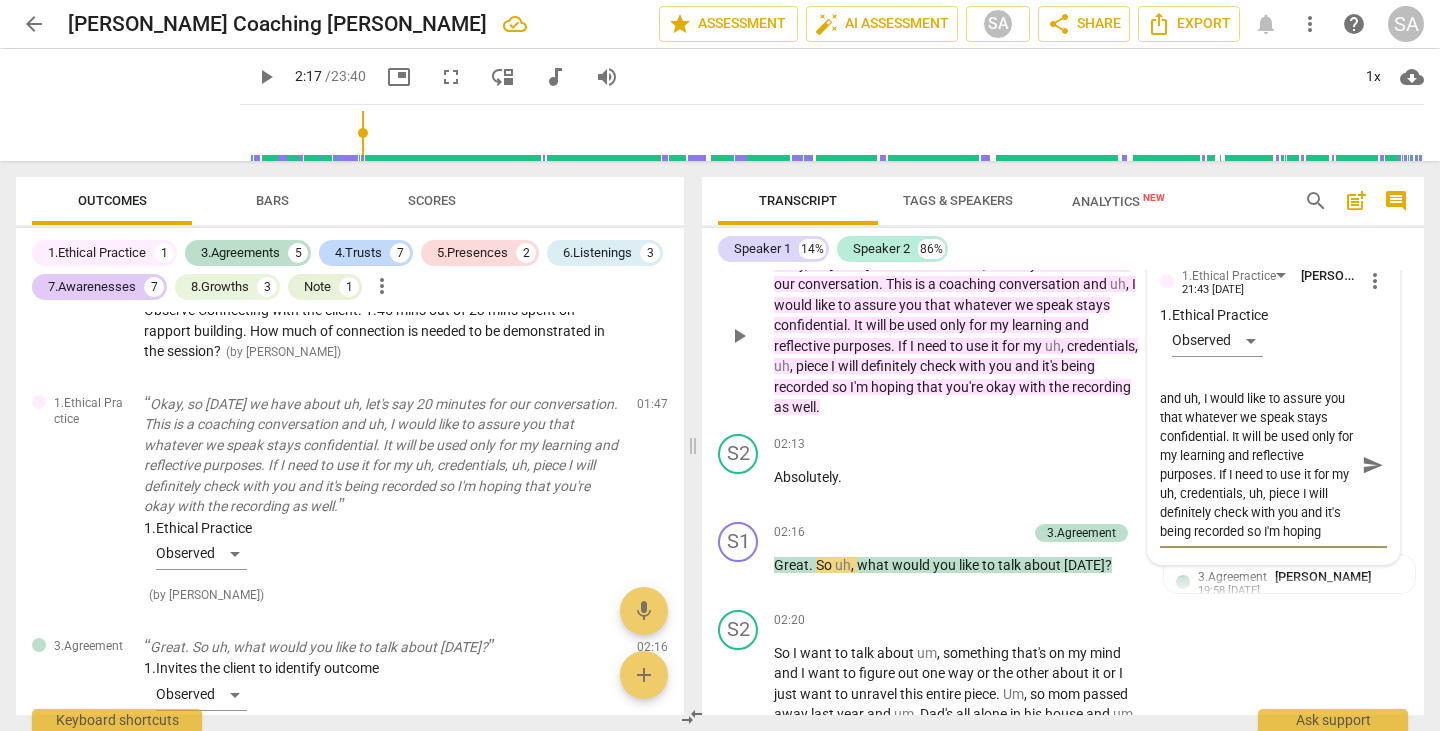 type on "This is a coaching conversation and uh, I would like to assure you that whatever we speak stays confidential. It will be used only for my learning and reflective purposes. If I need to use it for my uh, credentials, uh, piece I will definitely check with you and it's being recorded so I'm hoping" 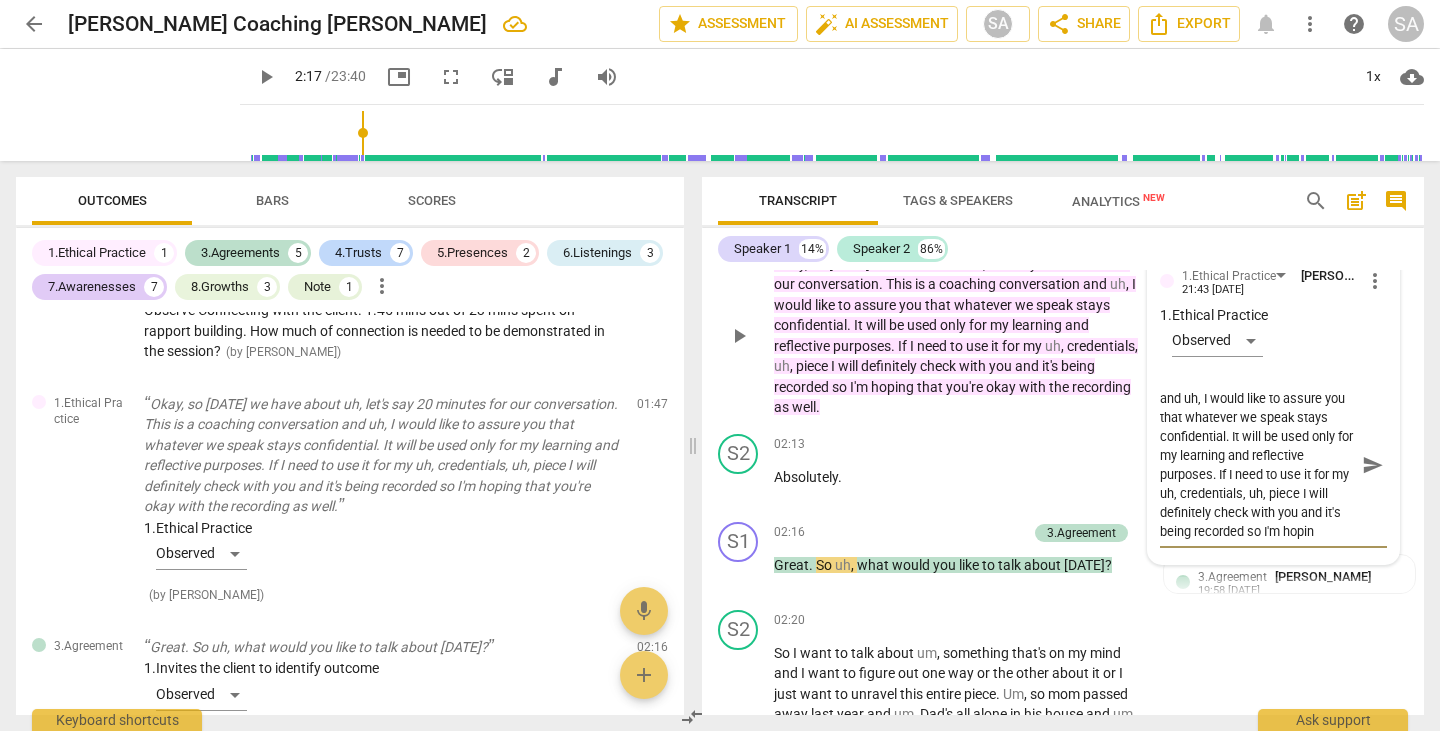 type on "This is a coaching conversation and uh, I would like to assure you that whatever we speak stays confidential. It will be used only for my learning and reflective purposes. If I need to use it for my uh, credentials, uh, piece I will definitely check with you and it's being recorded so I'm hopi" 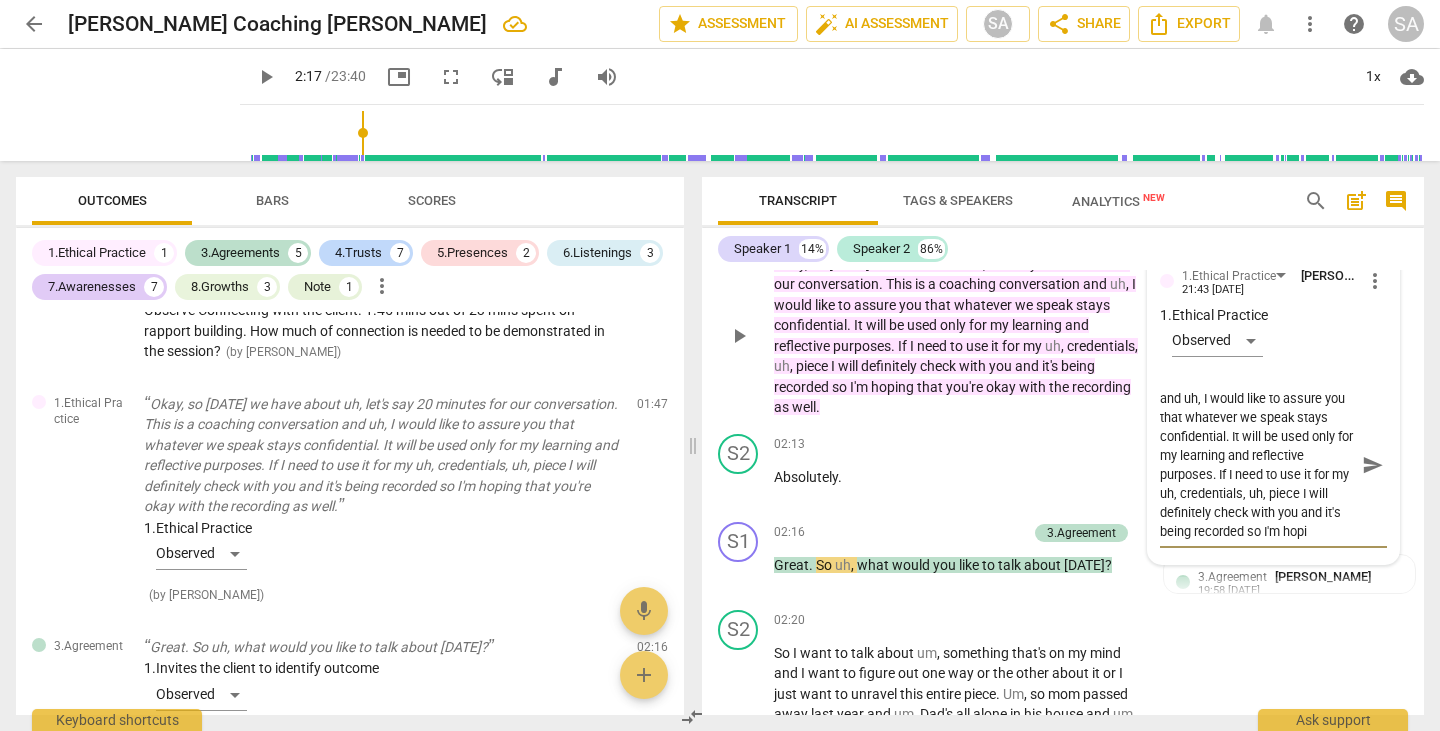 type on "This is a coaching conversation and uh, I would like to assure you that whatever we speak stays confidential. It will be used only for my learning and reflective purposes. If I need to use it for my uh, credentials, uh, piece I will definitely check with you and it's being recorded so I'm hop" 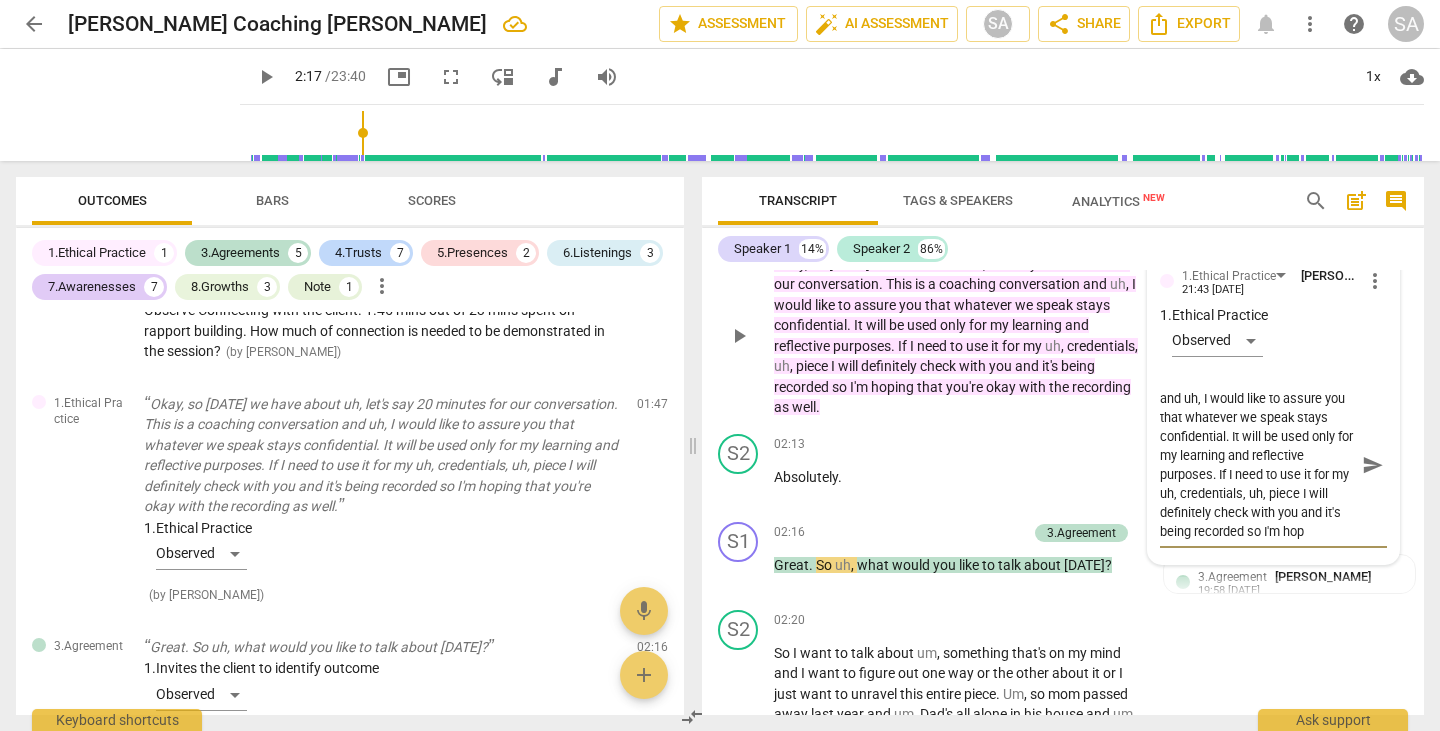 type on "This is a coaching conversation and uh, I would like to assure you that whatever we speak stays confidential. It will be used only for my learning and reflective purposes. If I need to use it for my uh, credentials, uh, piece I will definitely check with you and it's being recorded so I'm ho" 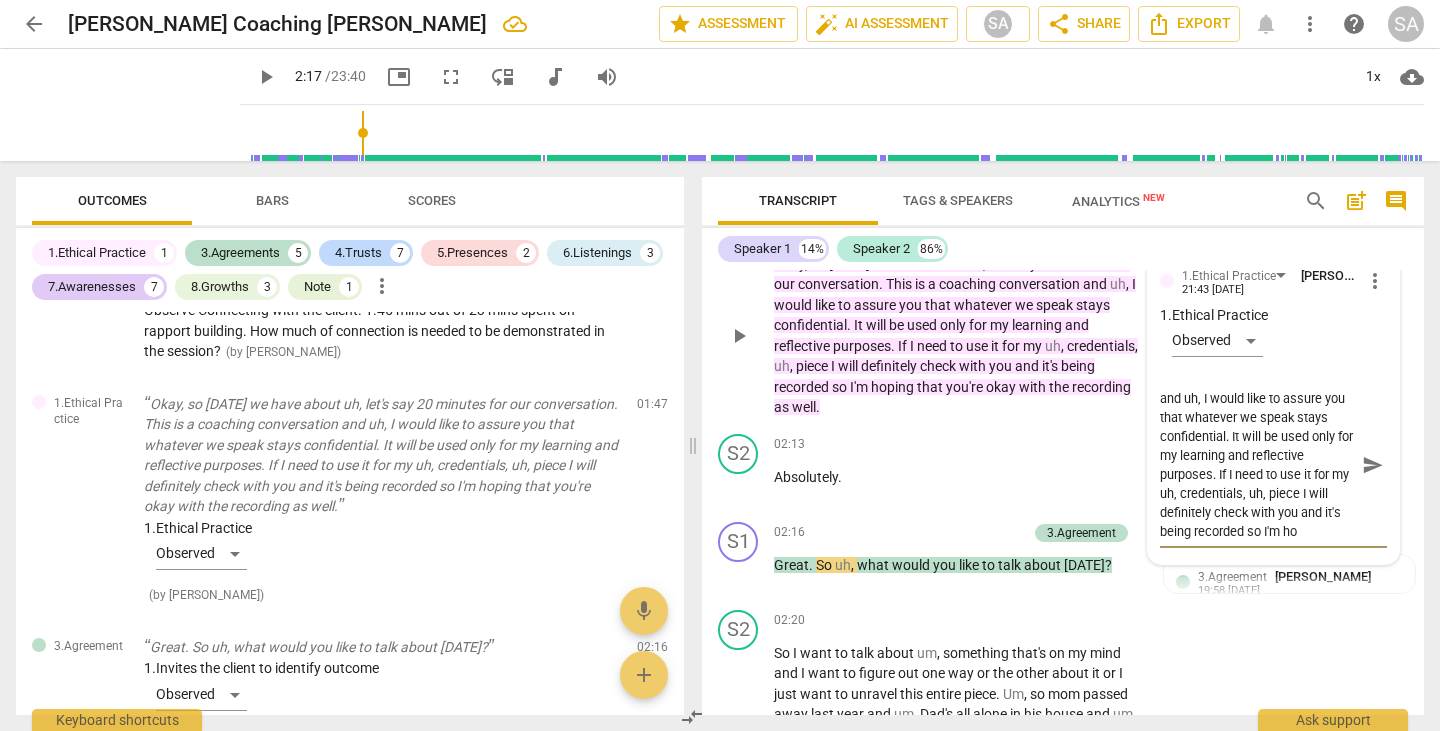 type on "This is a coaching conversation and uh, I would like to assure you that whatever we speak stays confidential. It will be used only for my learning and reflective purposes. If I need to use it for my uh, credentials, uh, piece I will definitely check with you and it's being recorded so I'm h" 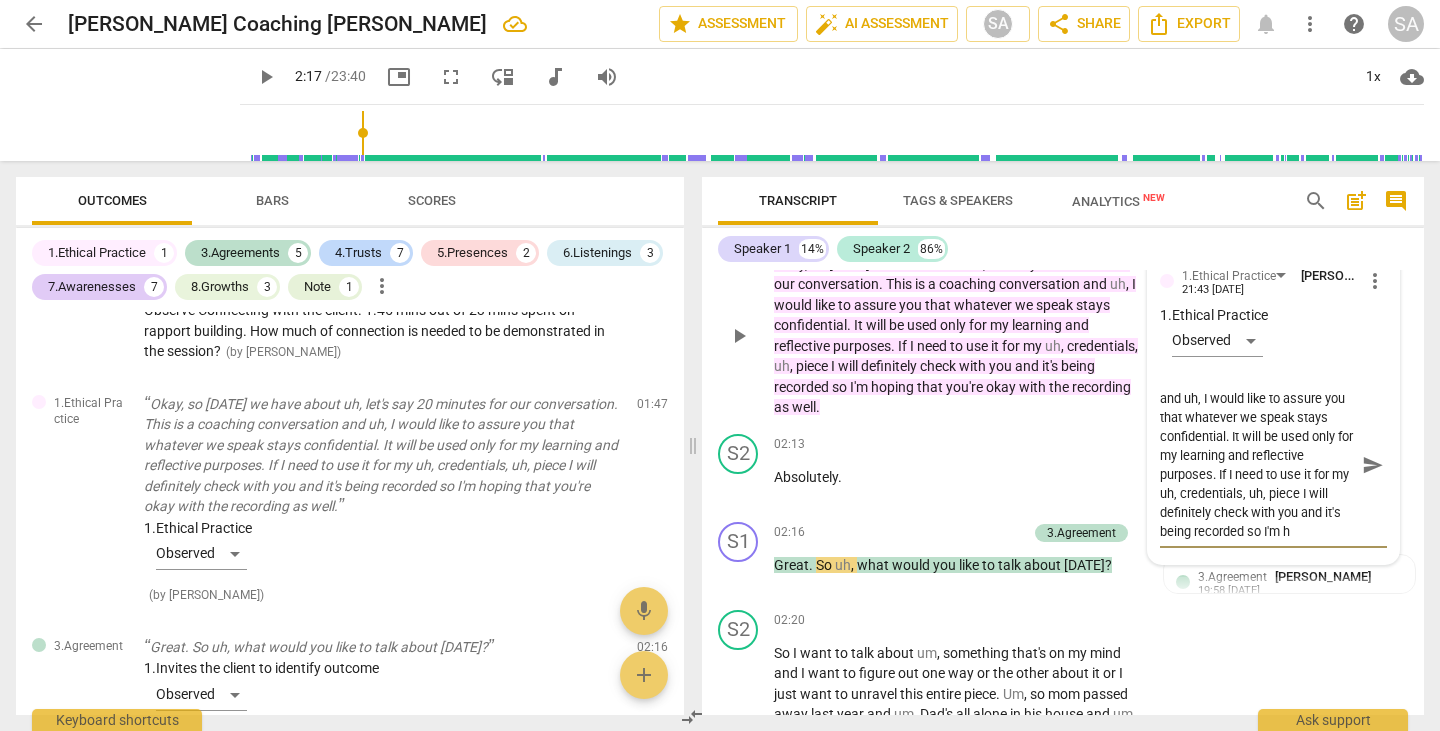 type on "This is a coaching conversation and uh, I would like to assure you that whatever we speak stays confidential. It will be used only for my learning and reflective purposes. If I need to use it for my uh, credentials, uh, piece I will definitely check with you and it's being recorded so I'm" 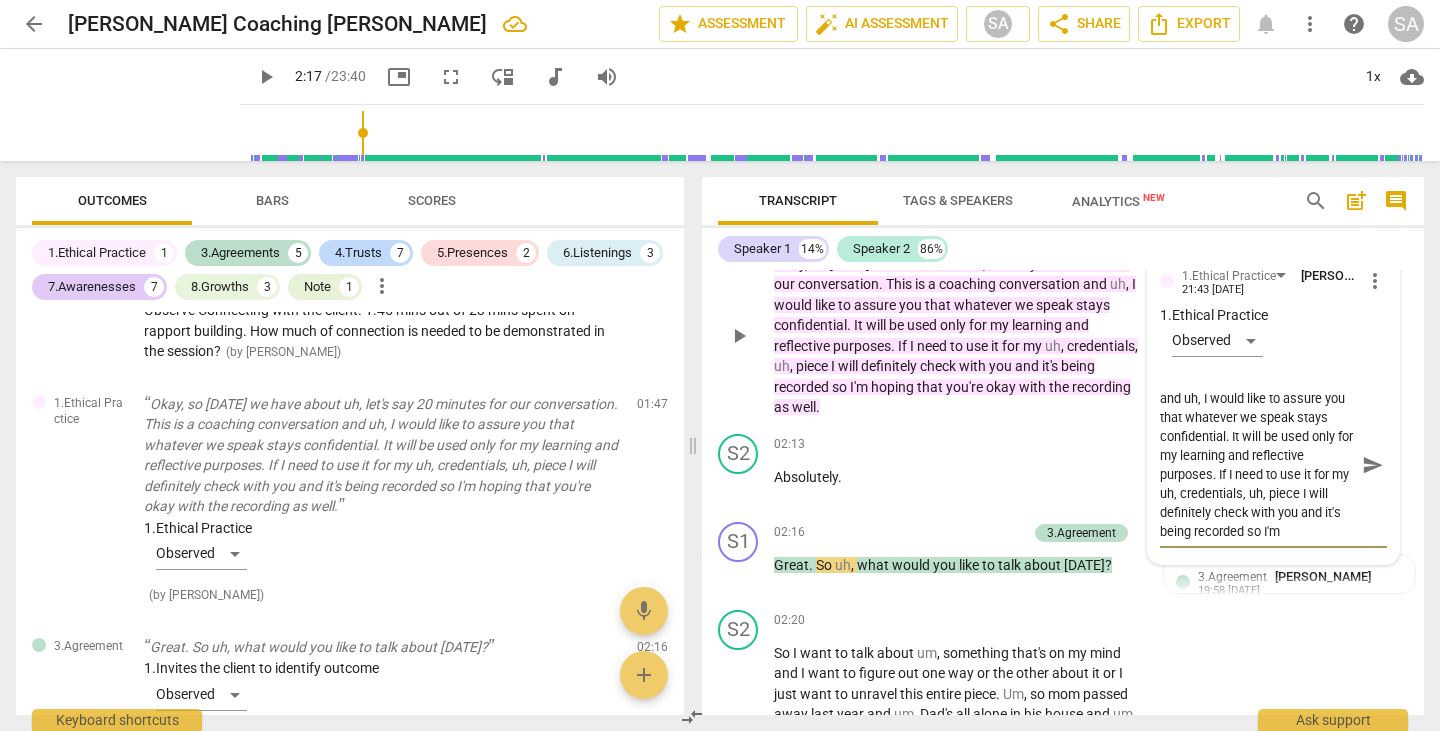 type on "This is a coaching conversation and uh, I would like to assure you that whatever we speak stays confidential. It will be used only for my learning and reflective purposes. If I need to use it for my uh, credentials, uh, piece I will definitely check with you and it's being recorded so I'm" 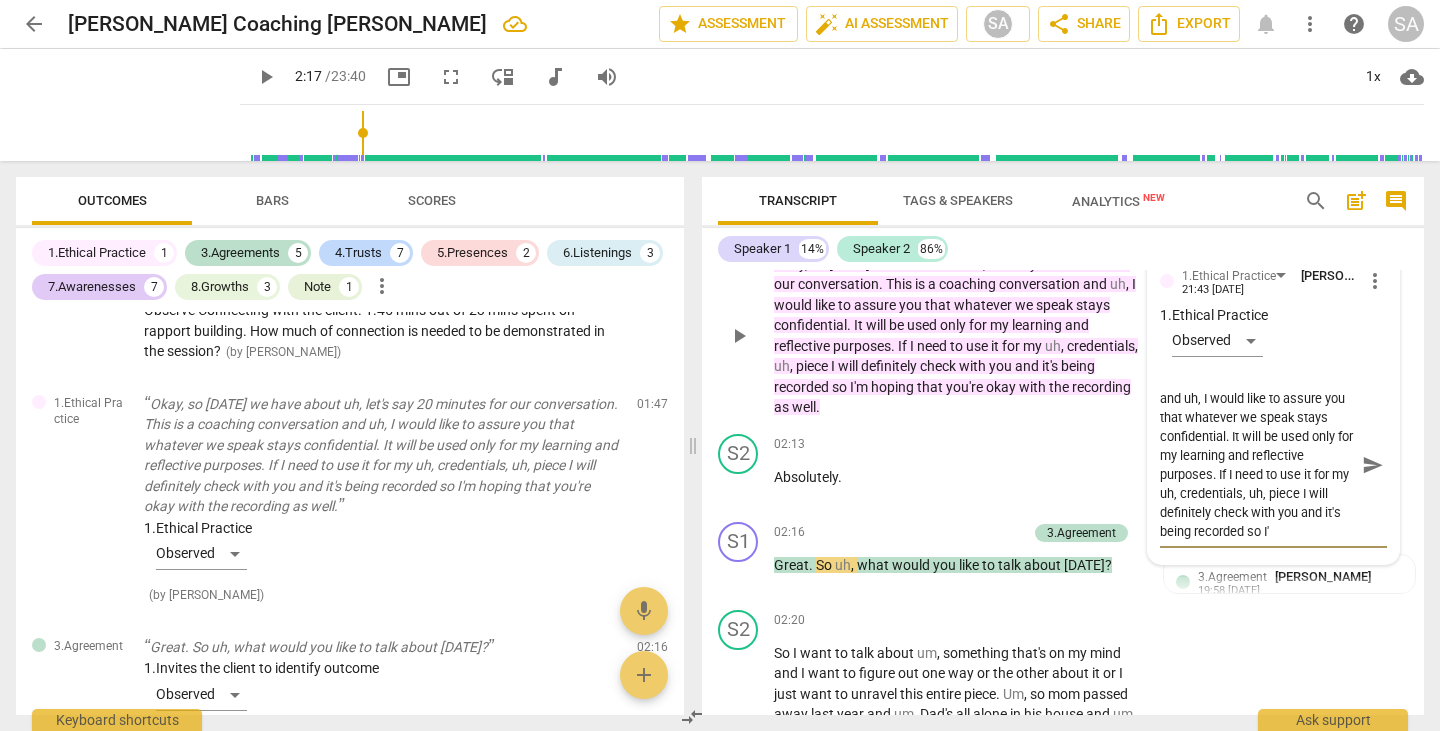 type on "This is a coaching conversation and uh, I would like to assure you that whatever we speak stays confidential. It will be used only for my learning and reflective purposes. If I need to use it for my uh, credentials, uh, piece I will definitely check with you and it's being recorded so I" 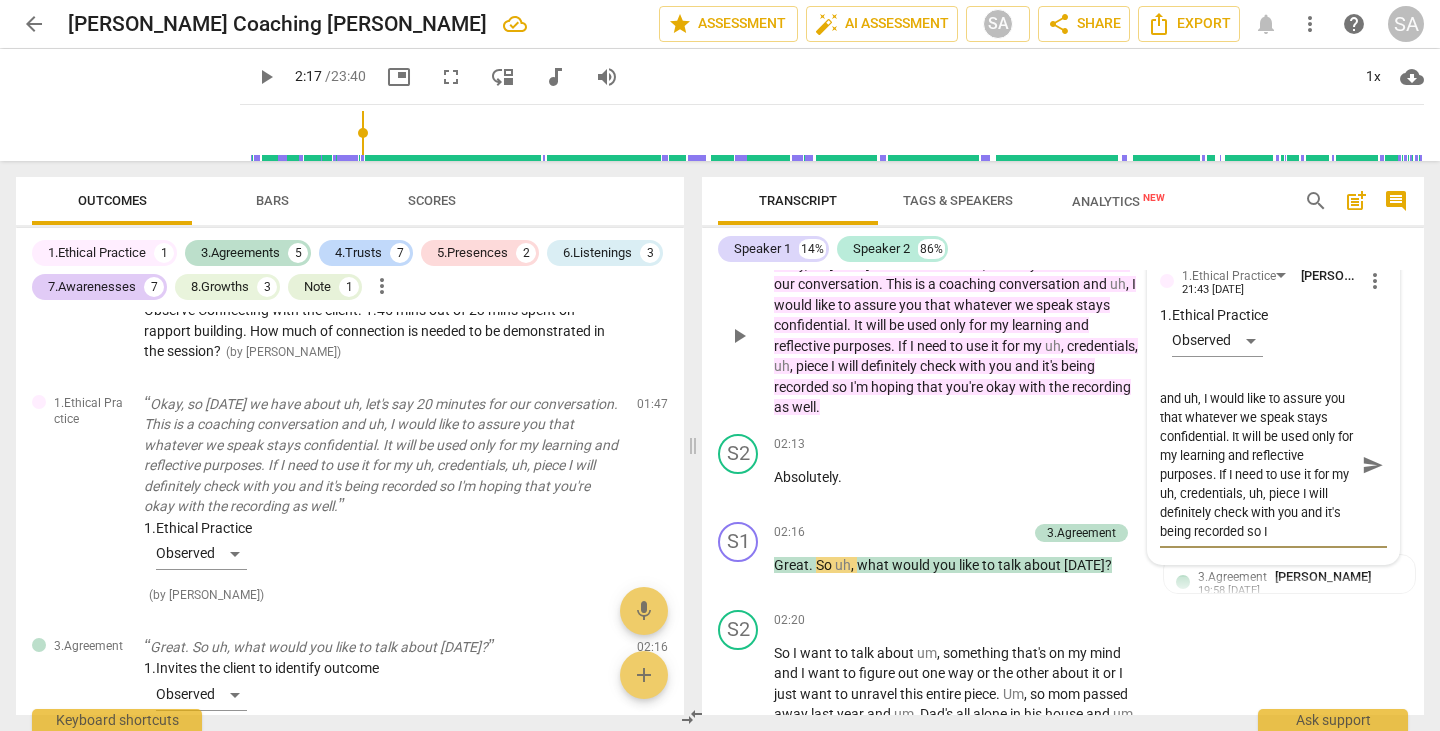 type on "This is a coaching conversation and uh, I would like to assure you that whatever we speak stays confidential. It will be used only for my learning and reflective purposes. If I need to use it for my uh, credentials, uh, piece I will definitely check with you and it's being recorded so" 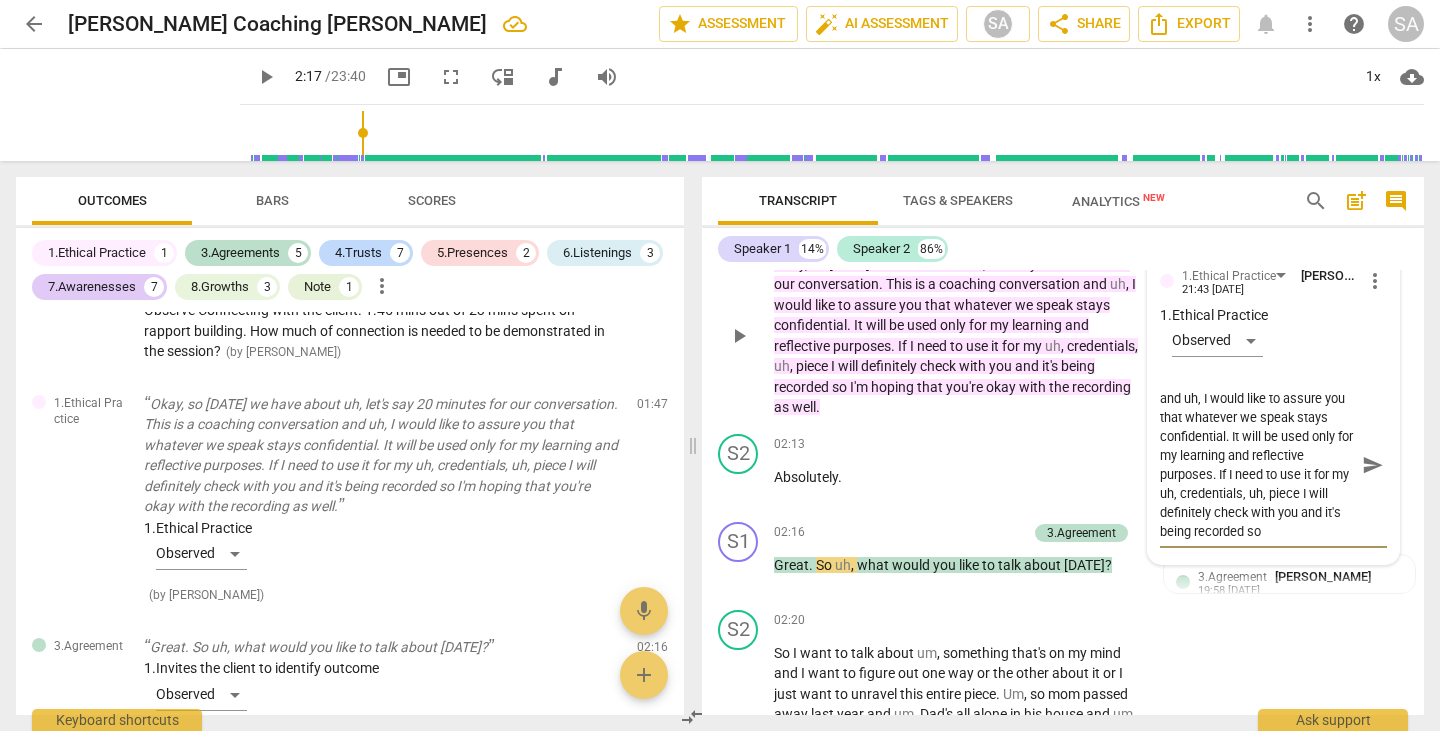 type on "This is a coaching conversation and uh, I would like to assure you that whatever we speak stays confidential. It will be used only for my learning and reflective purposes. If I need to use it for my uh, credentials, uh, piece I will definitely check with you and it's being recorded so" 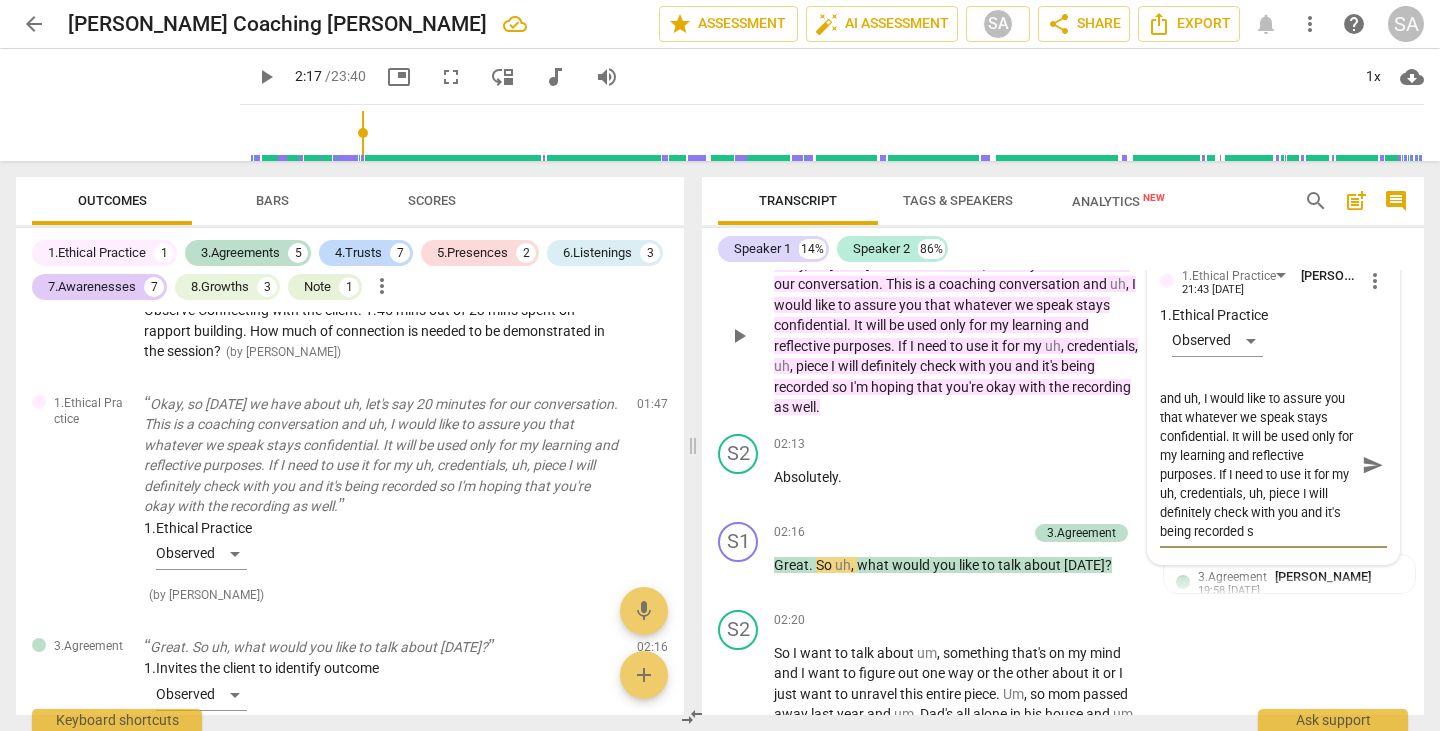 type on "This is a coaching conversation and uh, I would like to assure you that whatever we speak stays confidential. It will be used only for my learning and reflective purposes. If I need to use it for my uh, credentials, uh, piece I will definitely check with you and it's being recorded" 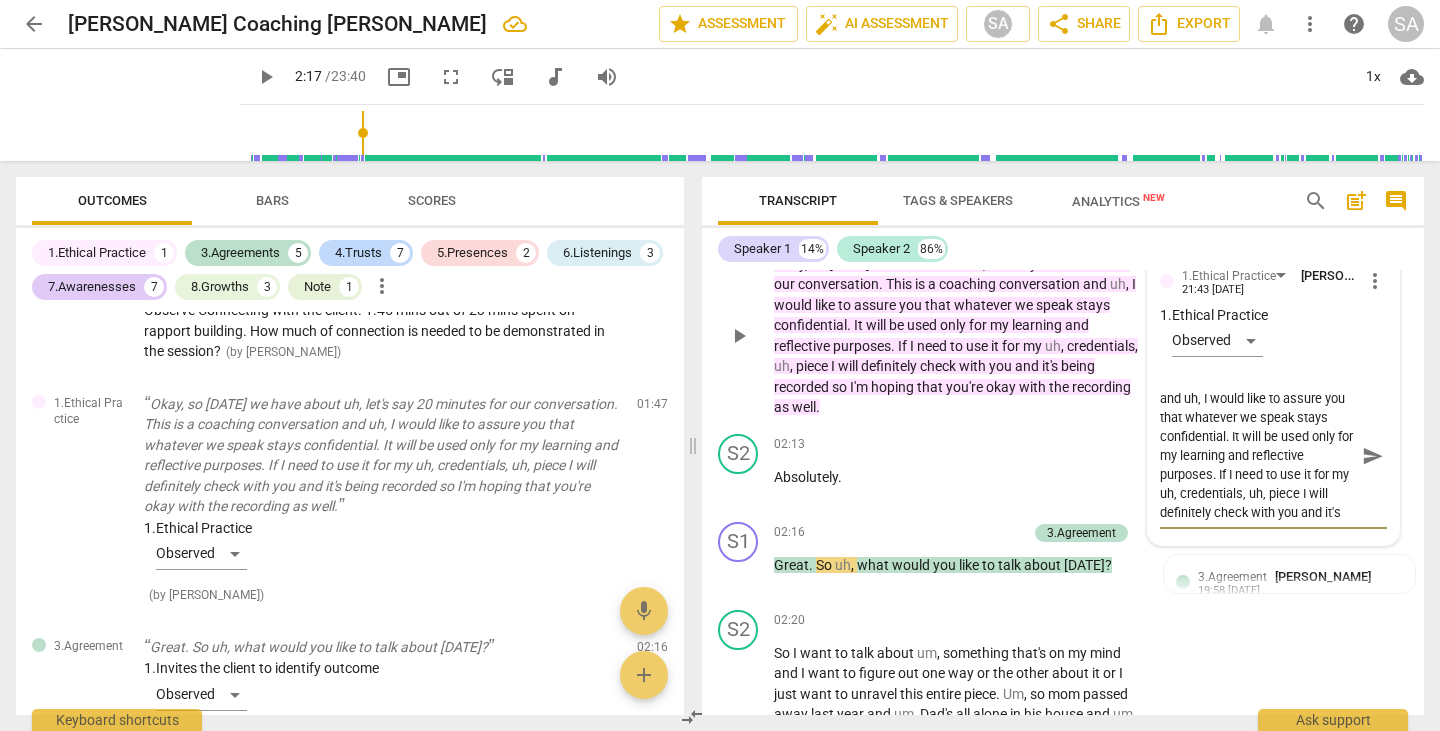 type on "This is a coaching conversation and uh, I would like to assure you that whatever we speak stays confidential. It will be used only for my learning and reflective purposes. If I need to use it for my uh, credentials, uh, piece I will definitely check with you and it's being recorded" 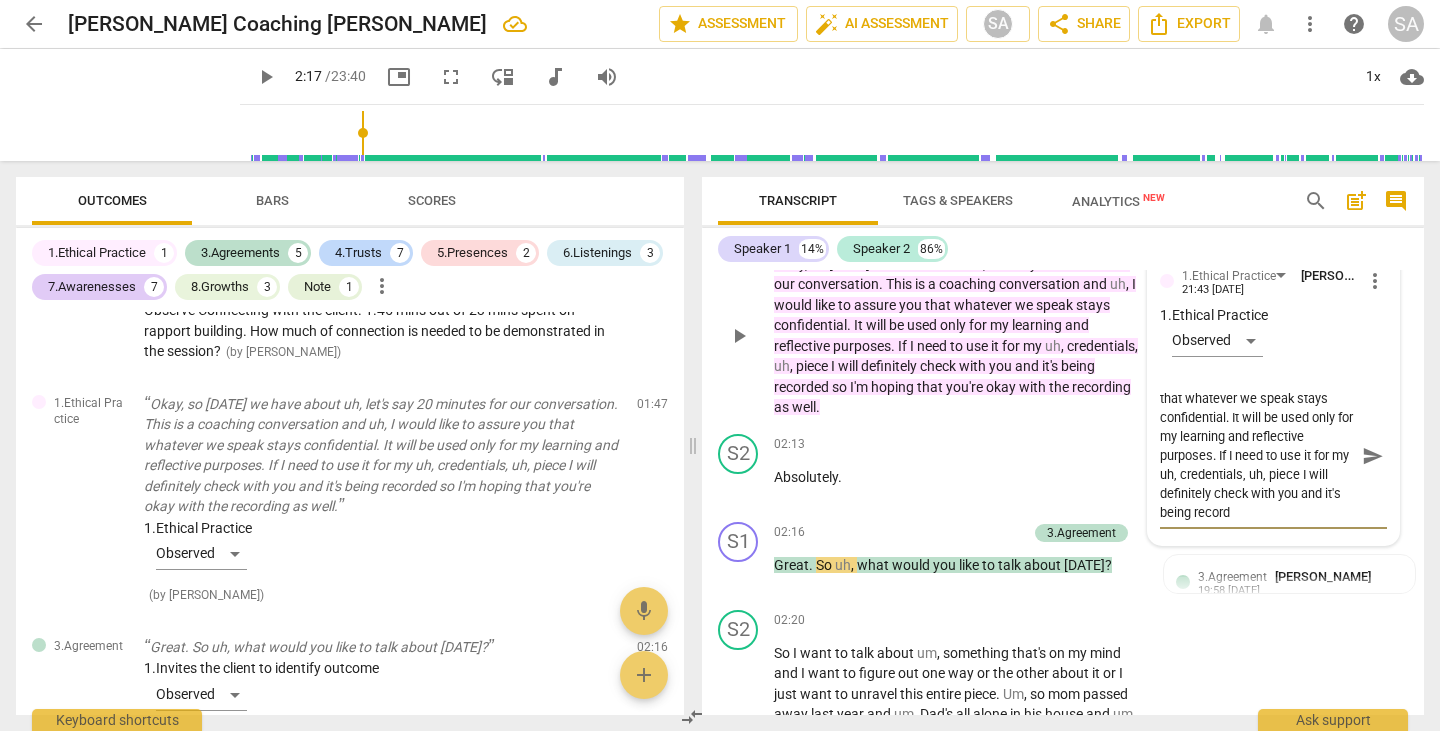 type on "This is a coaching conversation and uh, I would like to assure you that whatever we speak stays confidential. It will be used only for my learning and reflective purposes. If I need to use it for my uh, credentials, uh, piece I will definitely check with you and it's being recor" 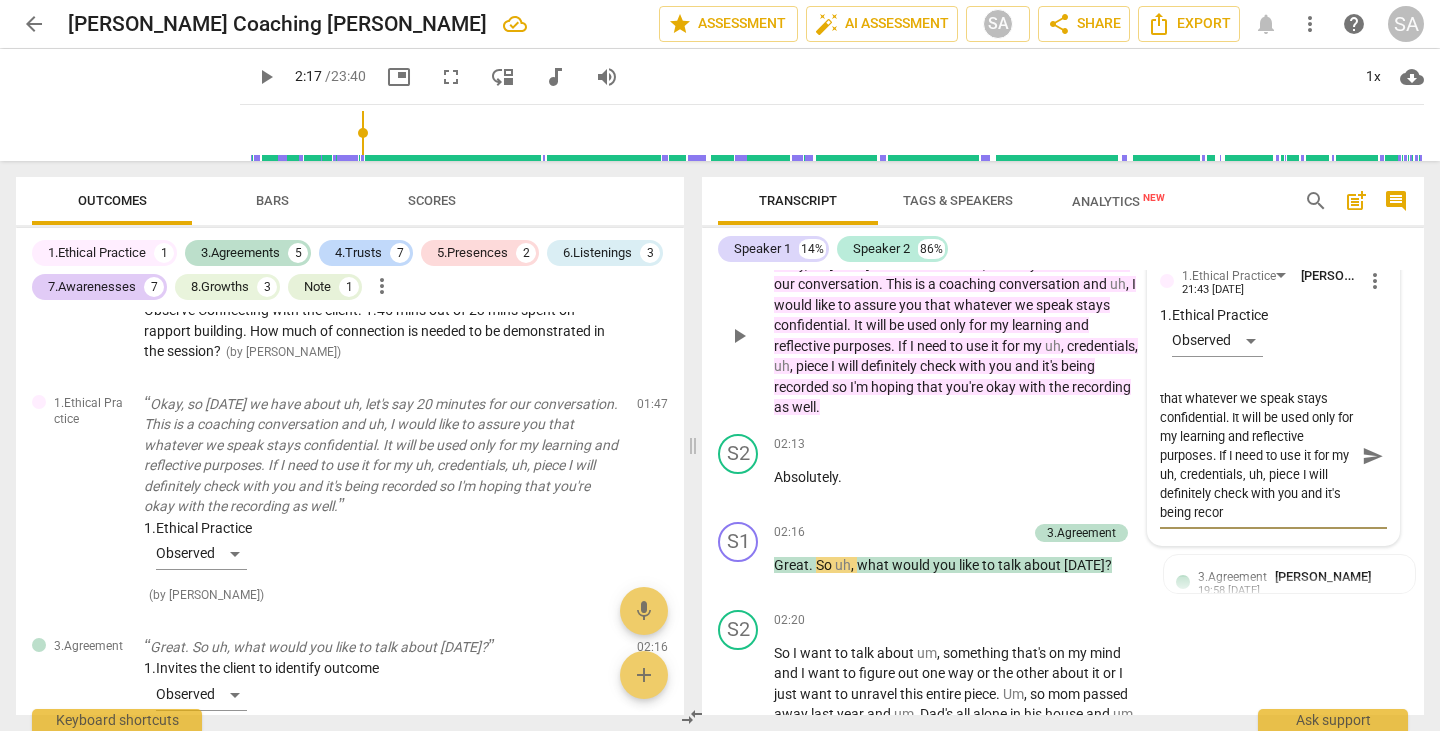 type on "This is a coaching conversation and uh, I would like to assure you that whatever we speak stays confidential. It will be used only for my learning and reflective purposes. If I need to use it for my uh, credentials, uh, piece I will definitely check with you and it's being reco" 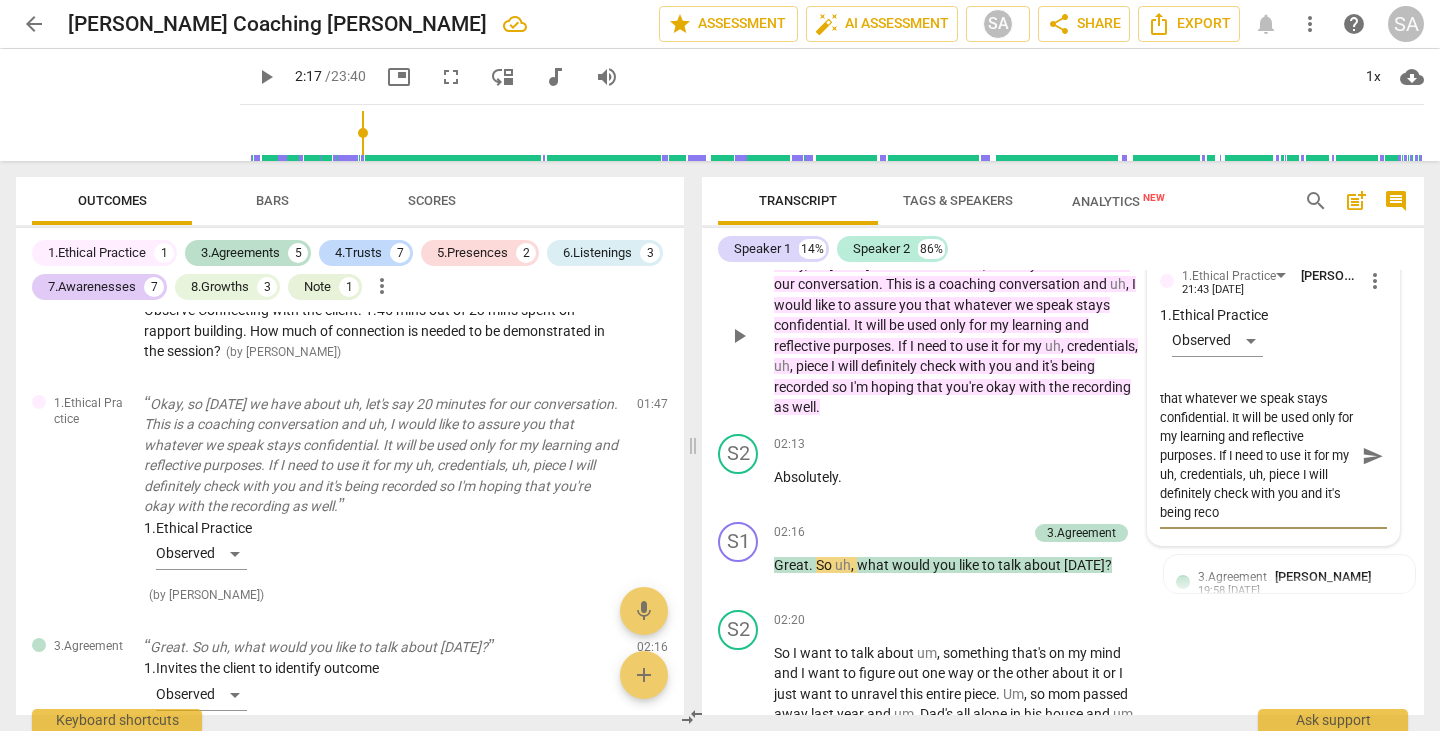 type on "This is a coaching conversation and uh, I would like to assure you that whatever we speak stays confidential. It will be used only for my learning and reflective purposes. If I need to use it for my uh, credentials, uh, piece I will definitely check with you and it's being rec" 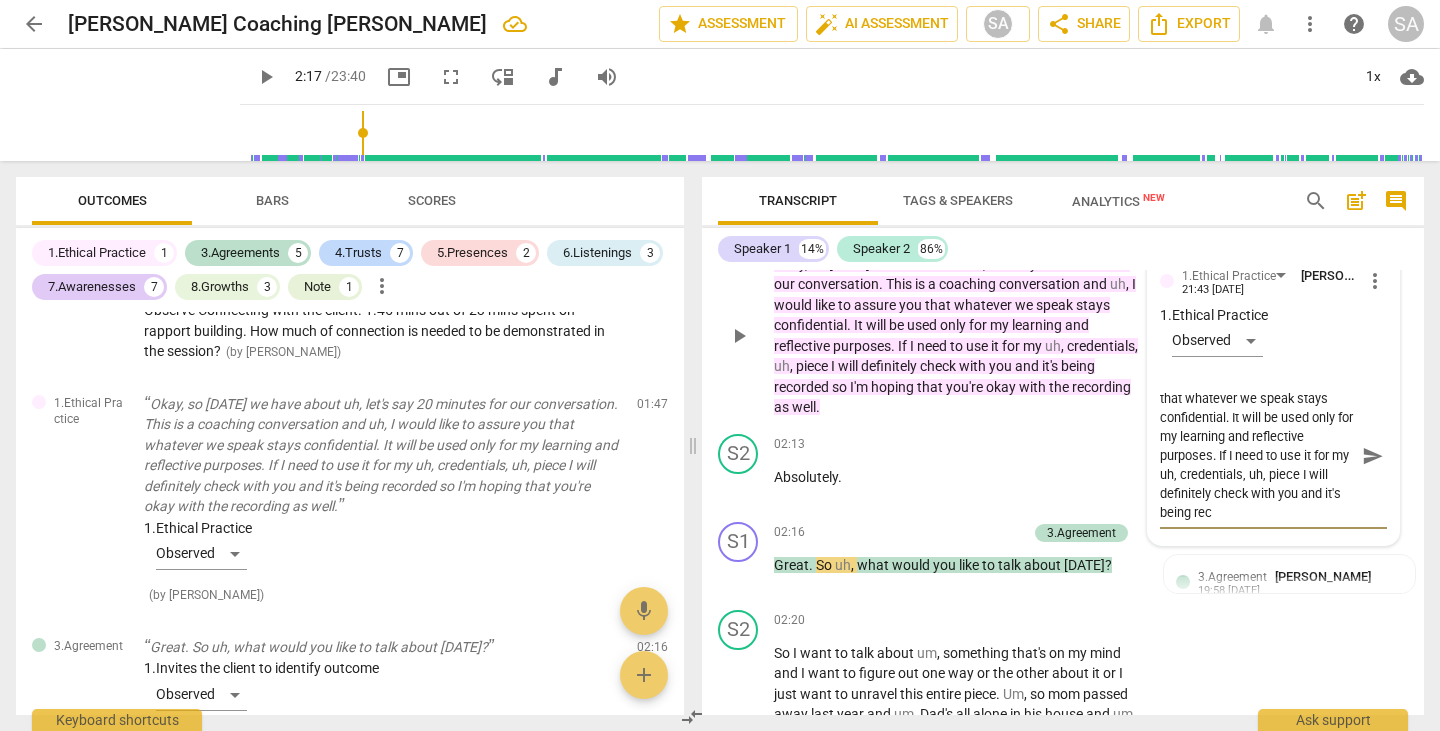 type on "This is a coaching conversation and uh, I would like to assure you that whatever we speak stays confidential. It will be used only for my learning and reflective purposes. If I need to use it for my uh, credentials, uh, piece I will definitely check with you and it's being re" 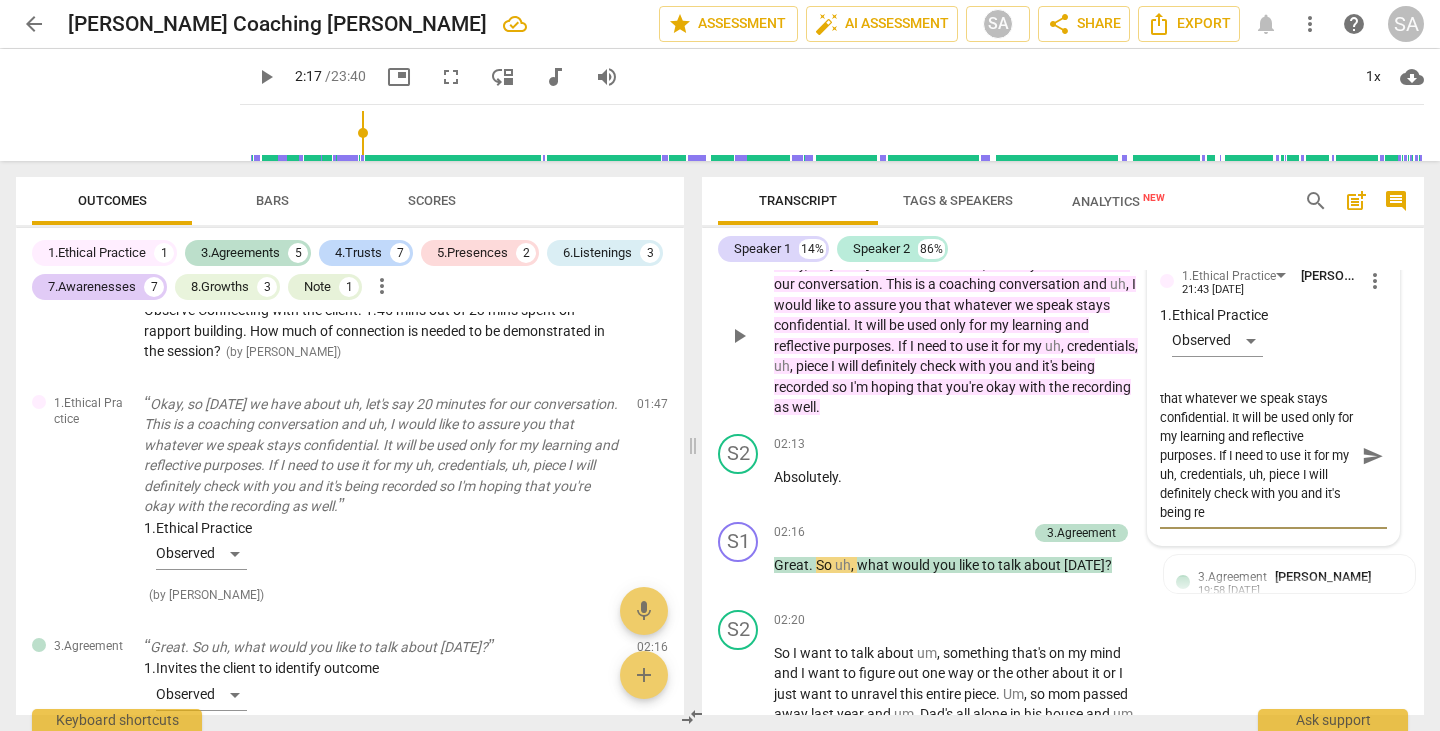 type on "This is a coaching conversation and uh, I would like to assure you that whatever we speak stays confidential. It will be used only for my learning and reflective purposes. If I need to use it for my uh, credentials, uh, piece I will definitely check with you and it's being r" 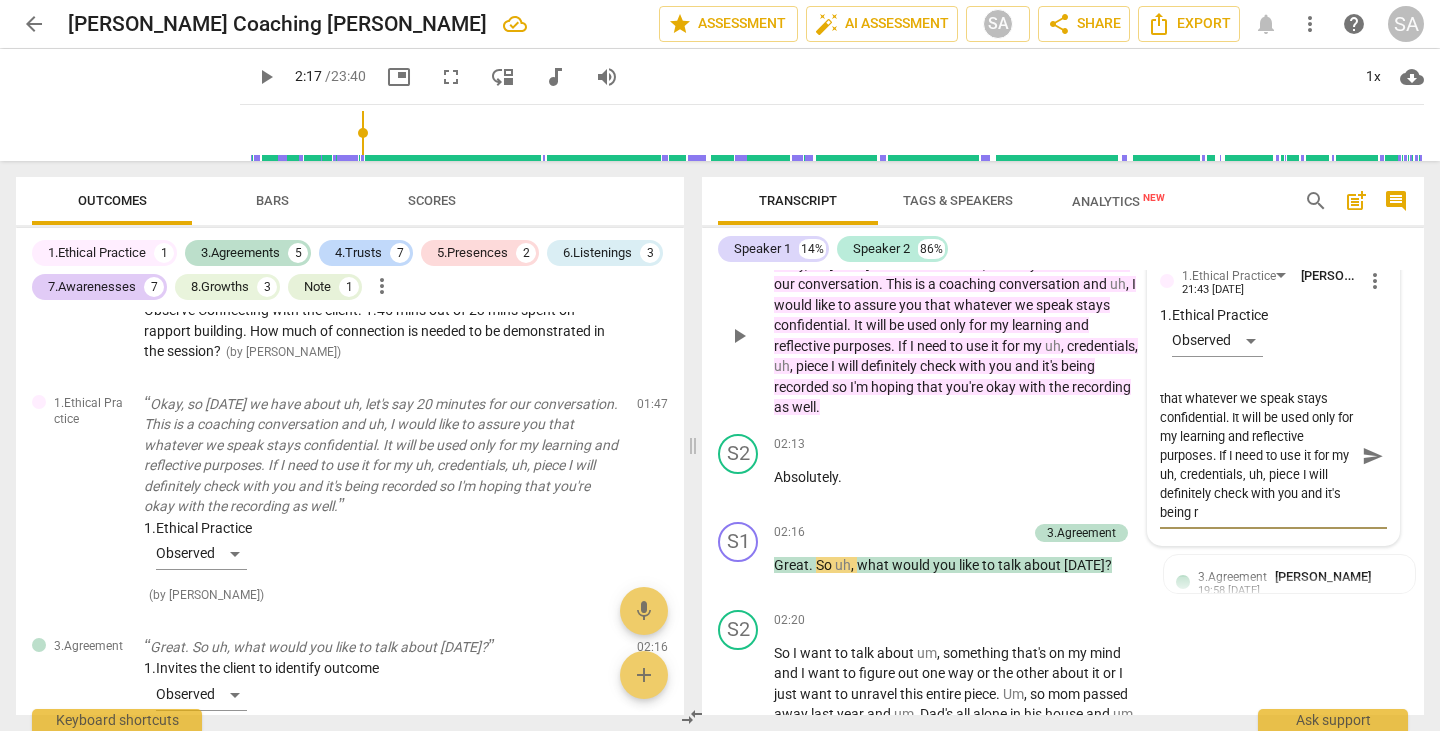type on "This is a coaching conversation and uh, I would like to assure you that whatever we speak stays confidential. It will be used only for my learning and reflective purposes. If I need to use it for my uh, credentials, uh, piece I will definitely check with you and it's being" 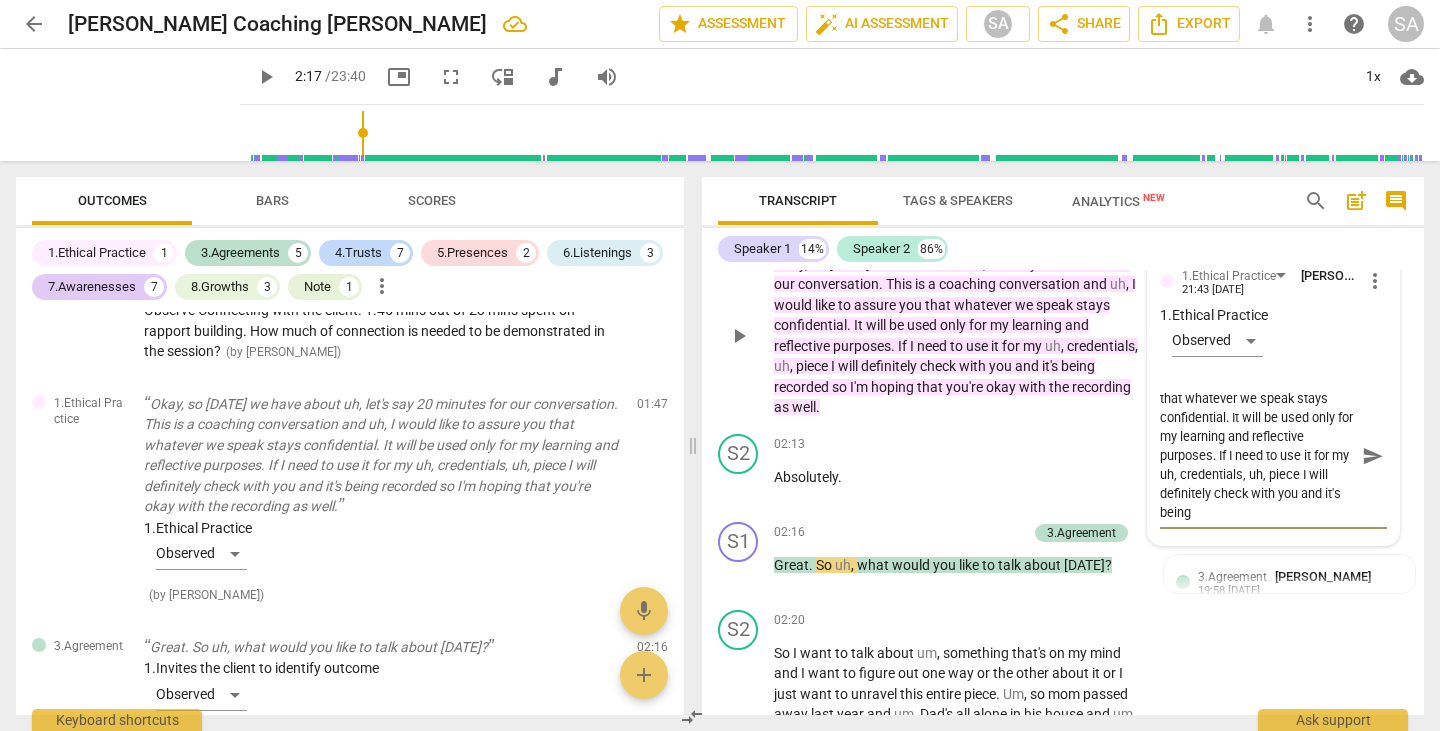 type on "This is a coaching conversation and uh, I would like to assure you that whatever we speak stays confidential. It will be used only for my learning and reflective purposes. If I need to use it for my uh, credentials, uh, piece I will definitely check with you and it's being" 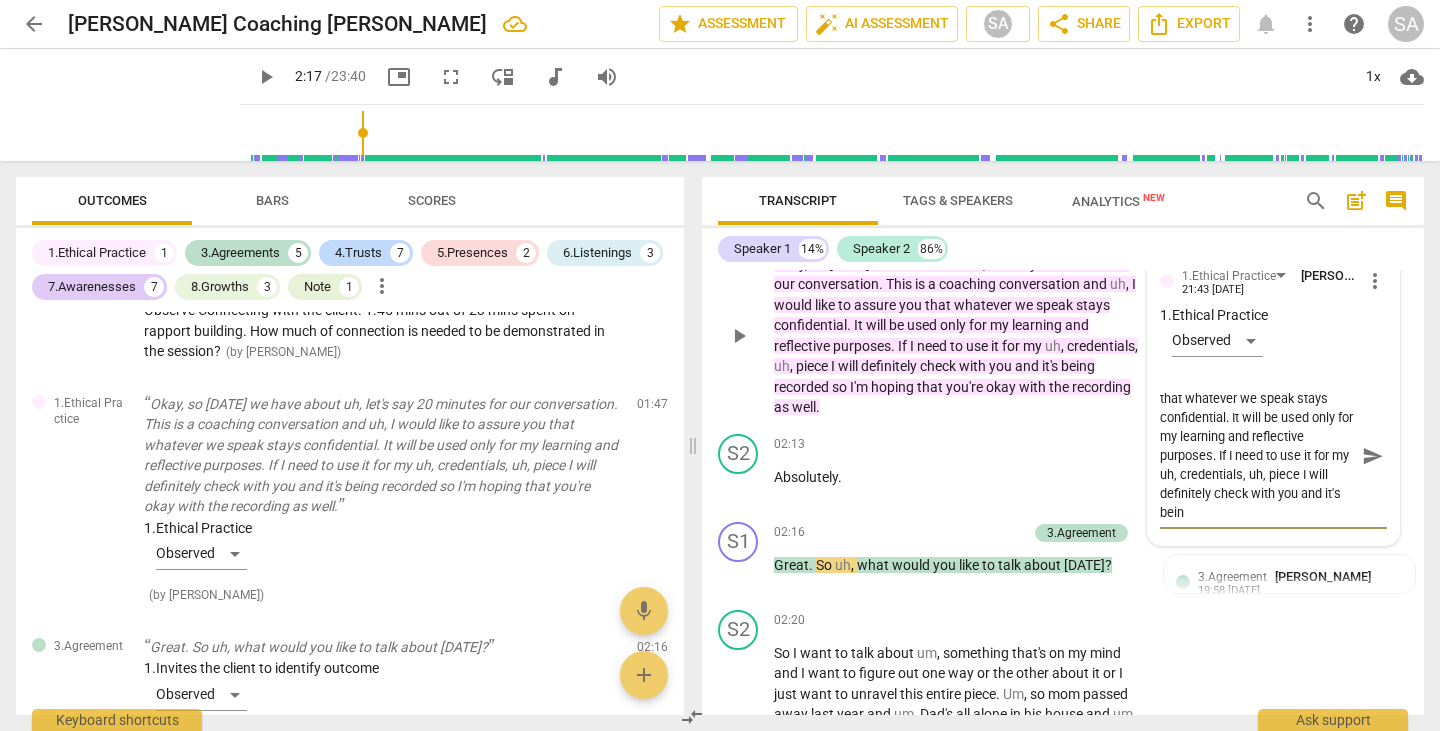 type on "This is a coaching conversation and uh, I would like to assure you that whatever we speak stays confidential. It will be used only for my learning and reflective purposes. If I need to use it for my uh, credentials, uh, piece I will definitely check with you and it's bei" 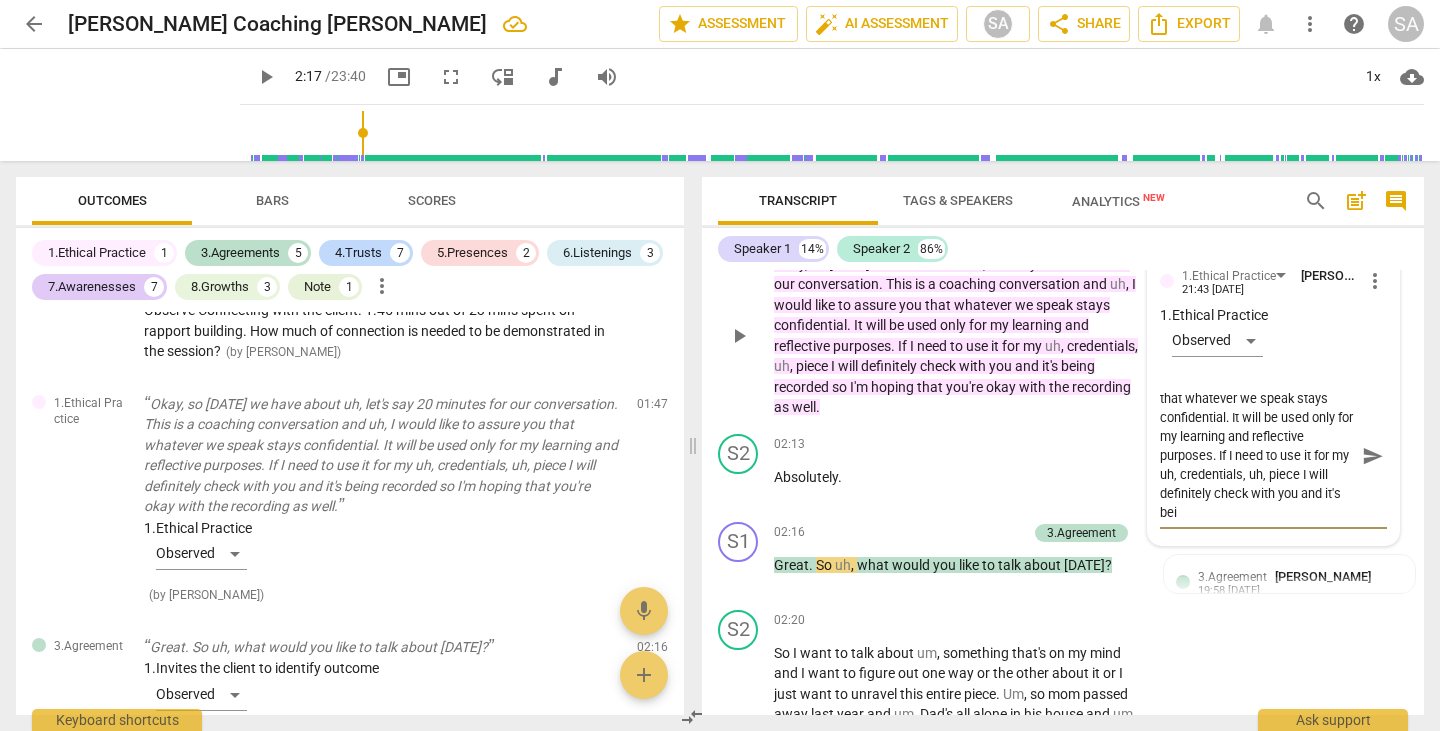 type on "This is a coaching conversation and uh, I would like to assure you that whatever we speak stays confidential. It will be used only for my learning and reflective purposes. If I need to use it for my uh, credentials, uh, piece I will definitely check with you and it's be" 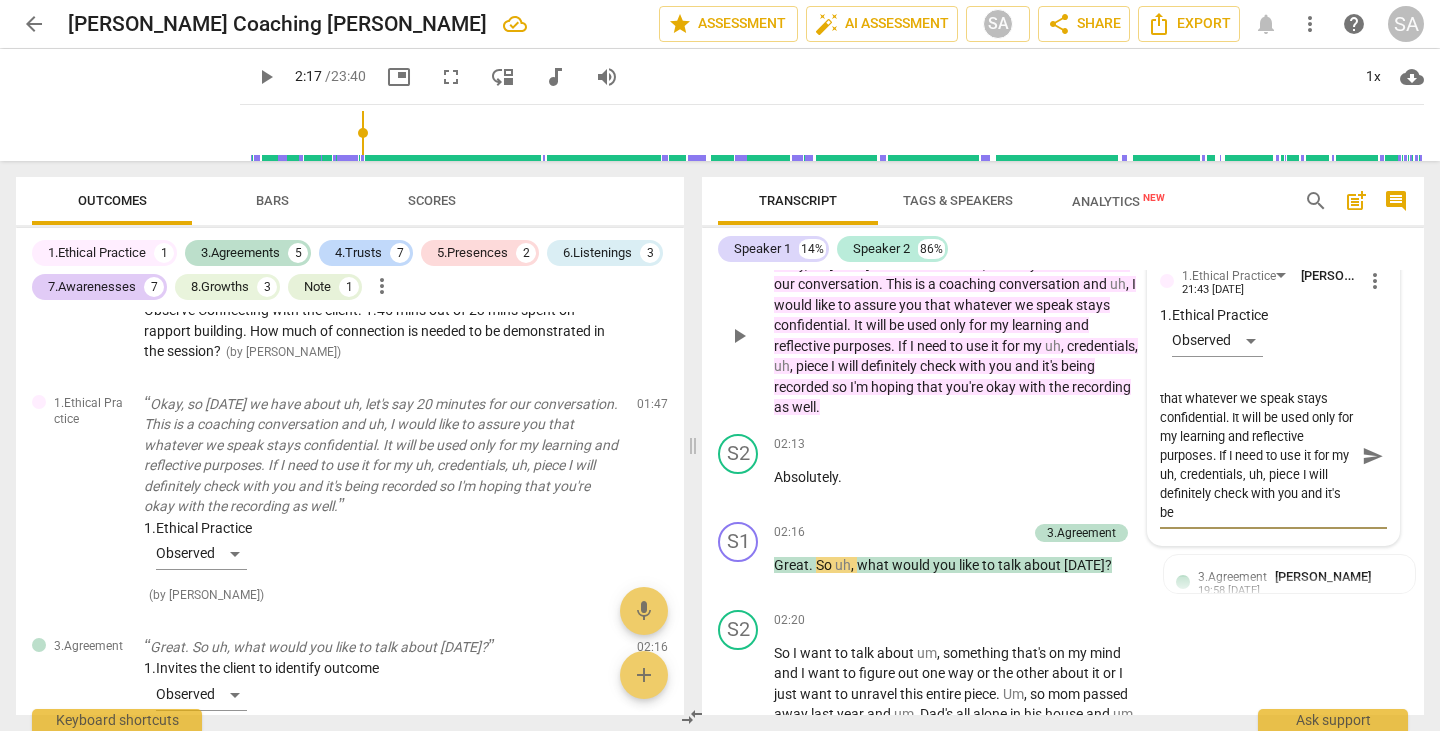 type on "This is a coaching conversation and uh, I would like to assure you that whatever we speak stays confidential. It will be used only for my learning and reflective purposes. If I need to use it for my uh, credentials, uh, piece I will definitely check with you and it's b" 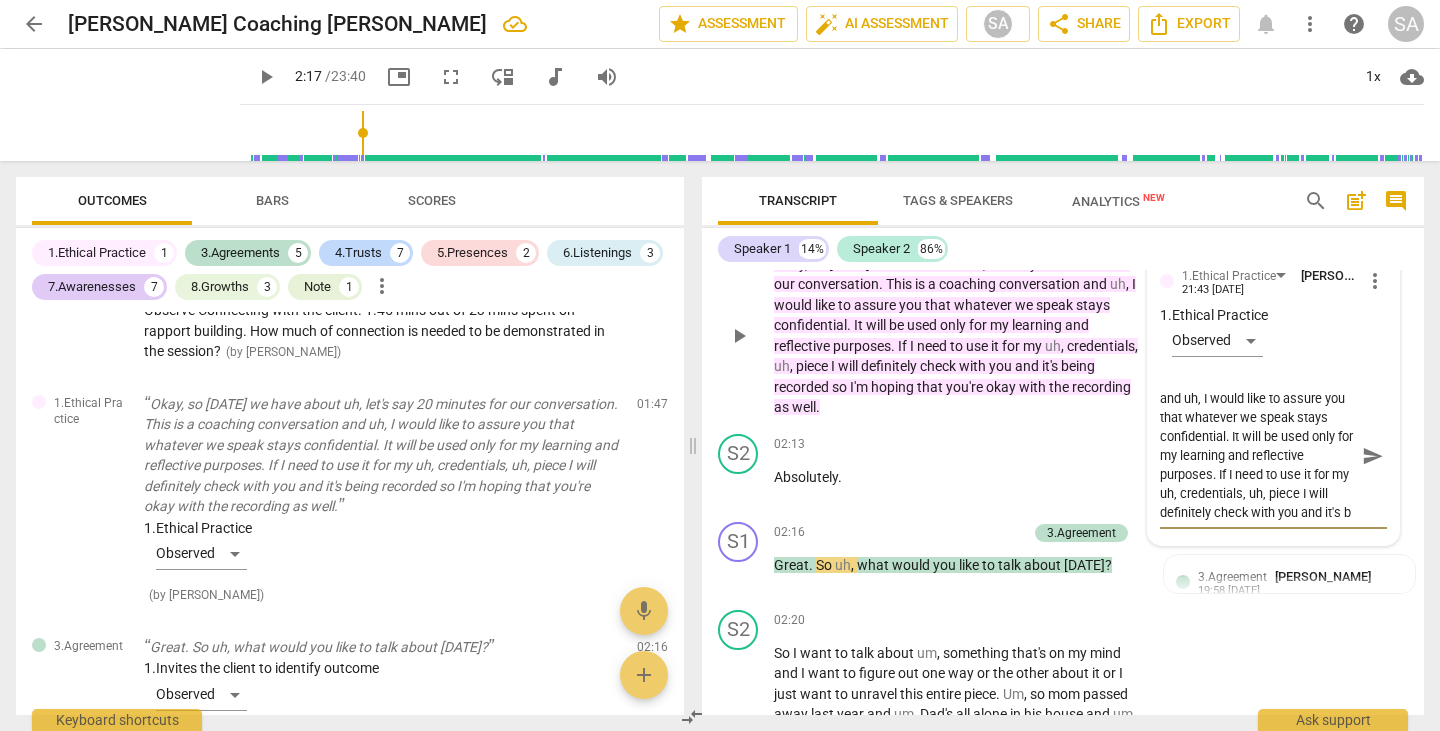 type on "This is a coaching conversation and uh, I would like to assure you that whatever we speak stays confidential. It will be used only for my learning and reflective purposes. If I need to use it for my uh, credentials, uh, piece I will definitely check with you and it's" 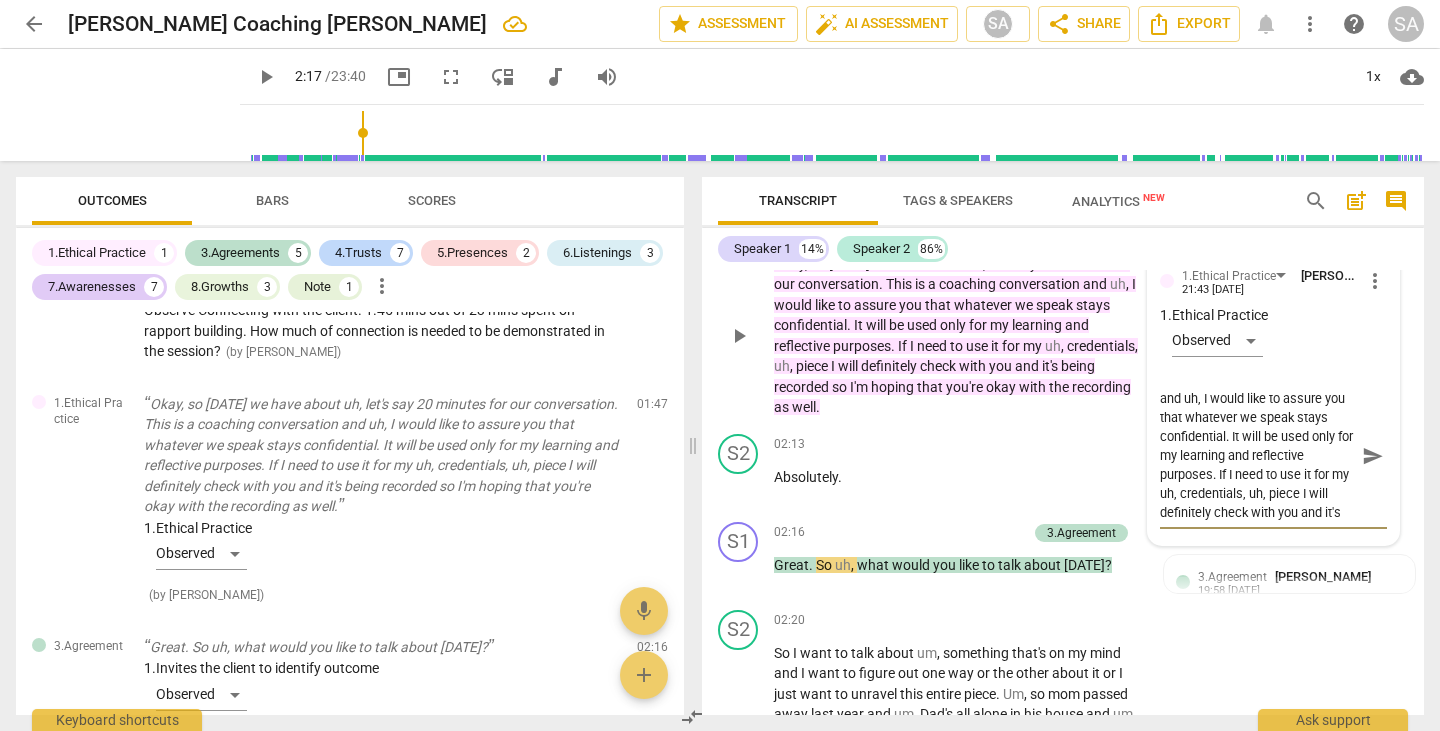 type on "This is a coaching conversation and uh, I would like to assure you that whatever we speak stays confidential. It will be used only for my learning and reflective purposes. If I need to use it for my uh, credentials, uh, piece I will definitely check with you and it's" 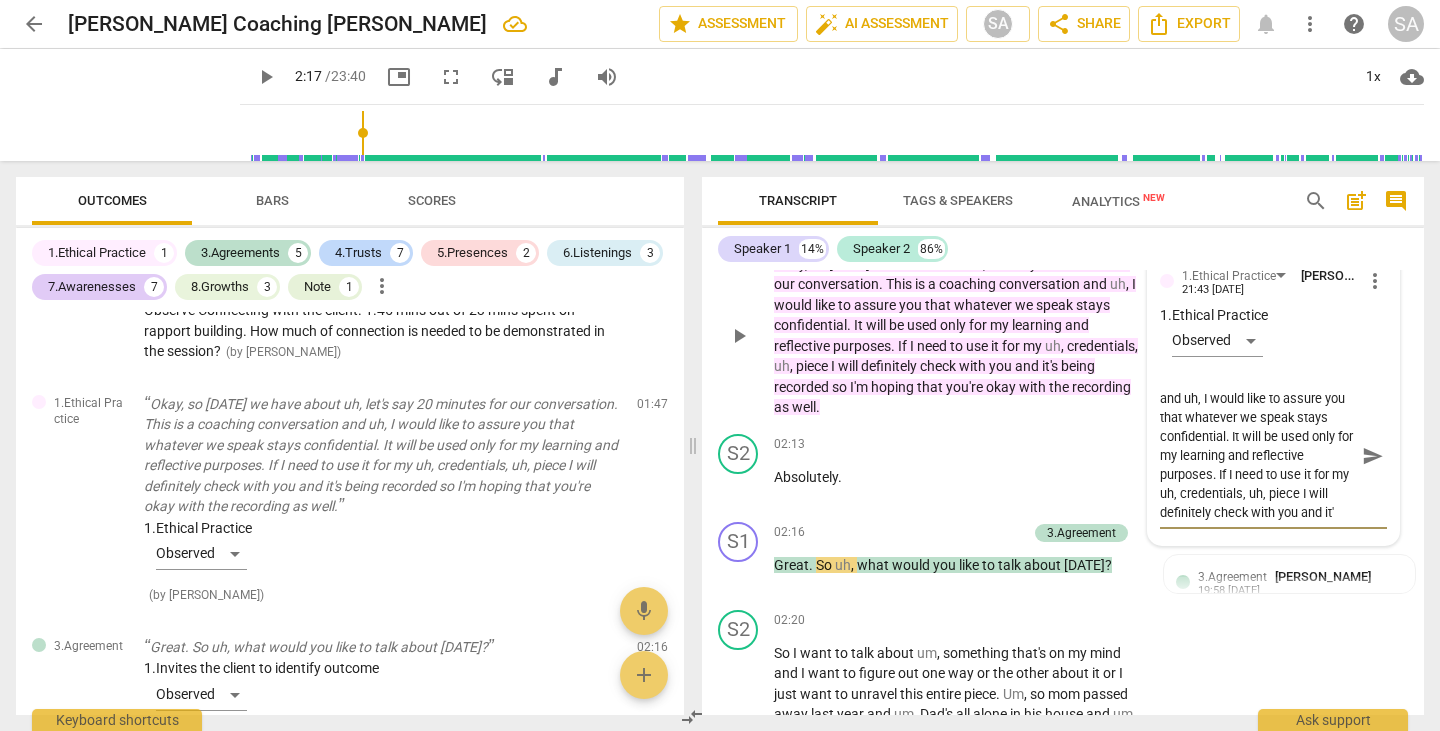 type on "This is a coaching conversation and uh, I would like to assure you that whatever we speak stays confidential. It will be used only for my learning and reflective purposes. If I need to use it for my uh, credentials, uh, piece I will definitely check with you and it" 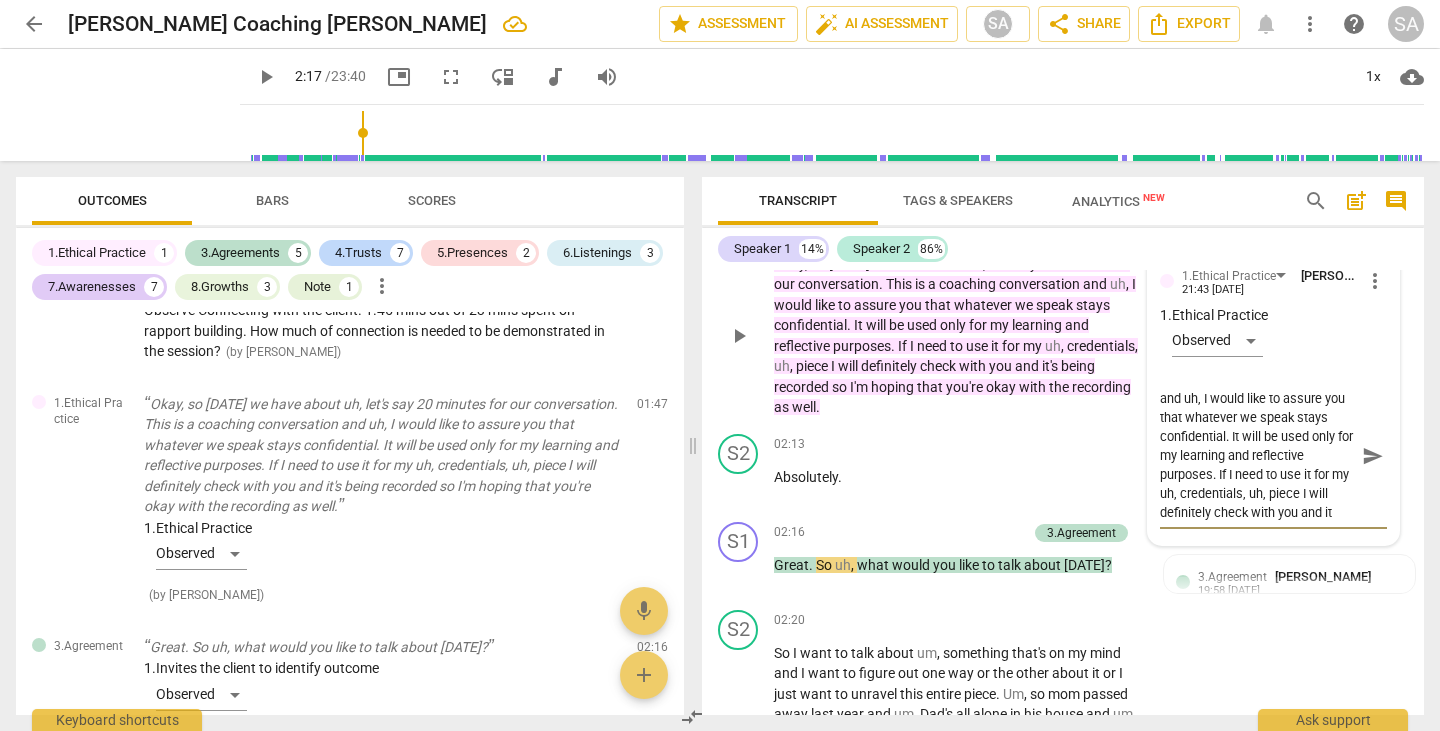 type on "This is a coaching conversation and uh, I would like to assure you that whatever we speak stays confidential. It will be used only for my learning and reflective purposes. If I need to use it for my uh, credentials, uh, piece I will definitely check with you and i" 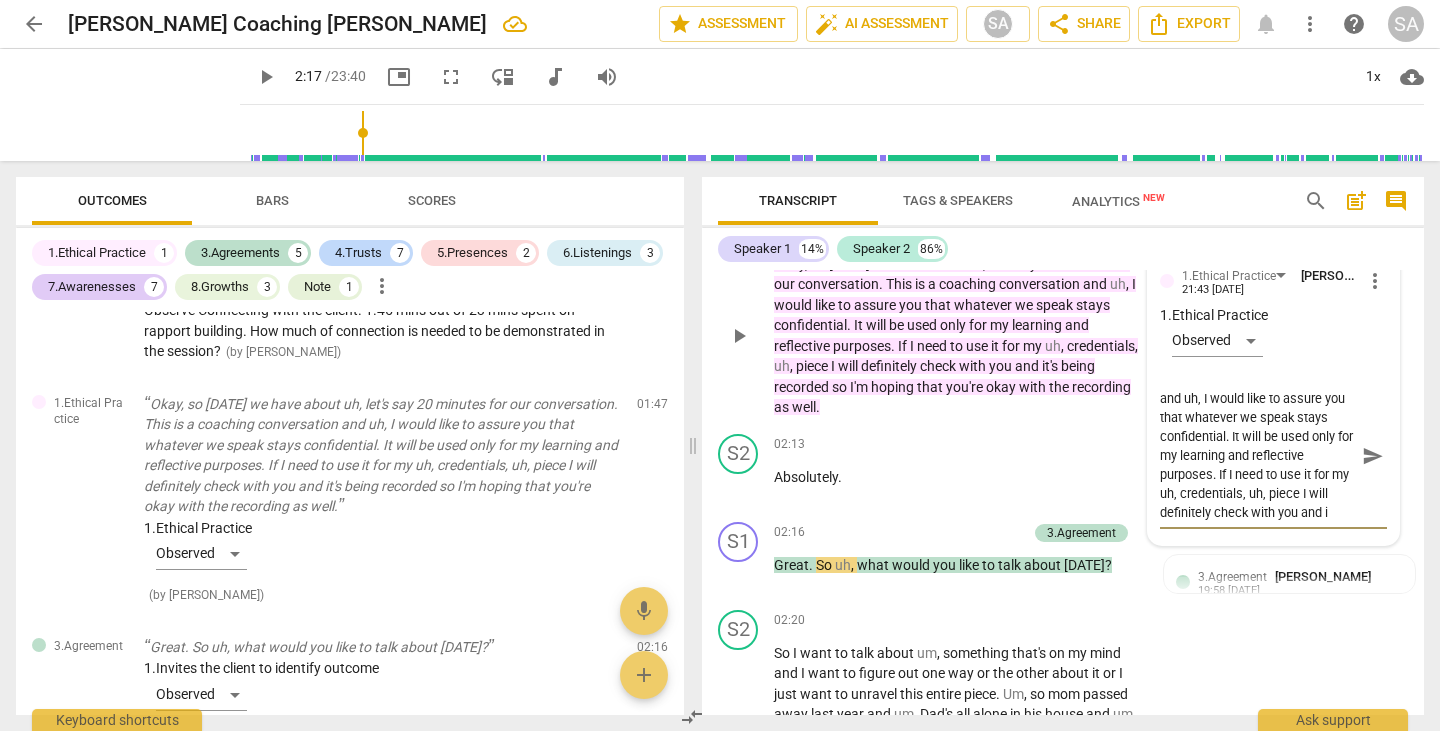 type on "This is a coaching conversation and uh, I would like to assure you that whatever we speak stays confidential. It will be used only for my learning and reflective purposes. If I need to use it for my uh, credentials, uh, piece I will definitely check with you and" 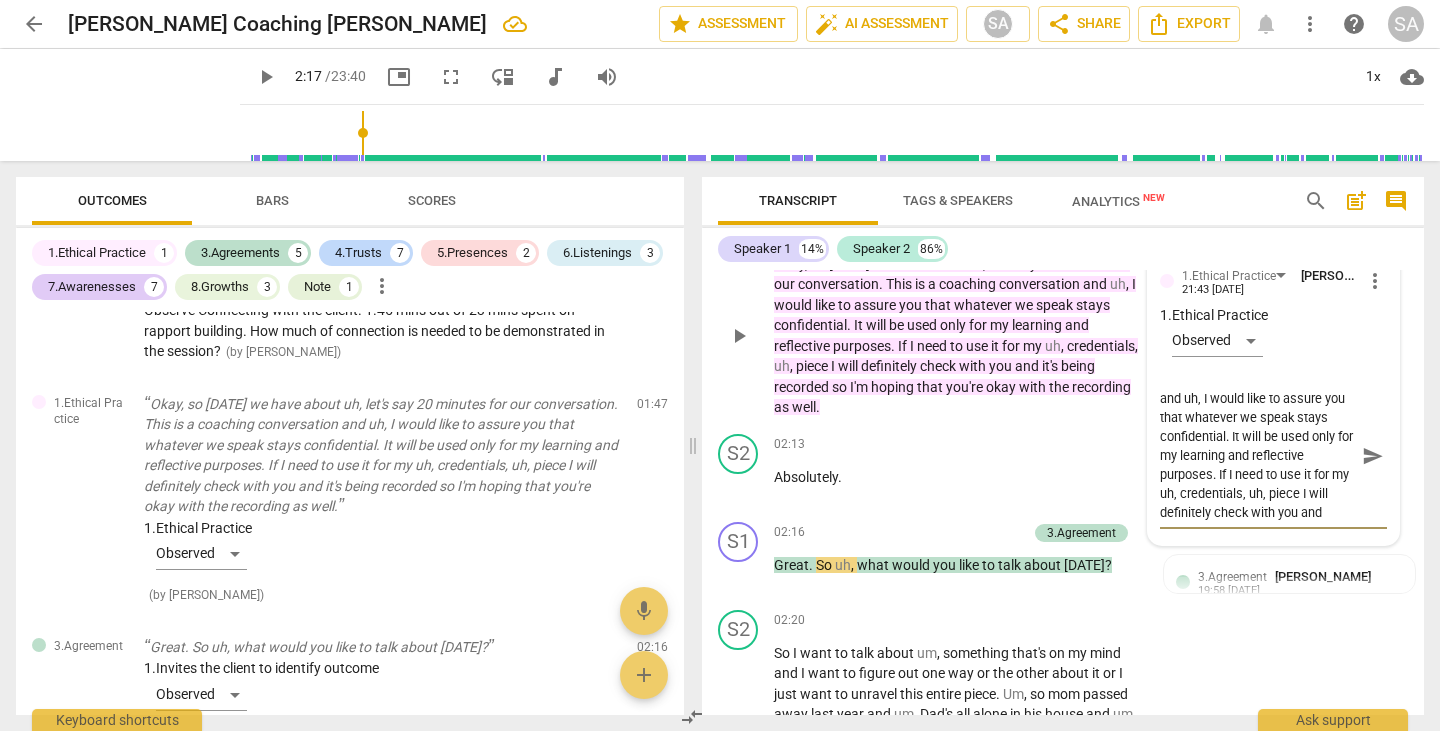 type on "This is a coaching conversation and uh, I would like to assure you that whatever we speak stays confidential. It will be used only for my learning and reflective purposes. If I need to use it for my uh, credentials, uh, piece I will definitely check with you and" 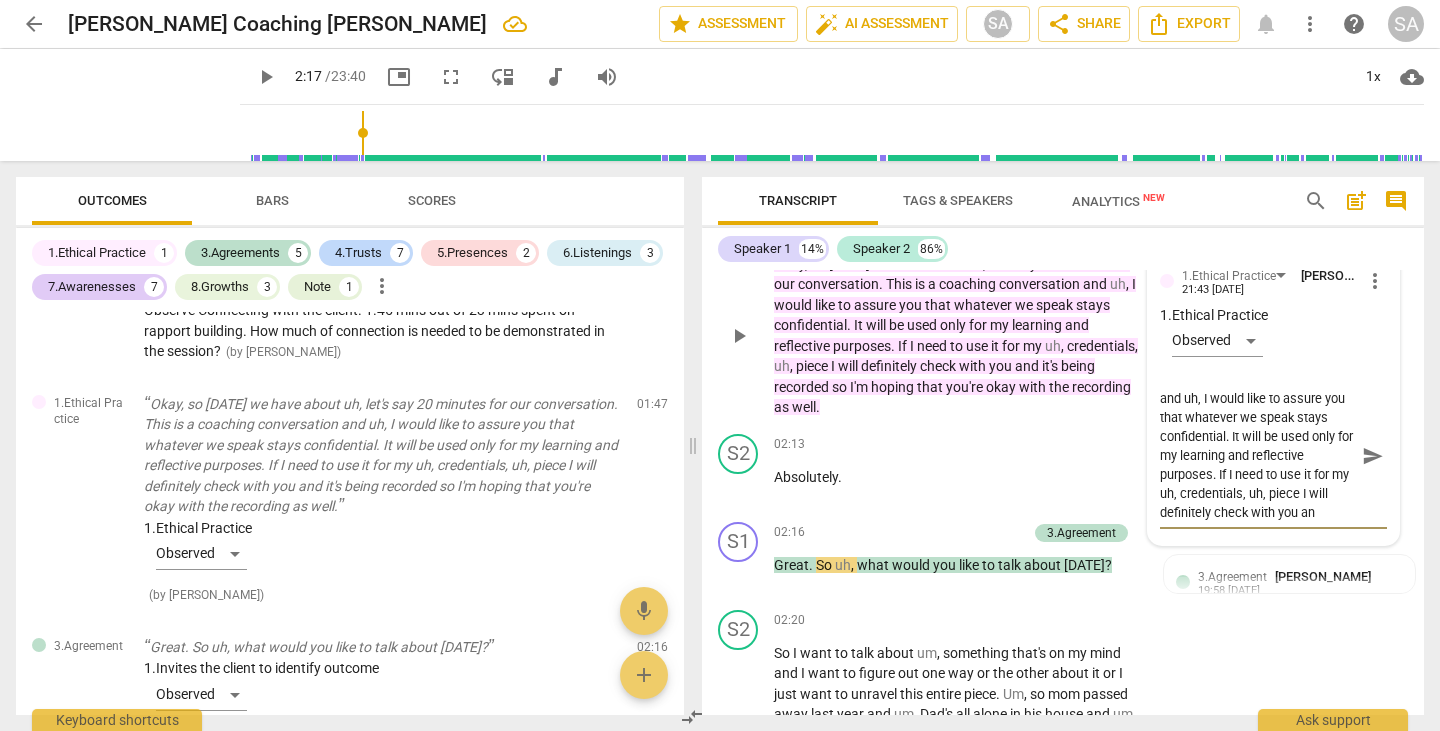 type on "This is a coaching conversation and uh, I would like to assure you that whatever we speak stays confidential. It will be used only for my learning and reflective purposes. If I need to use it for my uh, credentials, uh, piece I will definitely check with you a" 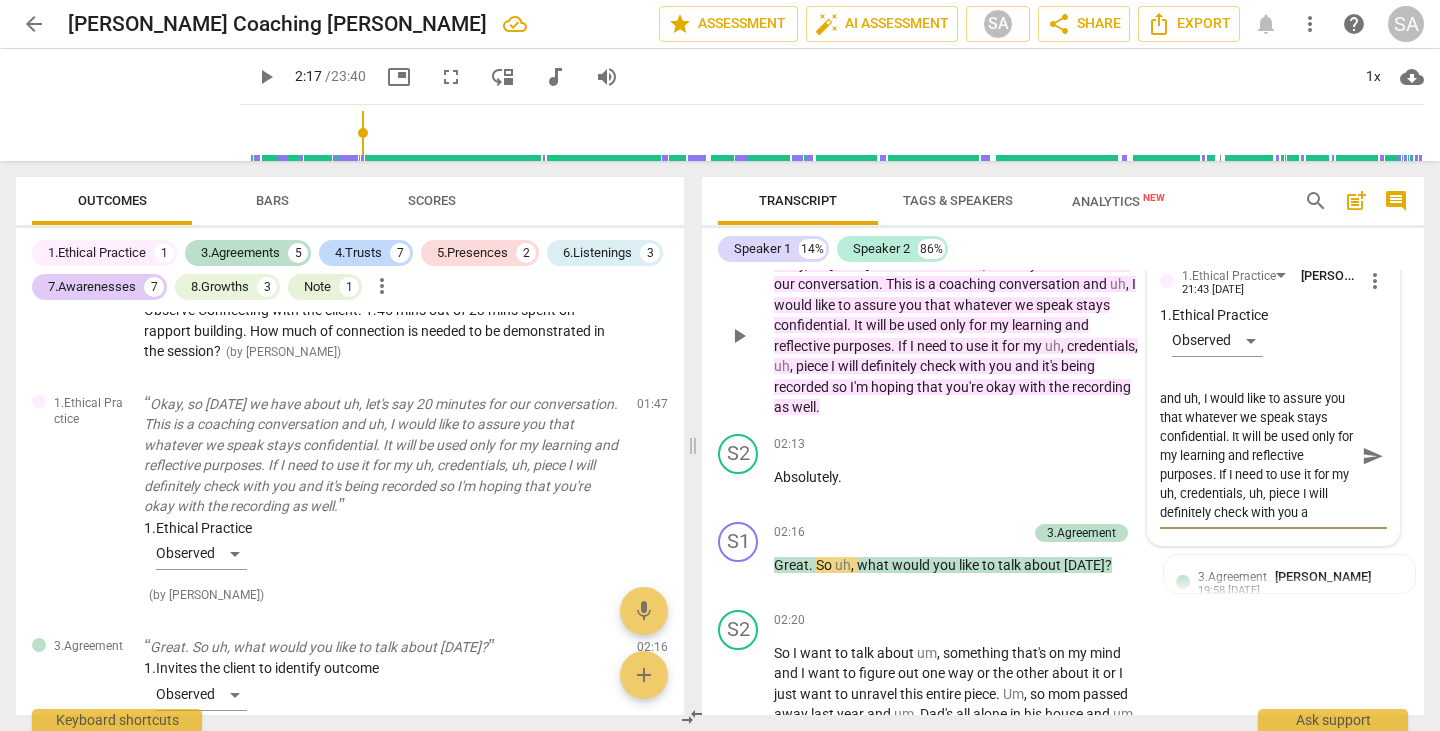 type on "This is a coaching conversation and uh, I would like to assure you that whatever we speak stays confidential. It will be used only for my learning and reflective purposes. If I need to use it for my uh, credentials, uh, piece I will definitely check with you" 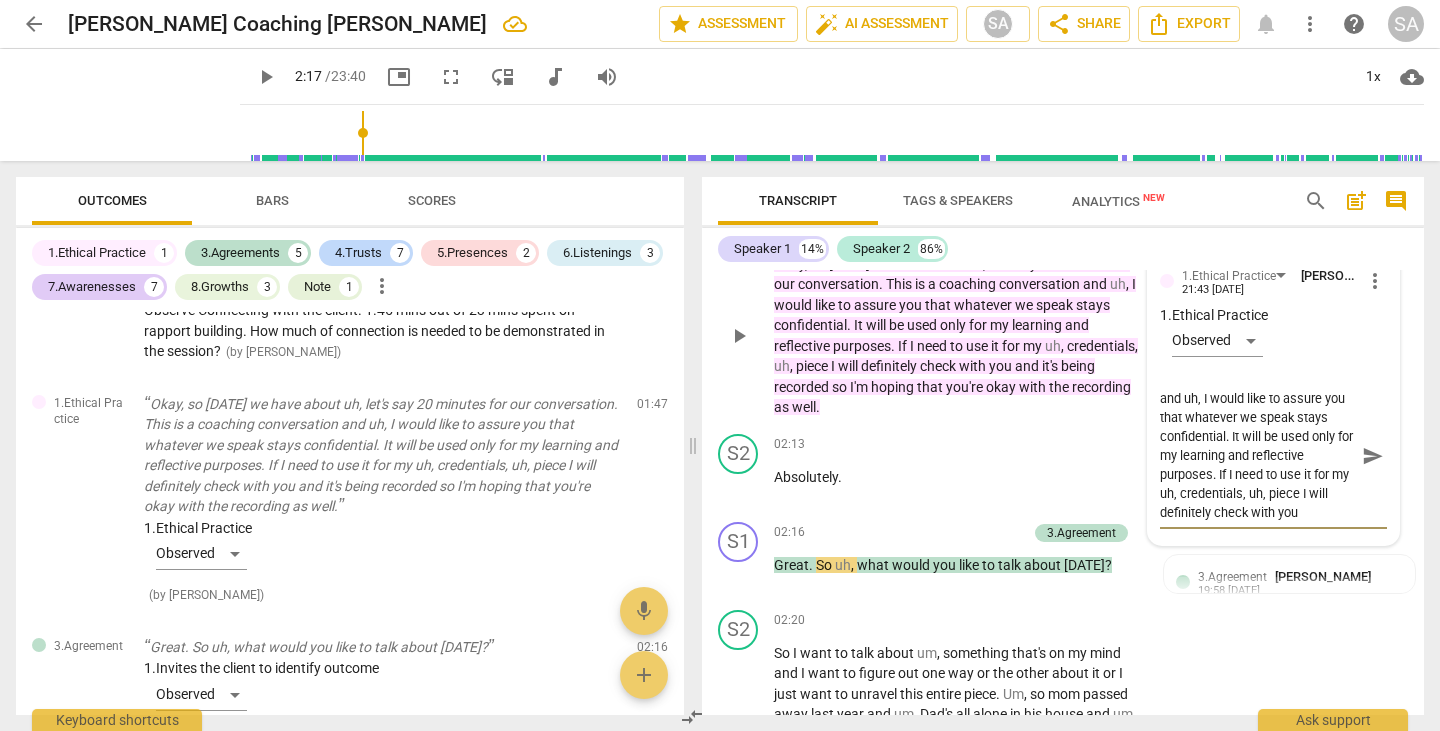 type on "This is a coaching conversation and uh, I would like to assure you that whatever we speak stays confidential. It will be used only for my learning and reflective purposes. If I need to use it for my uh, credentials, uh, piece I will definitely check with you" 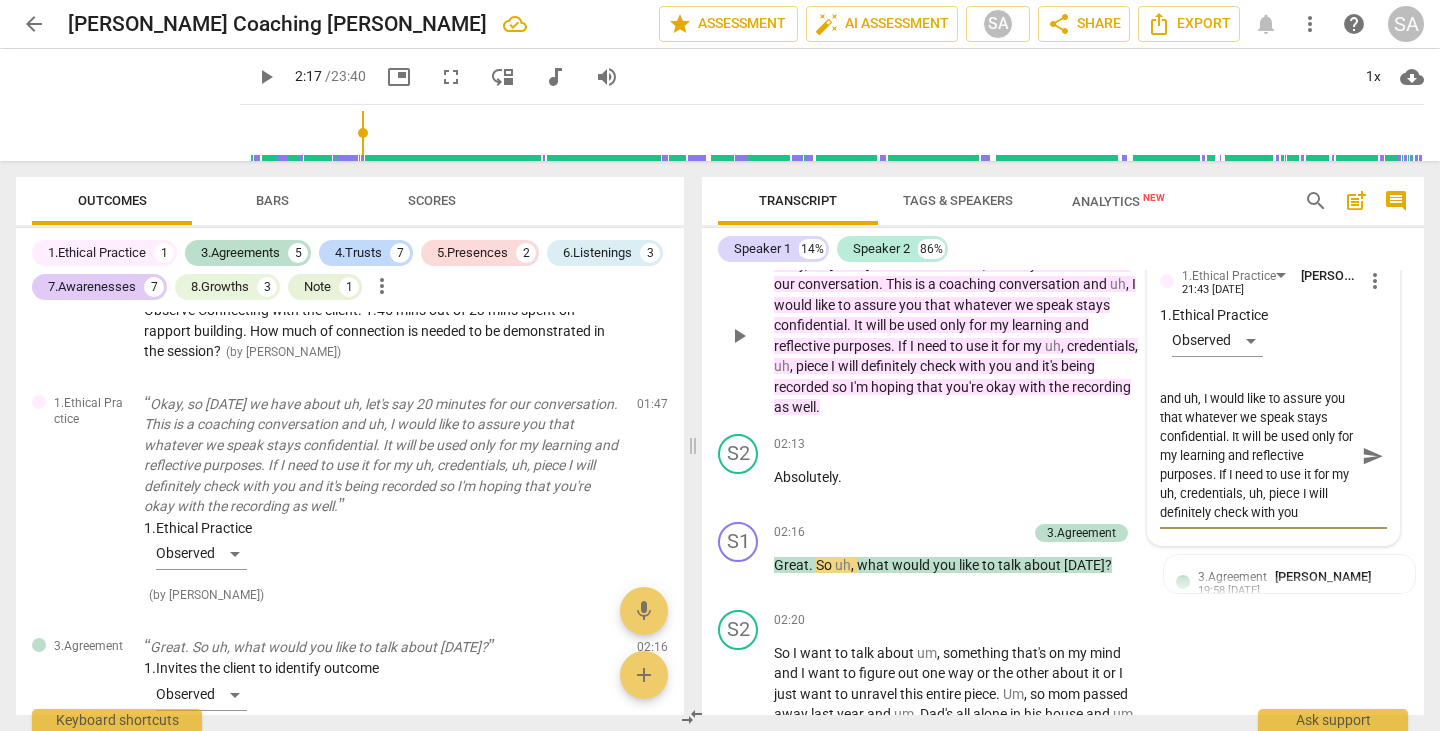 type on "This is a coaching conversation and uh, I would like to assure you that whatever we speak stays confidential. It will be used only for my learning and reflective purposes. If I need to use it for my uh, credentials, uh, piece I will definitely check with you" 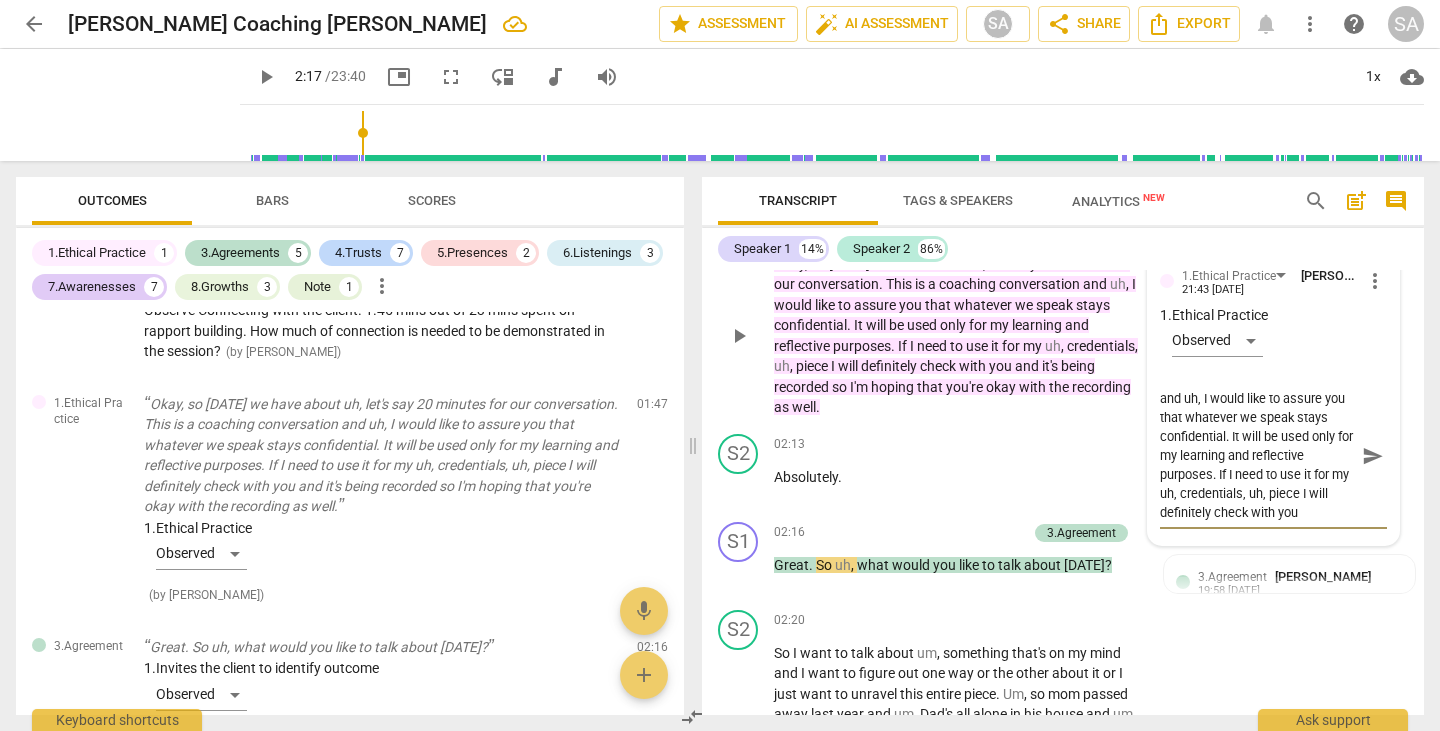 type on "This is a coaching conversation and uh, I would like to assure you that whatever we speak stays confidential. It will be used only for my learning and reflective purposes. If I need to use it for my uh, credentials, uh, piece I will definitely check with yo" 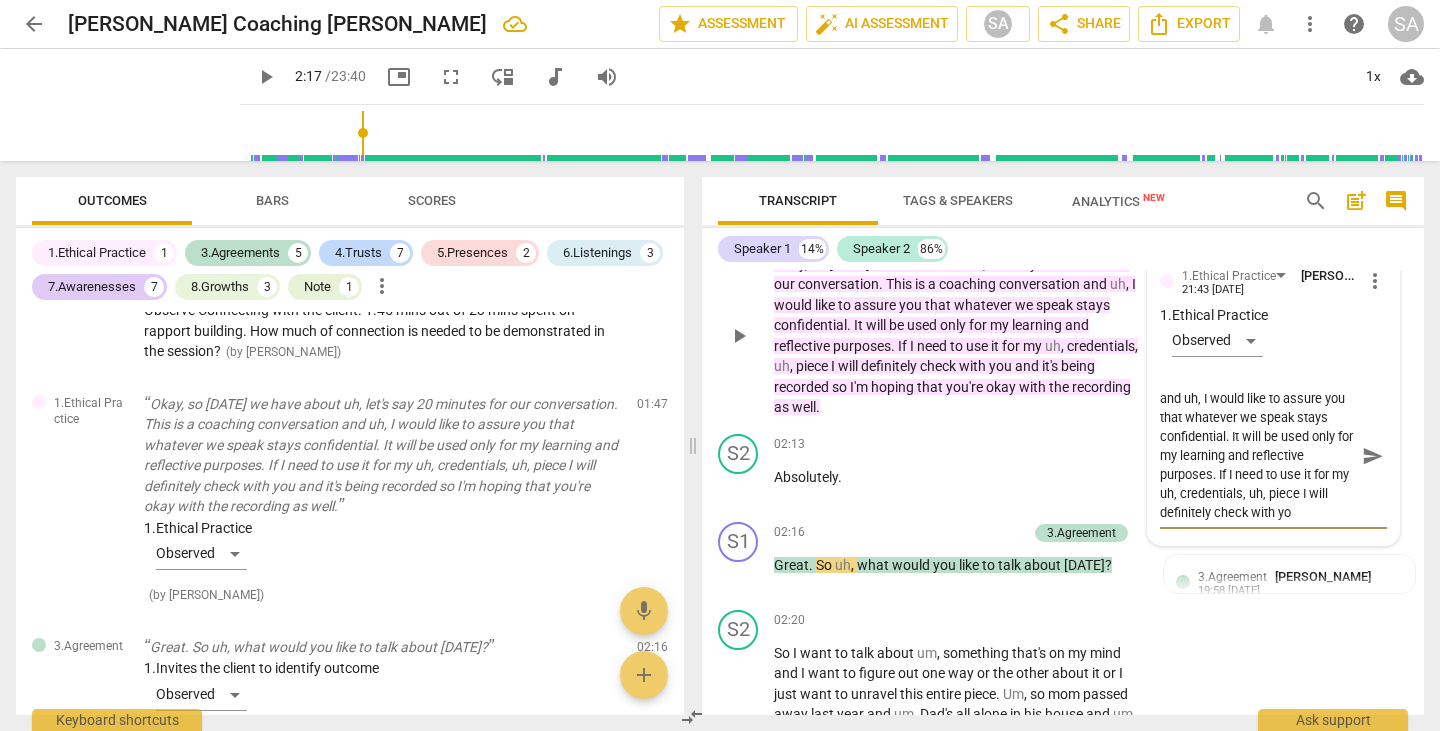 type on "This is a coaching conversation and uh, I would like to assure you that whatever we speak stays confidential. It will be used only for my learning and reflective purposes. If I need to use it for my uh, credentials, uh, piece I will definitely check with y" 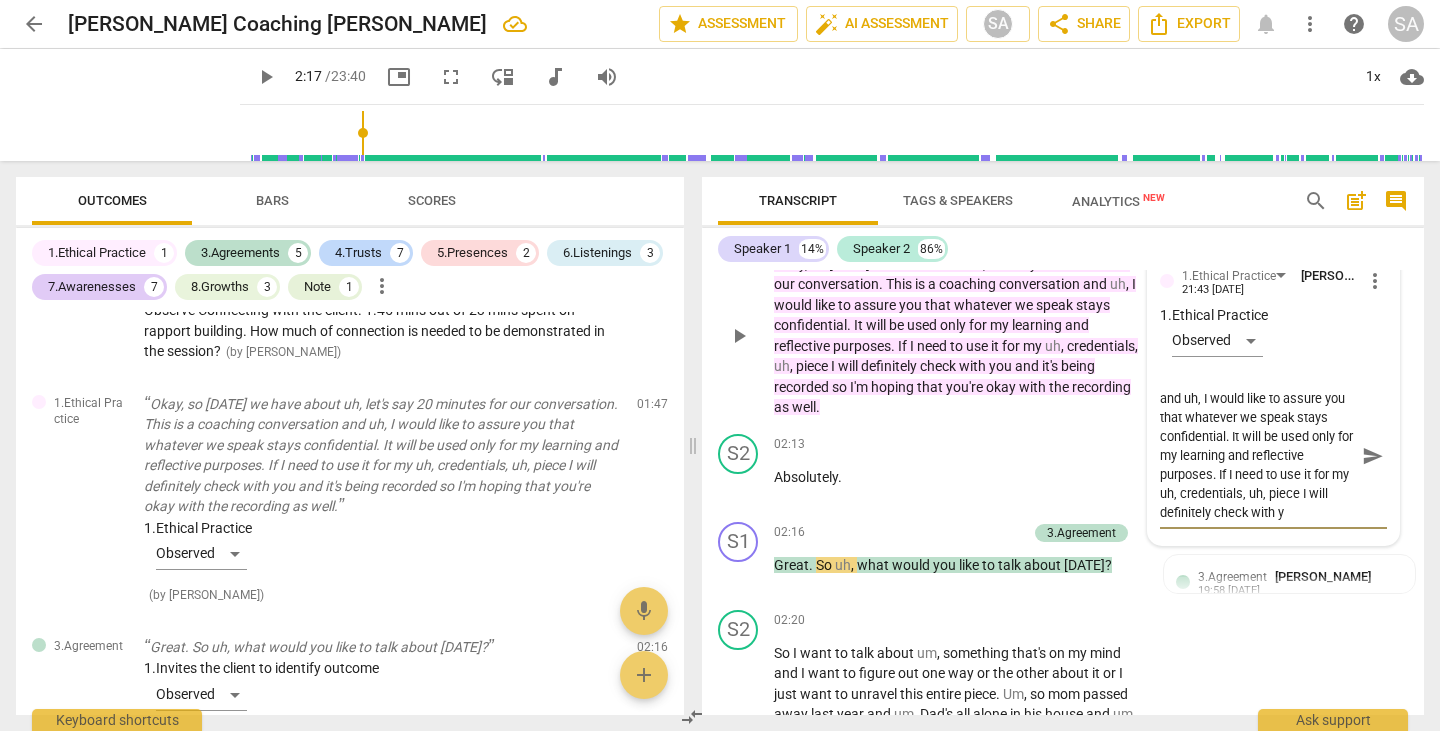 type on "This is a coaching conversation and uh, I would like to assure you that whatever we speak stays confidential. It will be used only for my learning and reflective purposes. If I need to use it for my uh, credentials, uh, piece I will definitely check with" 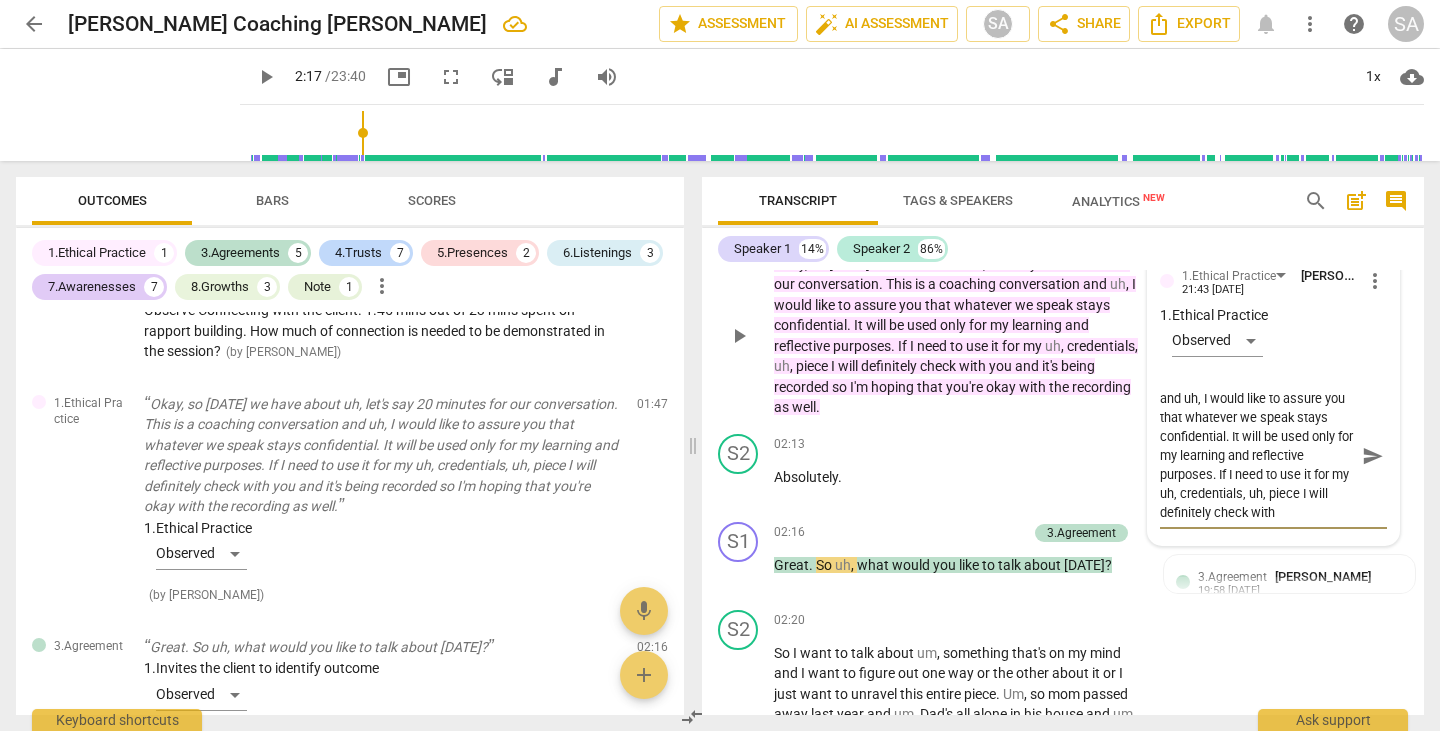 type on "This is a coaching conversation and uh, I would like to assure you that whatever we speak stays confidential. It will be used only for my learning and reflective purposes. If I need to use it for my uh, credentials, uh, piece I will definitely check with" 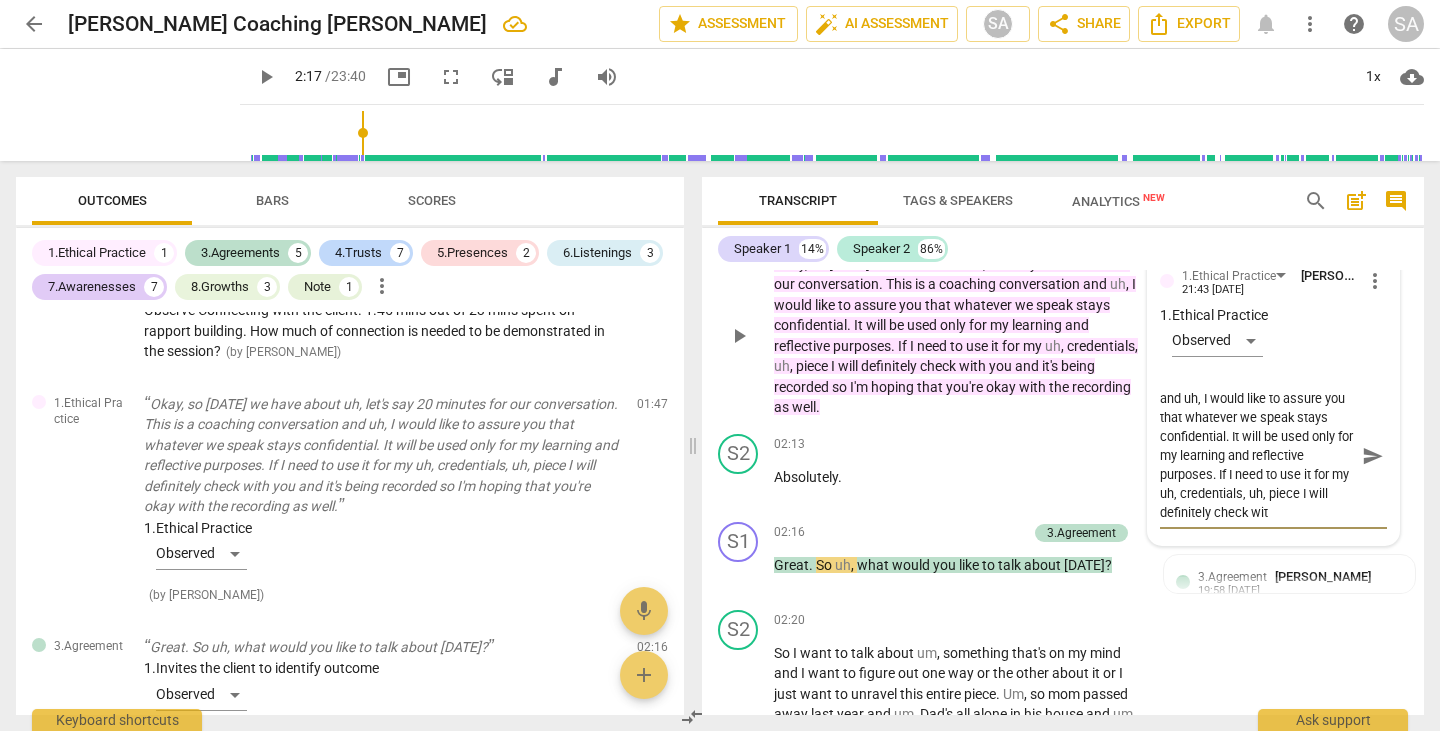type on "This is a coaching conversation and uh, I would like to assure you that whatever we speak stays confidential. It will be used only for my learning and reflective purposes. If I need to use it for my uh, credentials, uh, piece I will definitely check wi" 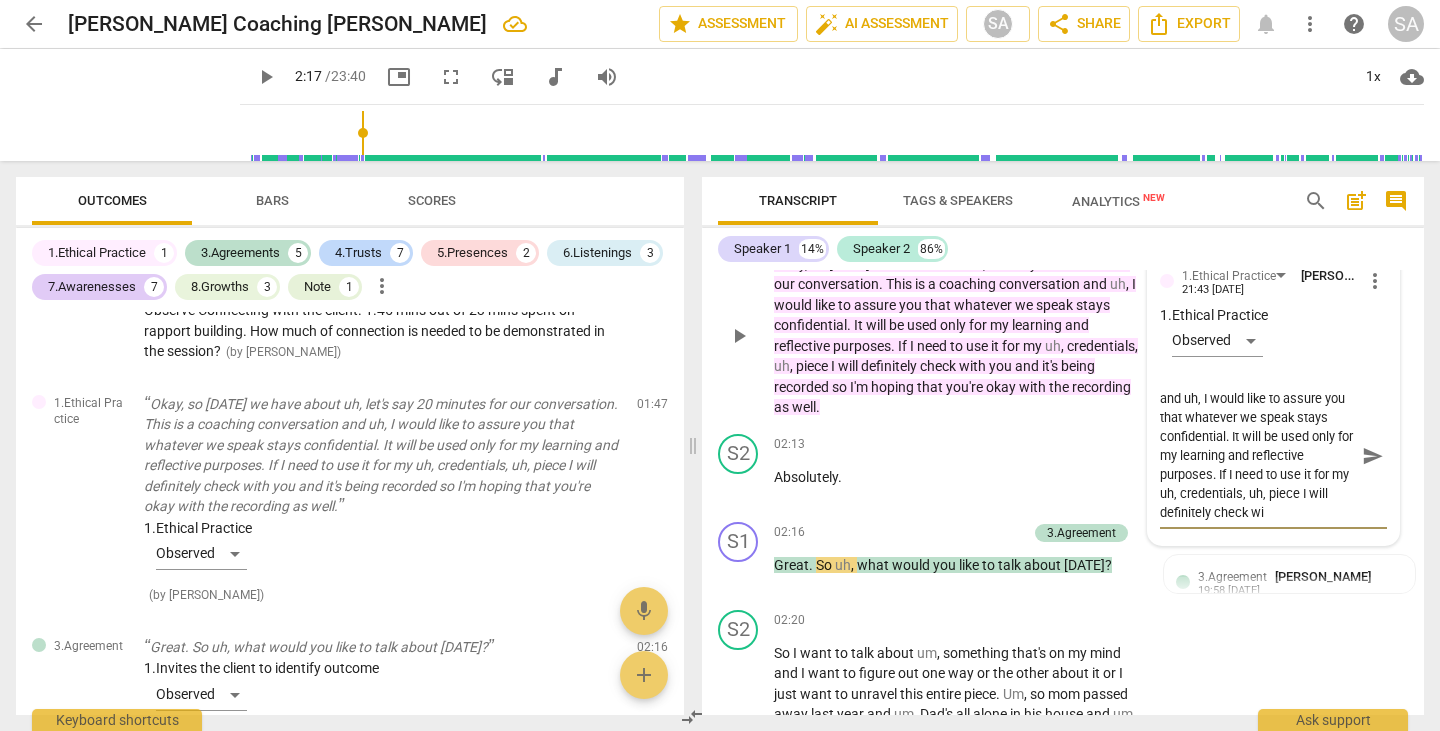 type on "This is a coaching conversation and uh, I would like to assure you that whatever we speak stays confidential. It will be used only for my learning and" 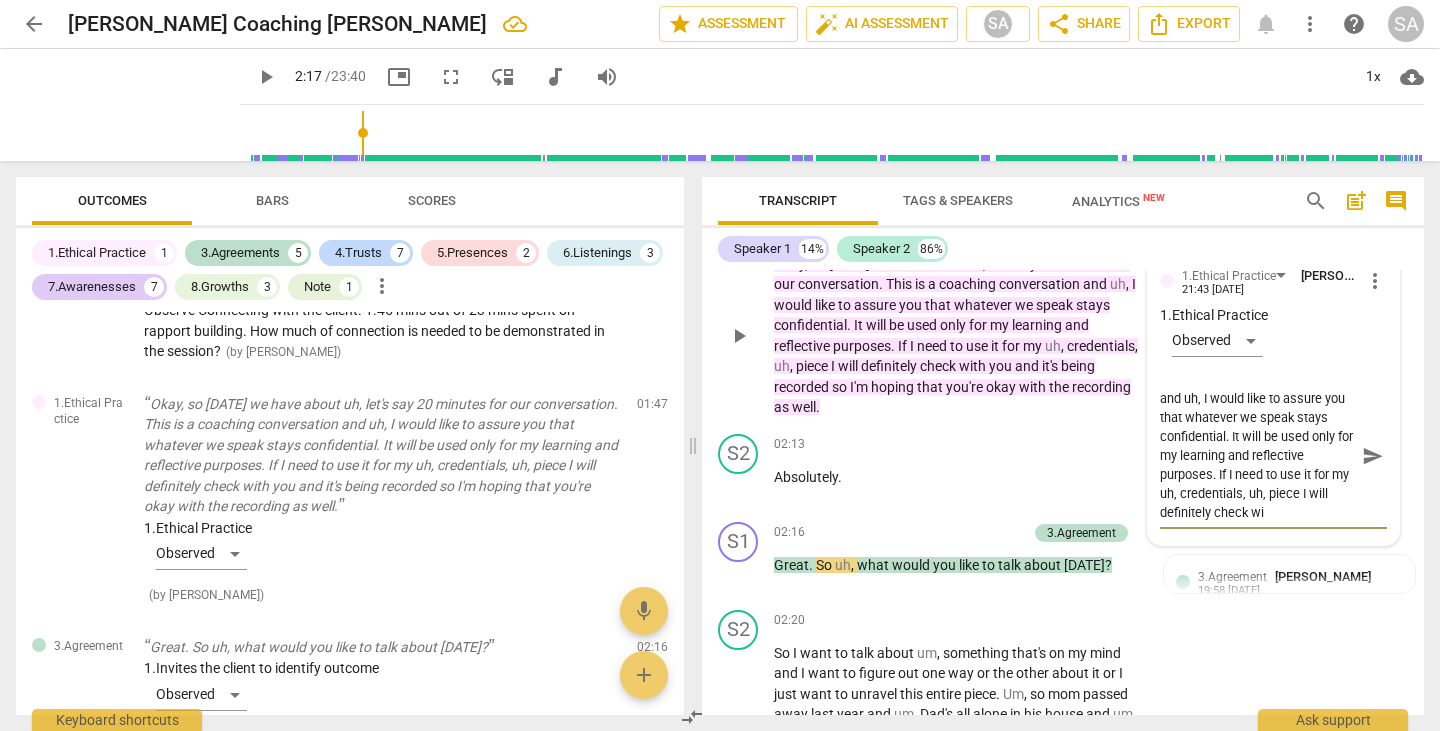 type on "This is a coaching conversation and uh, I would like to assure you that whatever we speak stays confidential. It will be used only for my learning and" 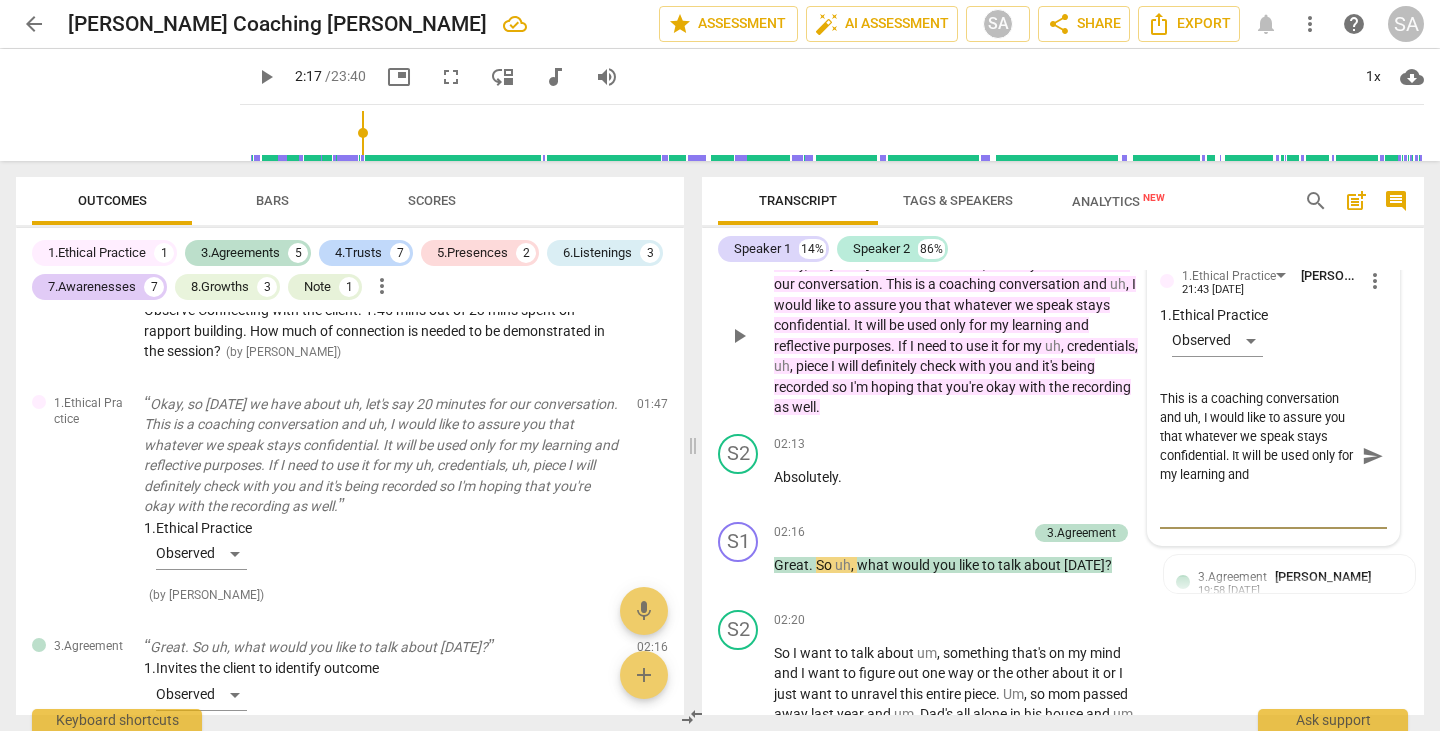 scroll, scrollTop: 17, scrollLeft: 0, axis: vertical 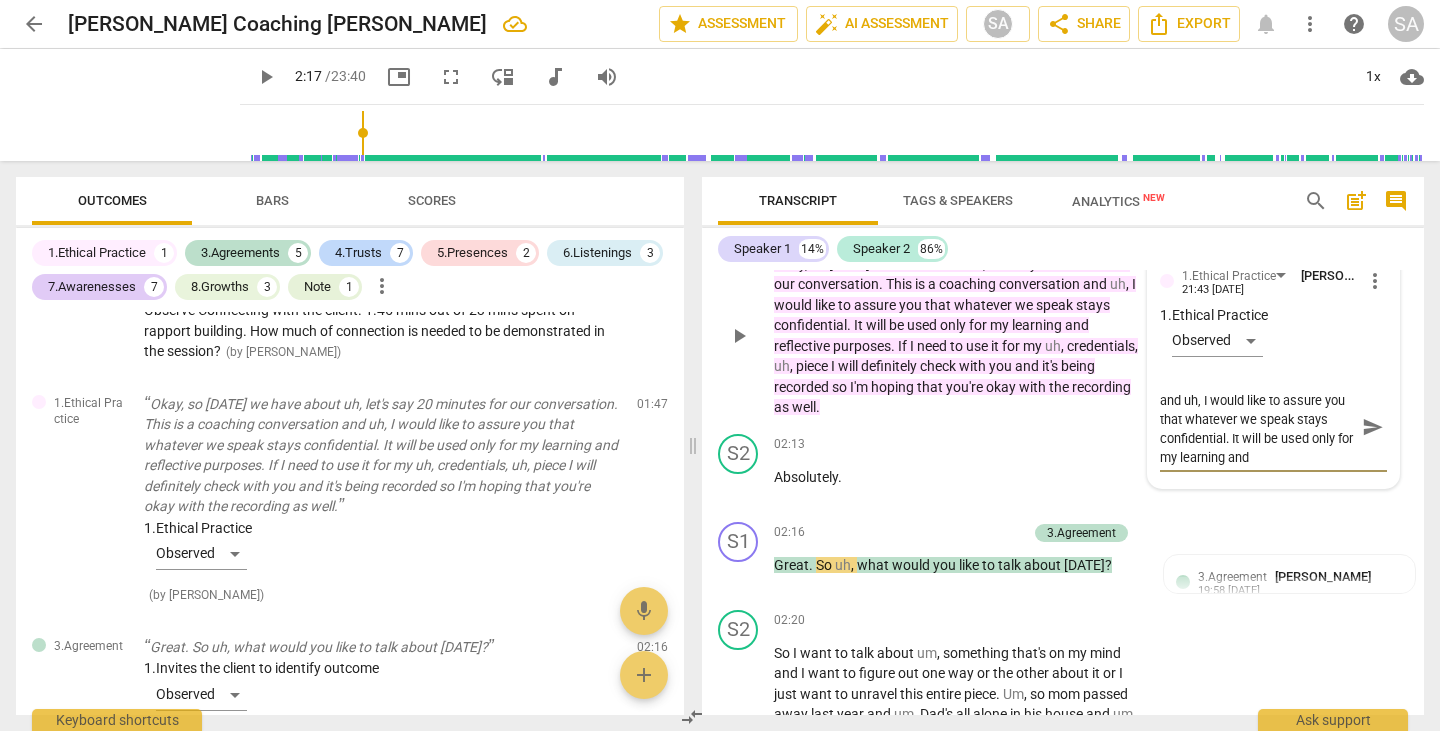 type on "This is a coaching conversation and uh, I would like to assure you that whatever we speak" 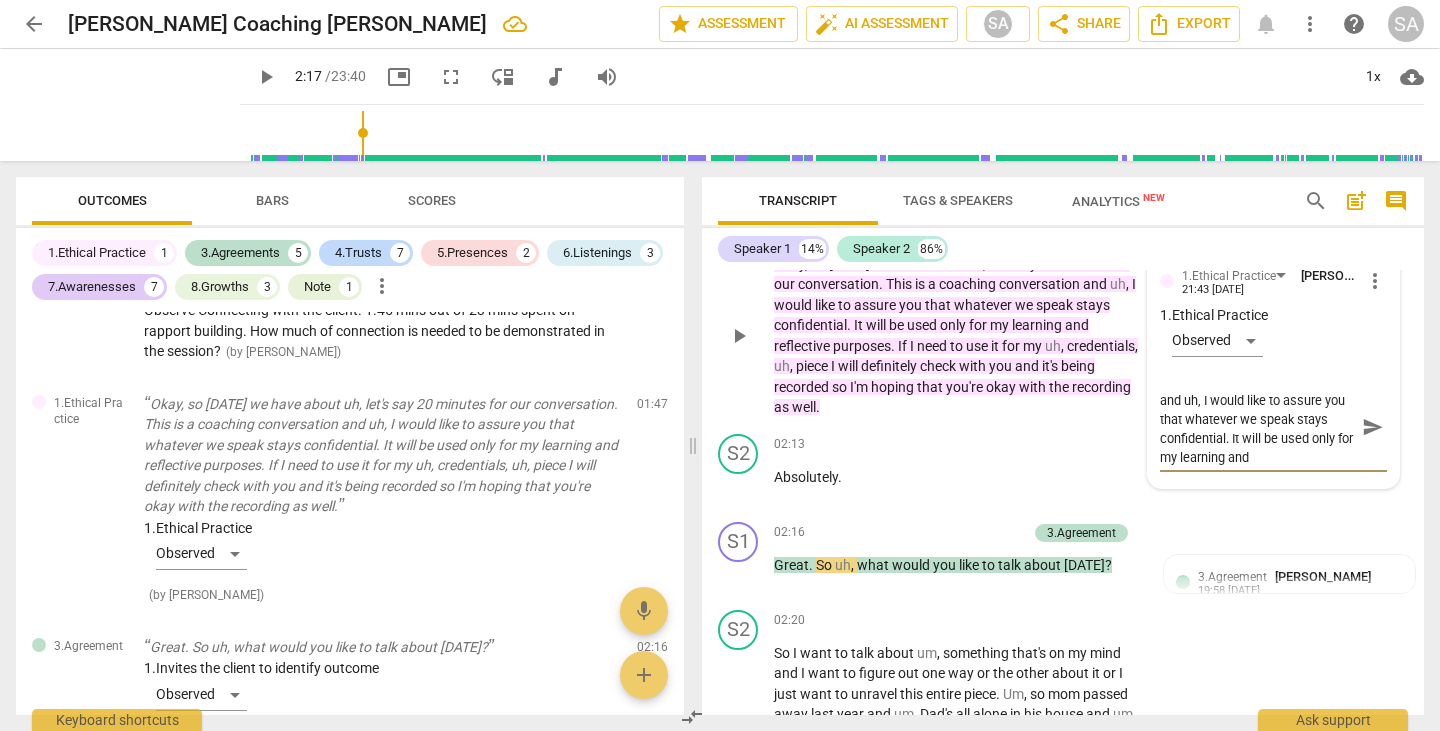 type on "This is a coaching conversation and uh, I would like to assure you that whatever we speak" 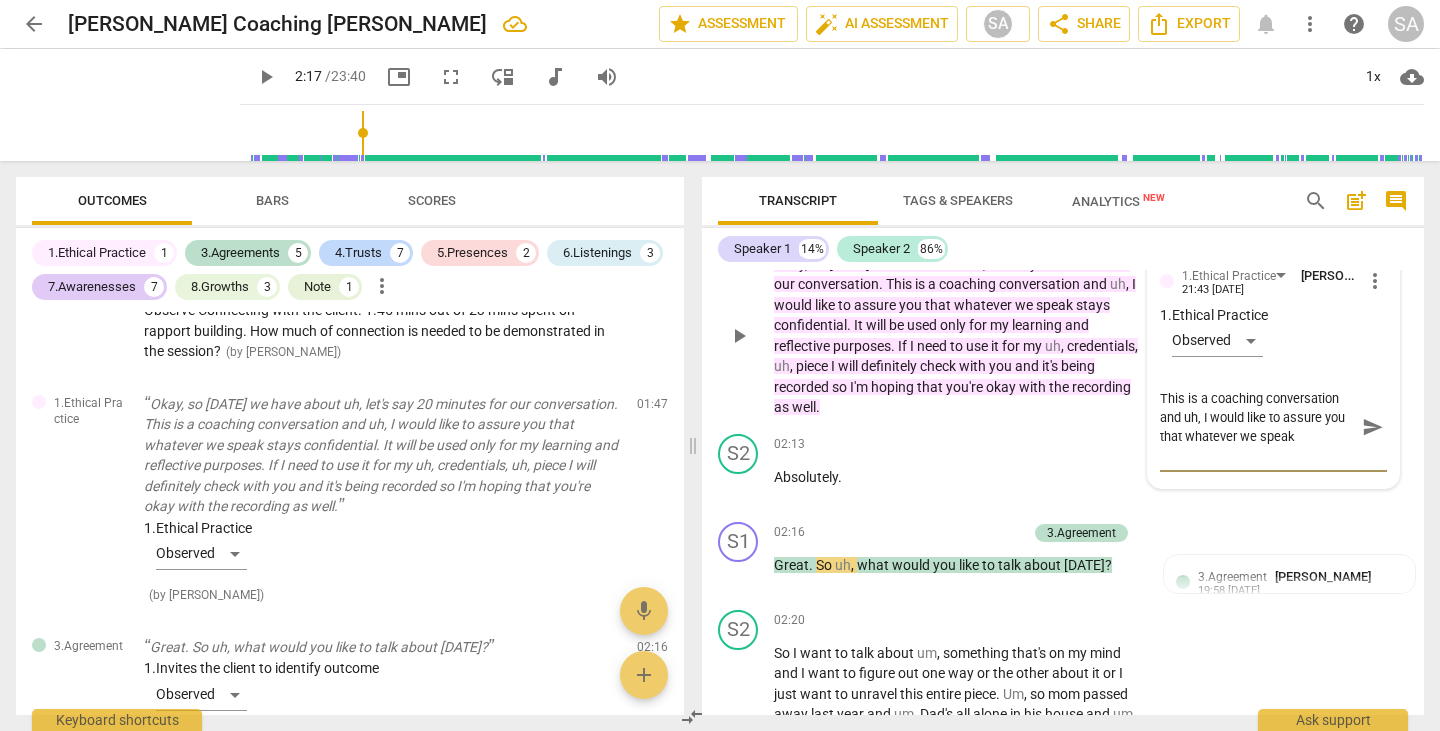 scroll, scrollTop: 0, scrollLeft: 0, axis: both 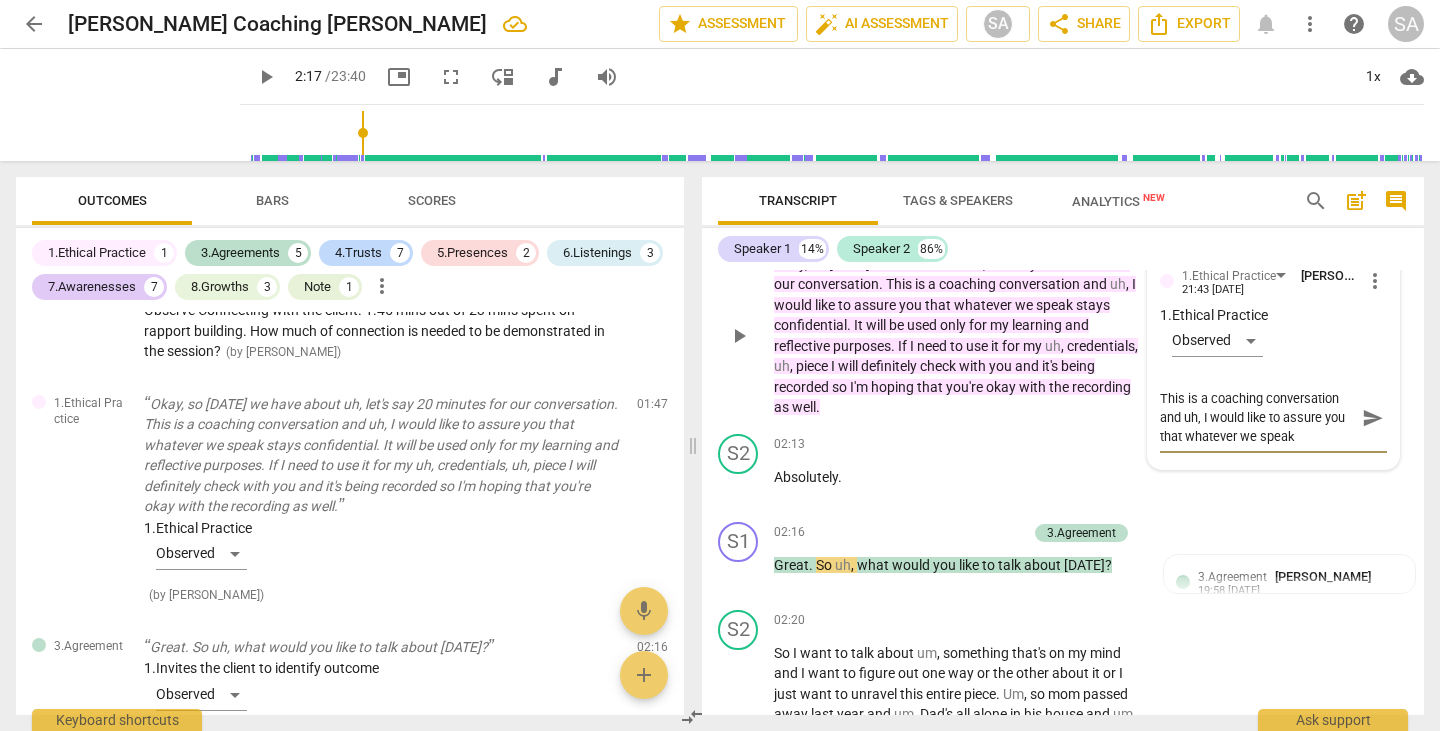 type 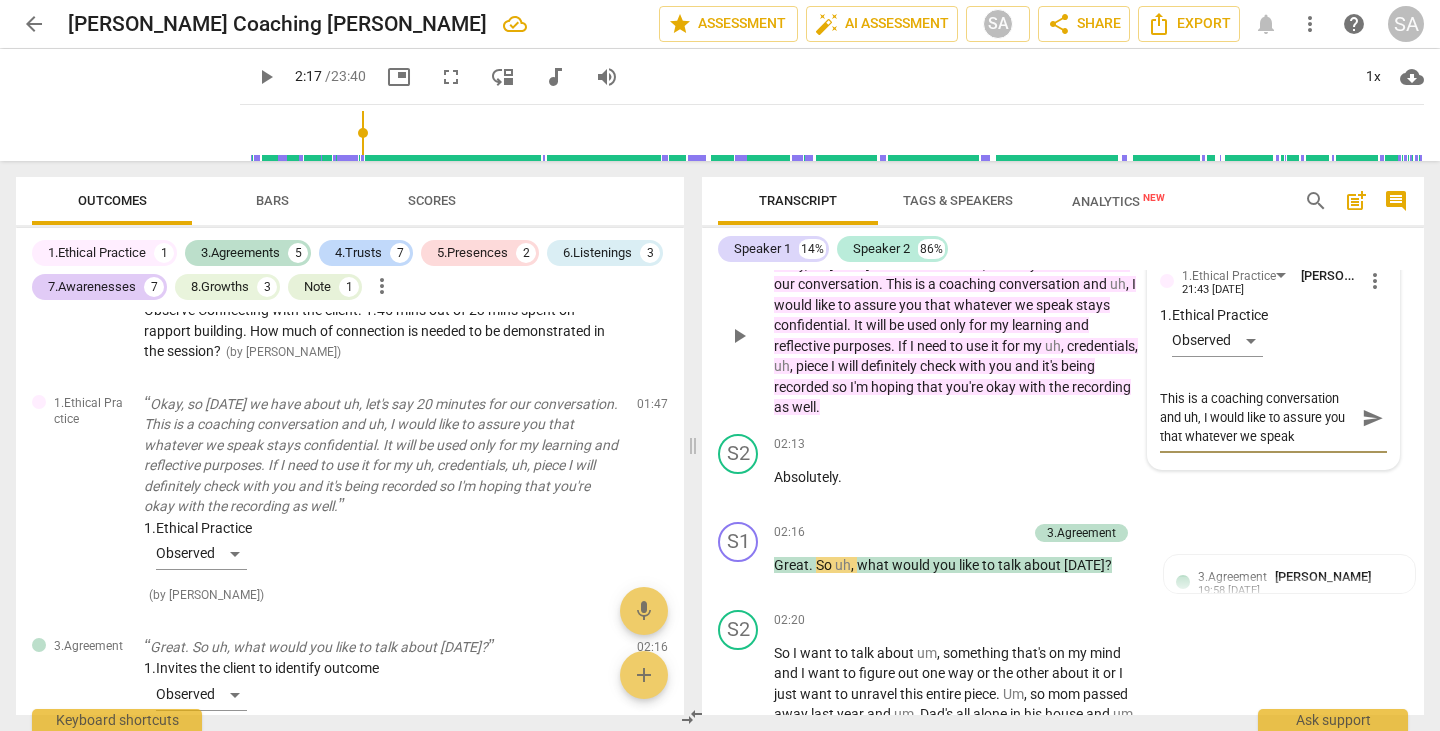 type 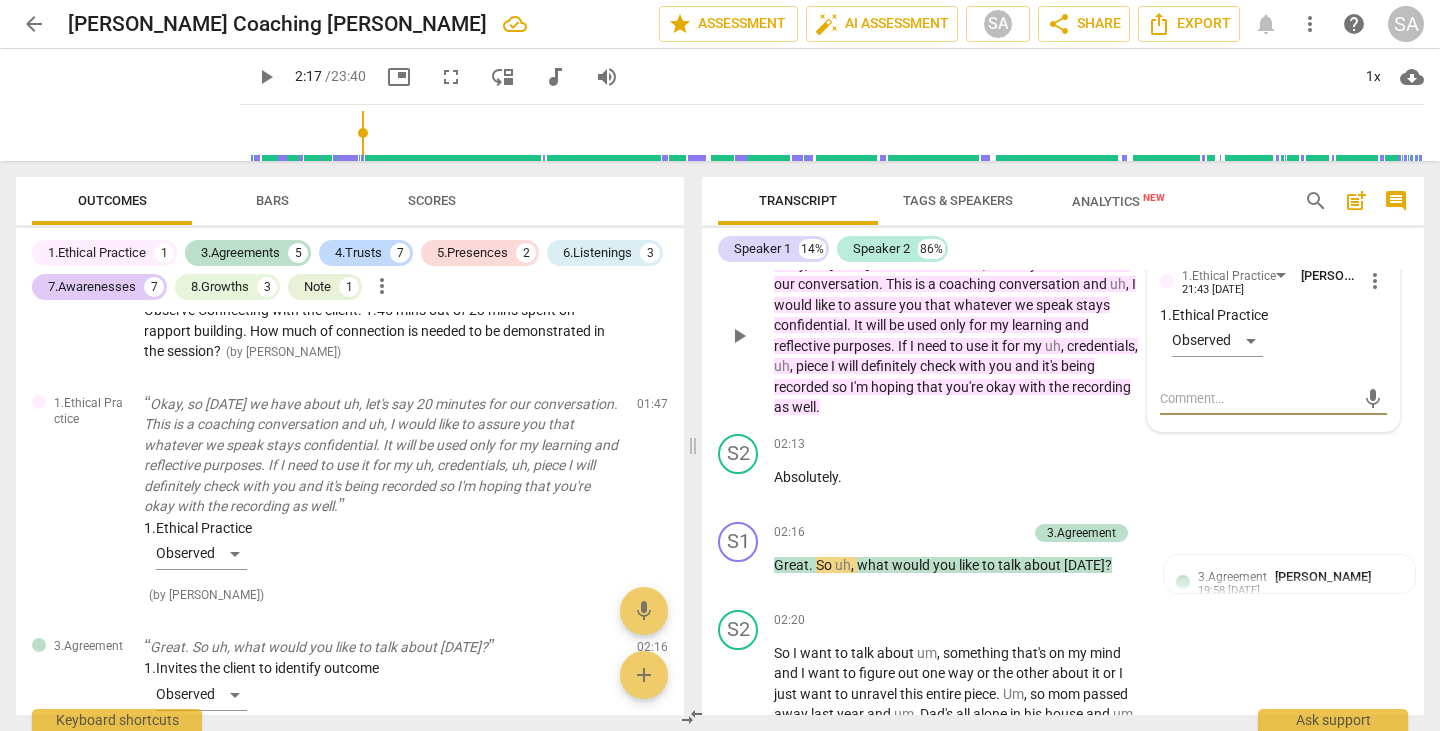 type on "A" 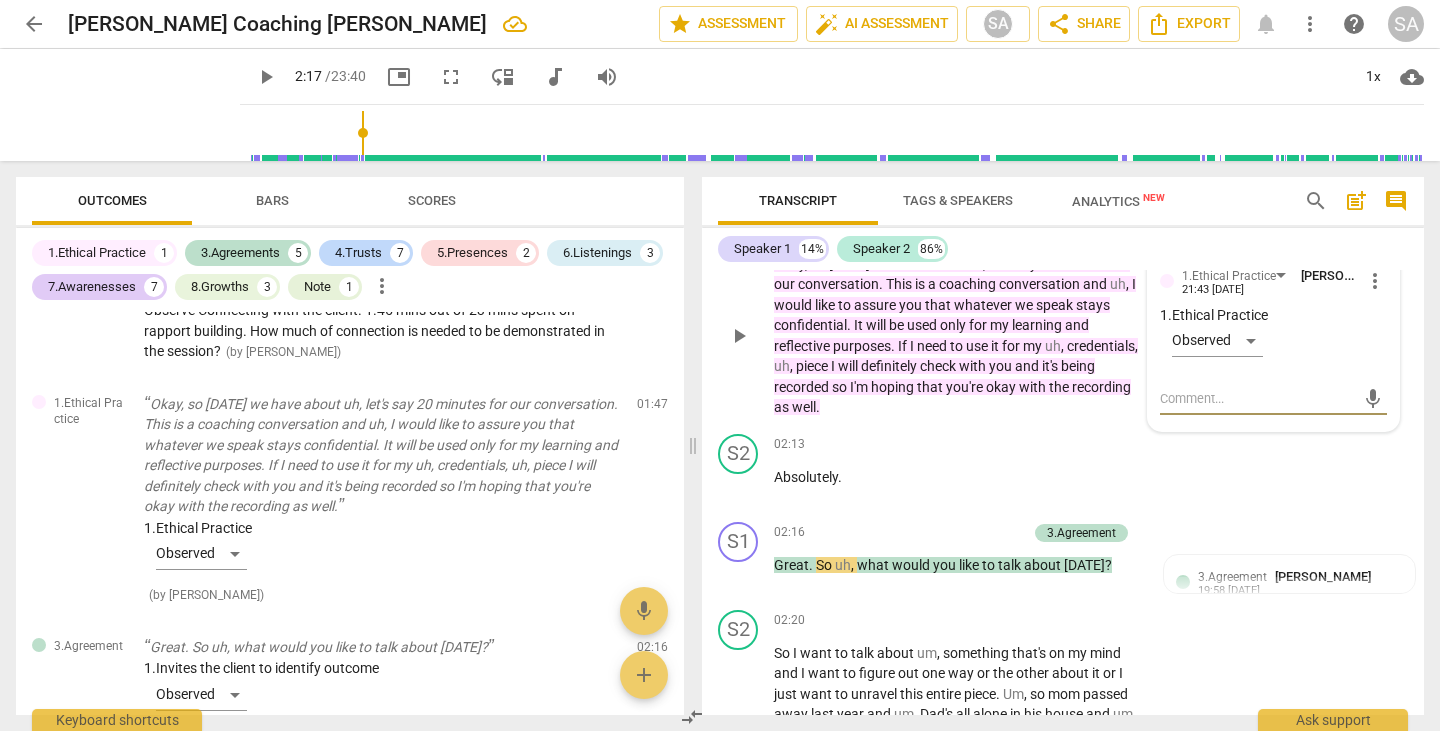 type on "A" 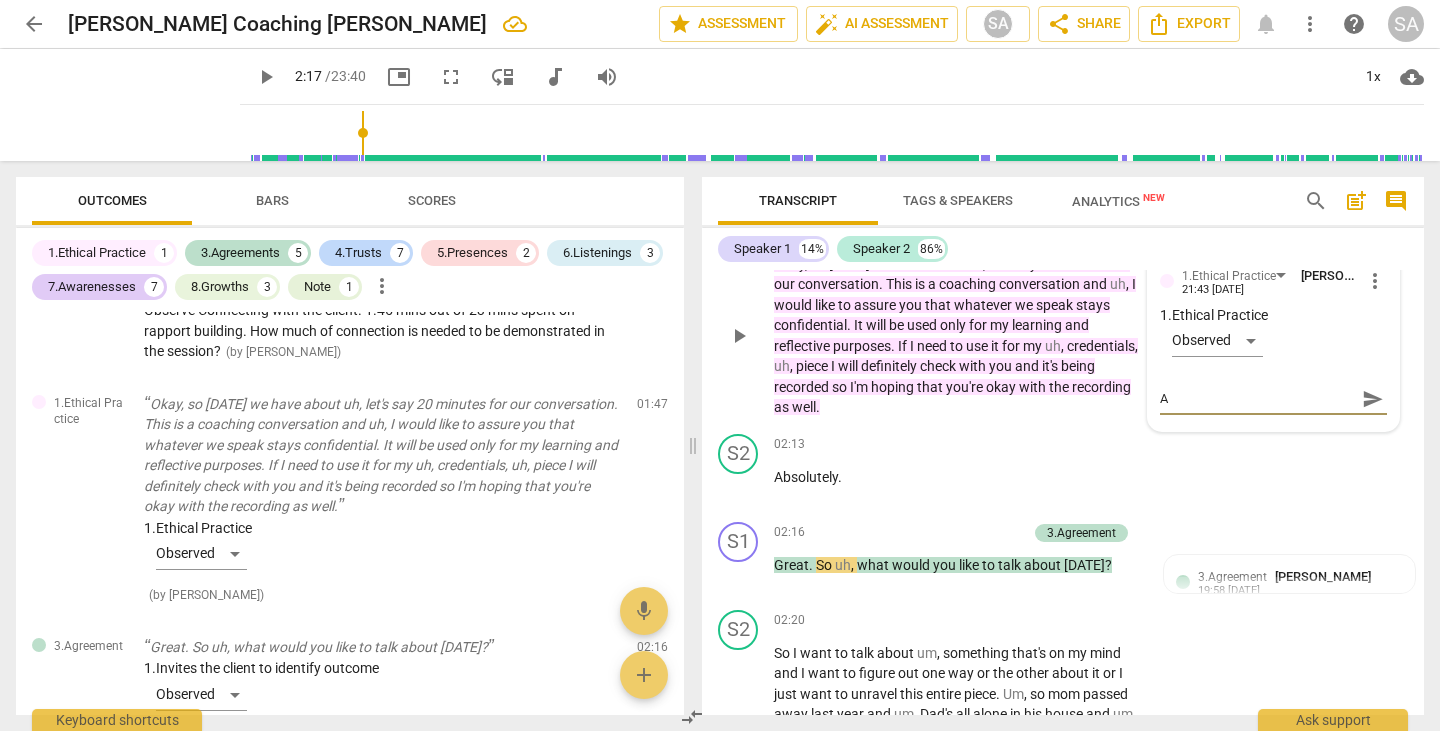 type 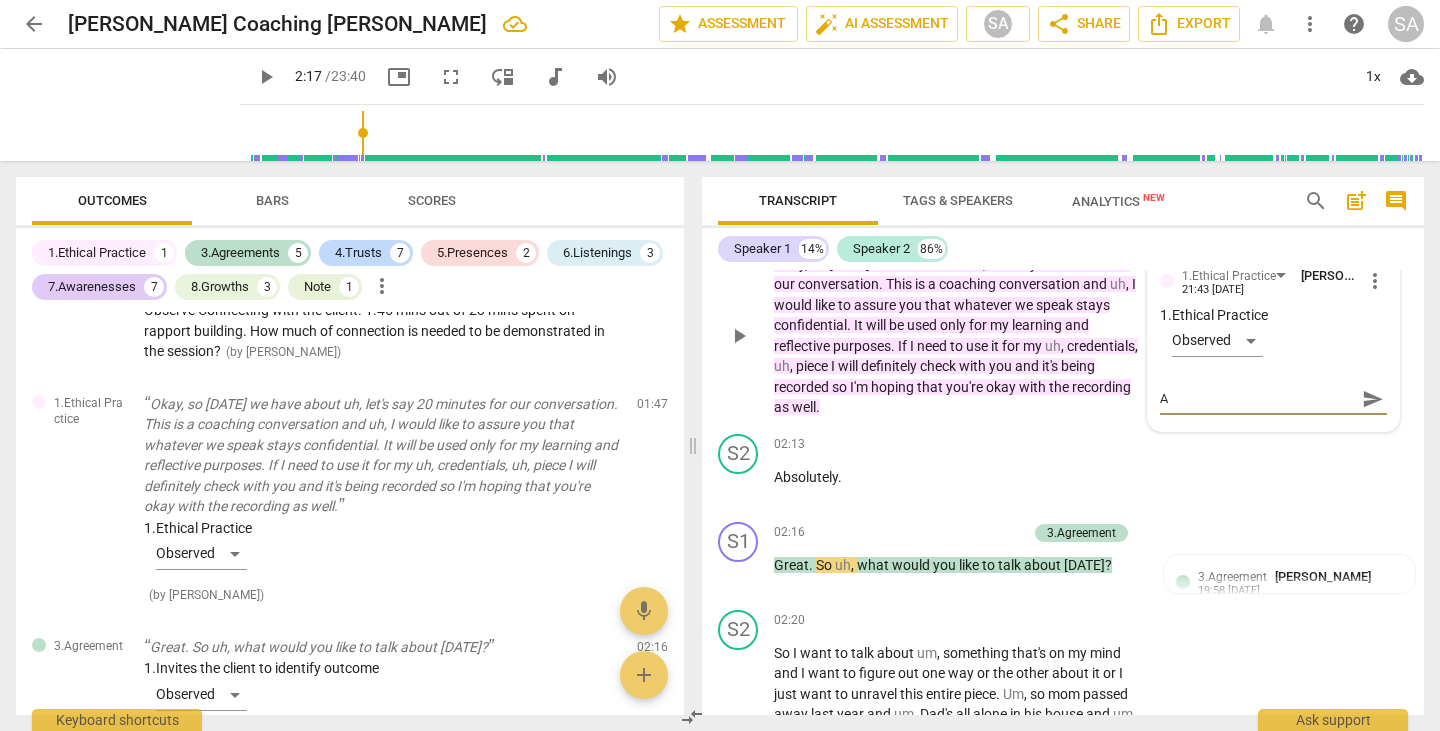 type 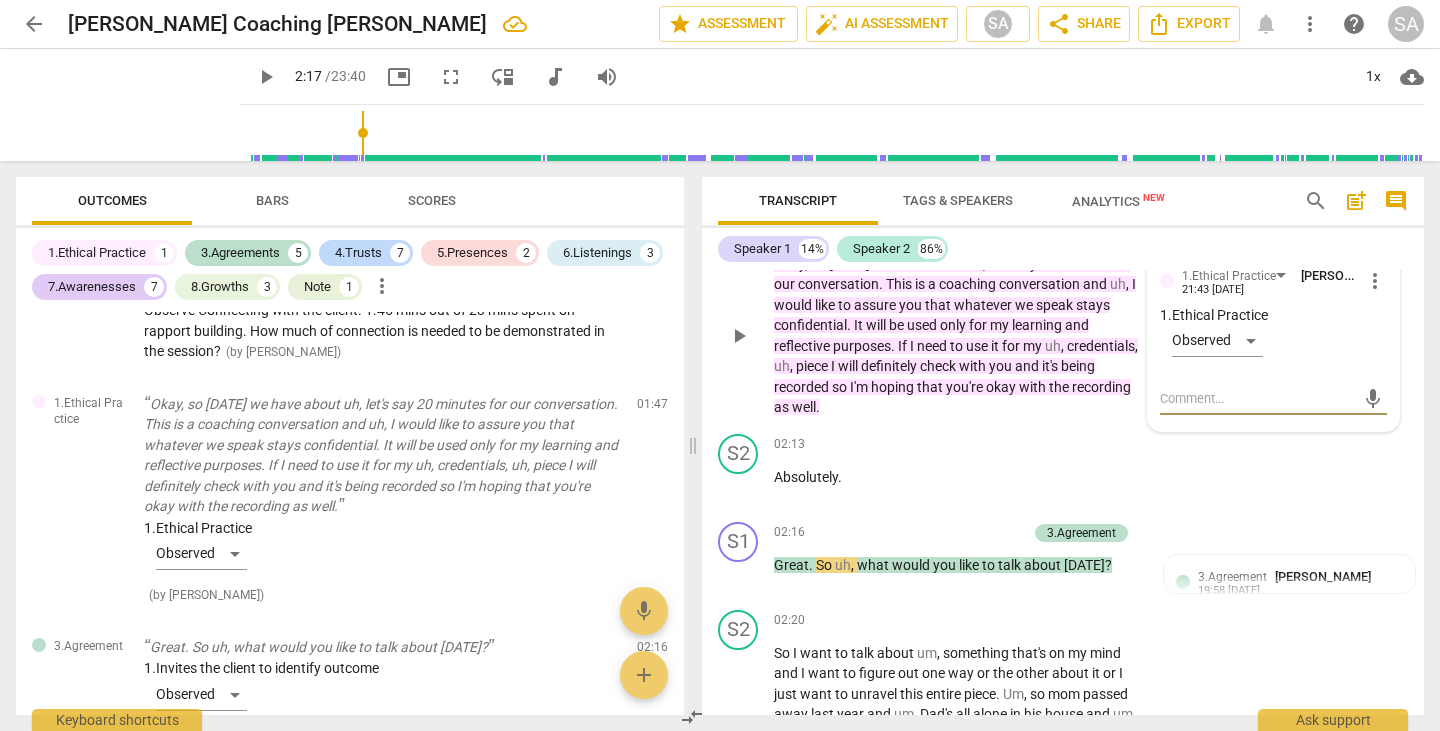 type on "C" 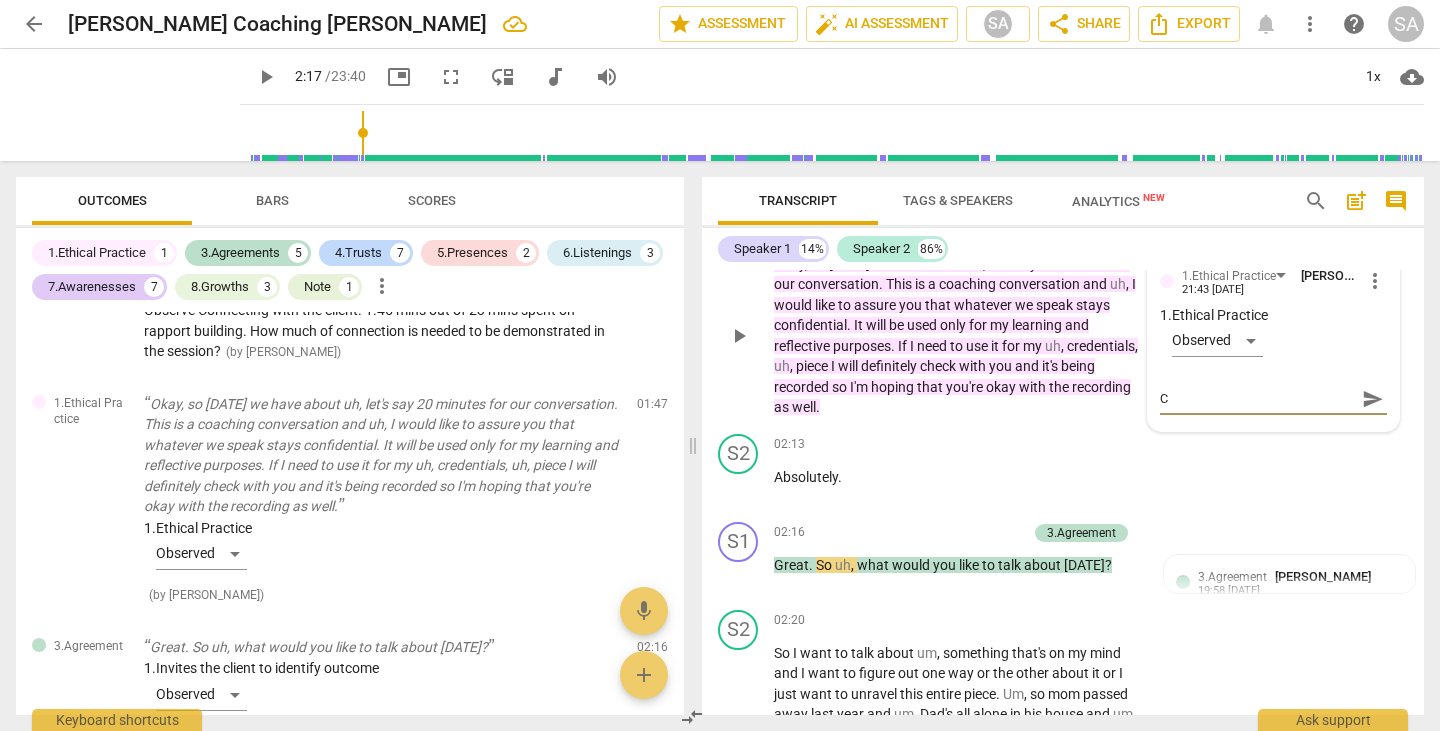 type on "Co" 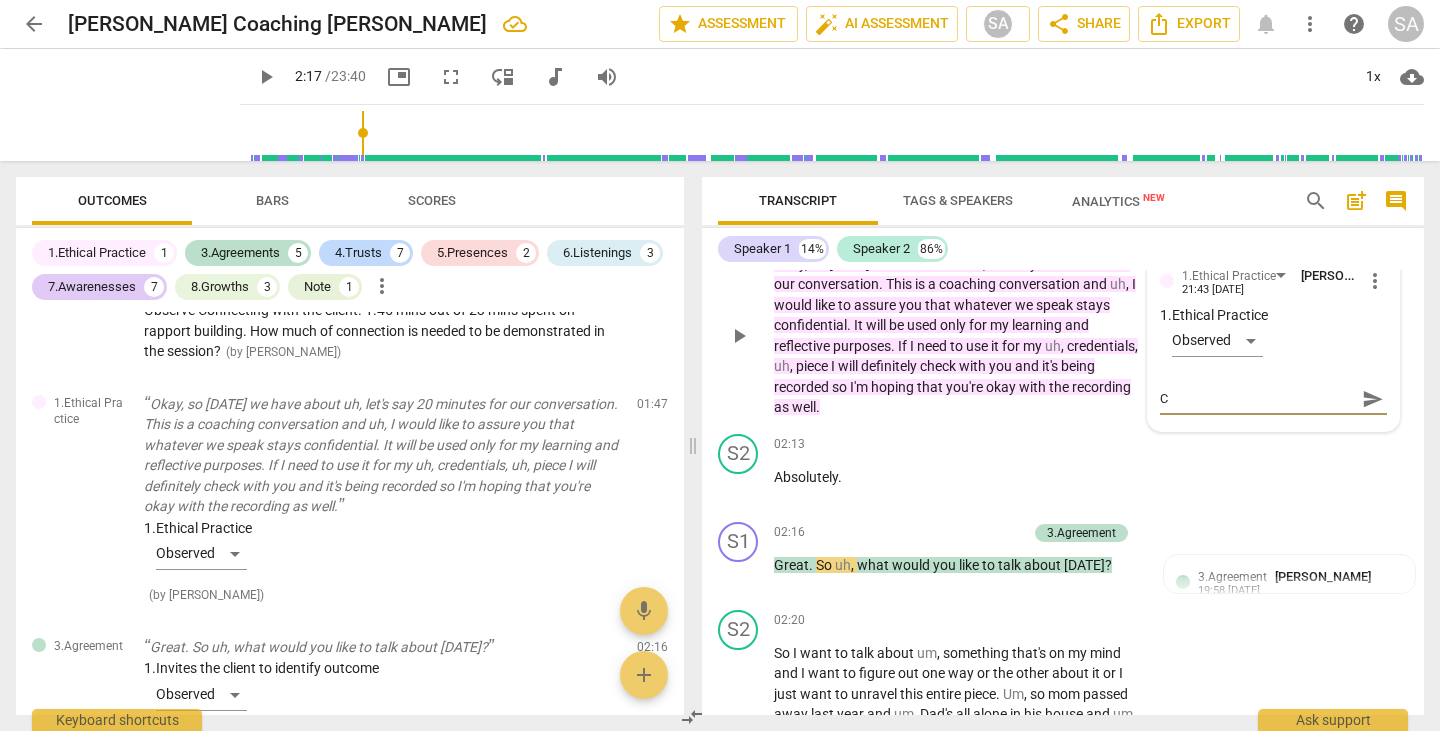 type on "Co" 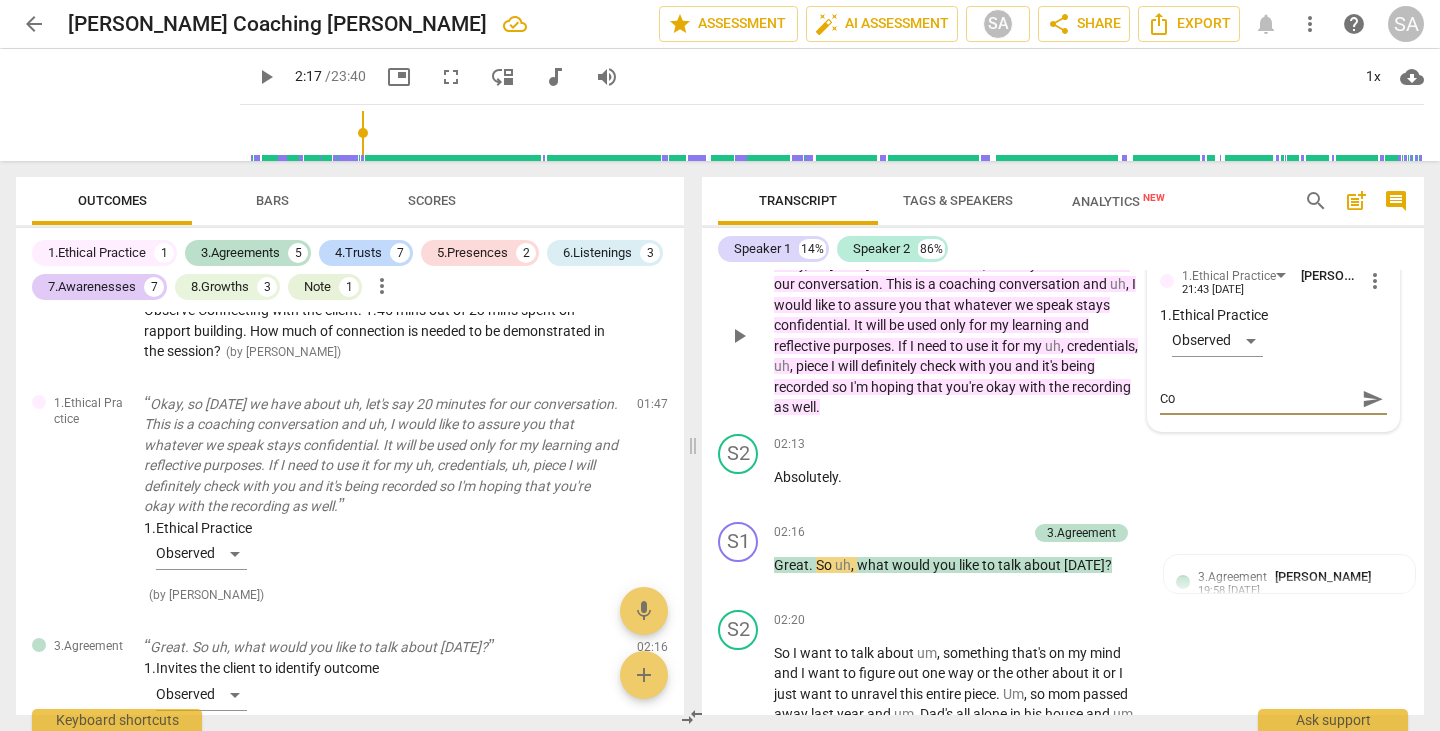 type on "Coa" 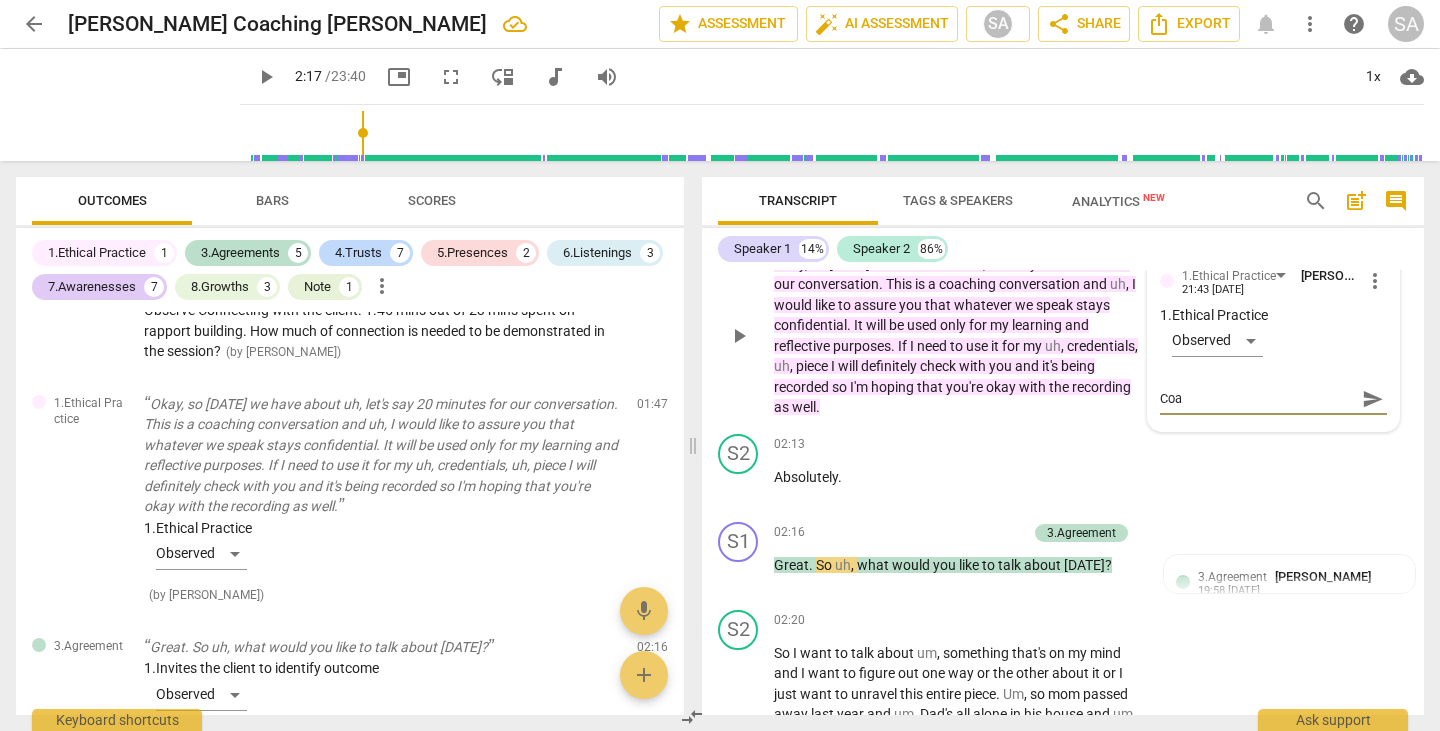 type on "Coac" 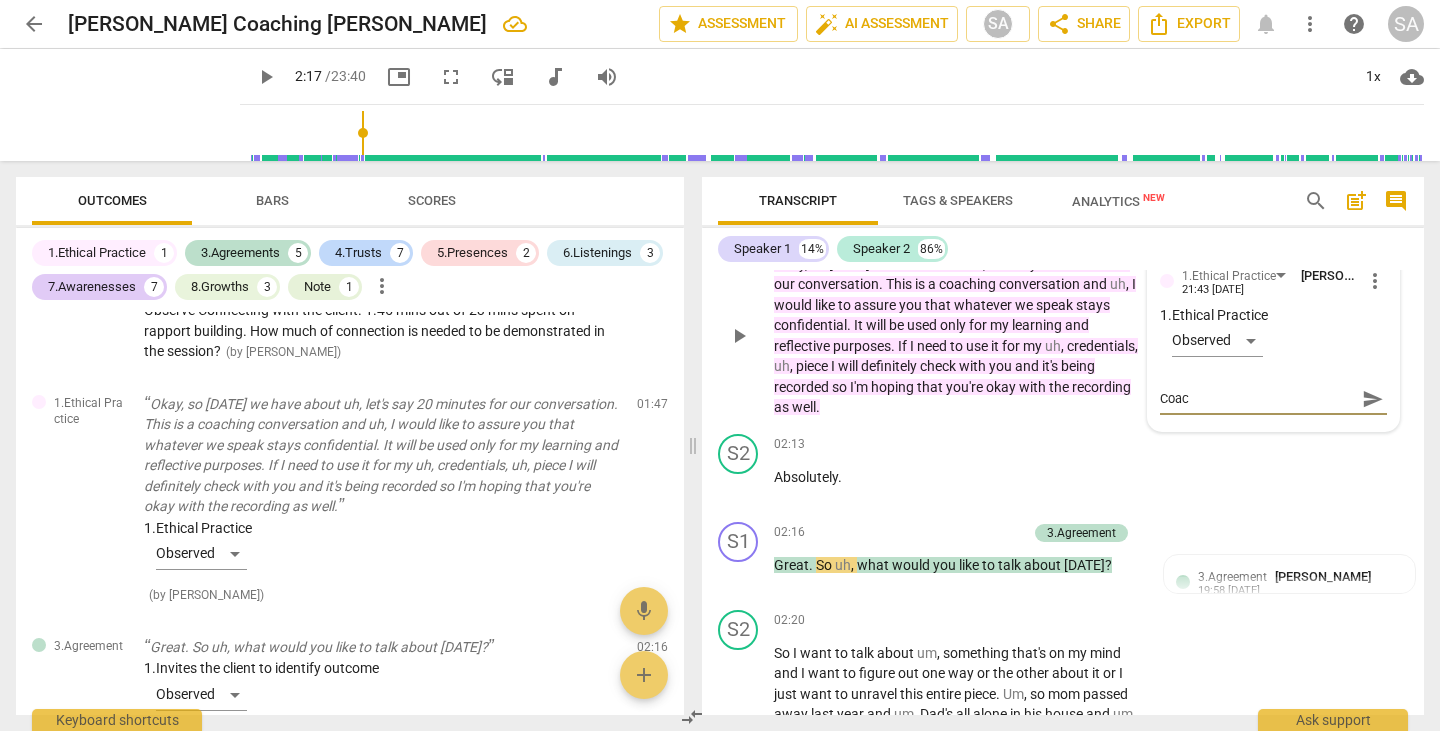 type on "Coach" 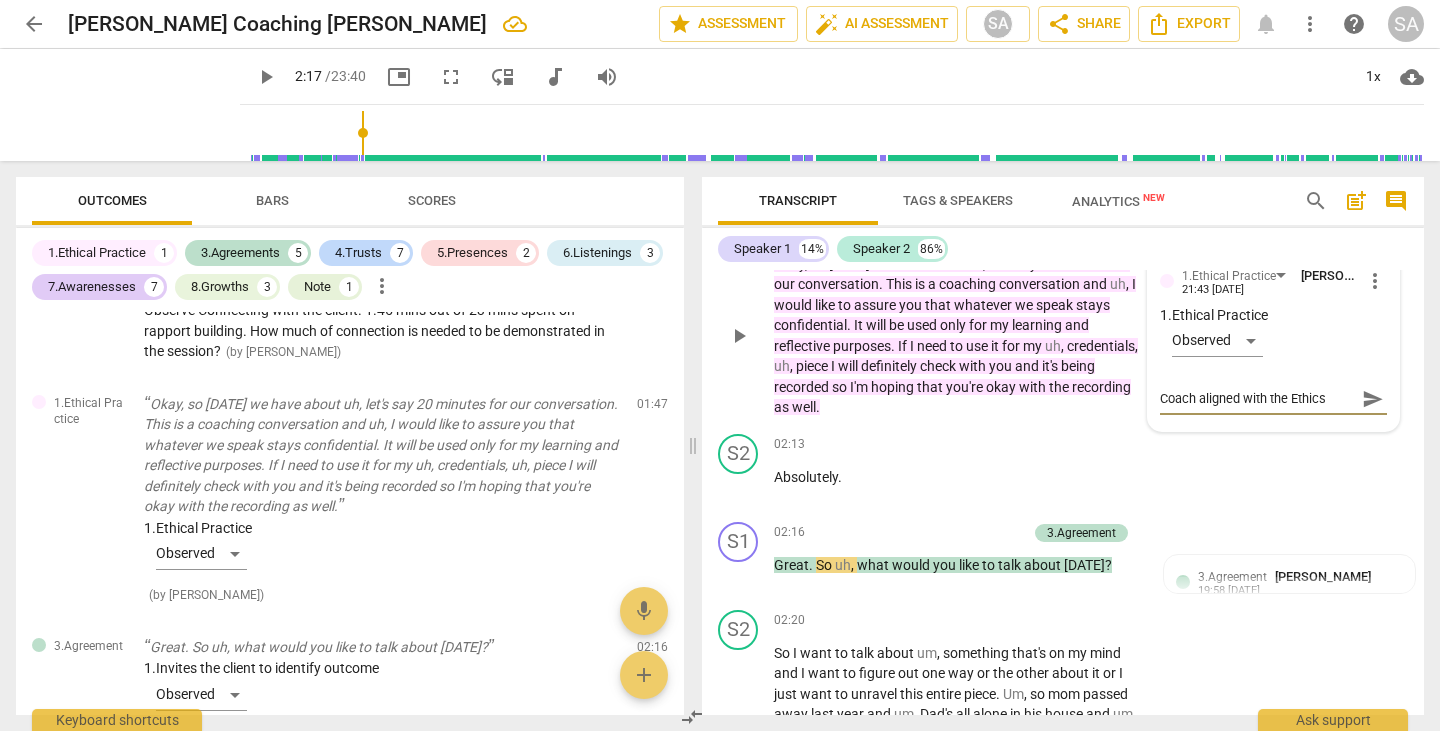 drag, startPoint x: 1159, startPoint y: 437, endPoint x: 1350, endPoint y: 444, distance: 191.12823 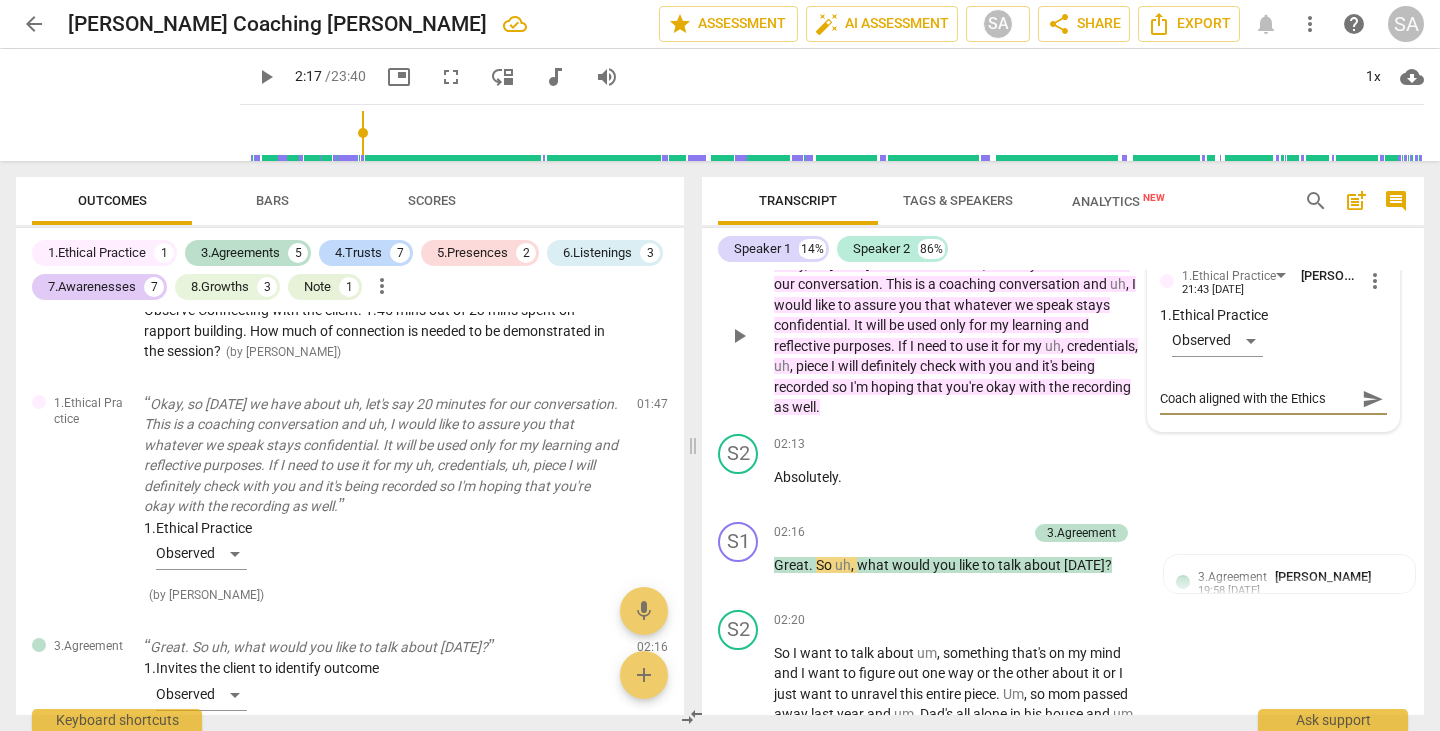 click on "Coach aligned with the Ethics Coach aligned with the Ethics" at bounding box center [1273, 398] 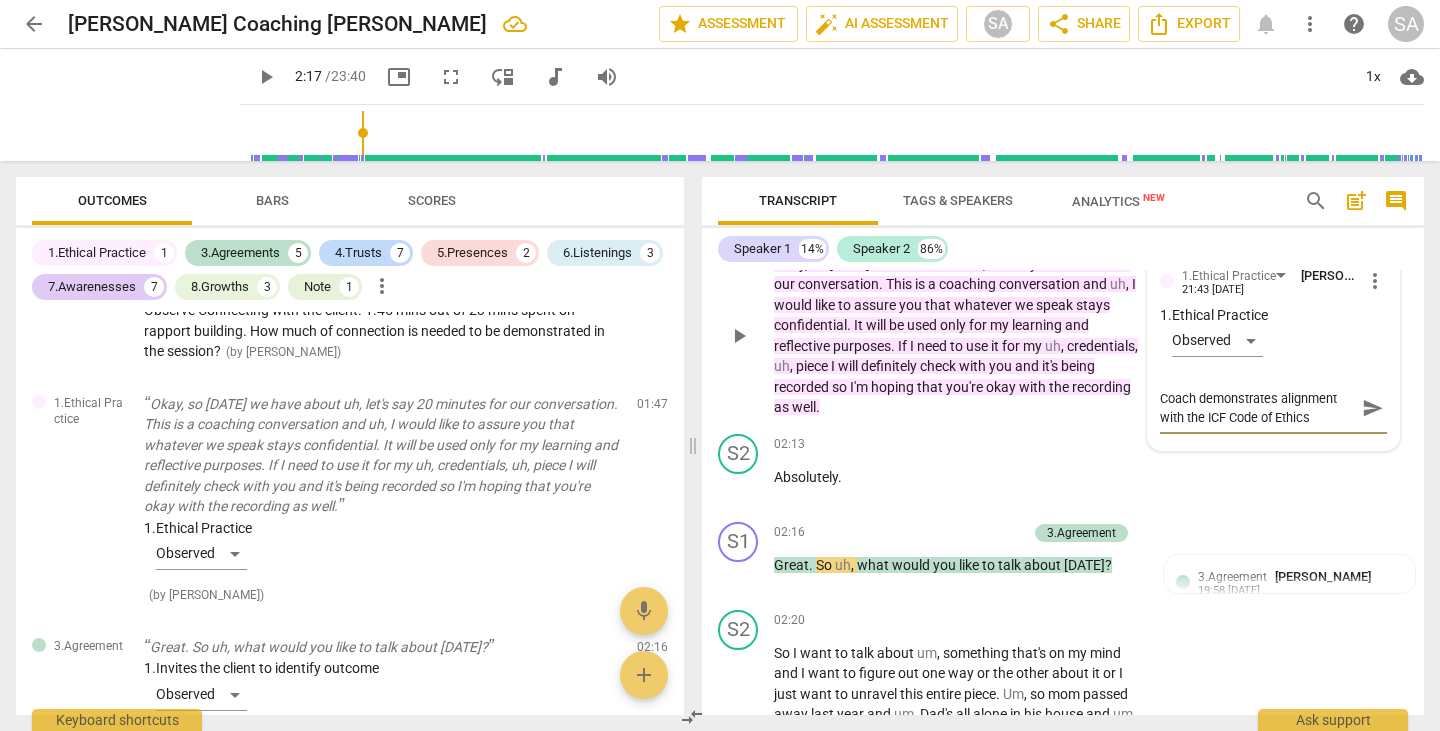 click on "send" at bounding box center (1373, 408) 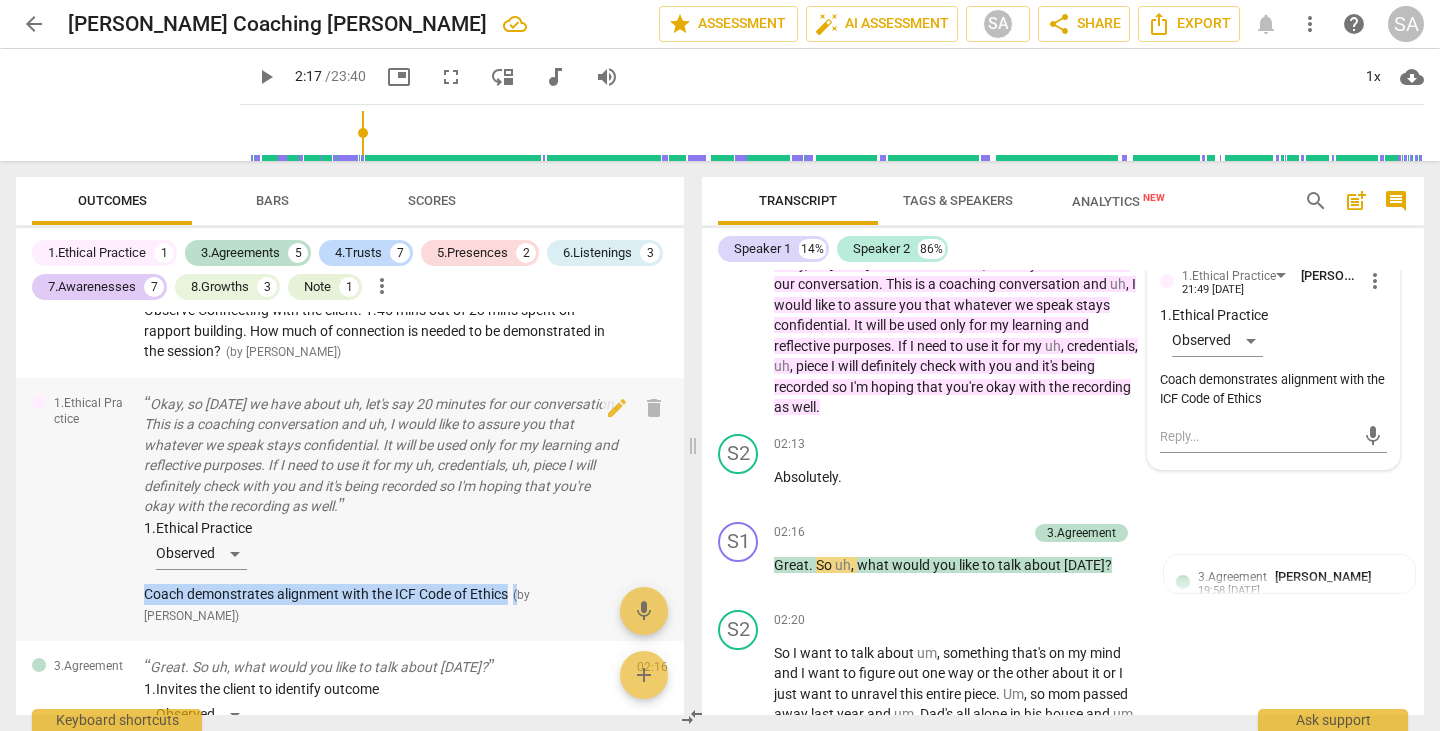 drag, startPoint x: 139, startPoint y: 590, endPoint x: 518, endPoint y: 588, distance: 379.00528 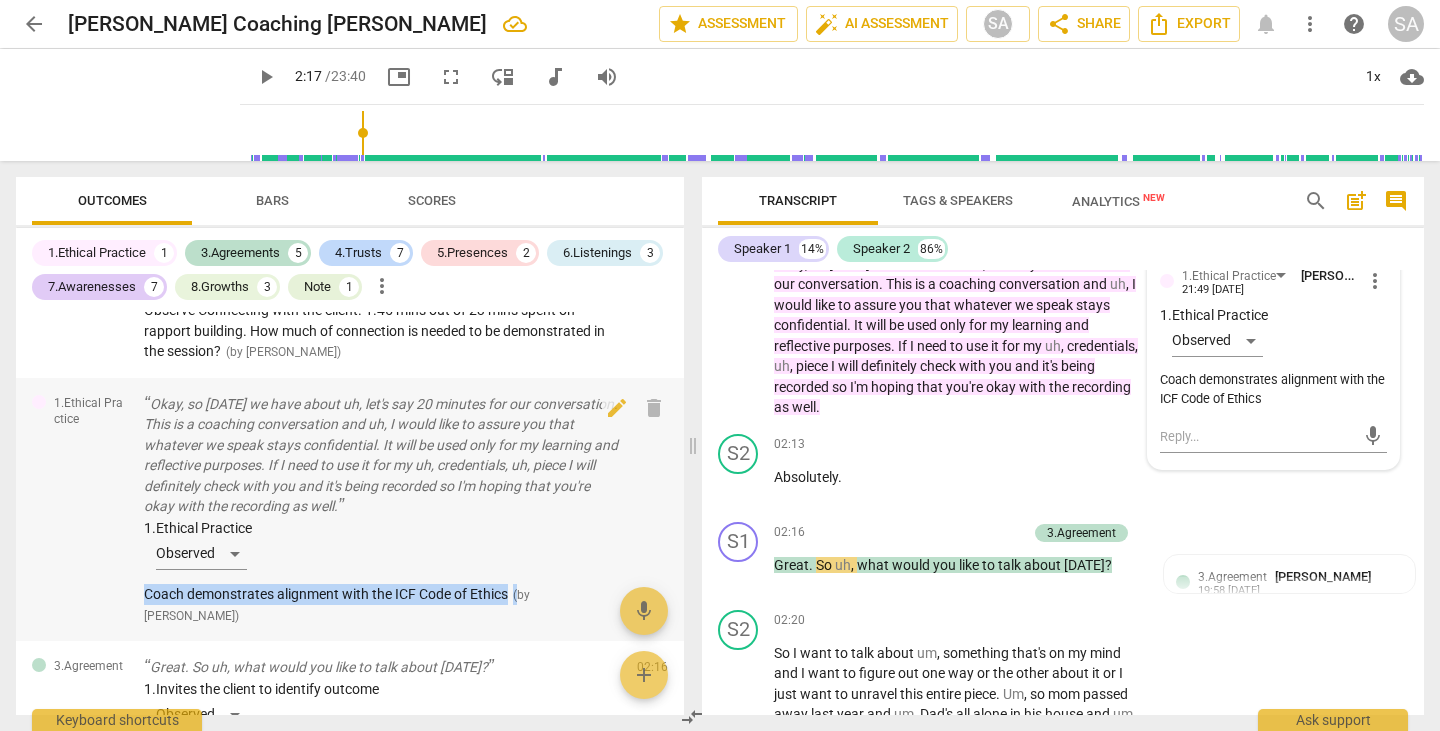 click on "1.Ethical Practice Okay, so [DATE] we have about uh, let's say 20 minutes for our conversation. This is a coaching conversation and uh, I would like to assure you that whatever we speak stays confidential. It will be used only for my learning and reflective purposes. If I need to use it for my uh, credentials, uh, piece I will definitely check with you and it's being recorded so I'm hoping that you're okay with the recording as well. 1.  Ethical Practice Observed Coach demonstrates alignment with the ICF Code of Ethics ( by [PERSON_NAME] ) 01:47 edit delete" at bounding box center [350, 510] 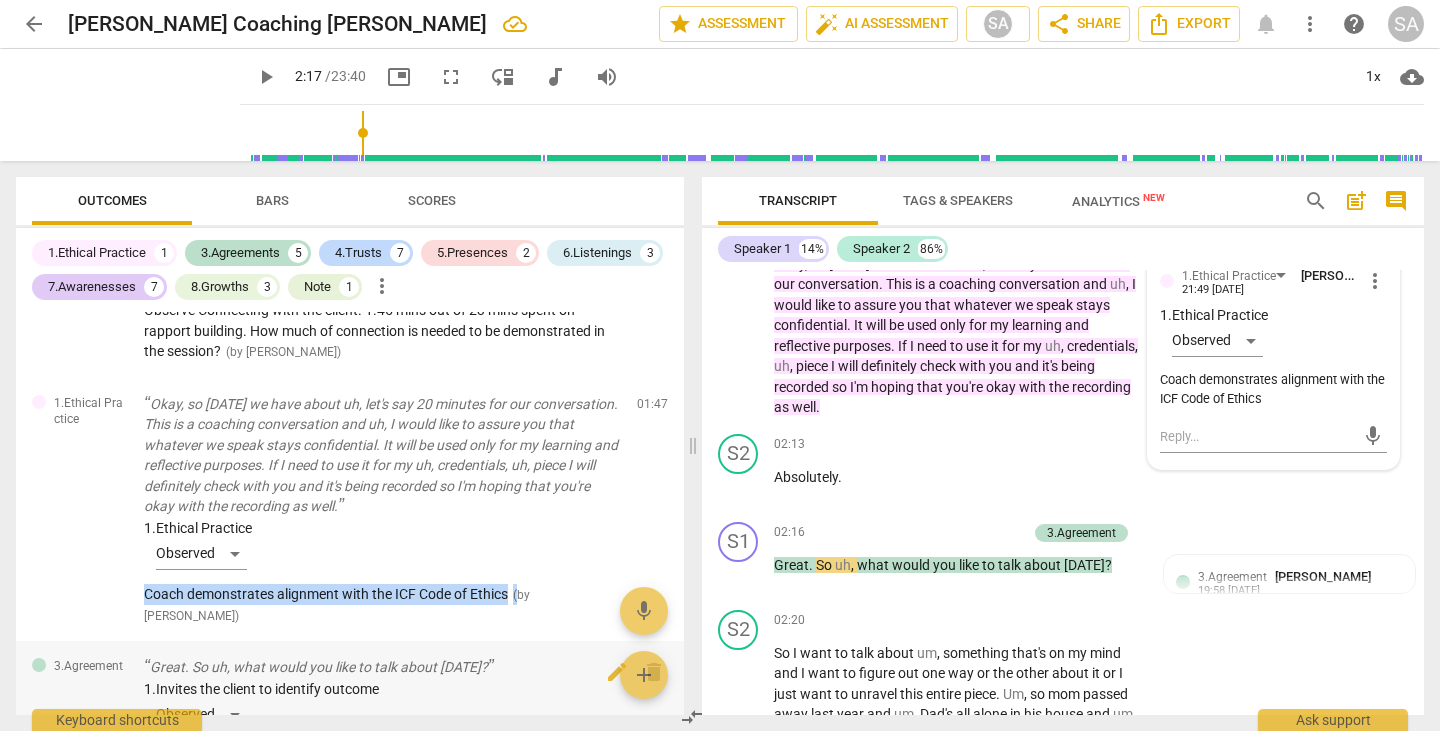 copy on "Coach demonstrates alignment with the ICF Code of Ethics (" 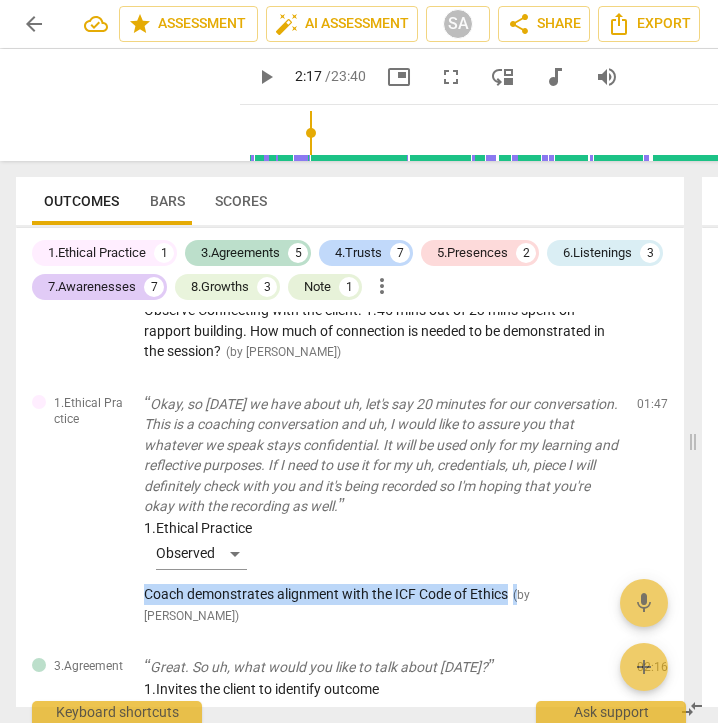 scroll, scrollTop: 2404, scrollLeft: 0, axis: vertical 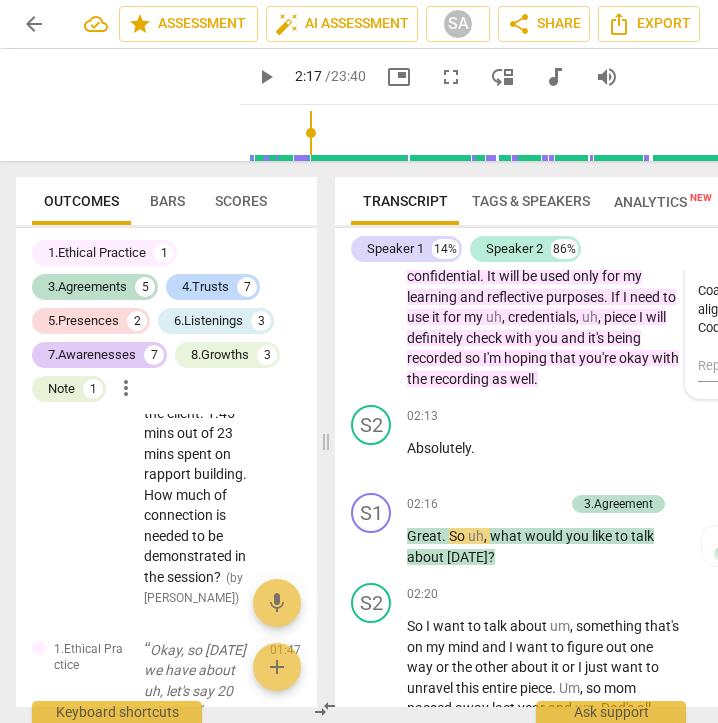 drag, startPoint x: 691, startPoint y: 439, endPoint x: 324, endPoint y: 427, distance: 367.19614 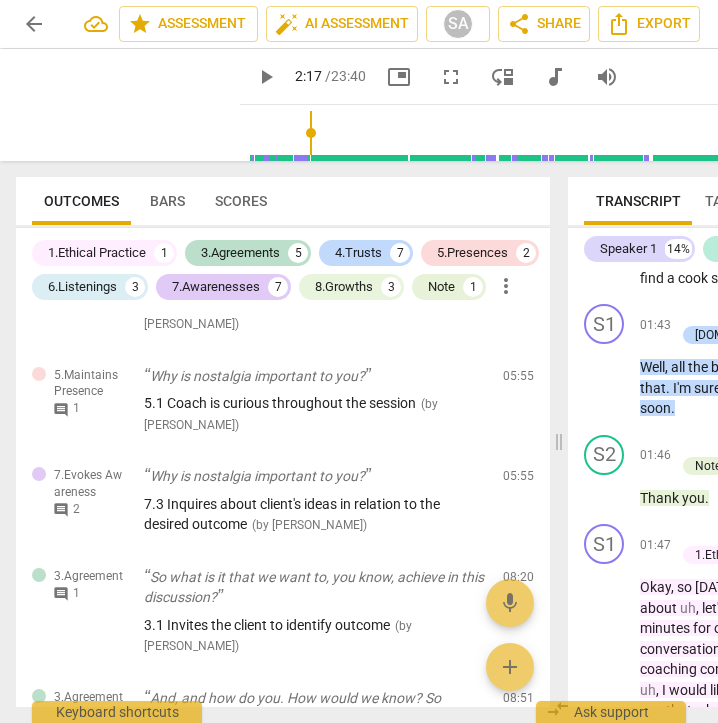 scroll, scrollTop: 714, scrollLeft: 0, axis: vertical 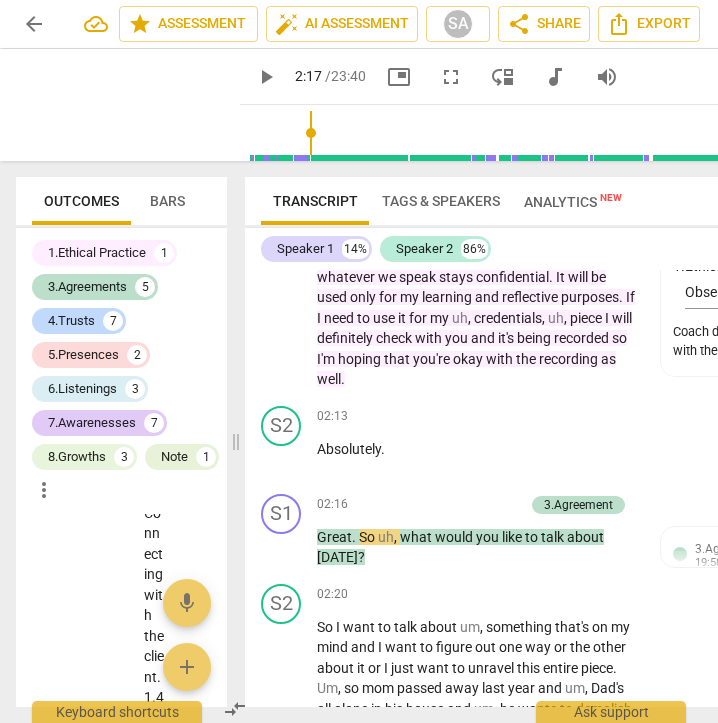 drag, startPoint x: 325, startPoint y: 445, endPoint x: 235, endPoint y: 410, distance: 96.56604 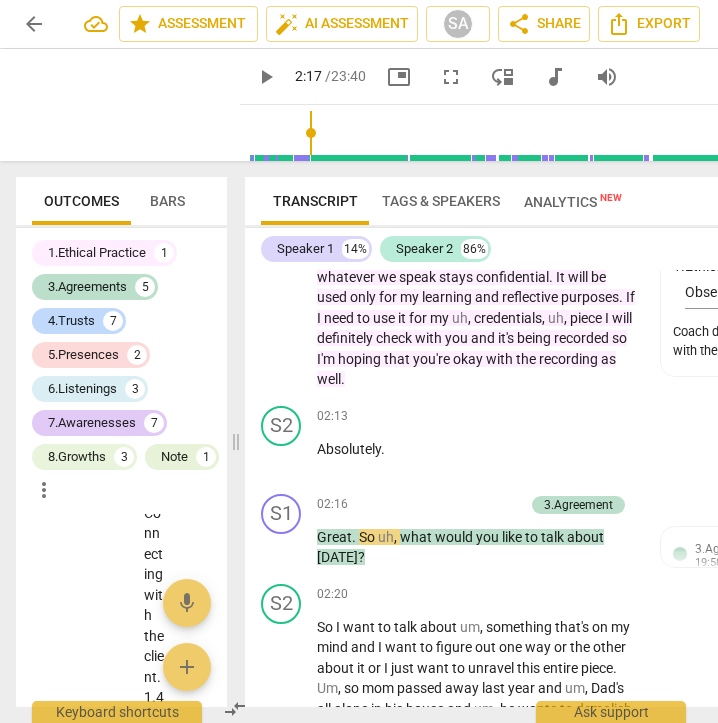 click at bounding box center (236, 442) 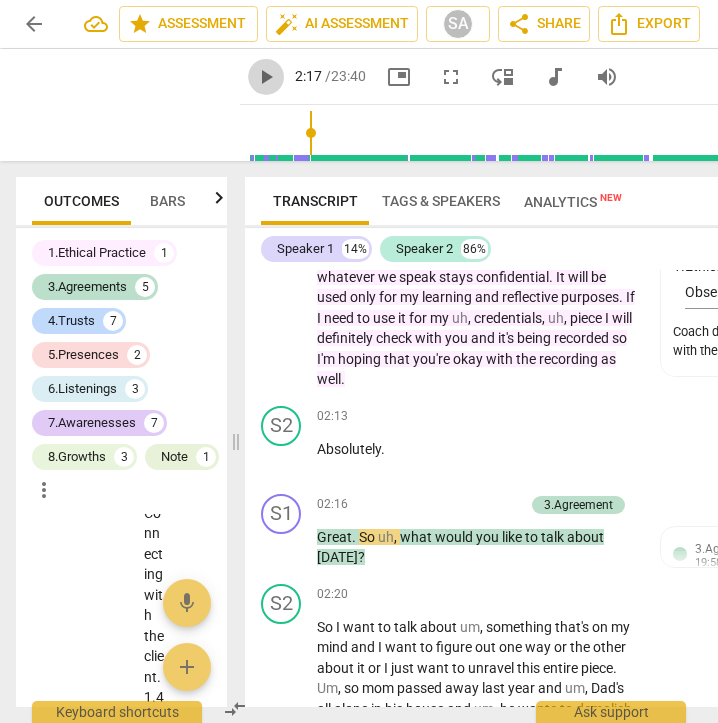 click on "play_arrow" at bounding box center [266, 77] 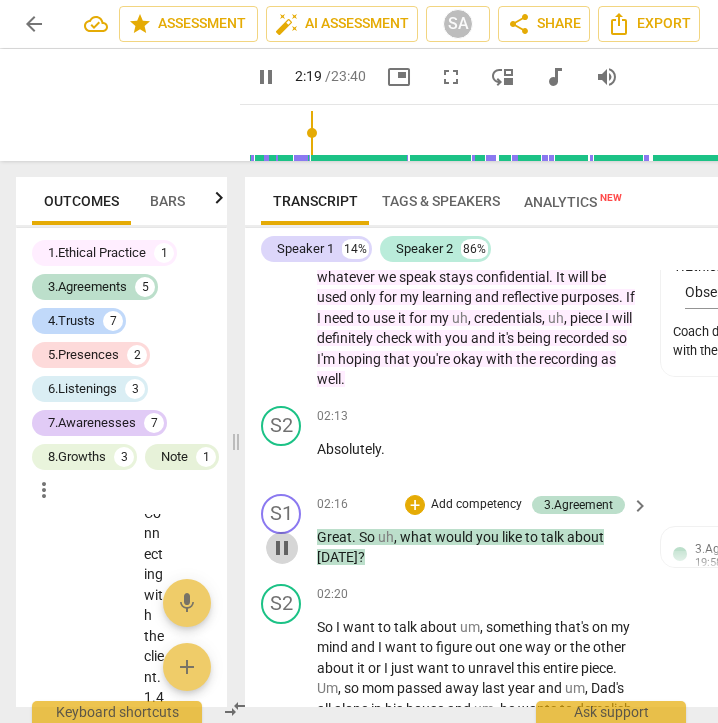 click on "pause" at bounding box center [282, 548] 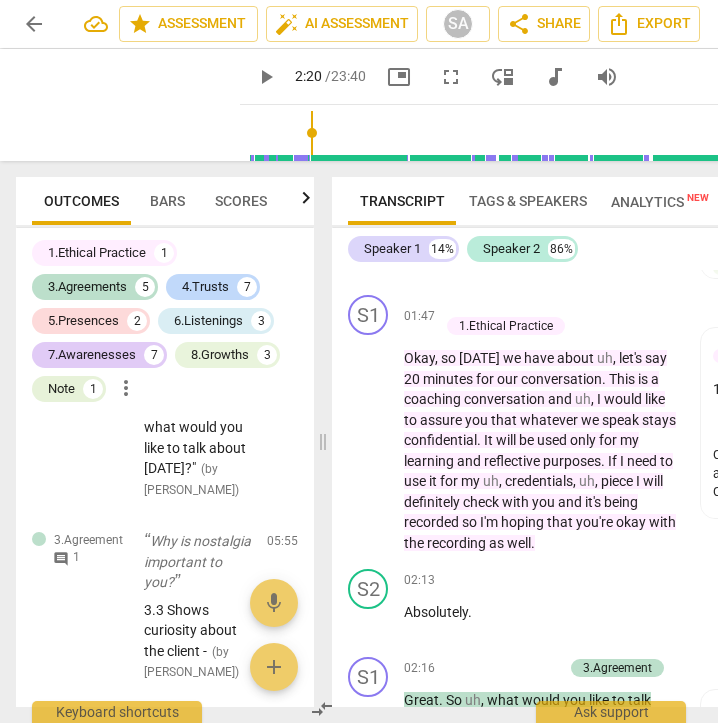 scroll, scrollTop: 1370, scrollLeft: 0, axis: vertical 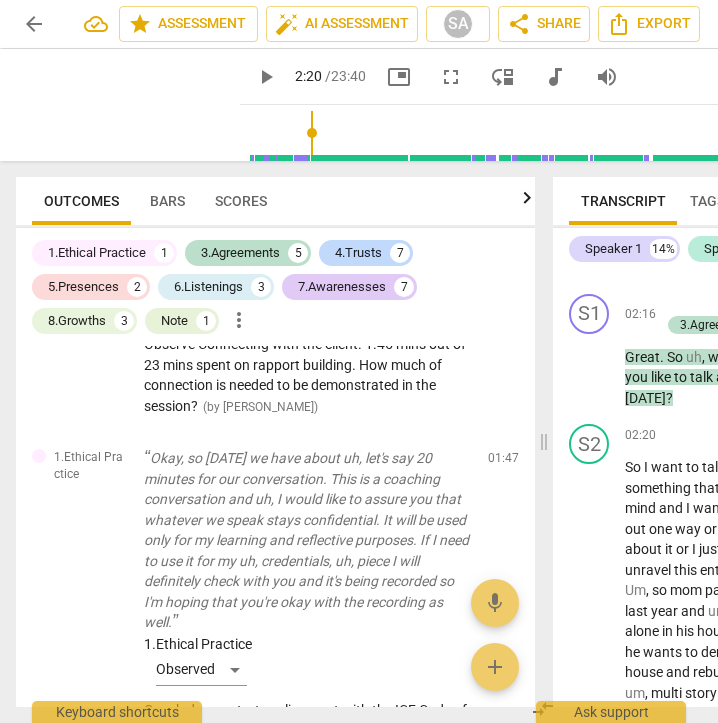 drag, startPoint x: 234, startPoint y: 445, endPoint x: 542, endPoint y: 462, distance: 308.4688 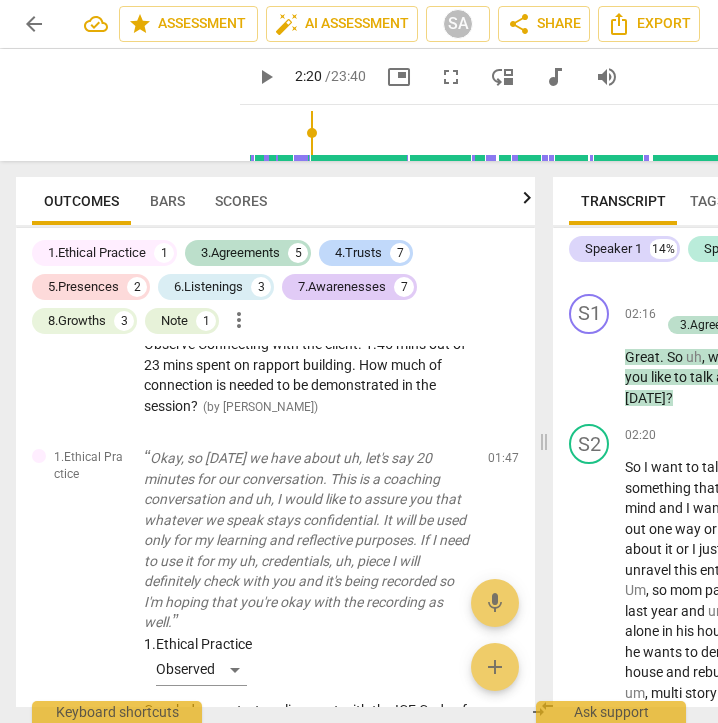 click at bounding box center [544, 442] 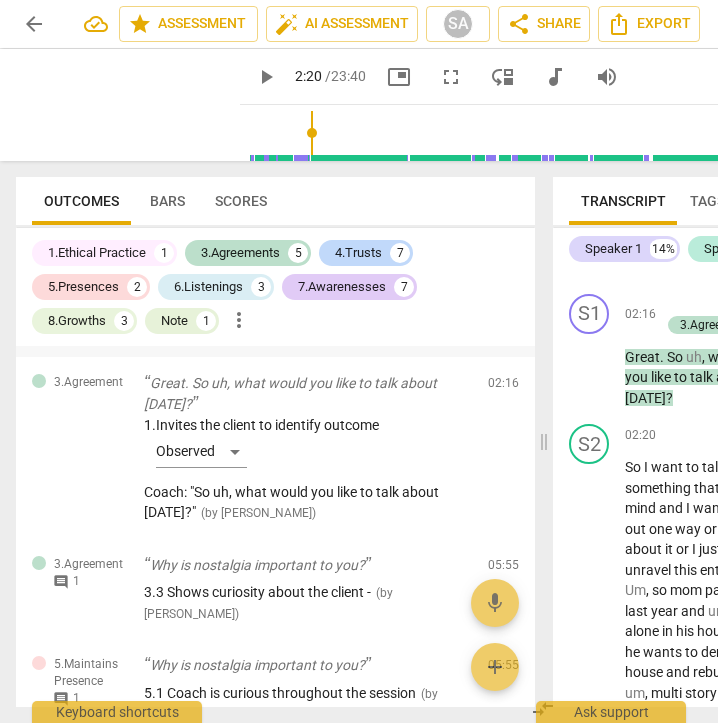 scroll, scrollTop: 1214, scrollLeft: 0, axis: vertical 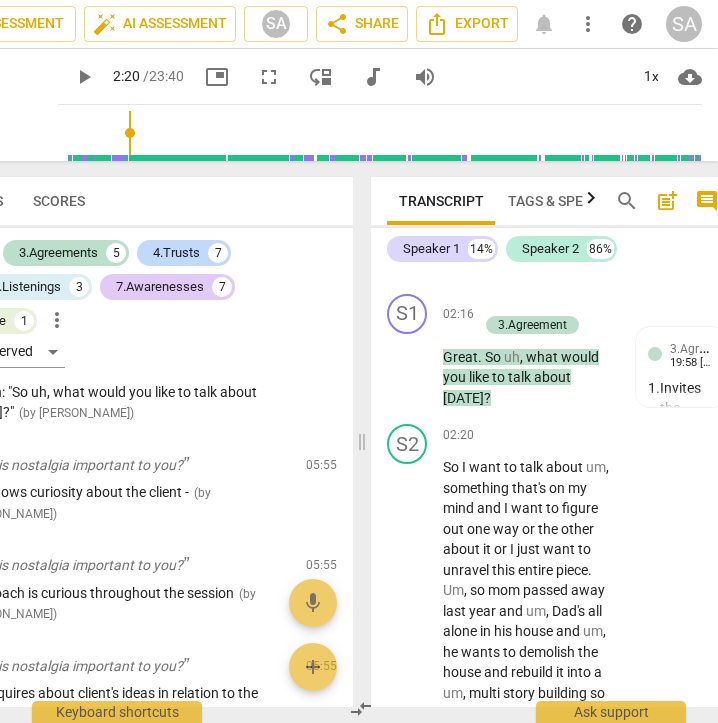 click on "S1 play_arrow pause 01:47 + Add competency 1.Ethical Practice keyboard_arrow_right Okay ,   so   [DATE]   we   have   about   uh ,   let's   say   20   minutes   for   our   conversation .   This   is   a   coaching   conversation   and   uh ,   I   would   like   to   assure   you   that   whatever   we   speak   stays   confidential .   It   will   be   used   only   for   my   learning   and   reflective   purposes .   If   I   need   to   use   it   for   my   uh ,   credentials ,   uh ,   piece   I   will   definitely   check   with   you   and   it's   being   recorded   so   I'm   hoping   that   you're   okay   with   the   recording   as   well . 1.Ethical Practice [PERSON_NAME] 21:49 [DATE] 1.  Ethical Practice Observed Coach demonstrates alignment with the ICF Code of Ethics" at bounding box center (553, -11) 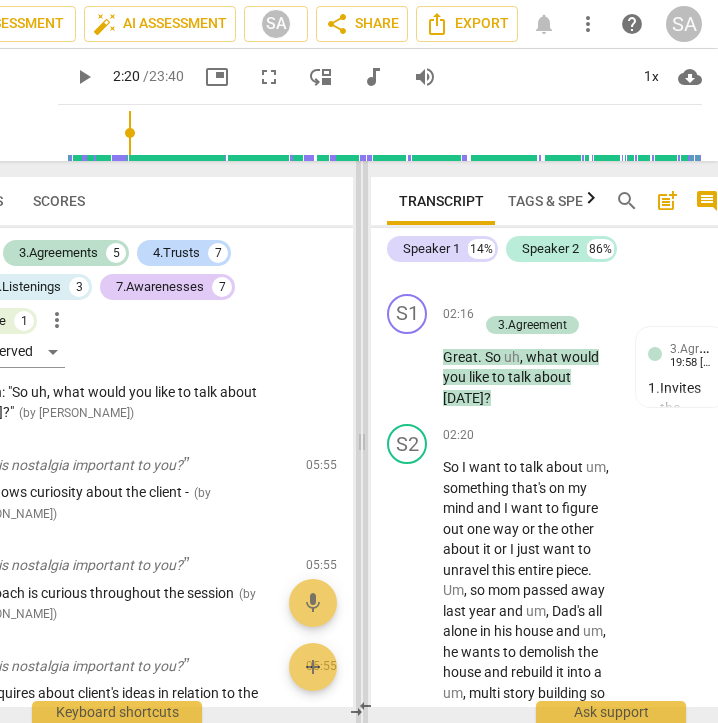 click at bounding box center [362, 442] 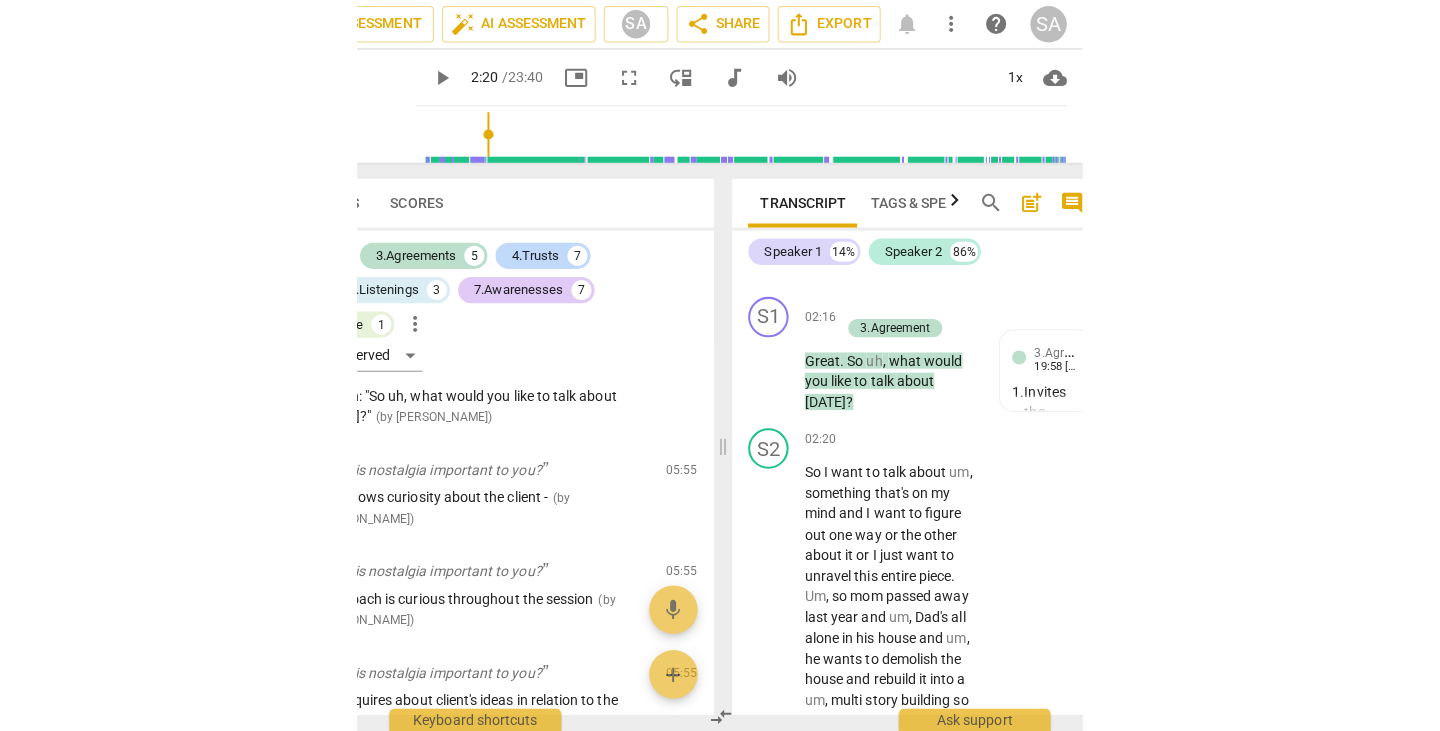 scroll, scrollTop: 0, scrollLeft: 0, axis: both 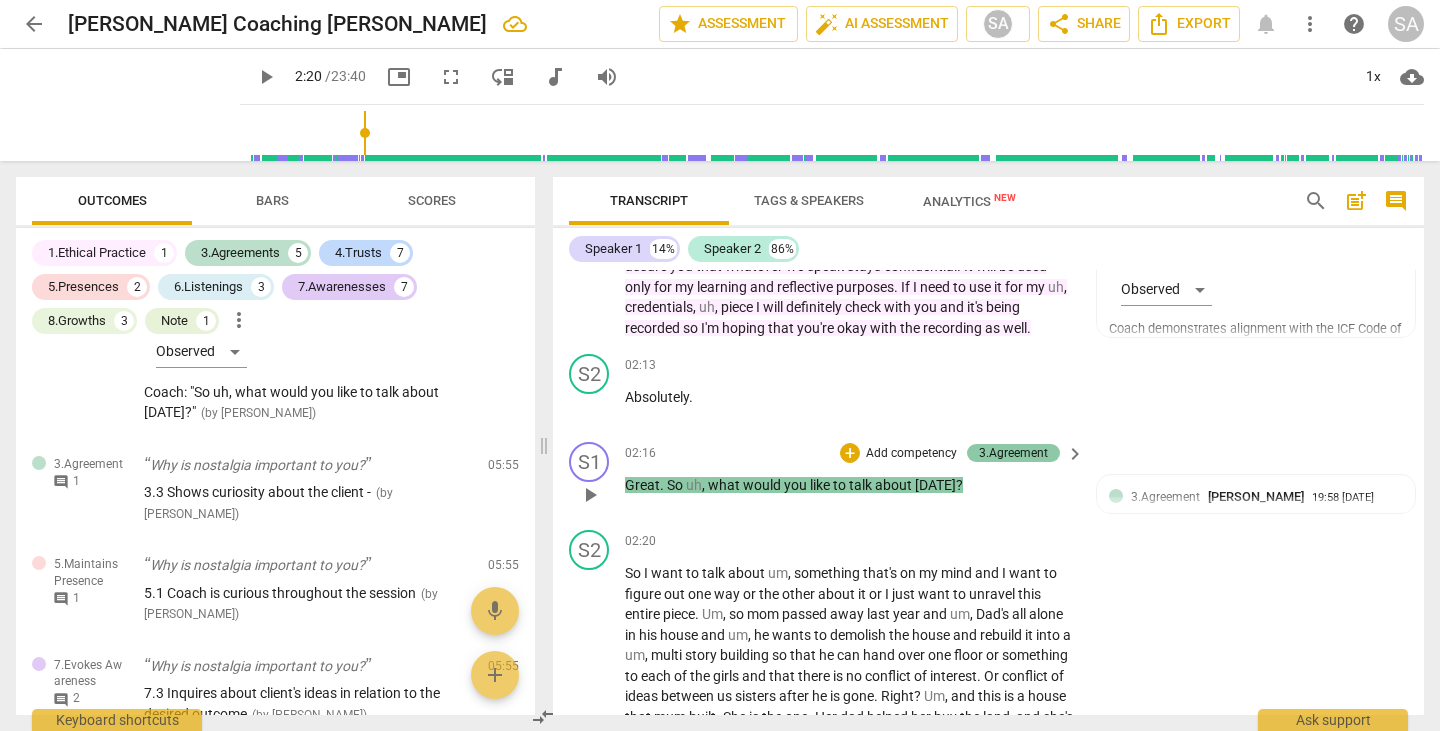 click on "3.Agreement" at bounding box center (1013, 453) 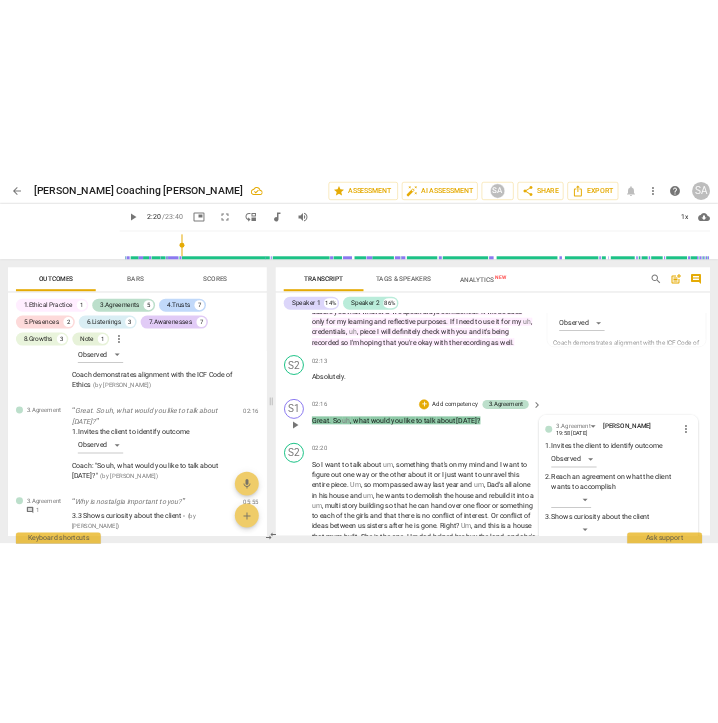 scroll, scrollTop: 1528, scrollLeft: 0, axis: vertical 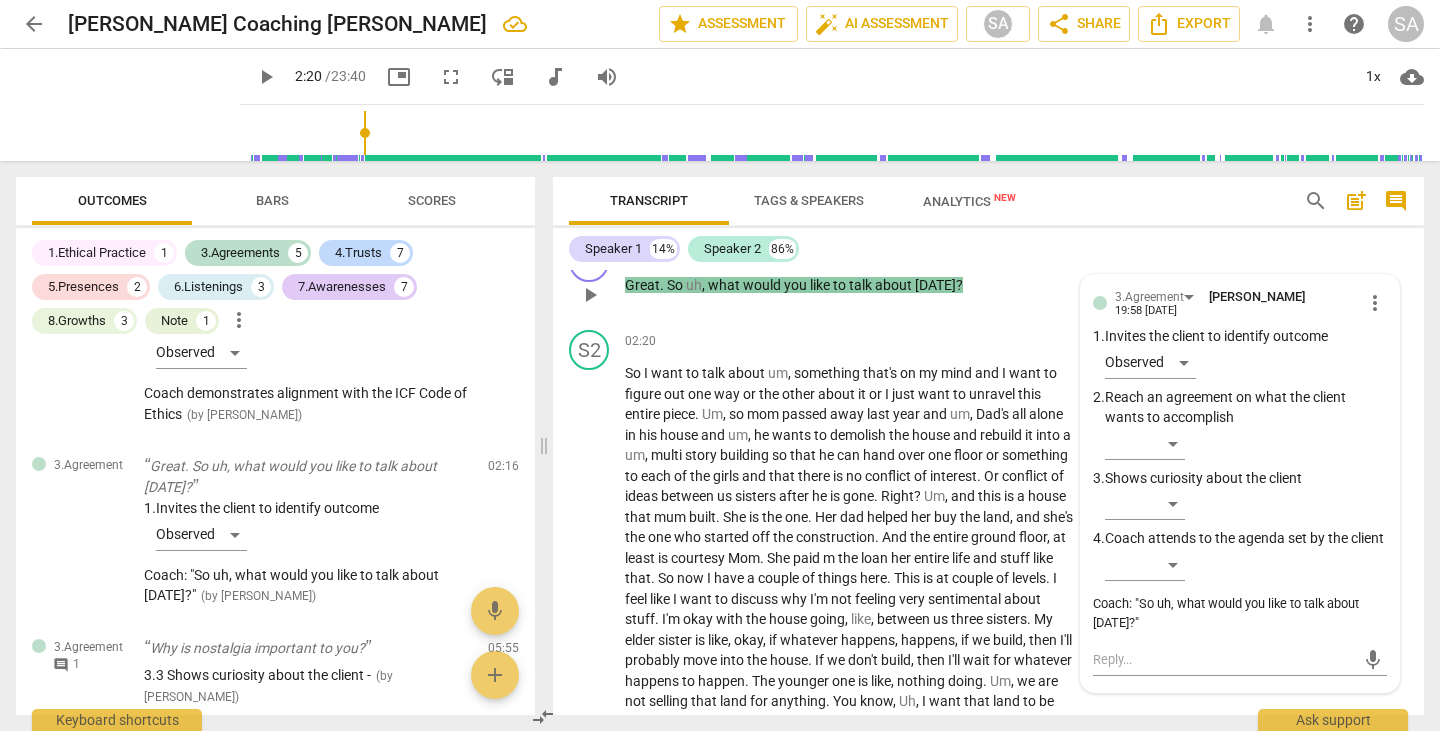 click on "Invites the client to identify outcome" at bounding box center [1246, 336] 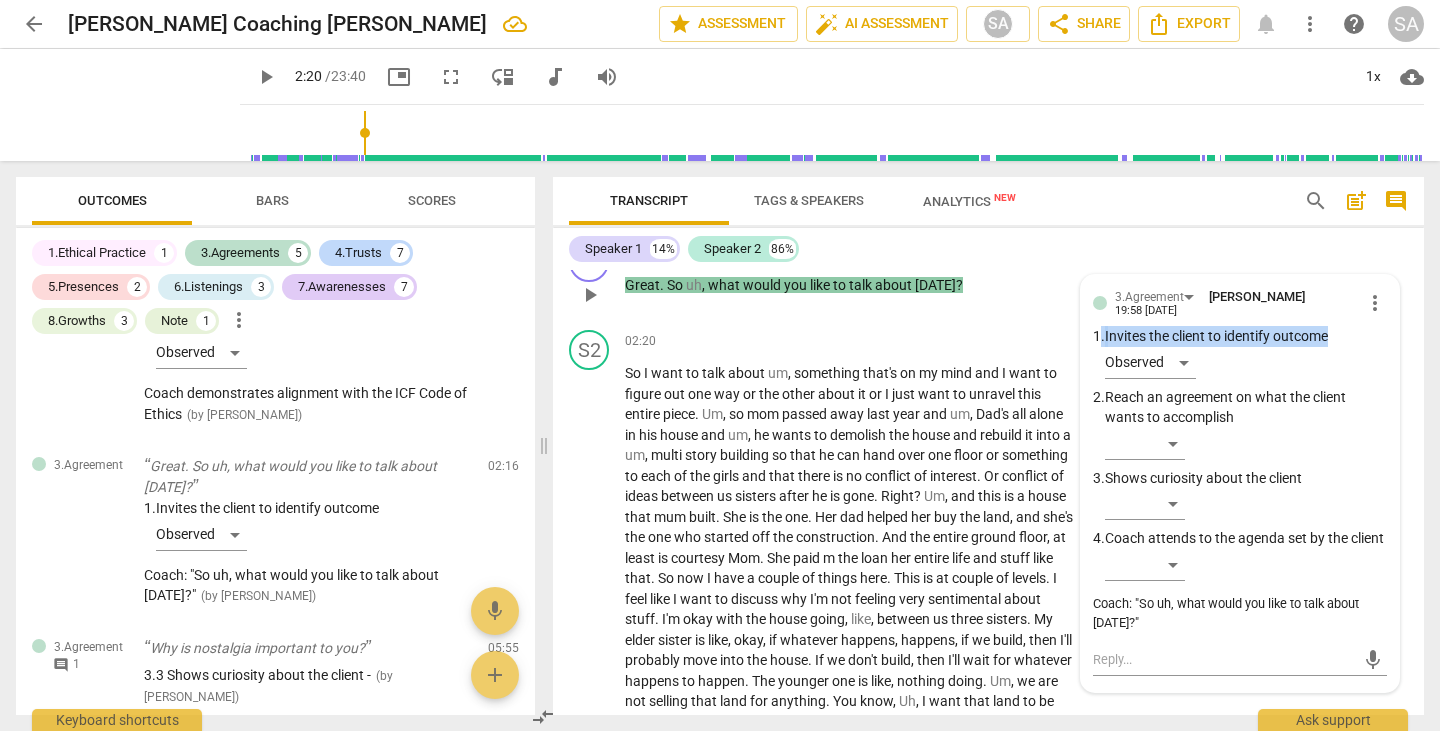 drag, startPoint x: 1326, startPoint y: 334, endPoint x: 1095, endPoint y: 339, distance: 231.05411 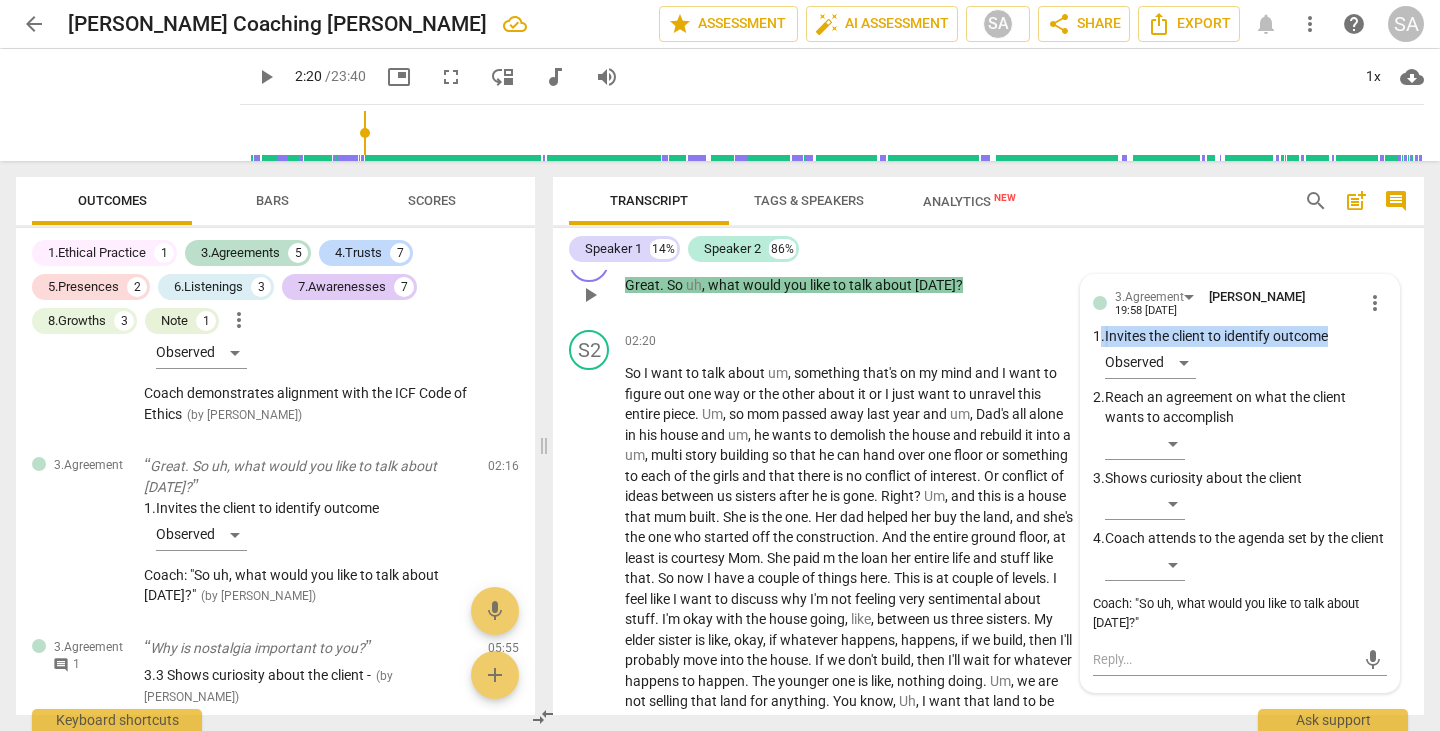 click on "1.  Invites the client to identify outcome Observed 2.  Reach an agreement on what the client wants to accomplish ​ 3.  Shows curiosity about the client ​ 4.  Coach attends to the agenda set by the client ​" at bounding box center [1240, 457] 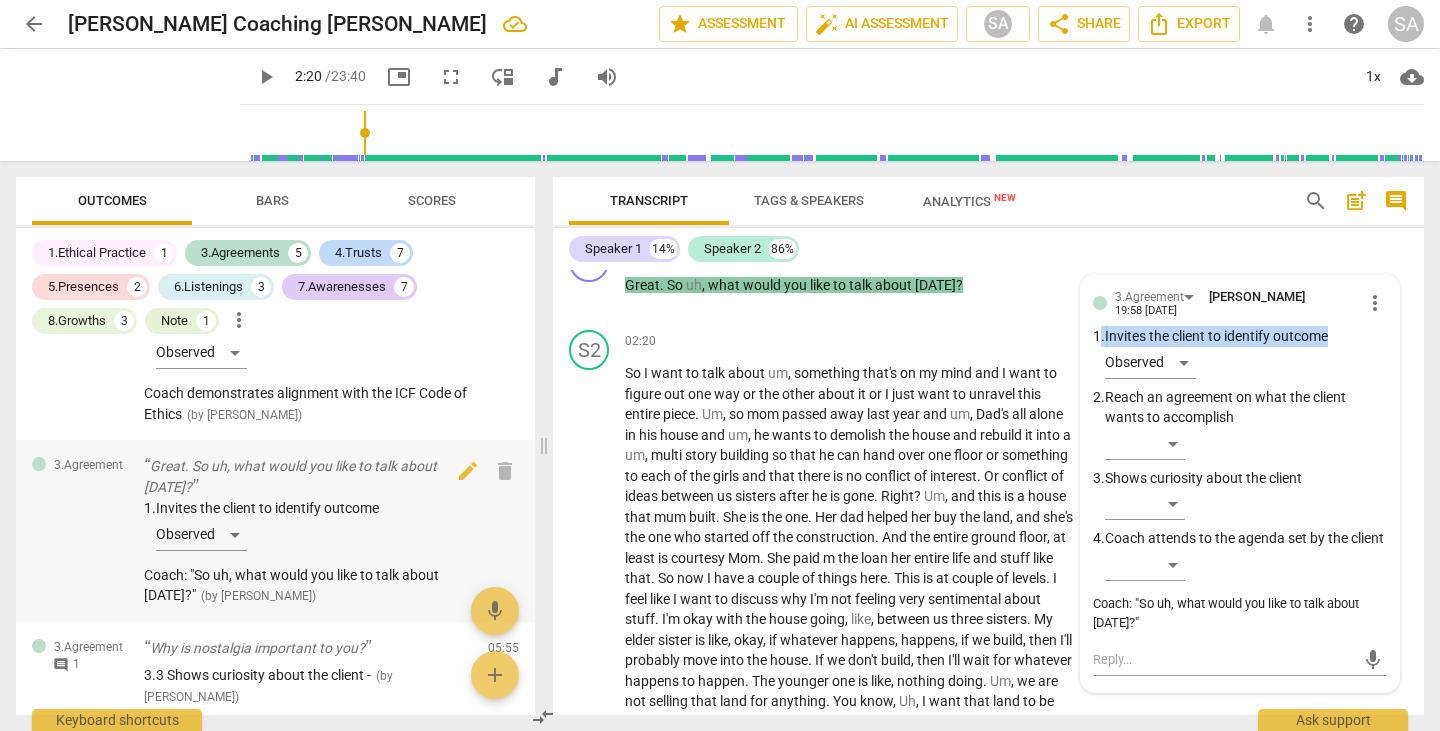 drag, startPoint x: 391, startPoint y: 507, endPoint x: 158, endPoint y: 516, distance: 233.17375 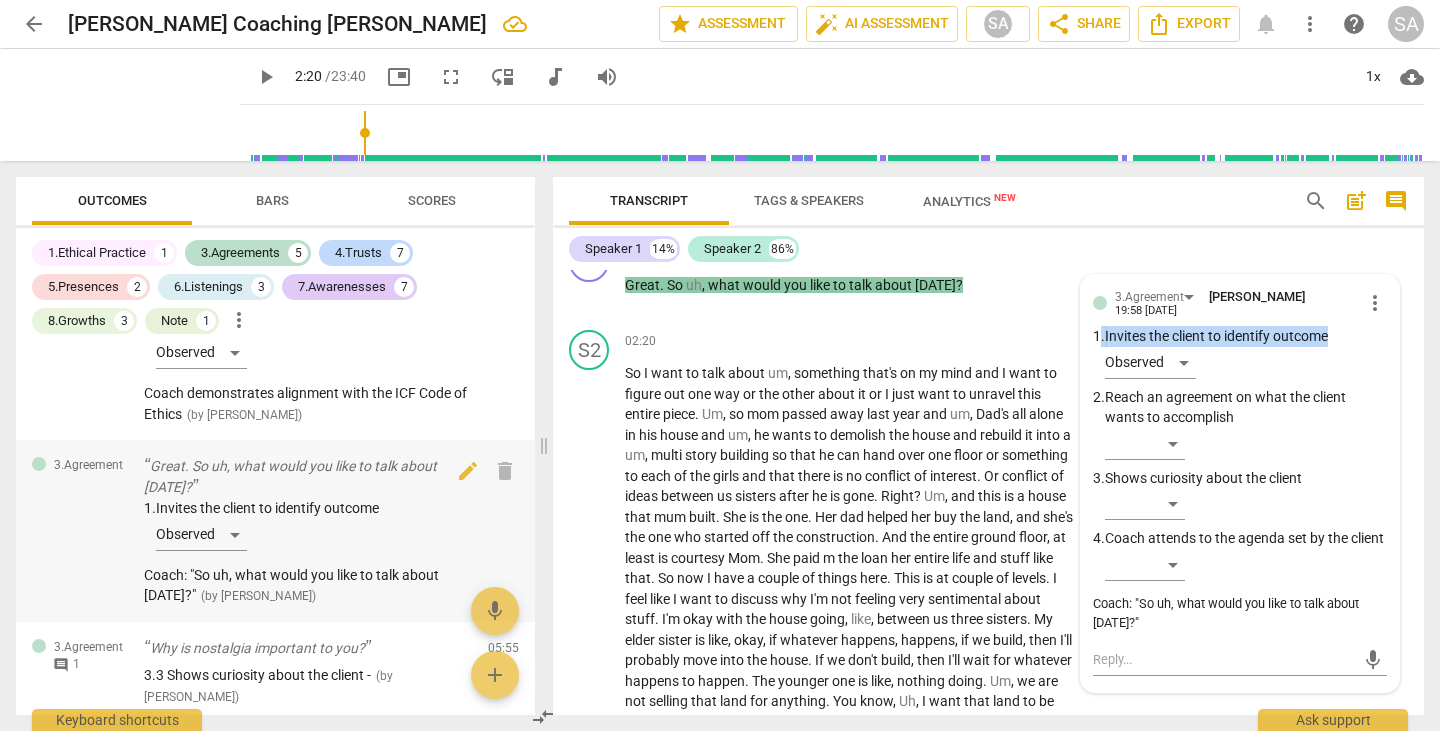 click on "1.  Invites the client to identify outcome Observed" at bounding box center (308, 528) 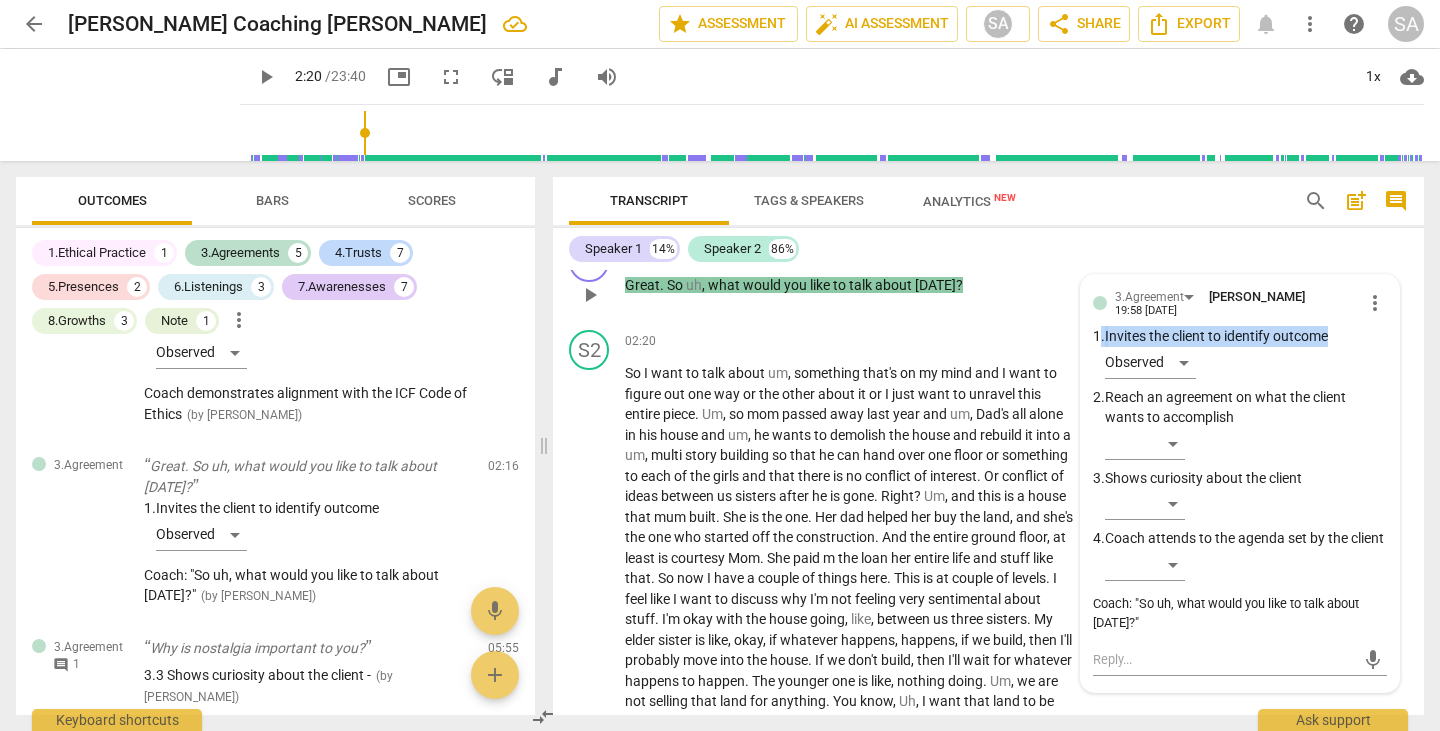 copy on "1.  Invites the client to identify outcome" 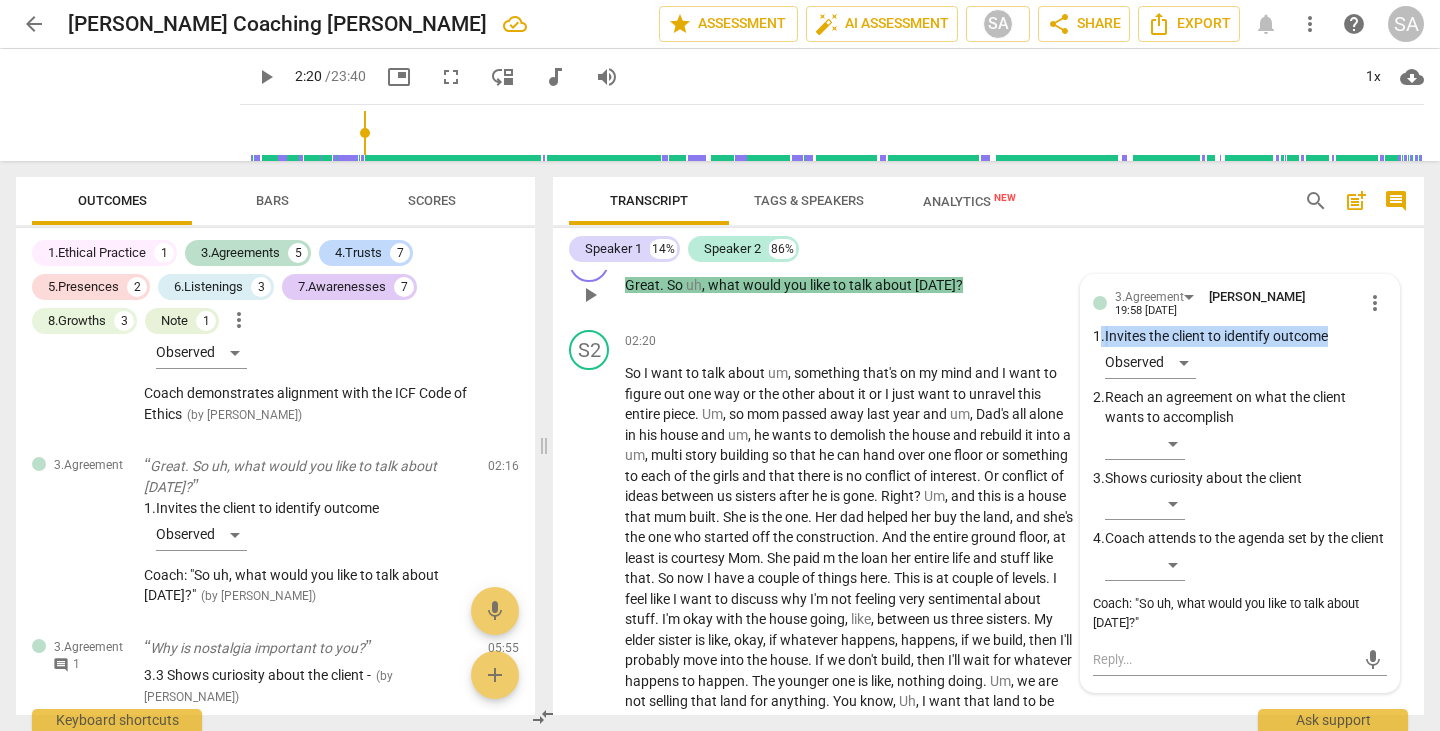 scroll, scrollTop: 2747, scrollLeft: 0, axis: vertical 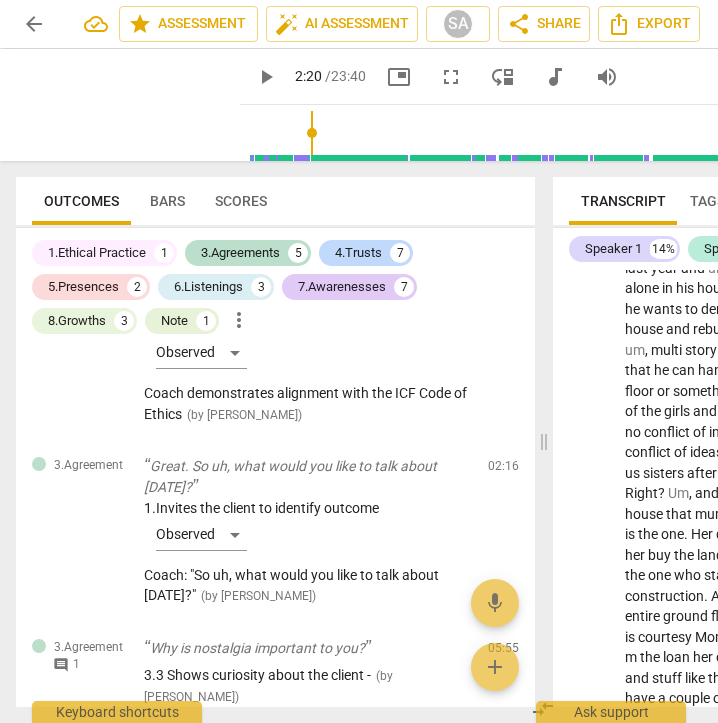 click on "1.Ethical Practice 1 3.Agreements 5 4.Trusts 7 5.Presences 2 6.Listenings 3 7.Awarenesses 7 8.Growths 3 Note 1 more_vert" at bounding box center [283, 287] 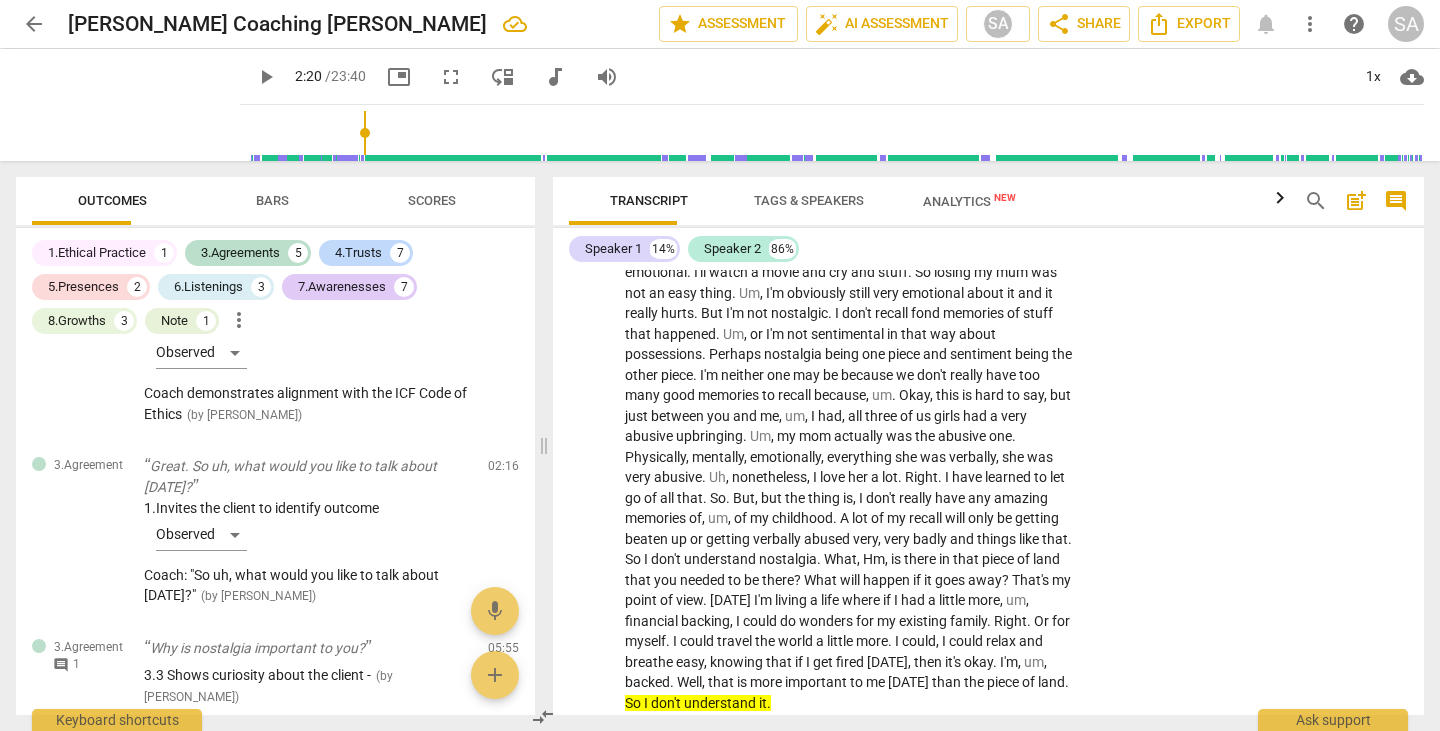 scroll, scrollTop: 1528, scrollLeft: 0, axis: vertical 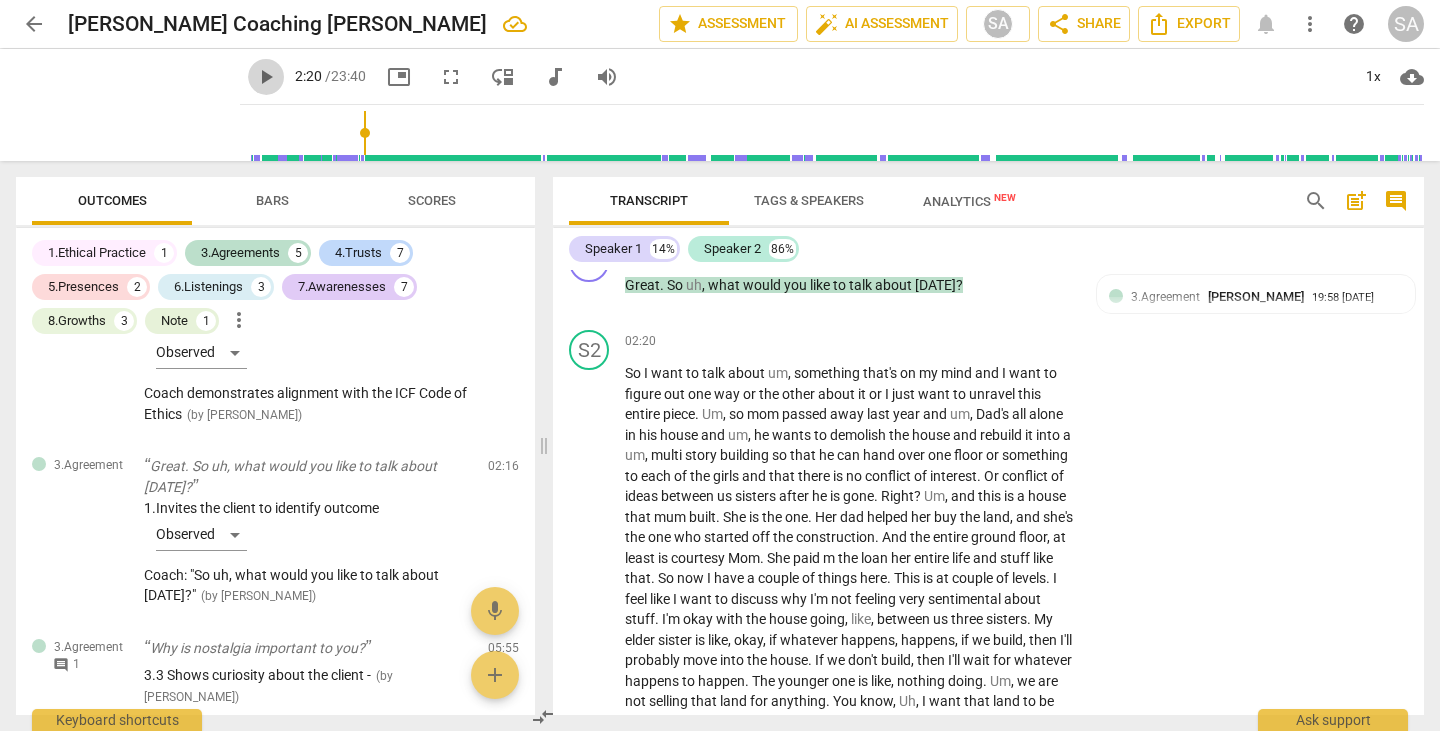 click on "play_arrow" at bounding box center [266, 77] 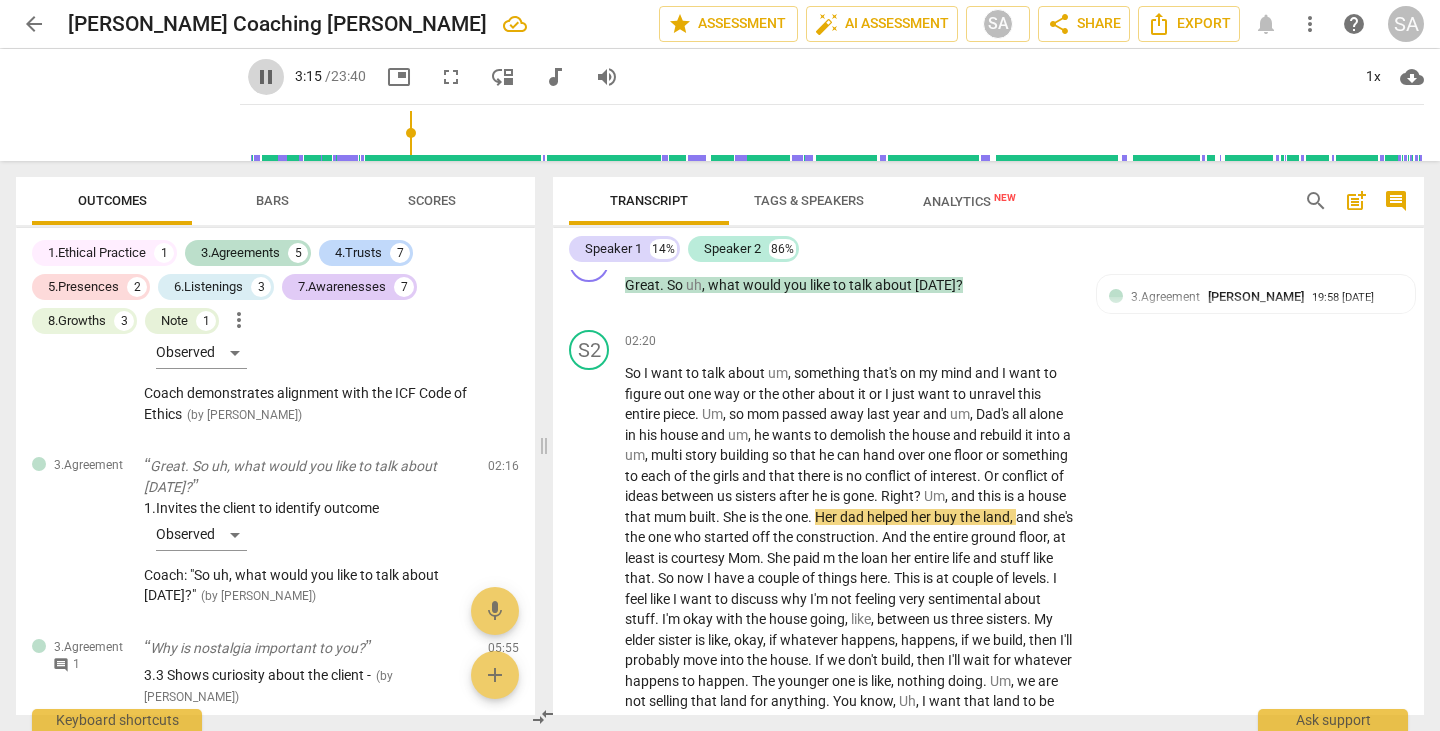 click on "pause" at bounding box center [266, 77] 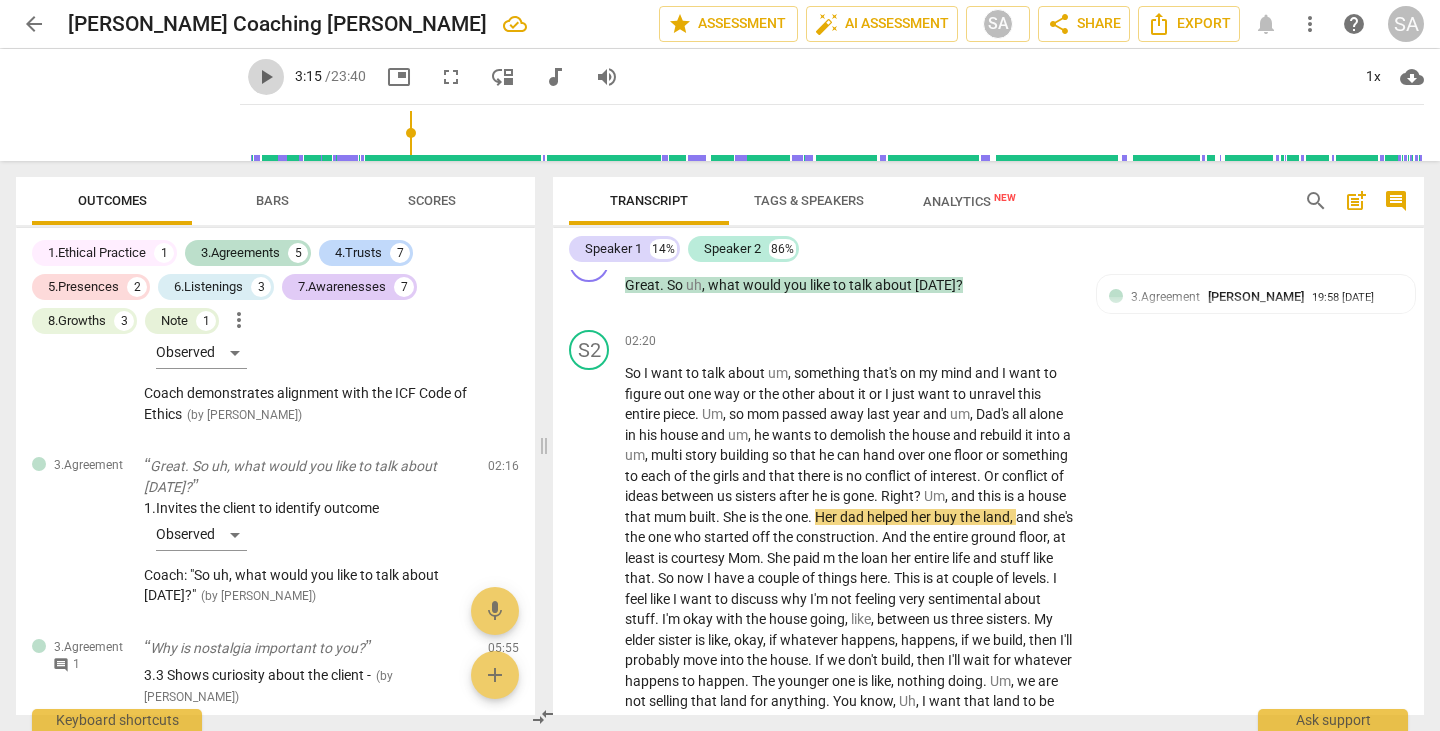click on "play_arrow" at bounding box center [266, 77] 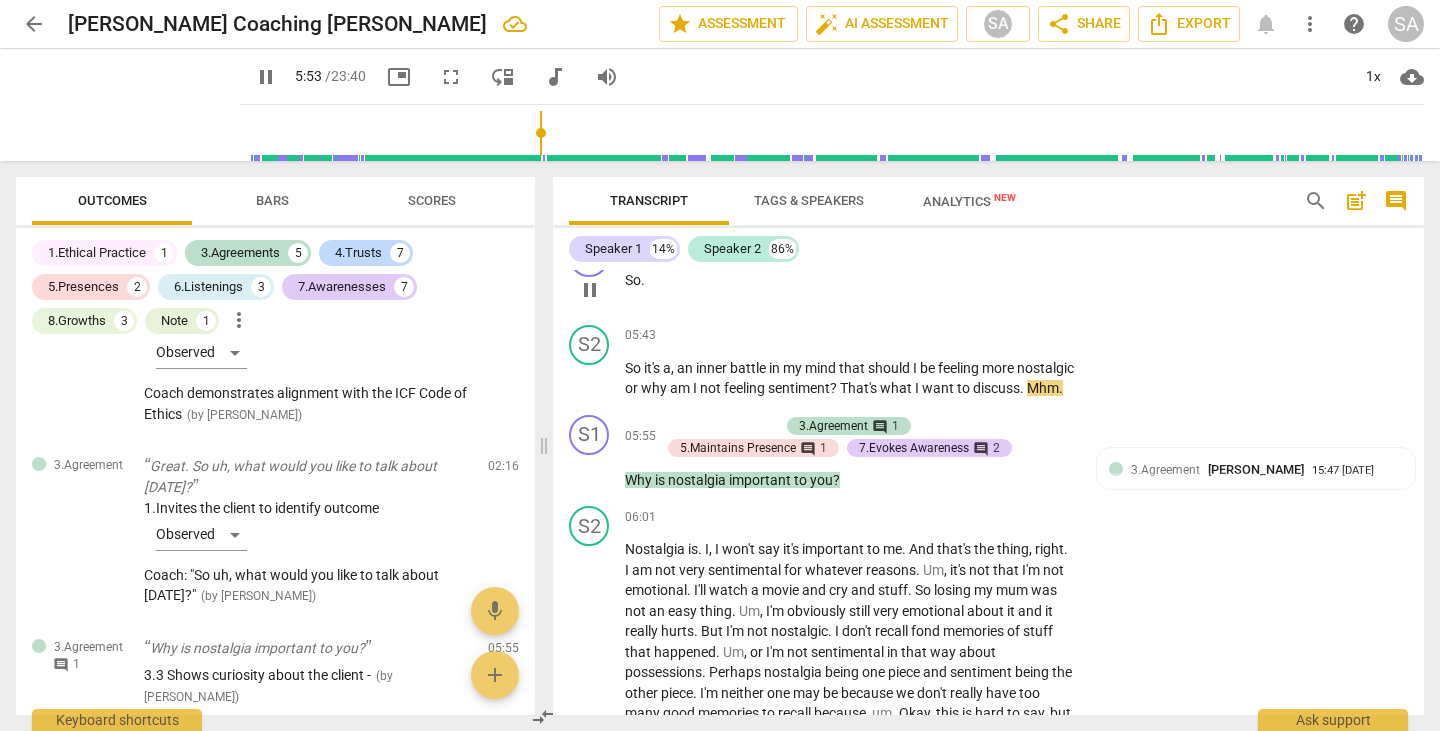 scroll, scrollTop: 2430, scrollLeft: 0, axis: vertical 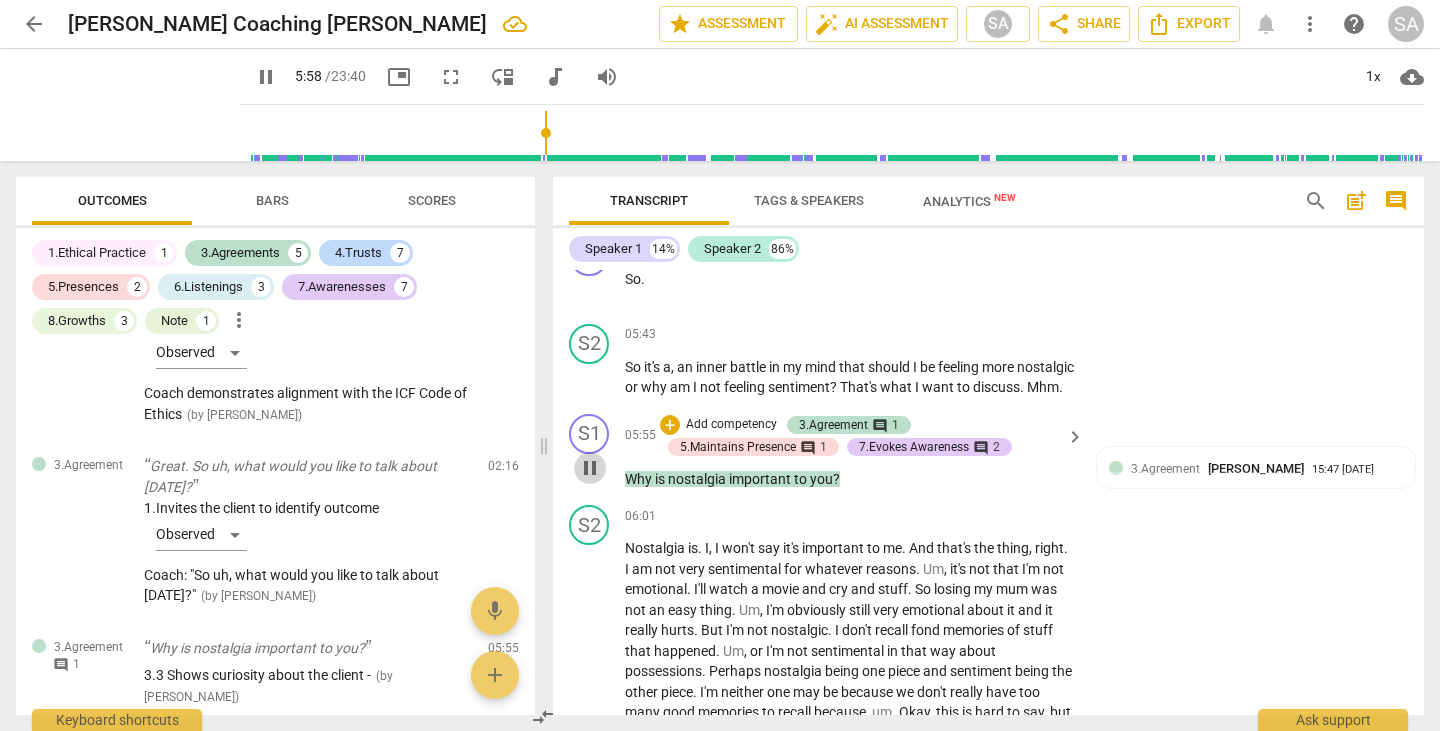 click on "pause" at bounding box center [590, 468] 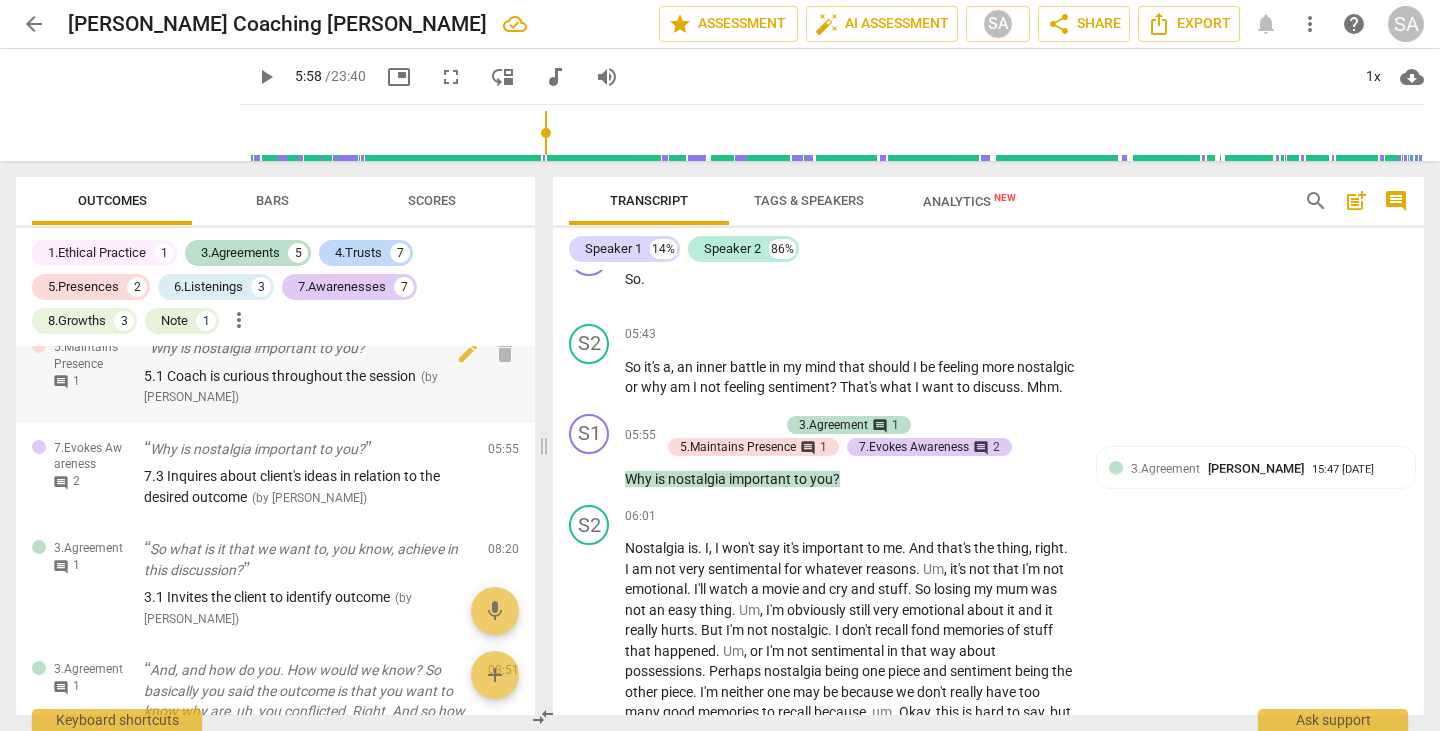 scroll, scrollTop: 1331, scrollLeft: 0, axis: vertical 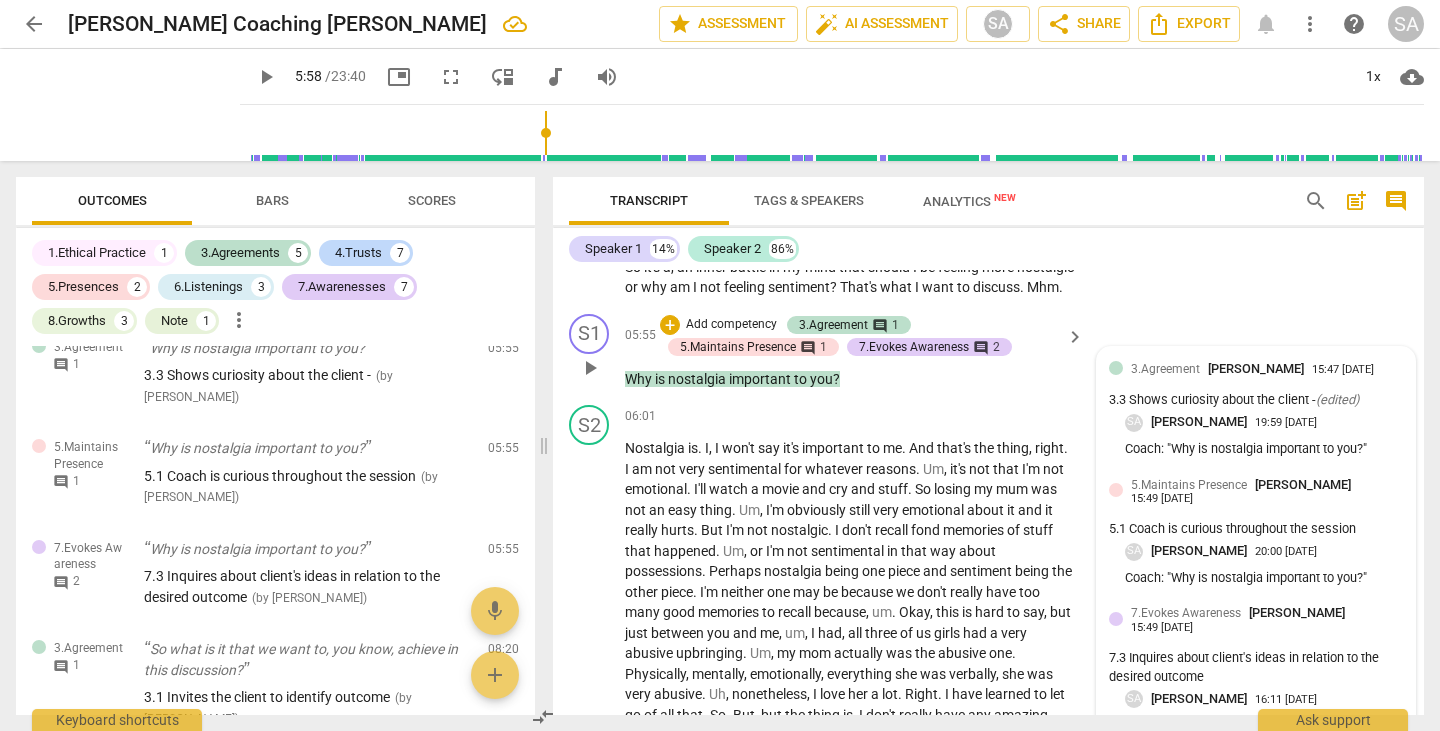 click on "3.3 Shows curiosity about the client -   ( edited )" at bounding box center [1256, 400] 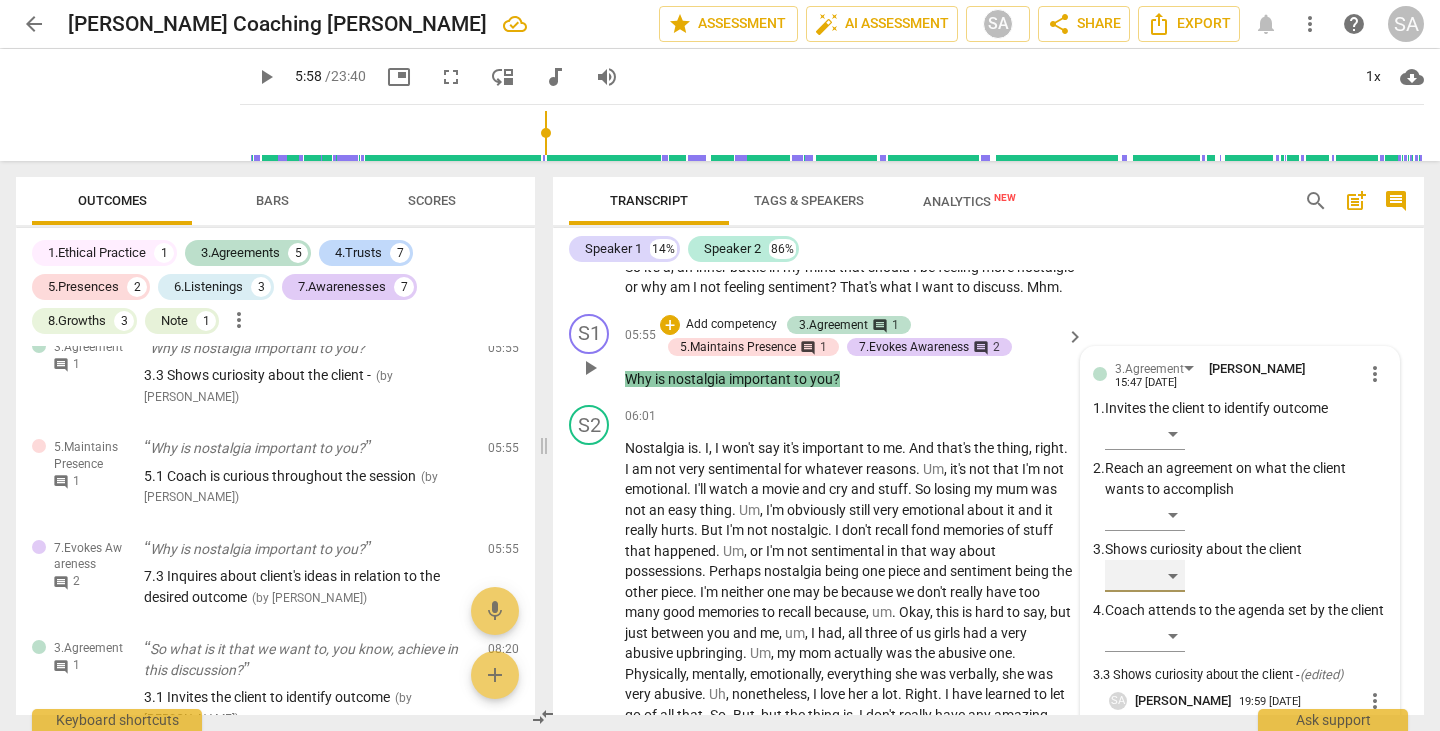 click on "​" at bounding box center [1145, 576] 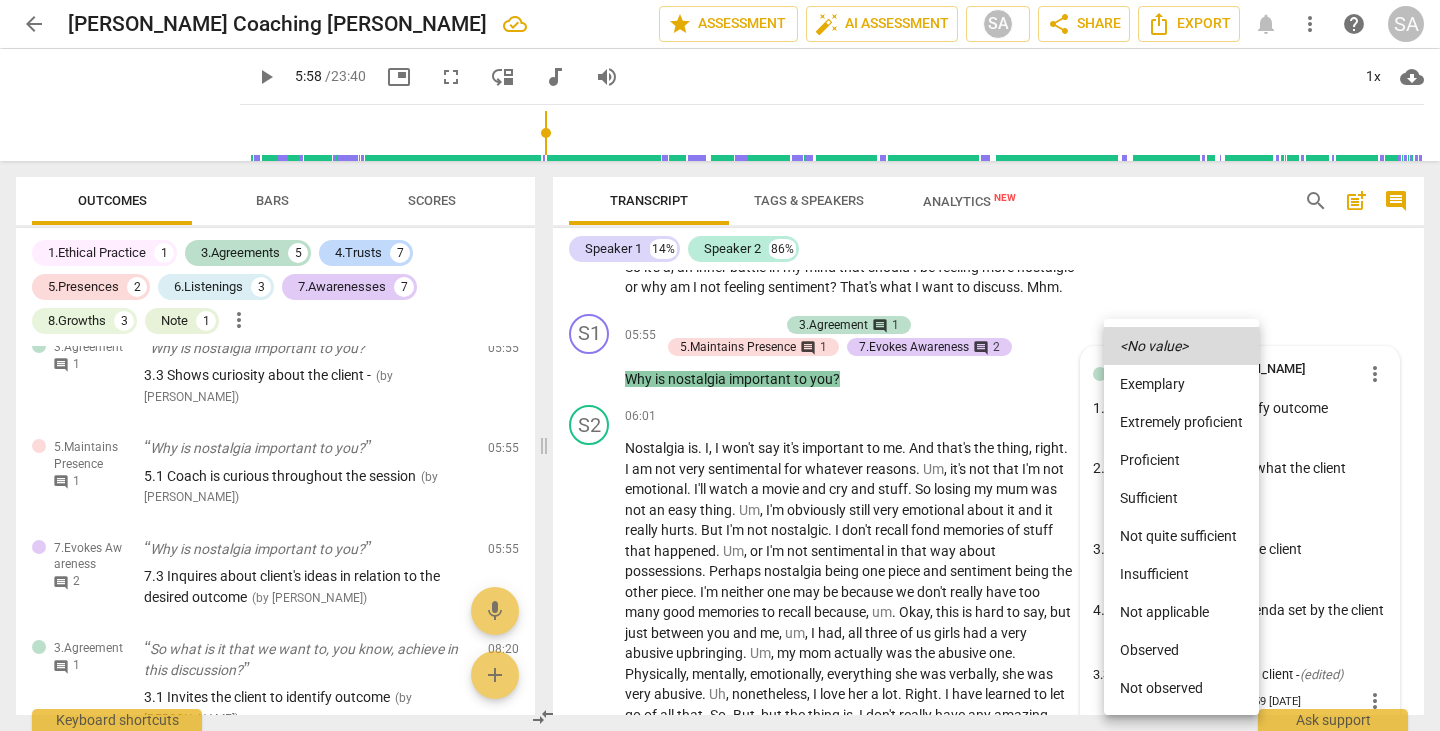 click on "Observed" at bounding box center [1181, 650] 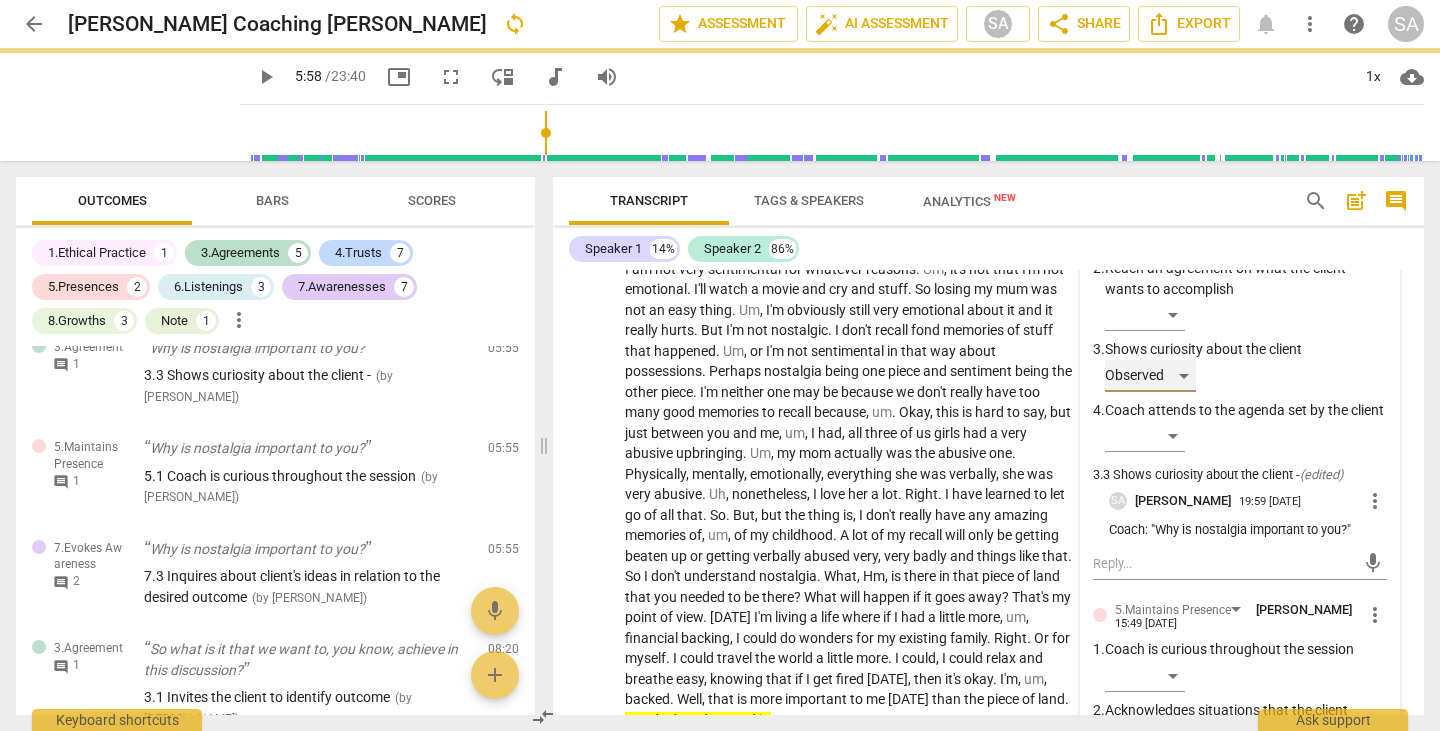 scroll, scrollTop: 2830, scrollLeft: 0, axis: vertical 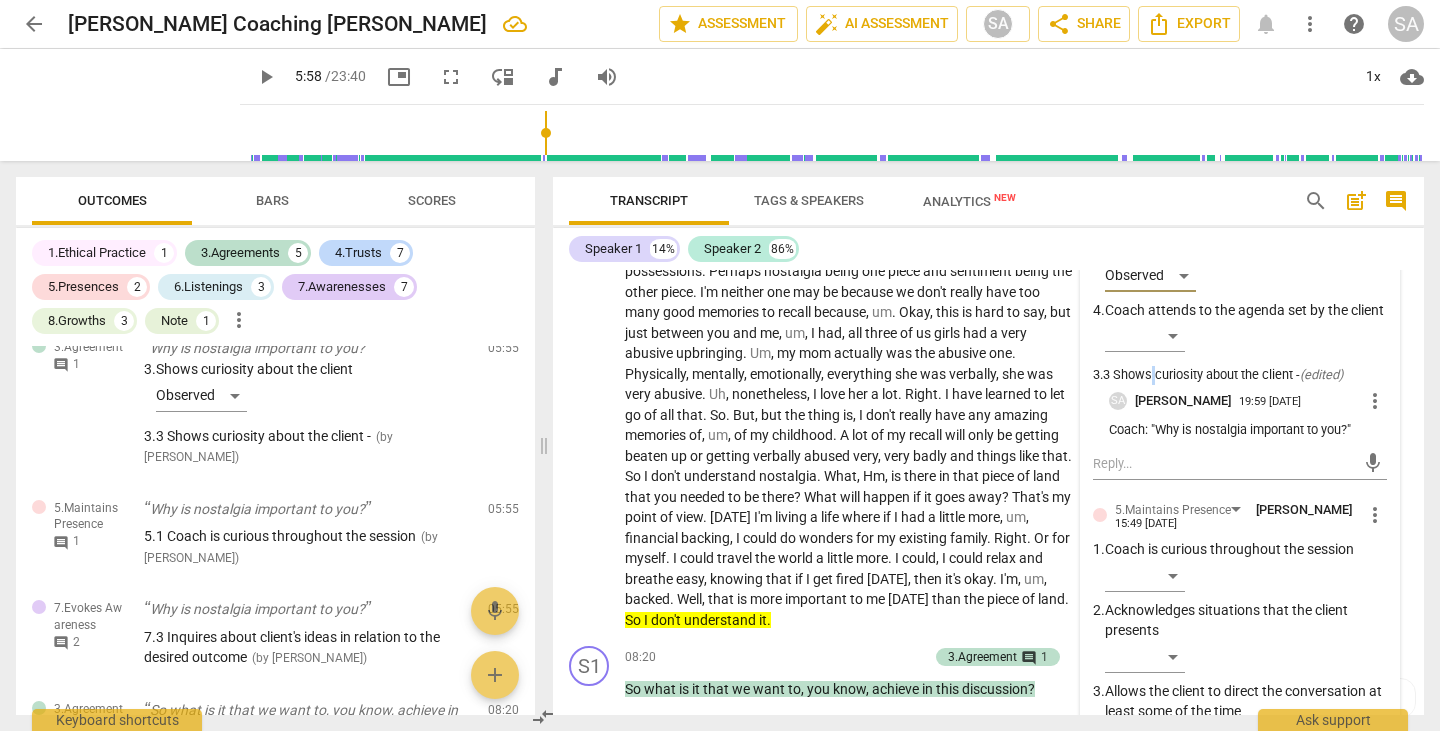 click on "3.3 Shows curiosity about the client -   ( edited )" at bounding box center (1240, 375) 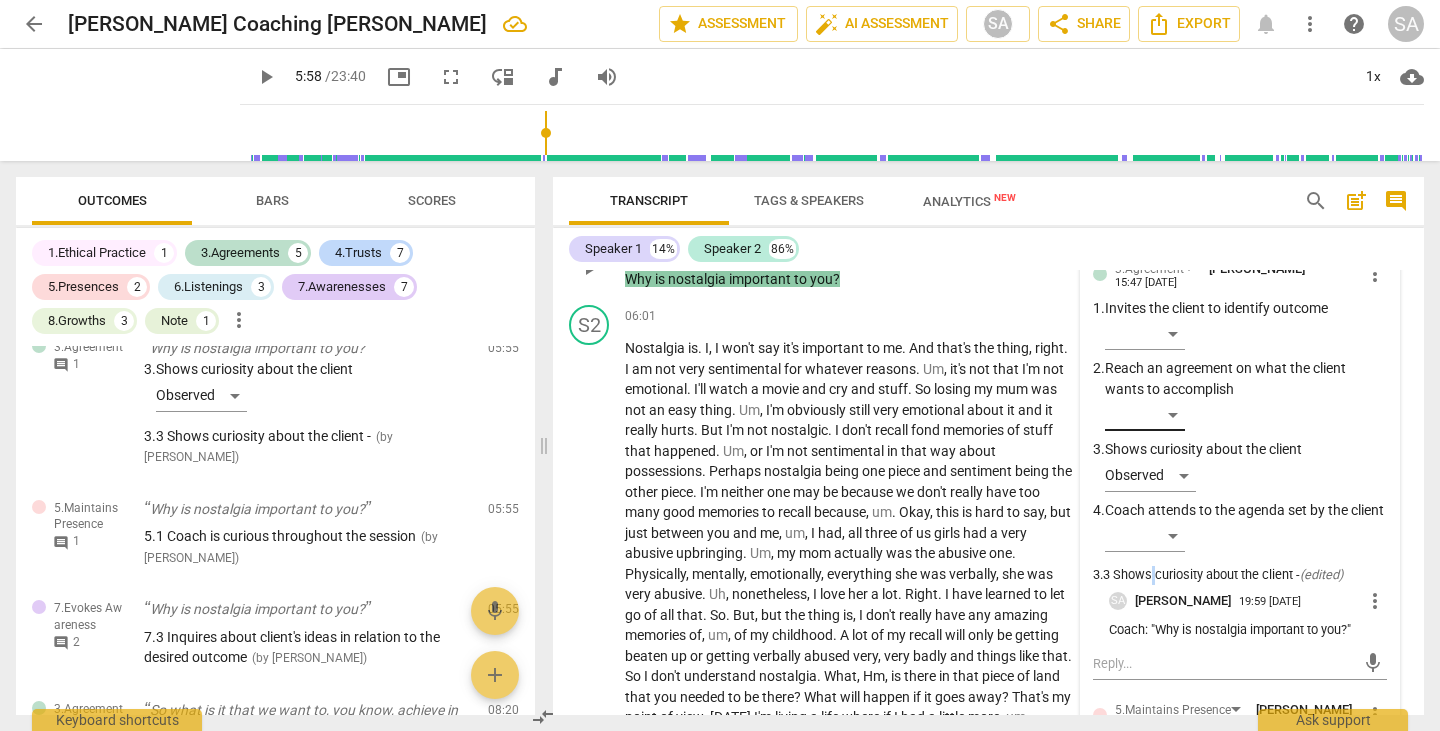 scroll, scrollTop: 2530, scrollLeft: 0, axis: vertical 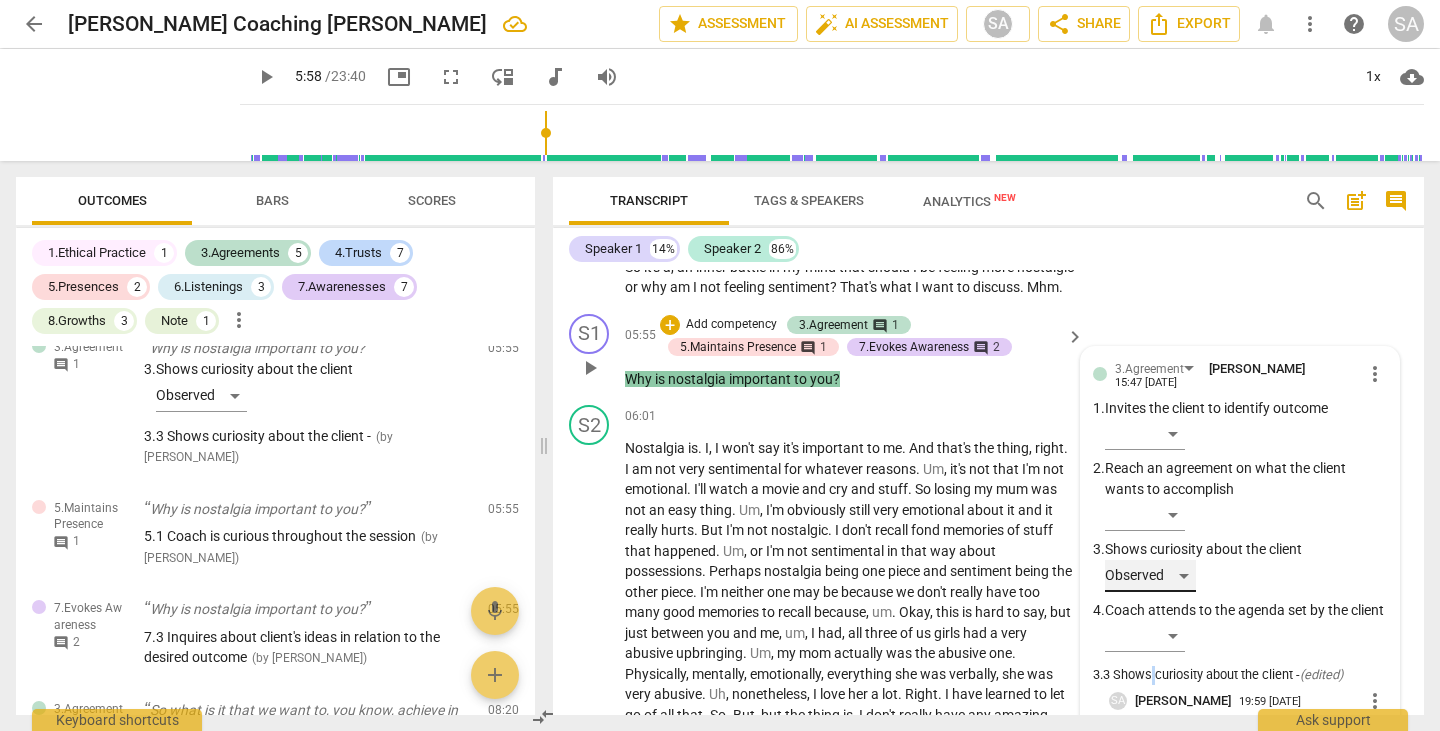 click on "Observed" at bounding box center (1150, 576) 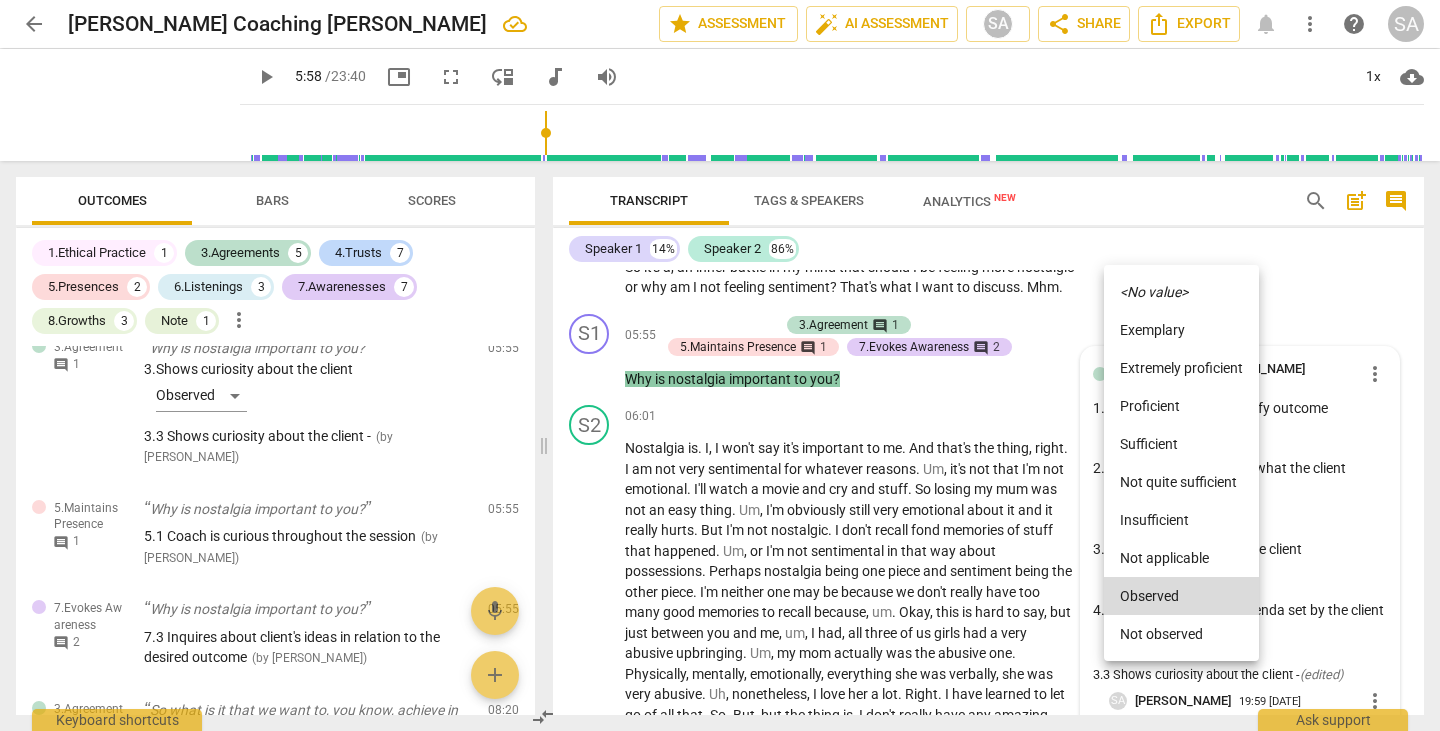 click at bounding box center (720, 365) 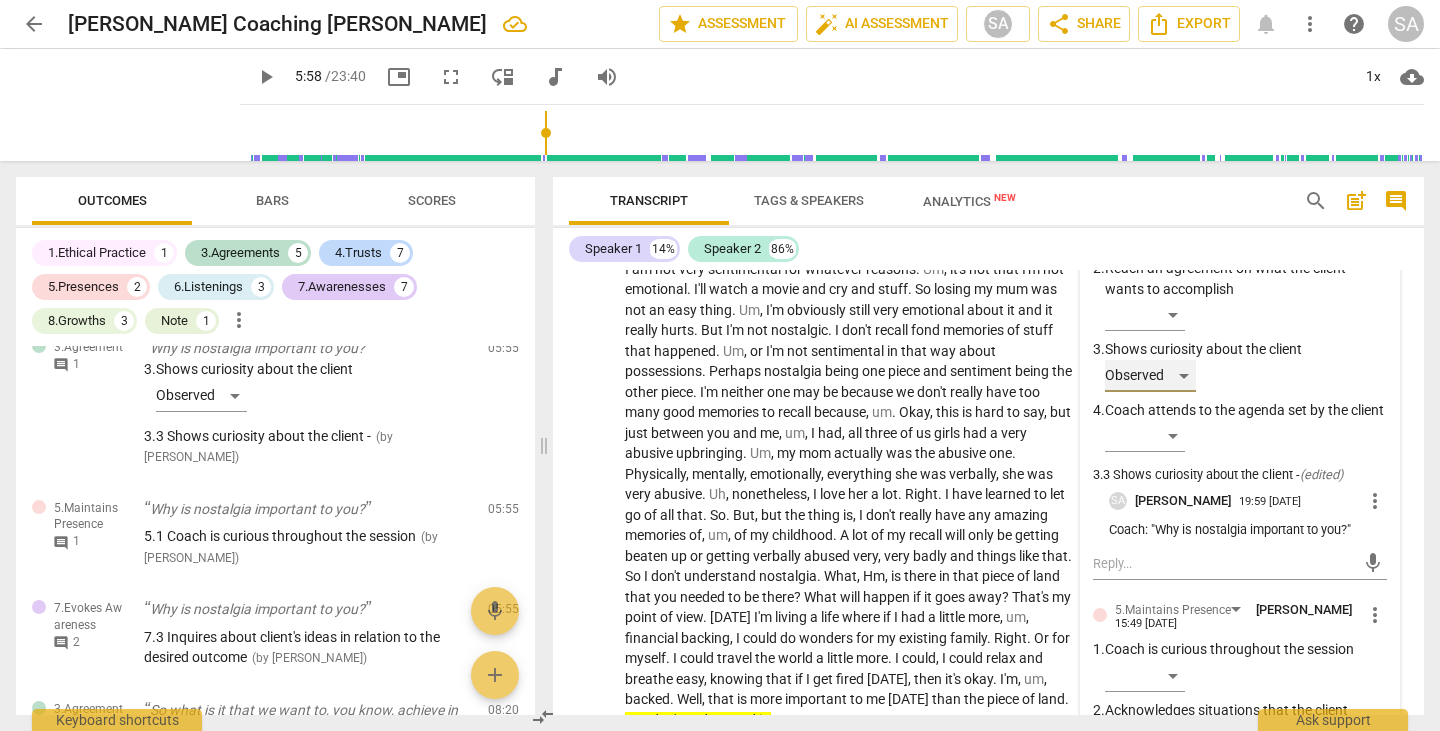 scroll, scrollTop: 2830, scrollLeft: 0, axis: vertical 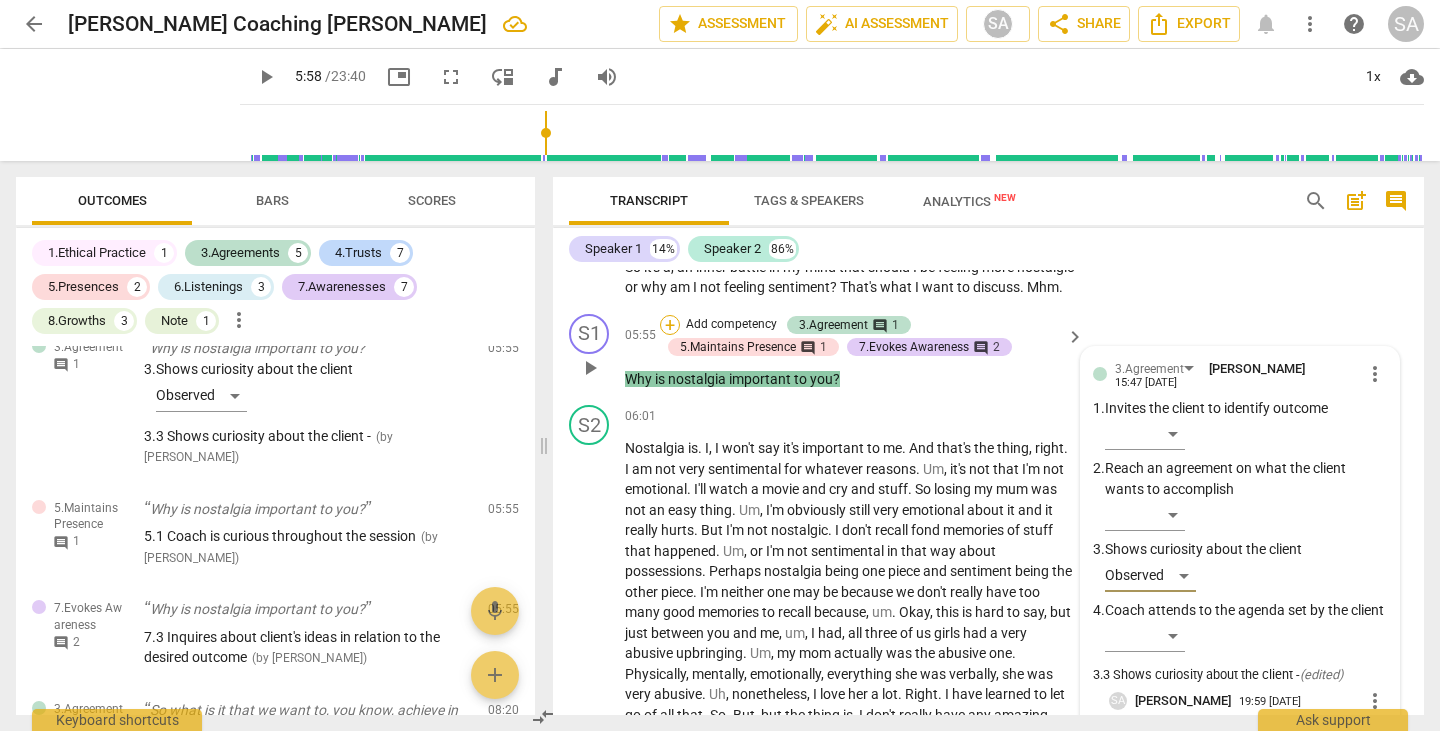 click on "+" at bounding box center (670, 325) 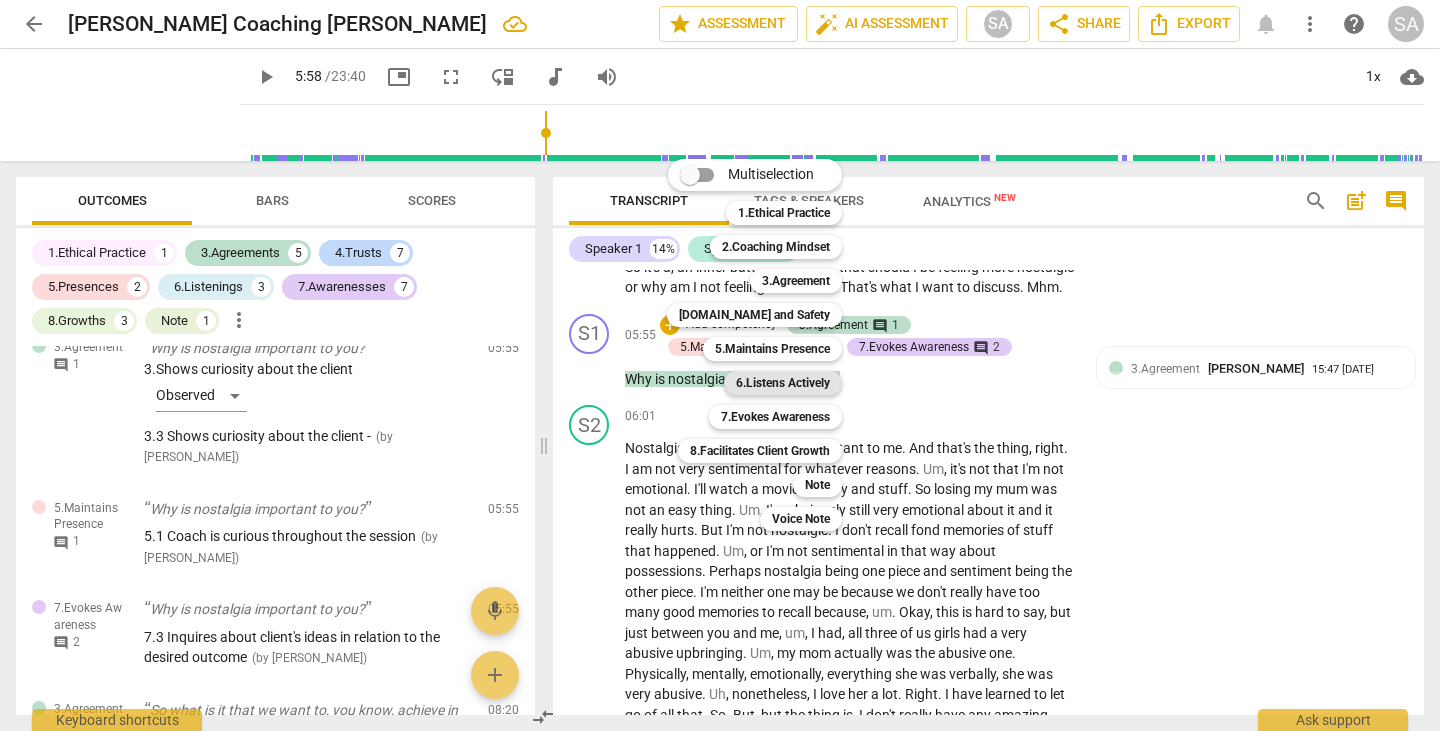 click on "6.Listens Actively" at bounding box center (783, 383) 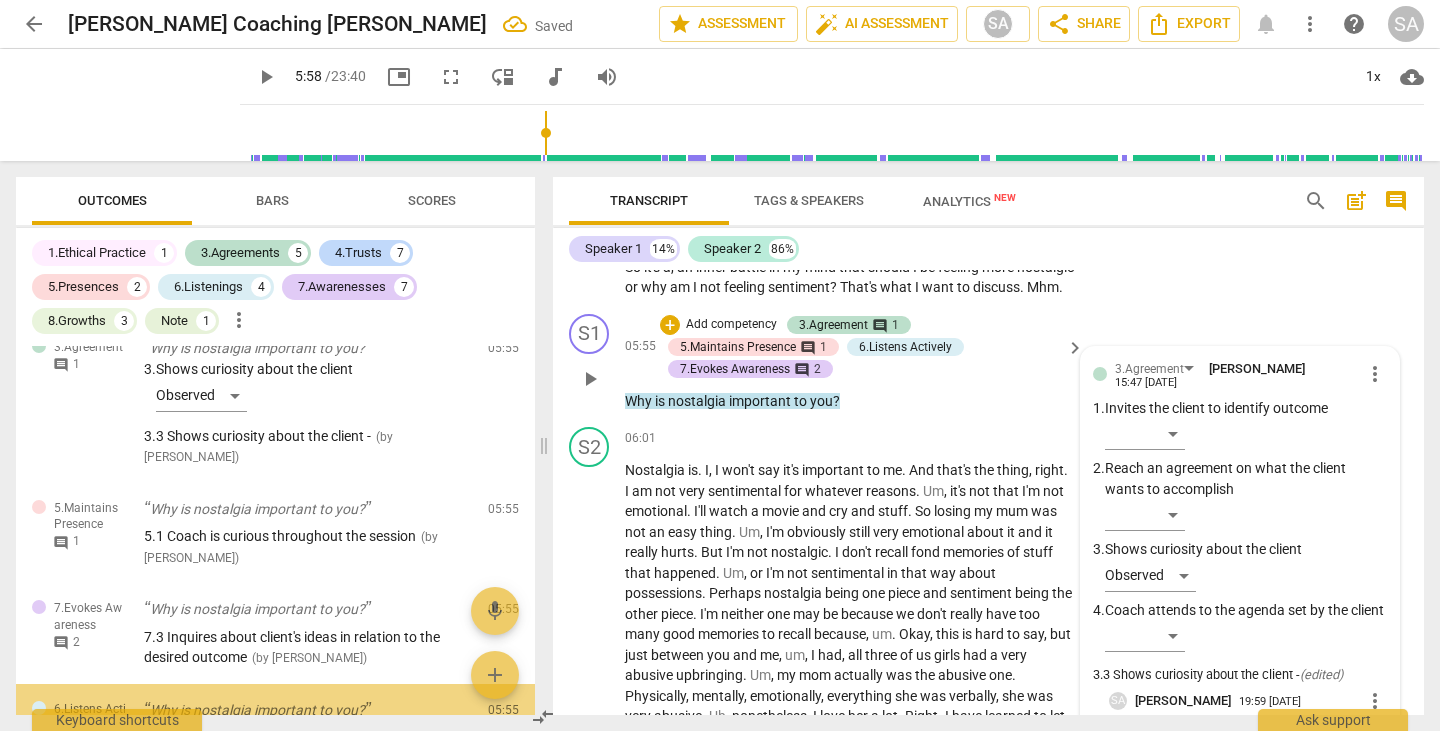 scroll, scrollTop: 1525, scrollLeft: 0, axis: vertical 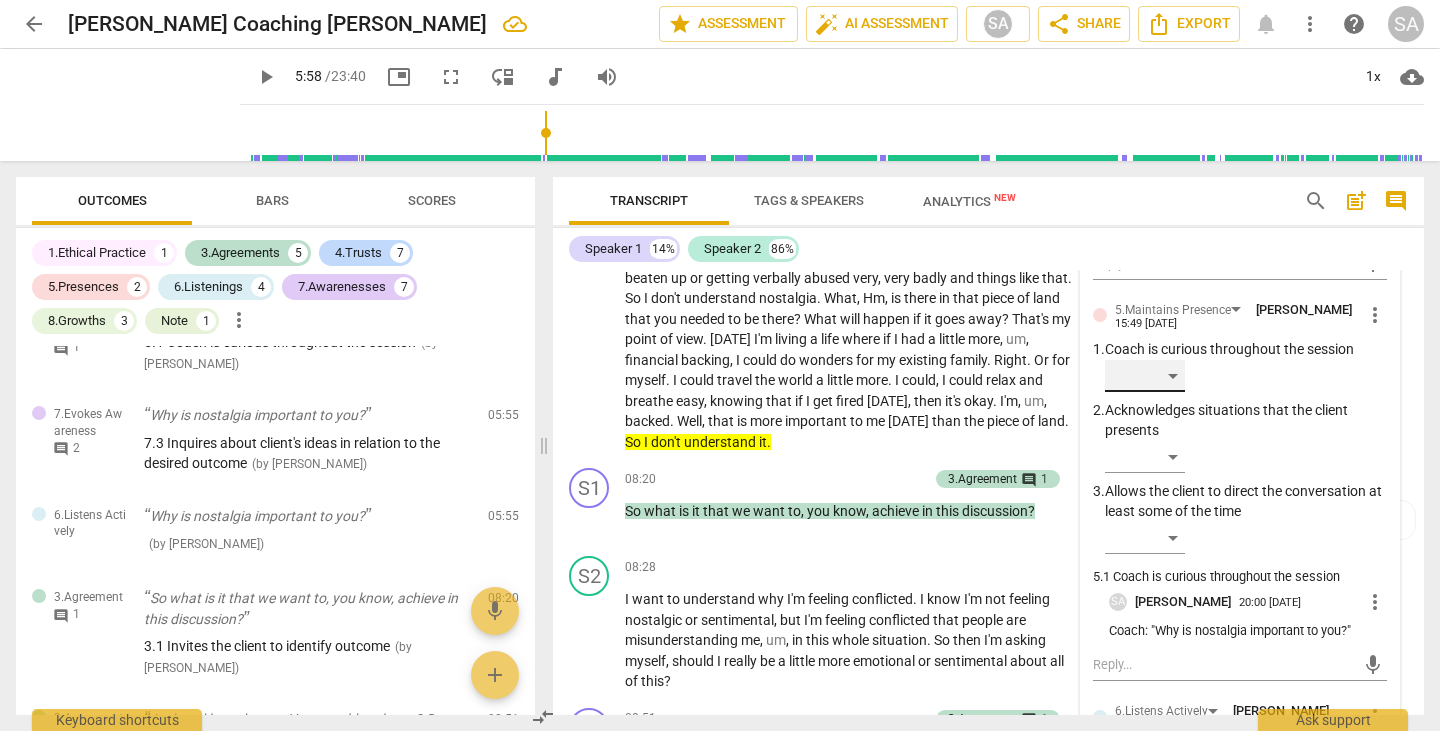 click on "​" at bounding box center (1145, 376) 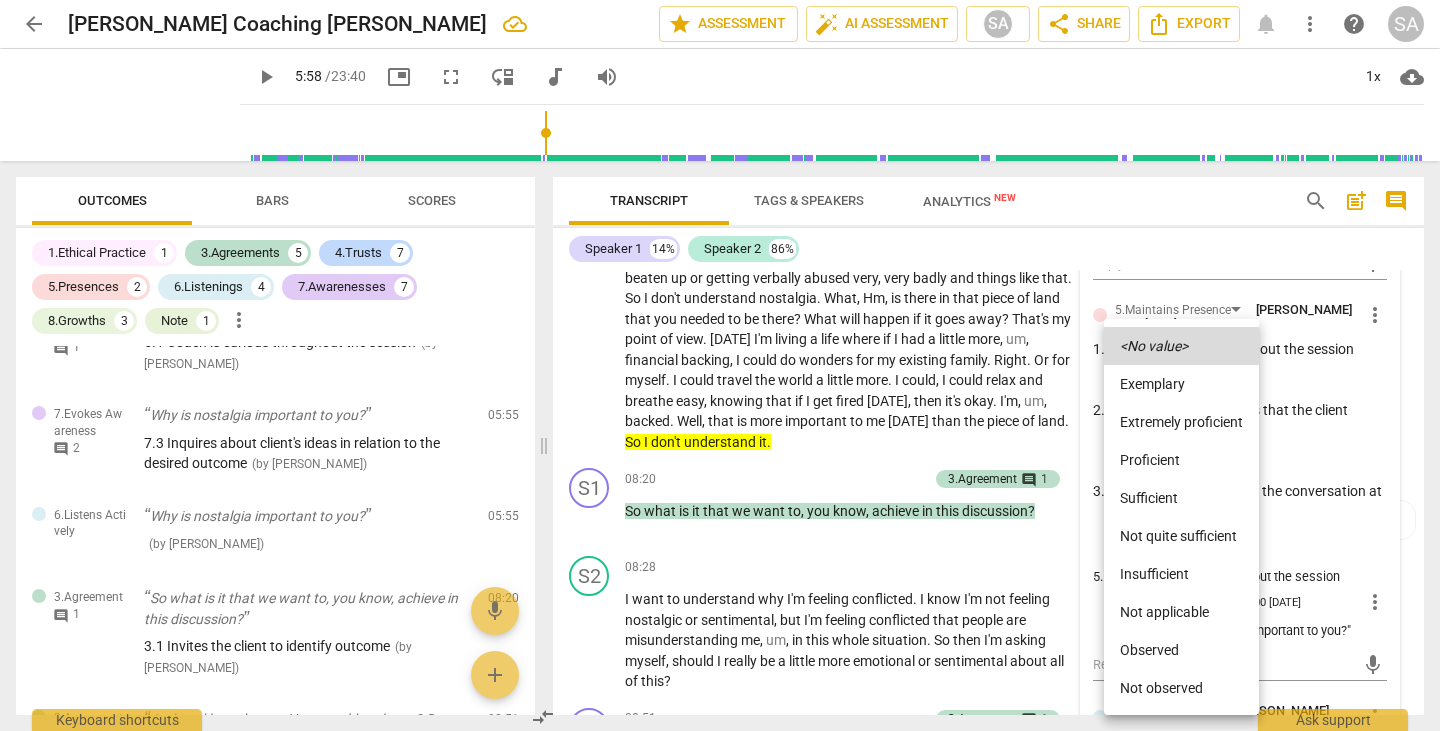 click on "Observed" at bounding box center (1181, 650) 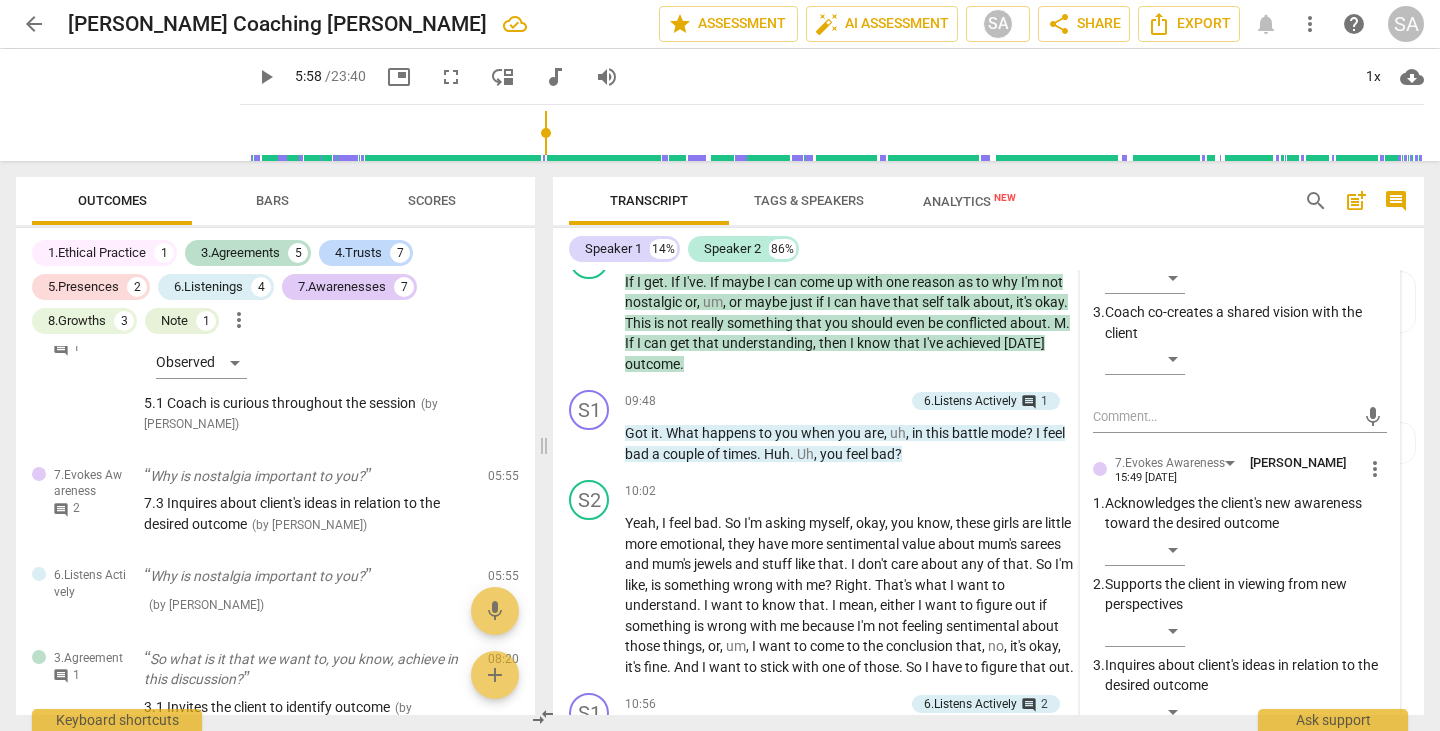 scroll, scrollTop: 3430, scrollLeft: 0, axis: vertical 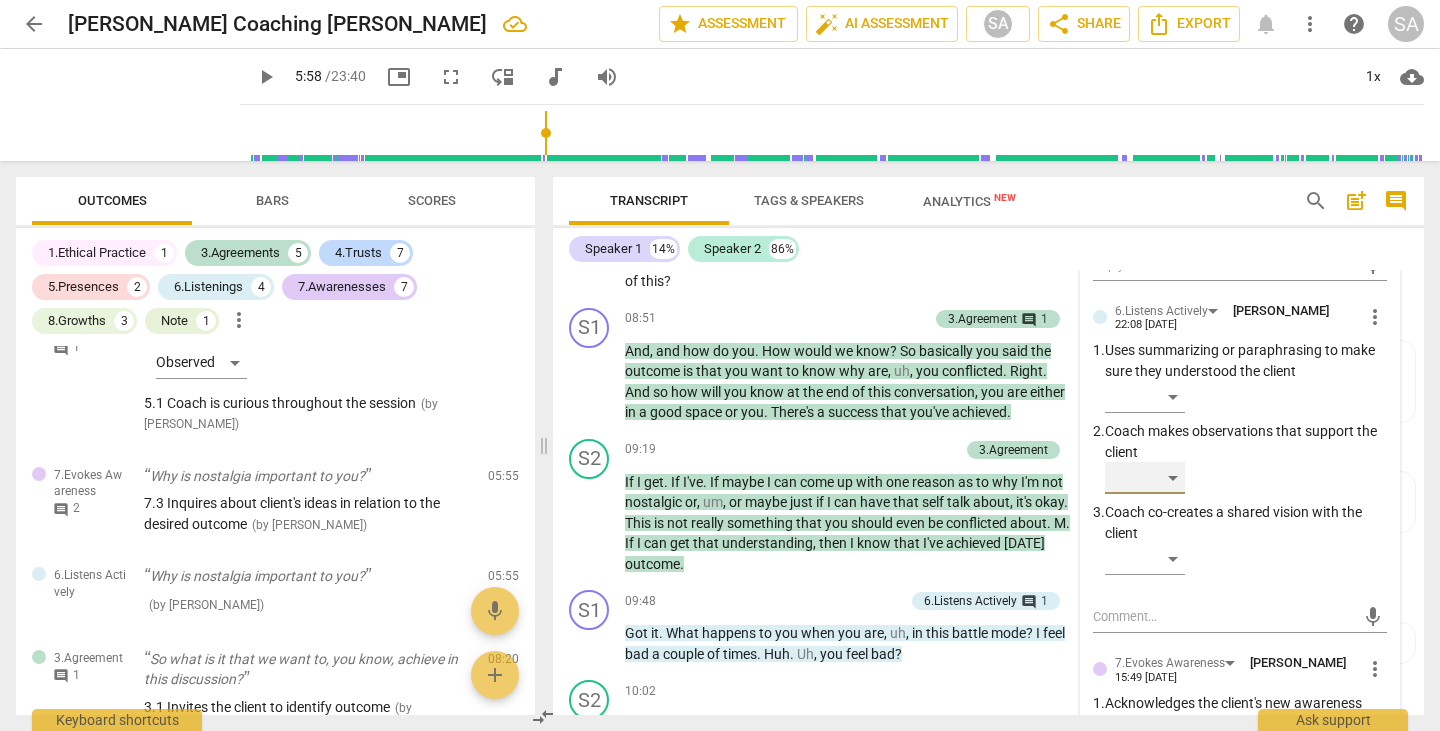 click on "​" at bounding box center (1145, 478) 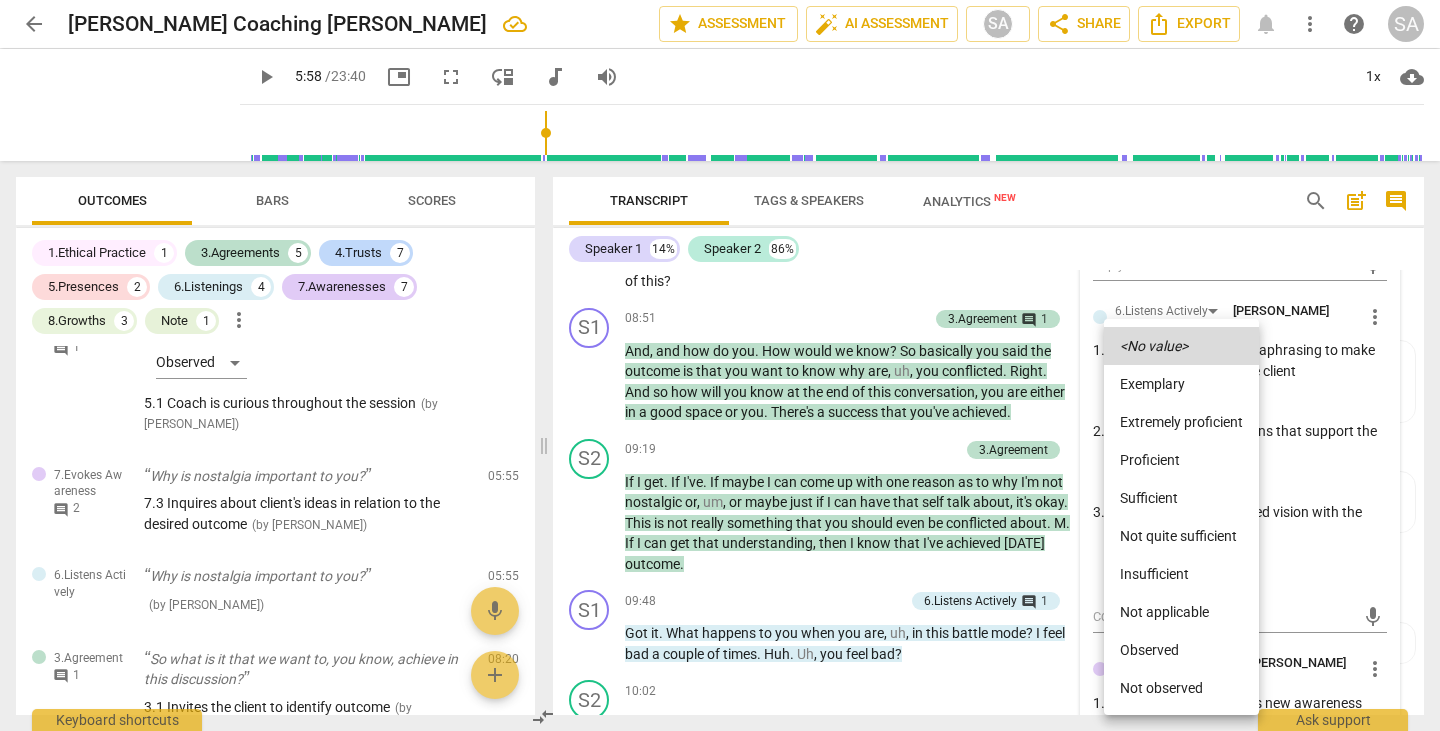 click at bounding box center [720, 365] 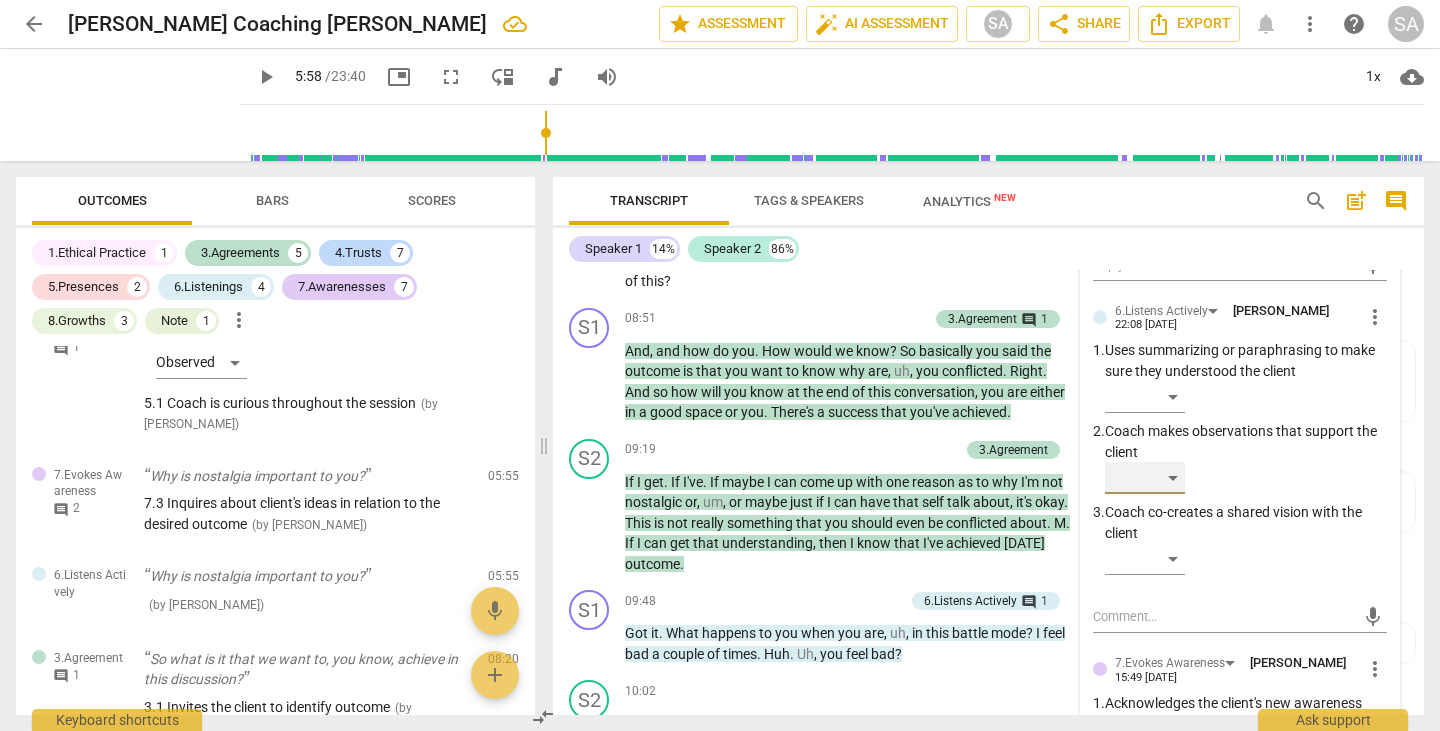 scroll, scrollTop: 3330, scrollLeft: 0, axis: vertical 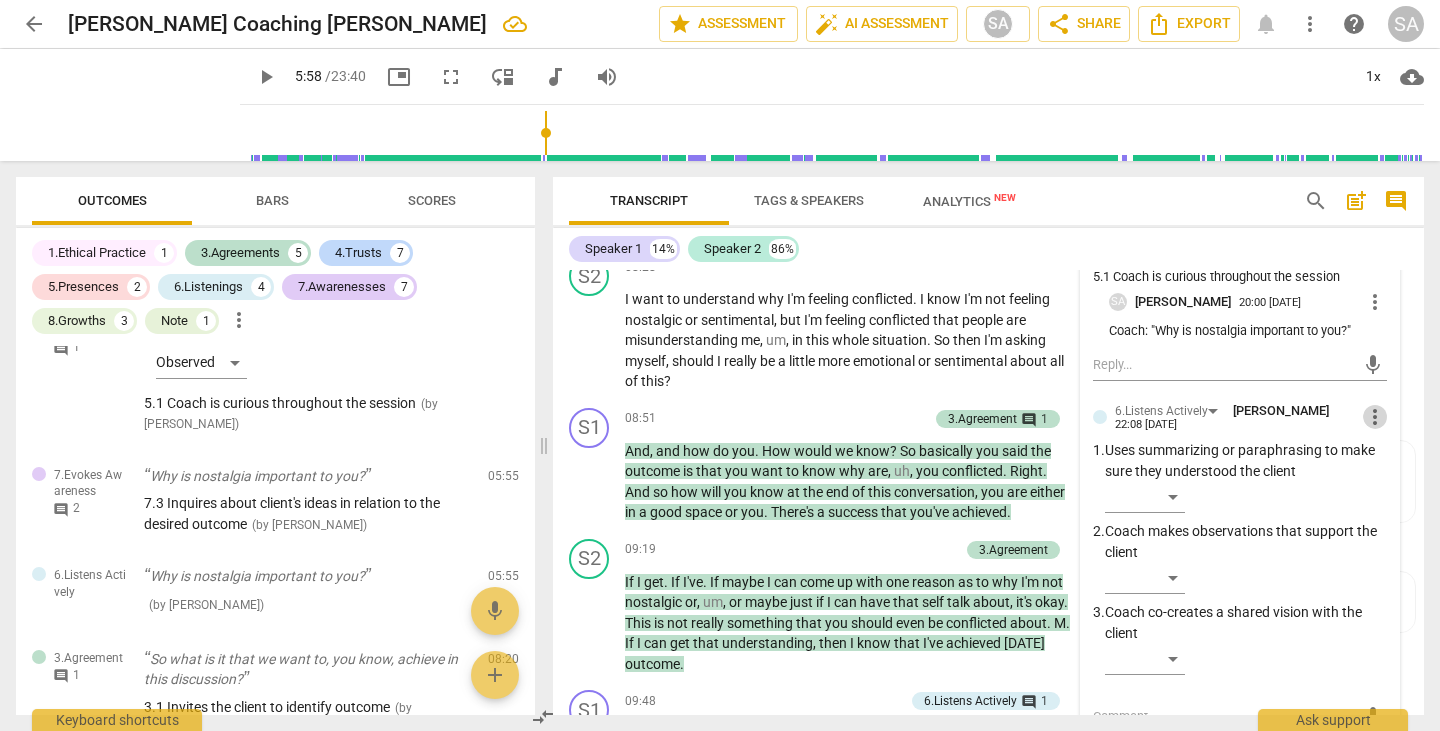 click on "more_vert" at bounding box center [1375, 417] 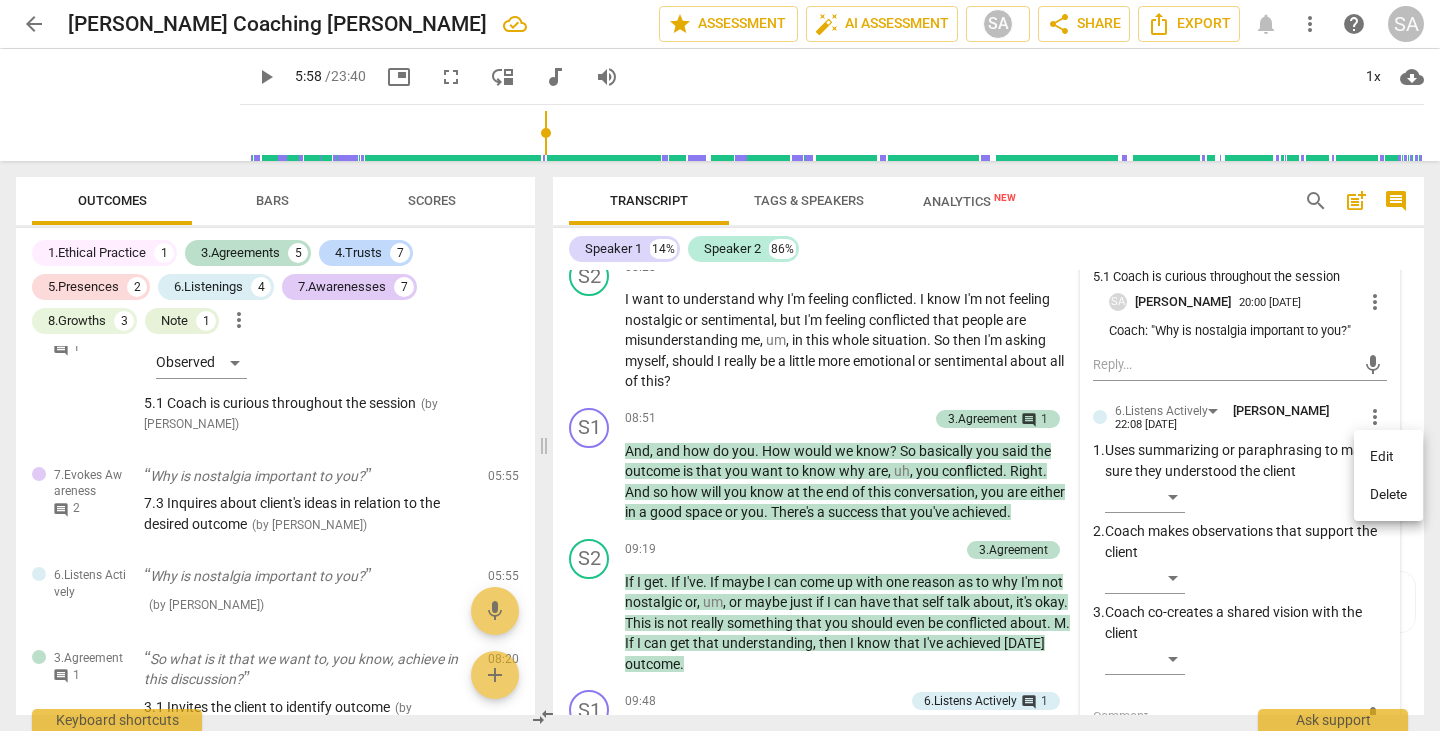 click on "Delete" at bounding box center (1388, 495) 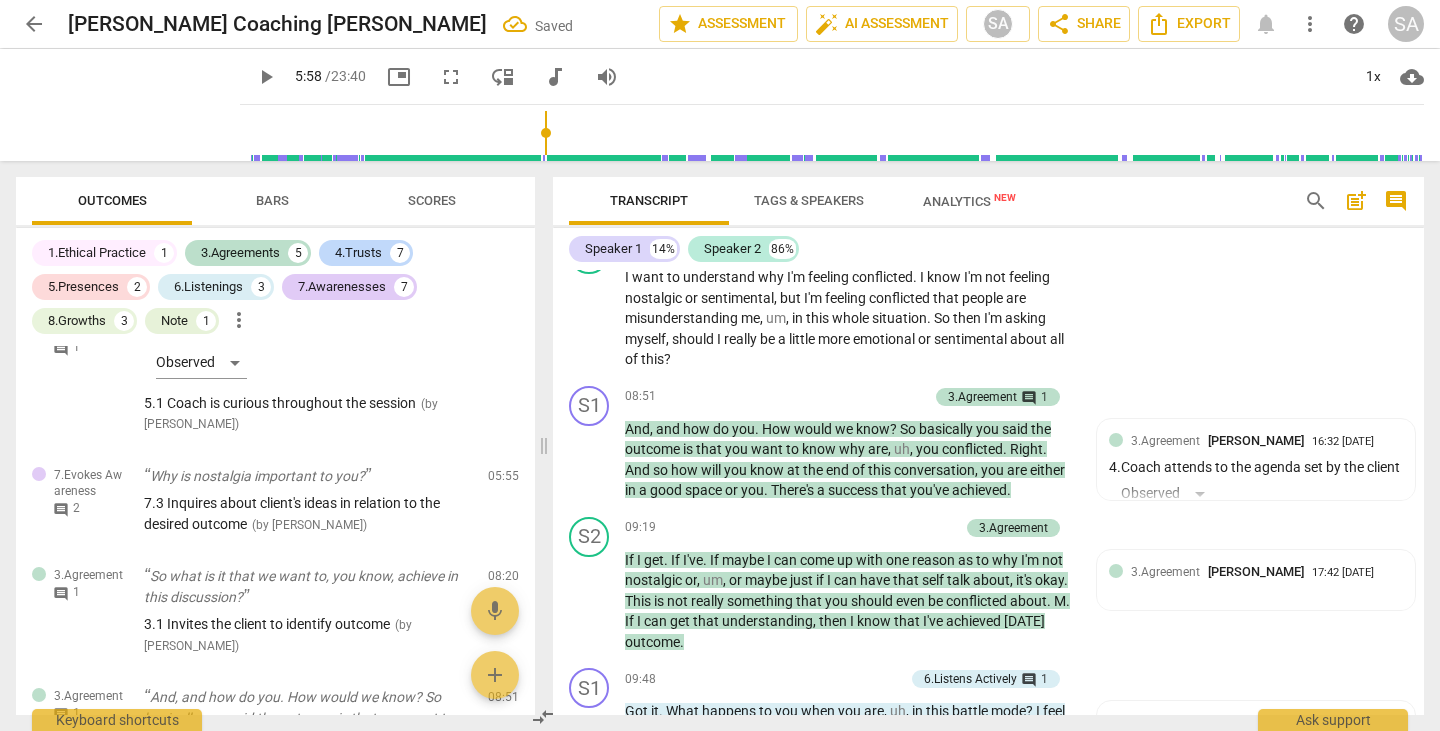 scroll, scrollTop: 3058, scrollLeft: 0, axis: vertical 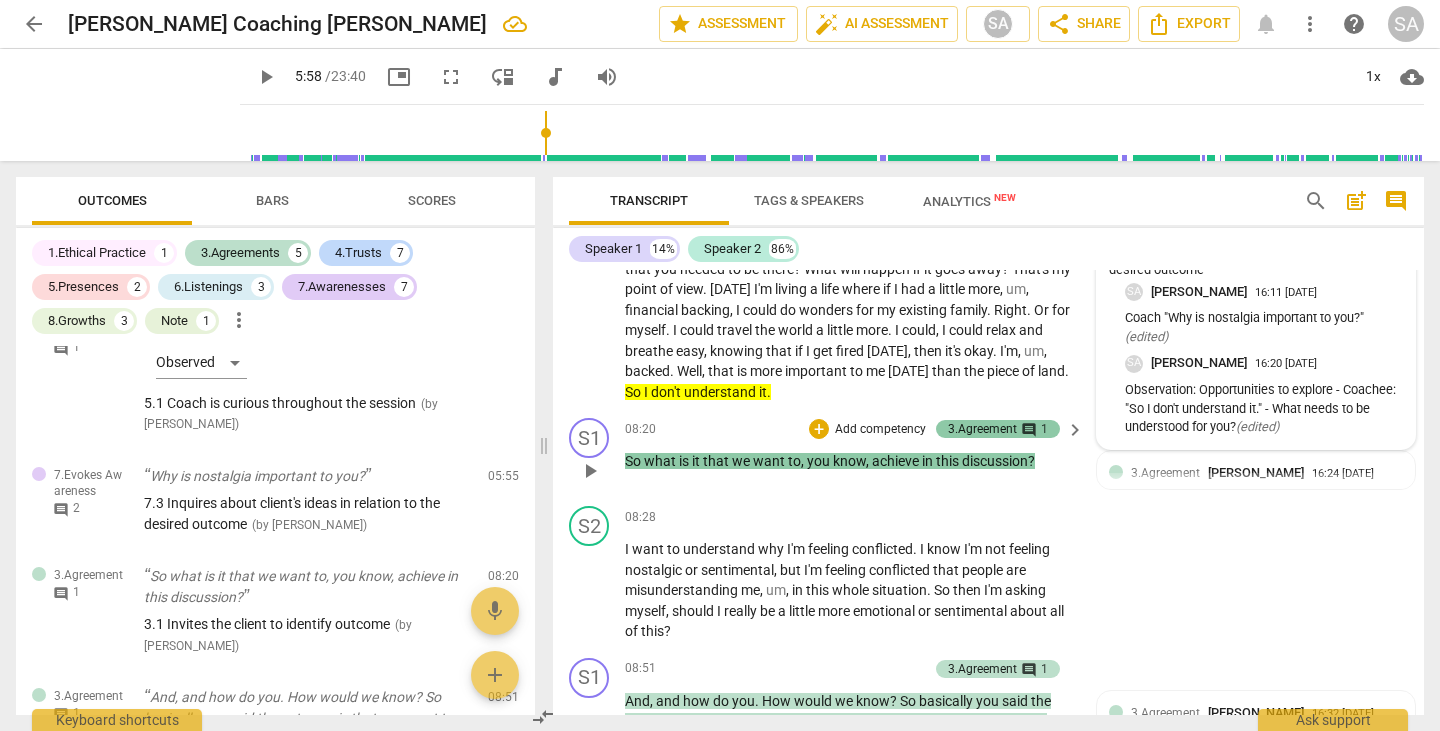 click on "3.Agreement" at bounding box center (982, 429) 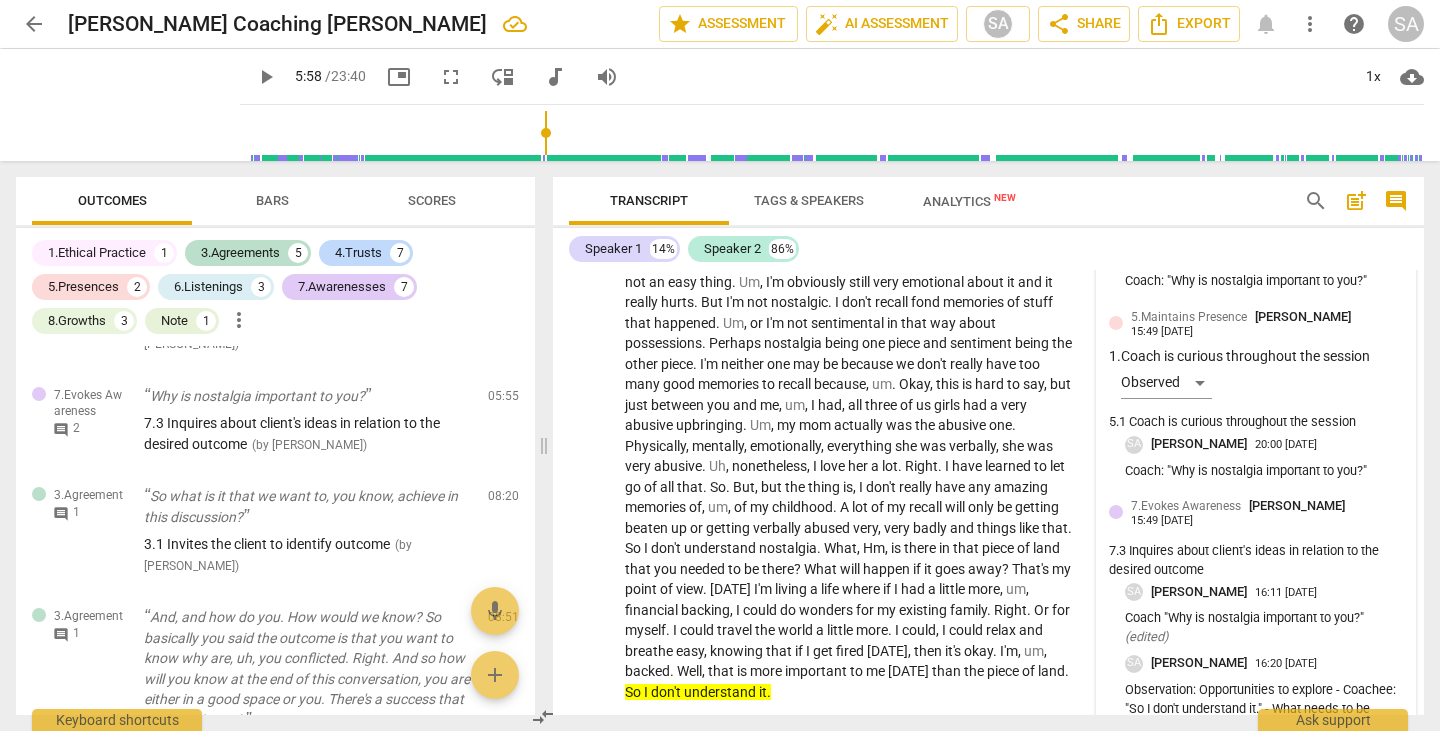 scroll, scrollTop: 2858, scrollLeft: 0, axis: vertical 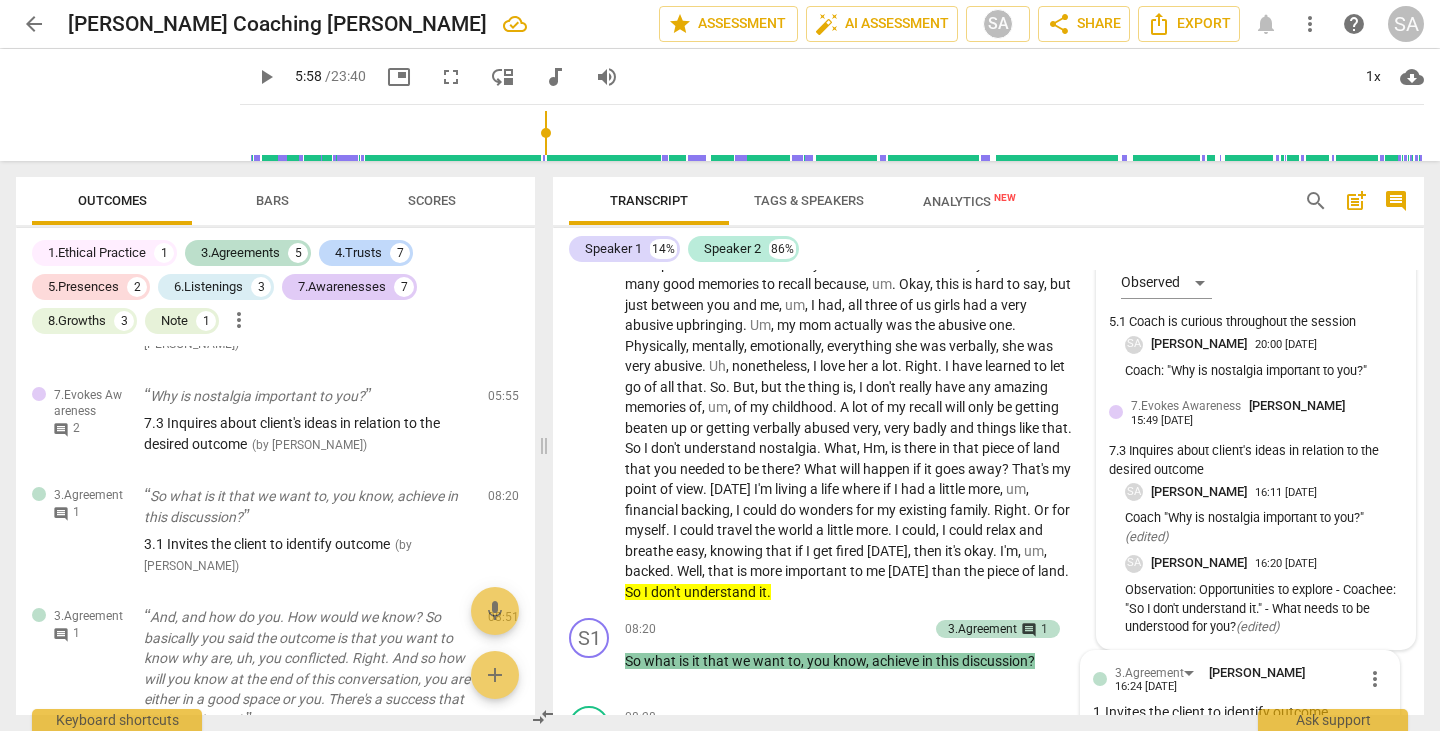 click on "7.Evokes Awareness" at bounding box center (1186, 406) 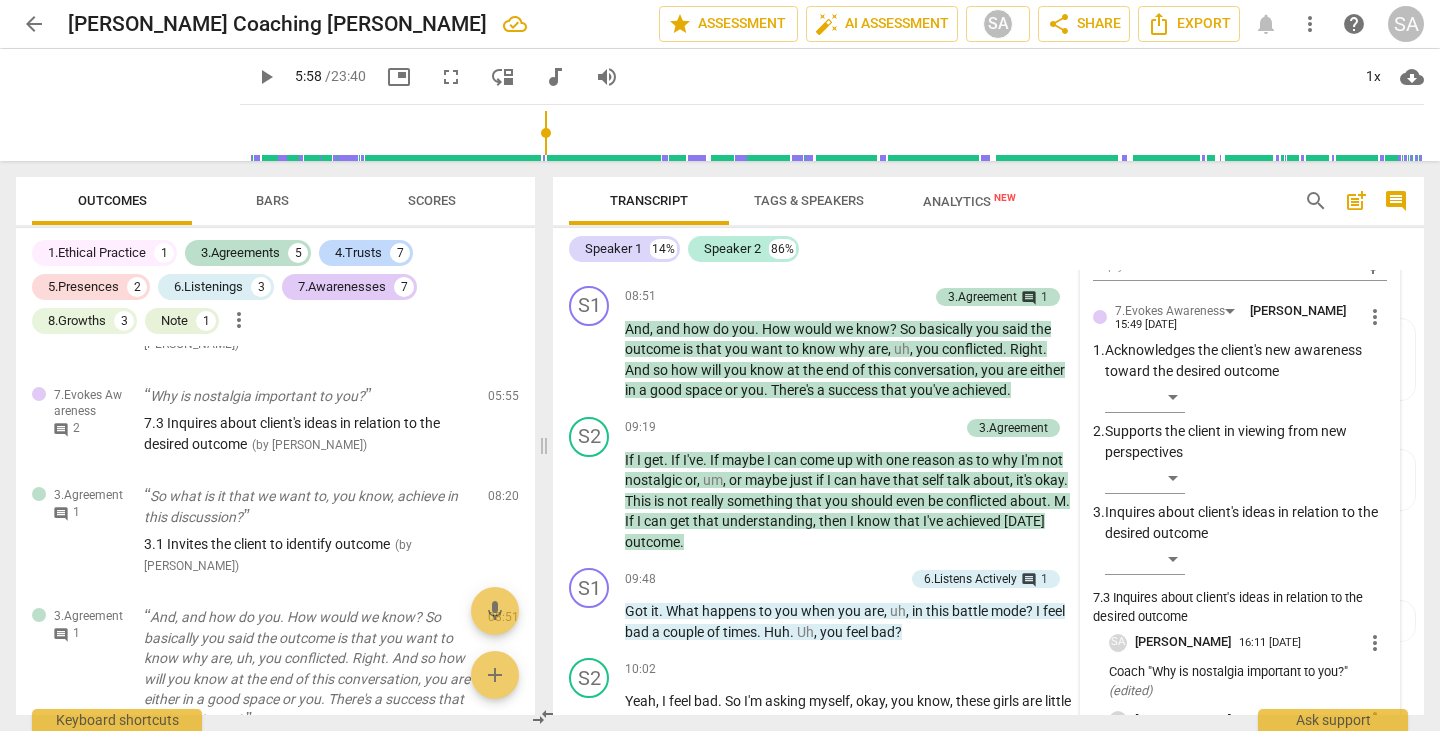 scroll, scrollTop: 3530, scrollLeft: 0, axis: vertical 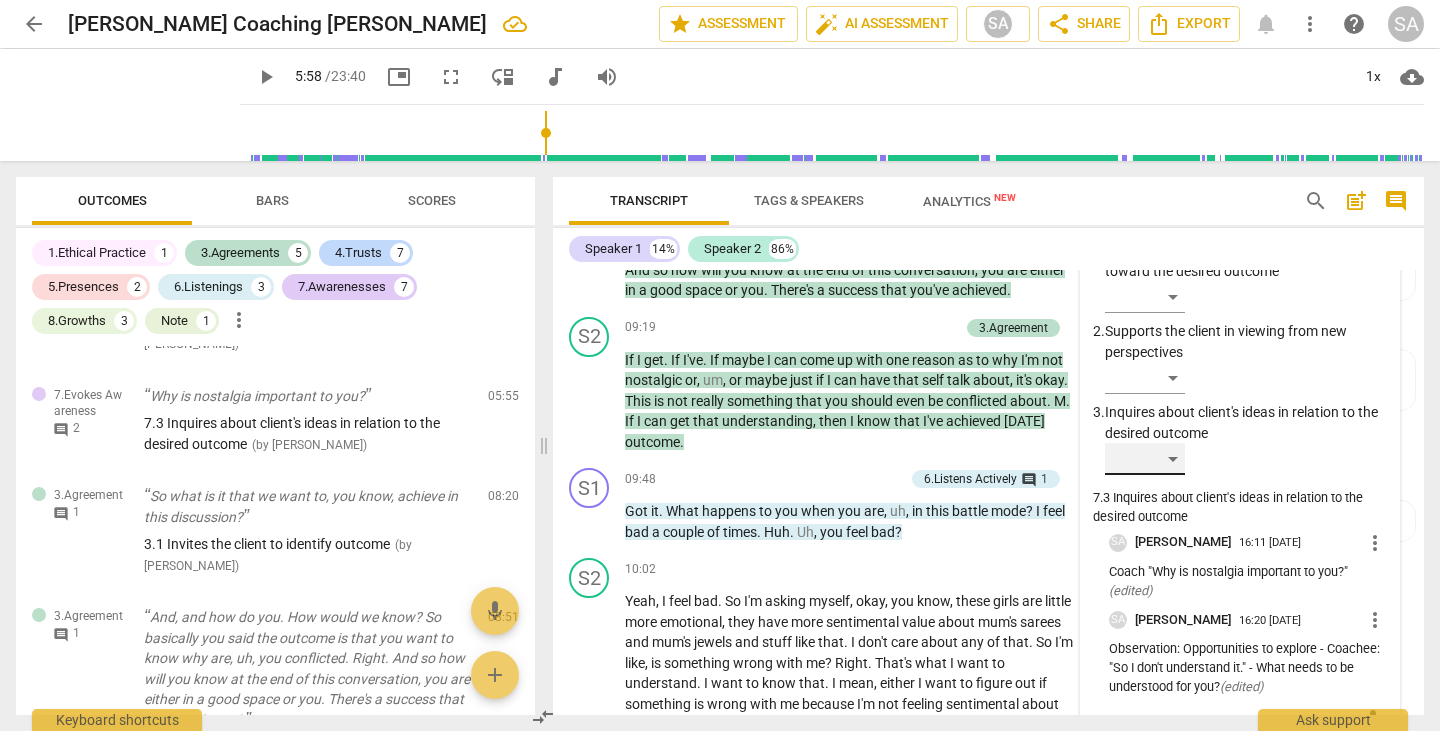 click on "​" at bounding box center [1145, 459] 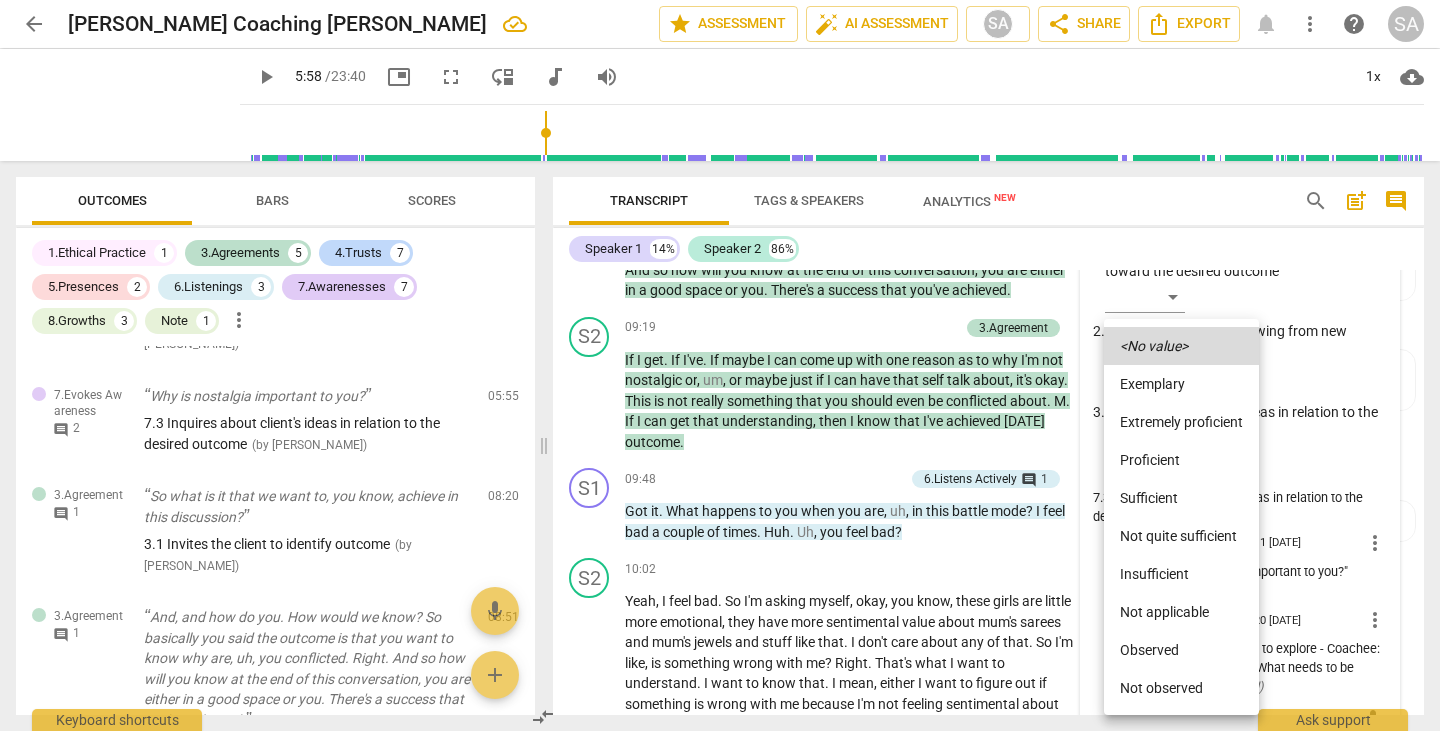 click on "Observed" at bounding box center (1181, 650) 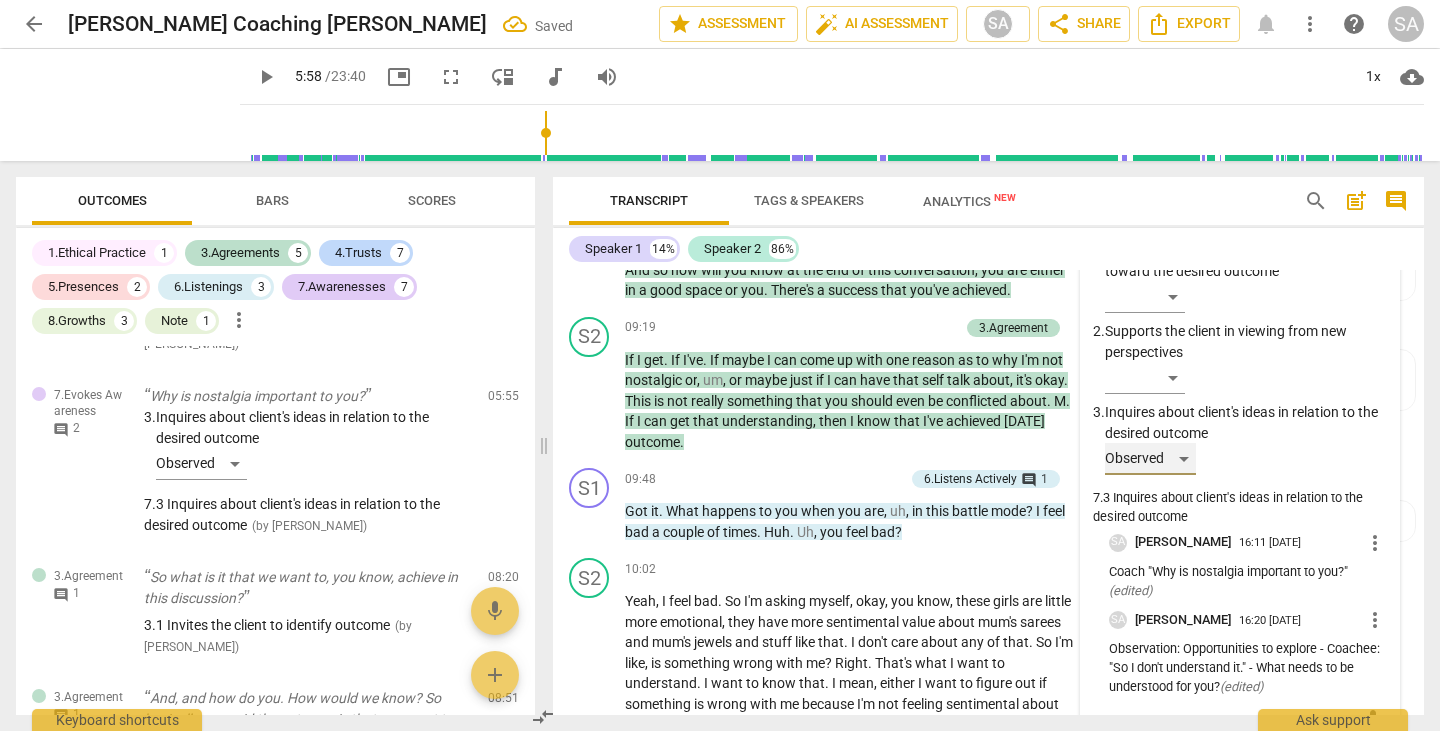 scroll, scrollTop: 3730, scrollLeft: 0, axis: vertical 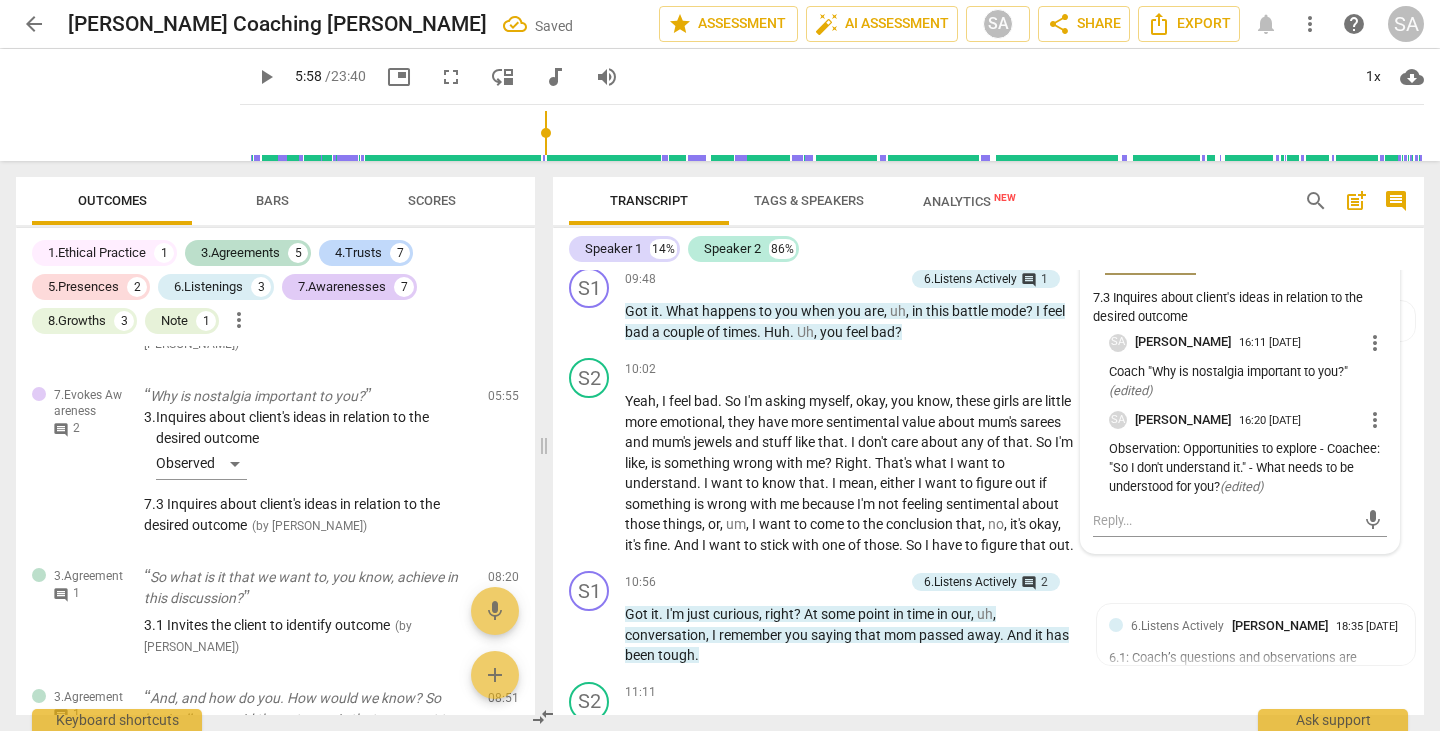 click on "7.3 Inquires about client's ideas in relation to the desired outcome" at bounding box center (1240, 308) 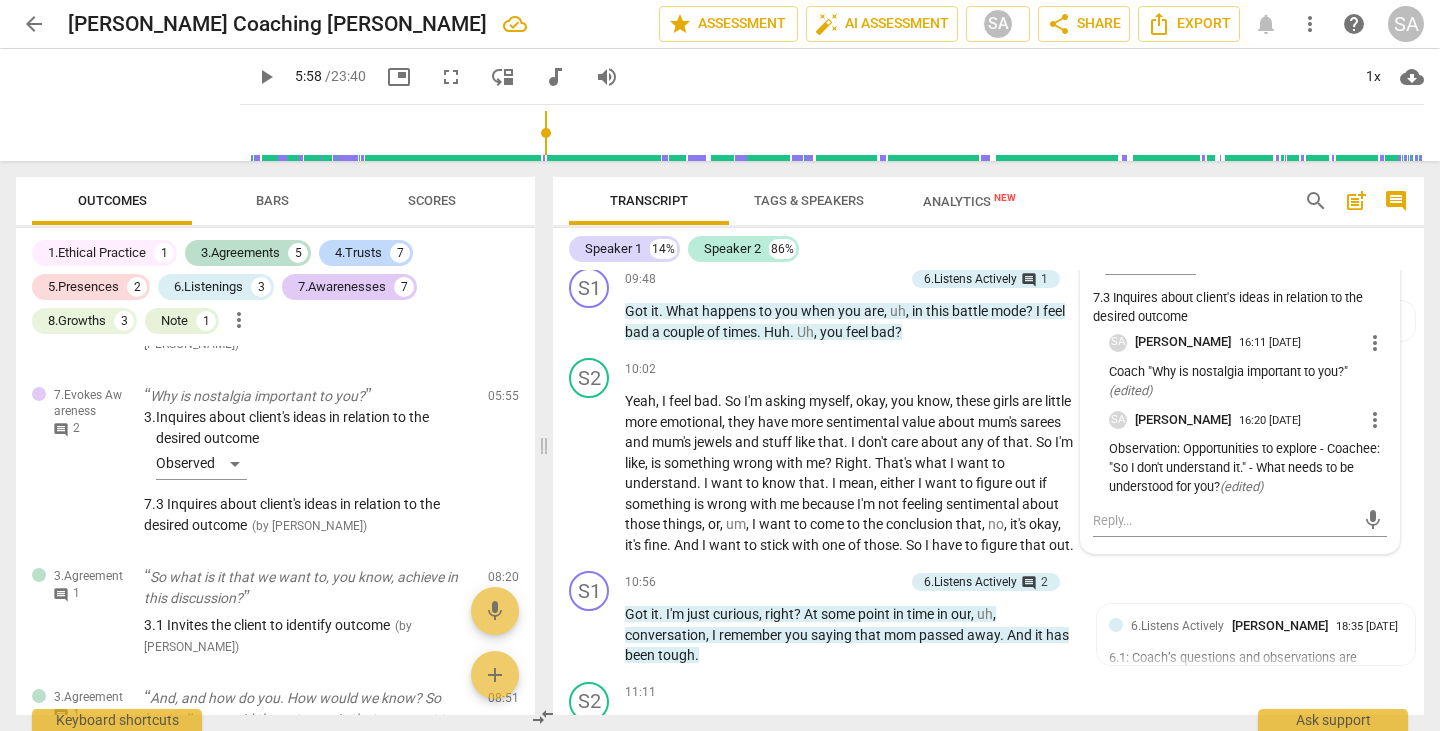 click on "7.3 Inquires about client's ideas in relation to the desired outcome" at bounding box center [1240, 308] 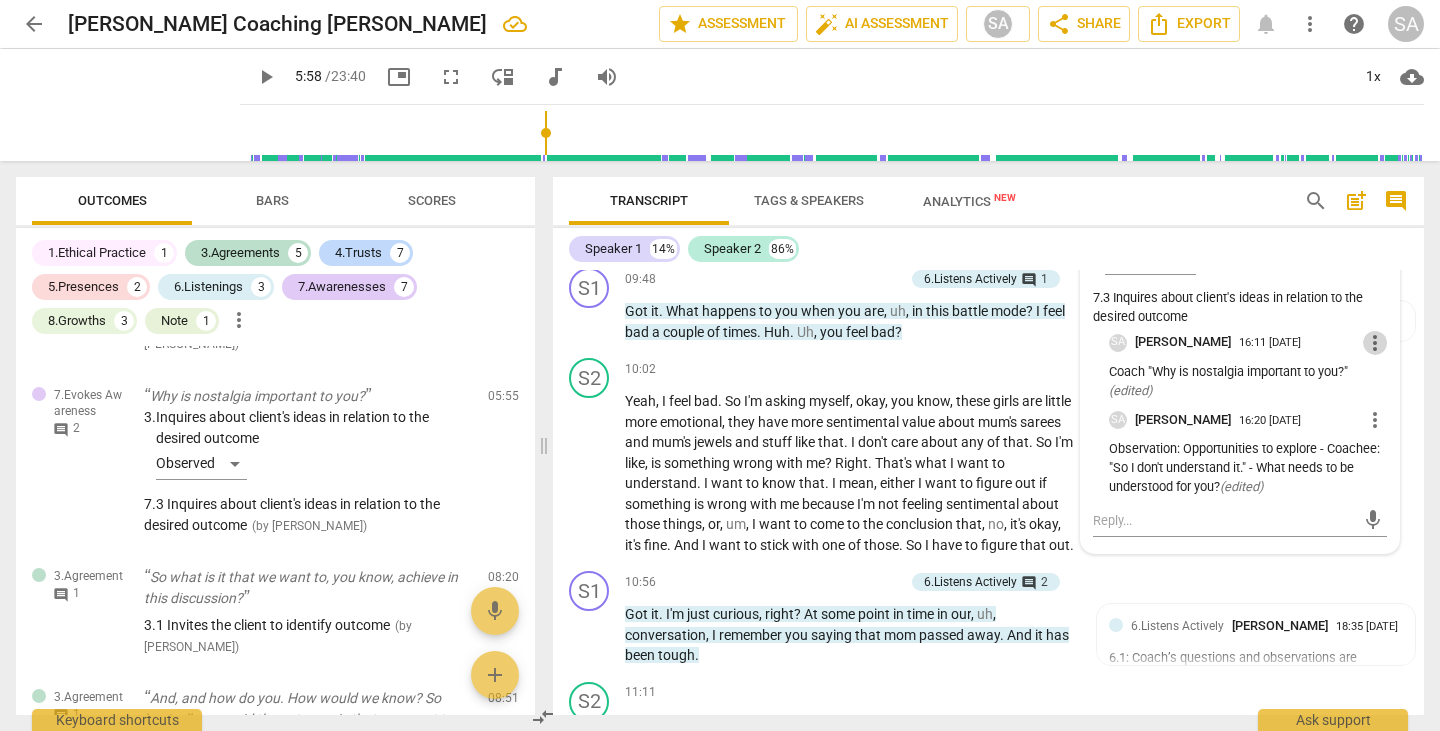 click on "more_vert" at bounding box center [1375, 343] 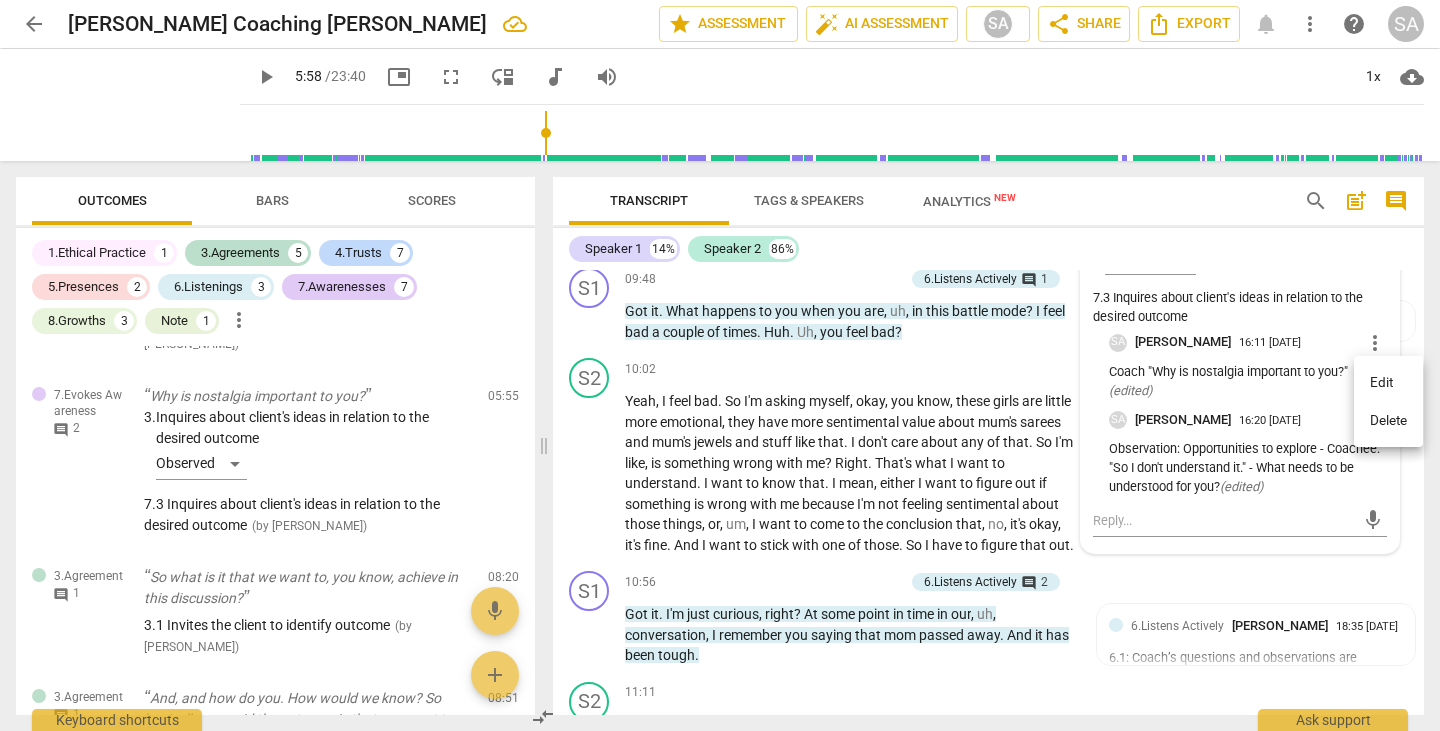 click on "Edit" at bounding box center (1388, 383) 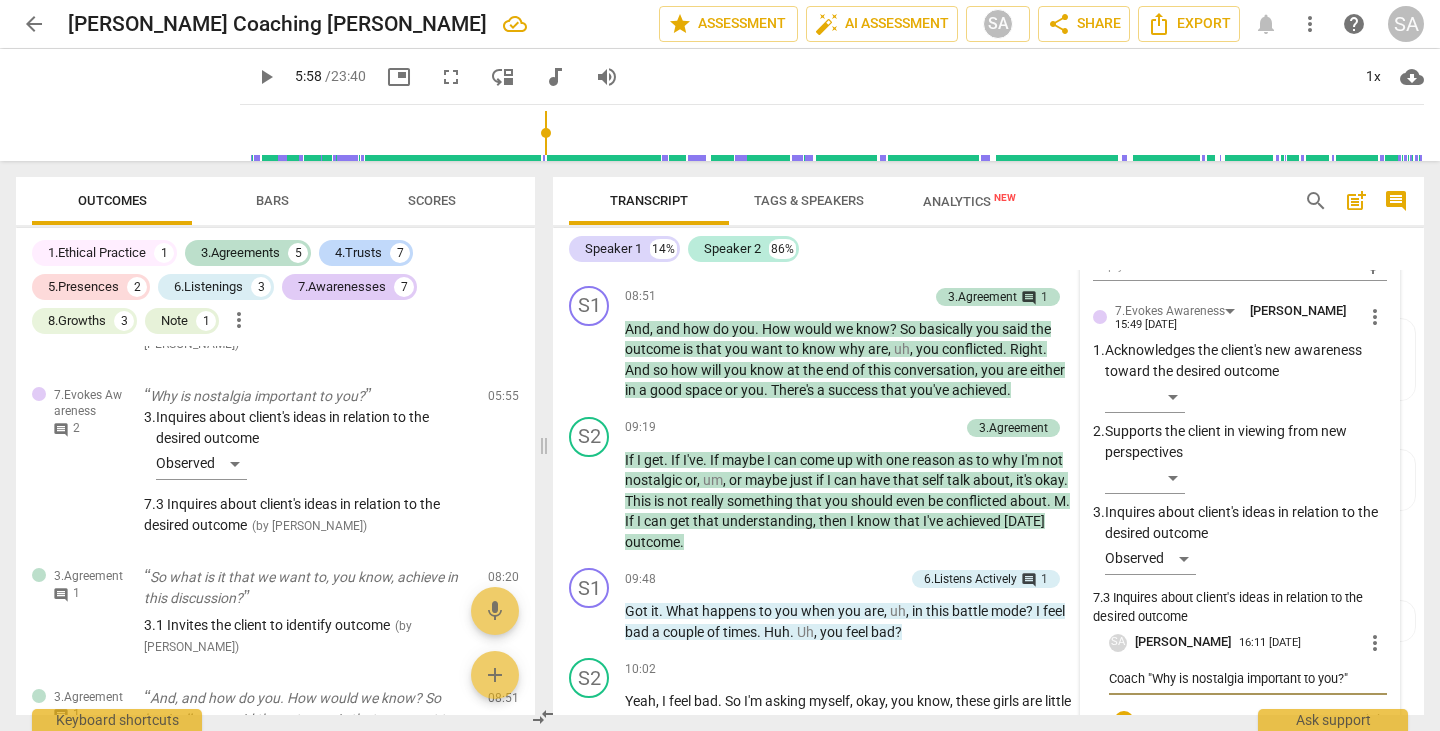 scroll, scrollTop: 3630, scrollLeft: 0, axis: vertical 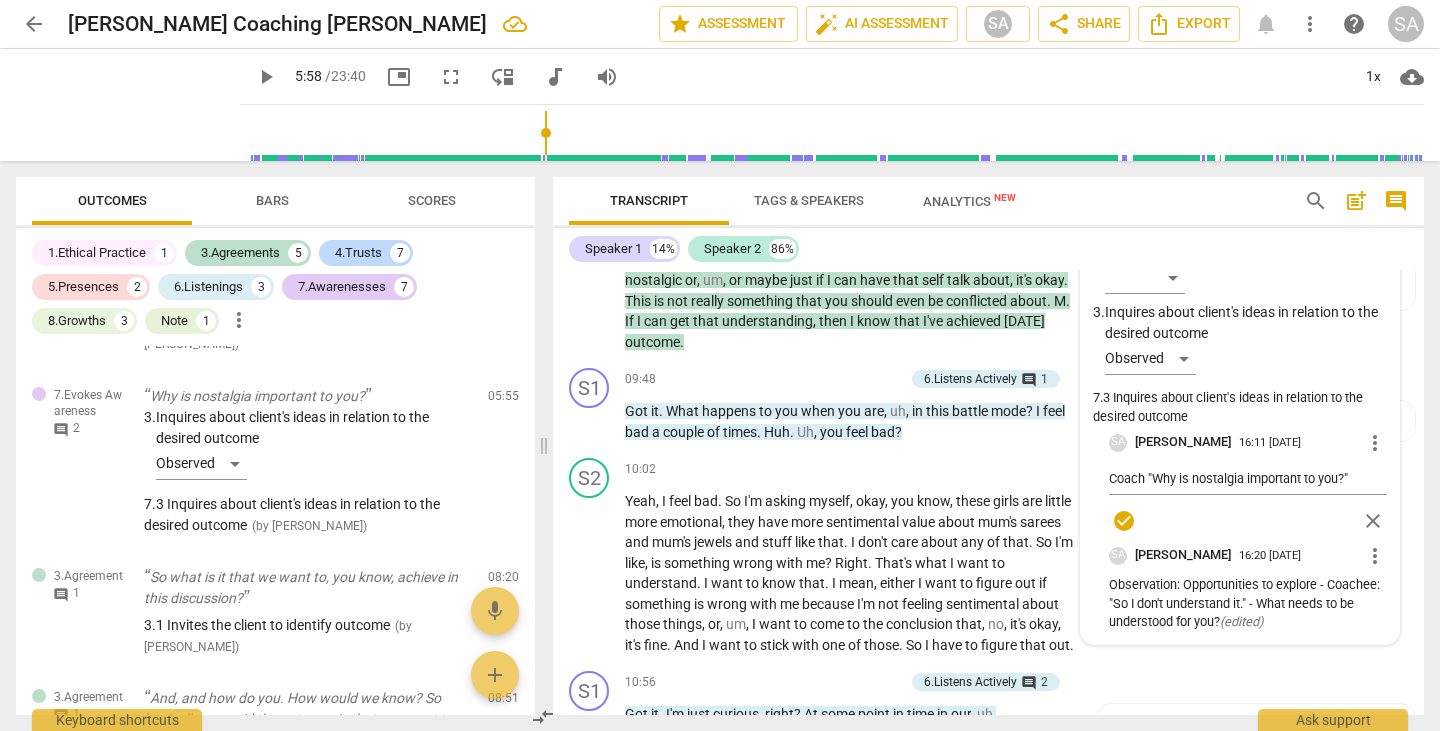 click on "7.3 Inquires about client's ideas in relation to the desired outcome" at bounding box center (1240, 408) 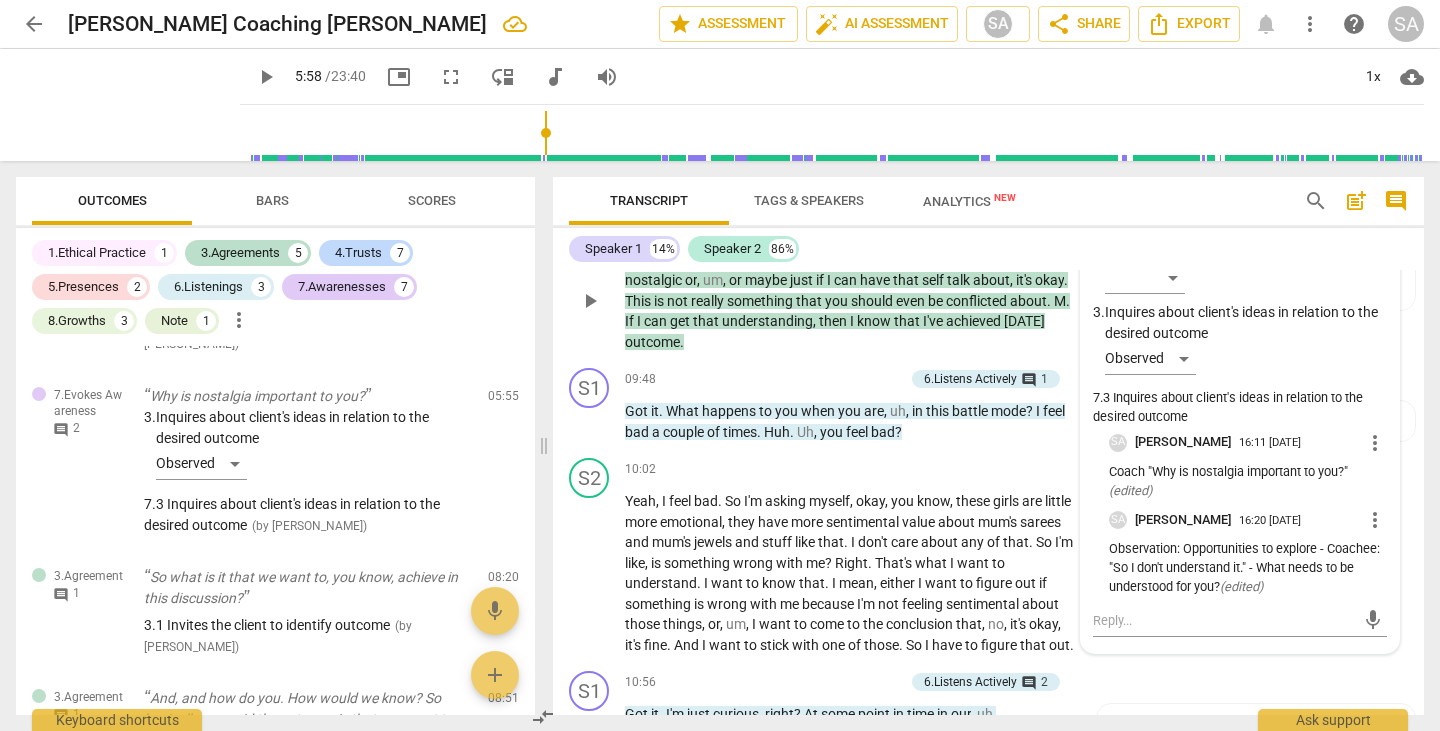 click on "S2 play_arrow pause 09:19 + Add competency 3.Agreement keyboard_arrow_right If   I   get .   If   I've .   If   maybe   I   can   come   up   with   one   reason   as   to   why   I'm   not   nostalgic   or ,   um ,   or   maybe   just   if   I   can   have   that   self   talk   about ,   it's   okay .   This   is   not   really   something   that   you   should   even   be   conflicted   about .   M .   If   I   can   get   that   understanding ,   then   I   know   that   I've   achieved   [DATE]   outcome . 3.Agreement [PERSON_NAME] 17:42 [DATE]" at bounding box center (988, 285) 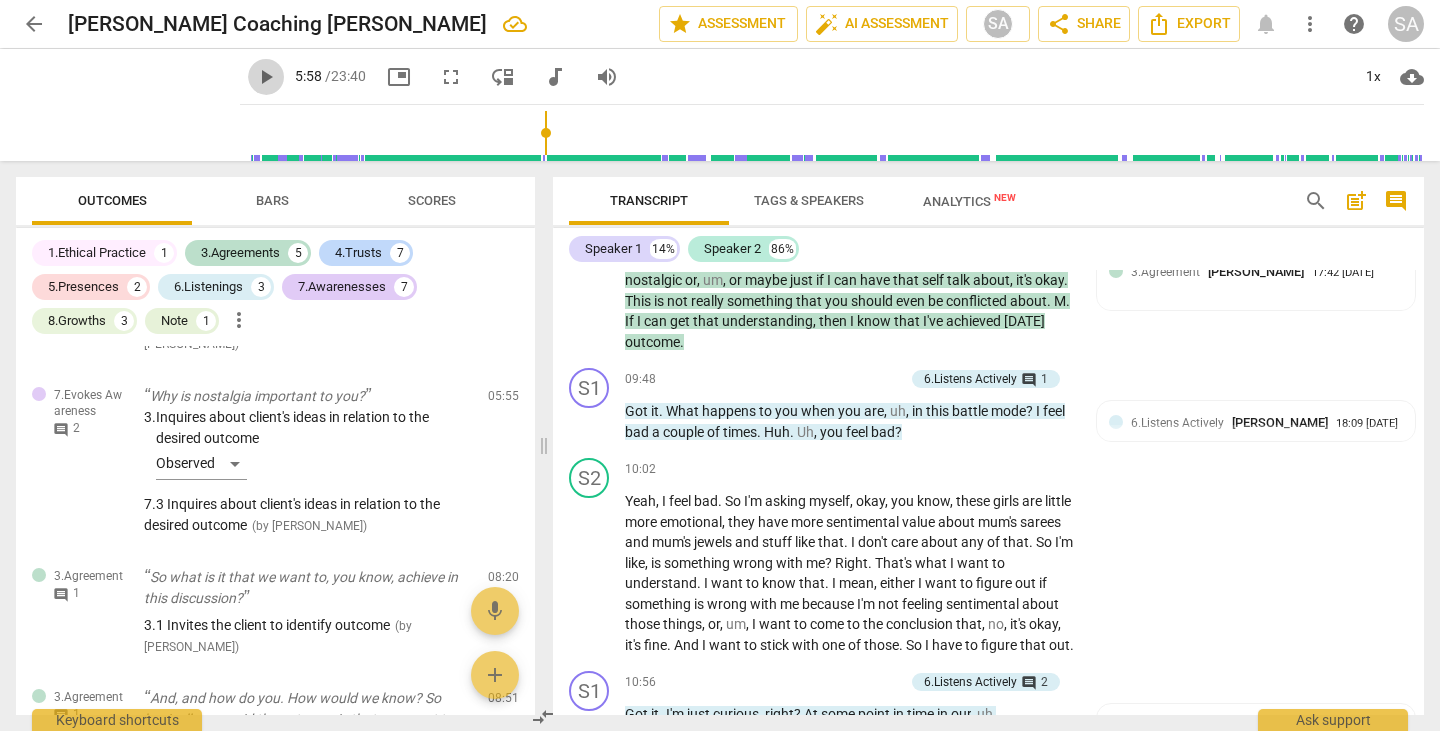 click on "play_arrow" at bounding box center [266, 77] 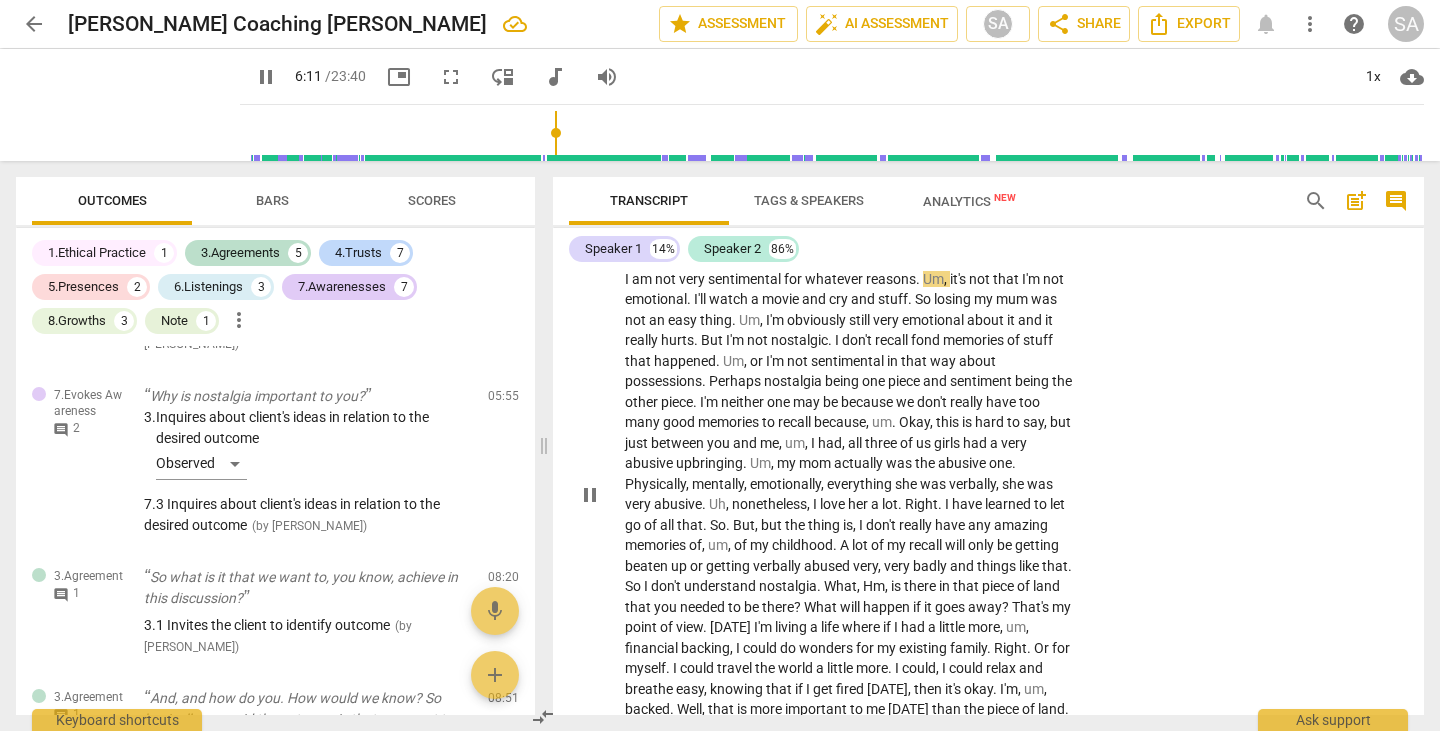 scroll, scrollTop: 2520, scrollLeft: 0, axis: vertical 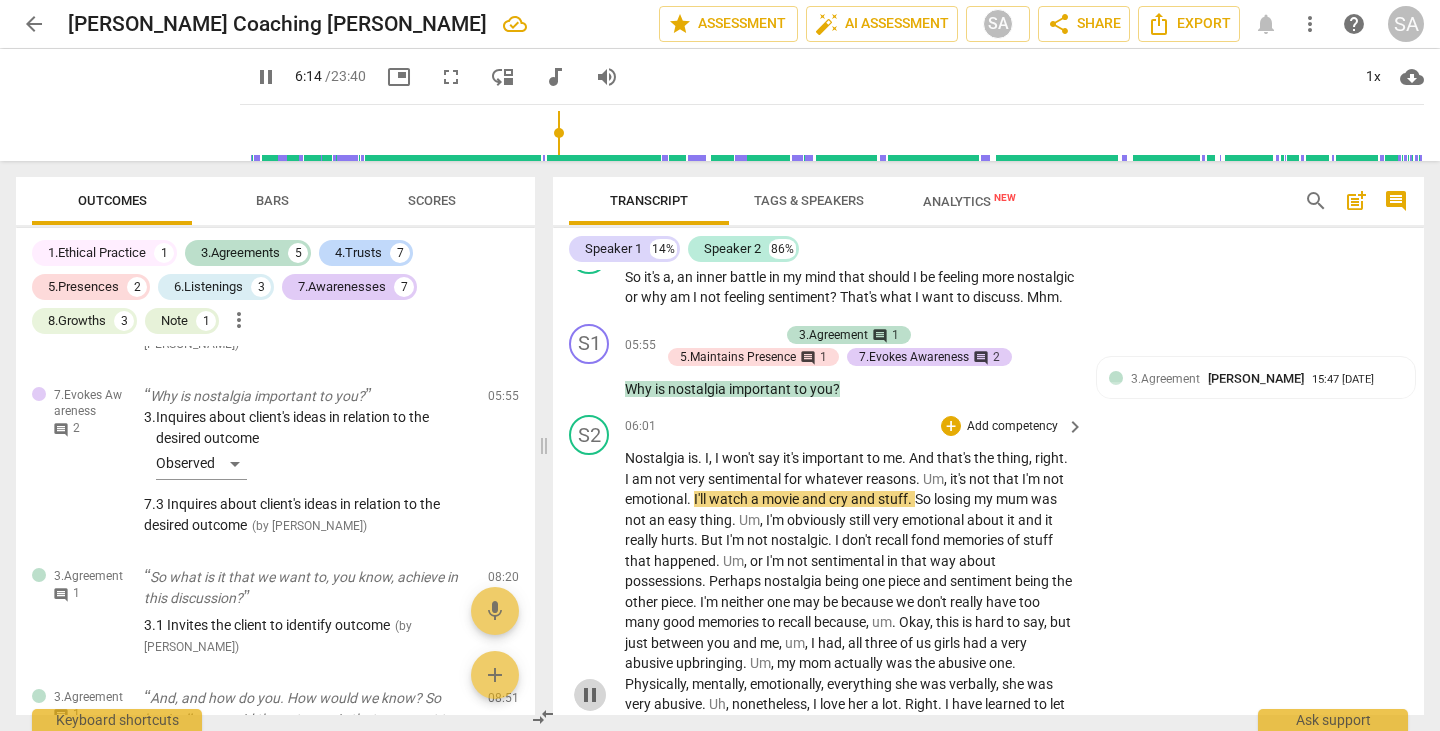 click on "pause" at bounding box center [590, 695] 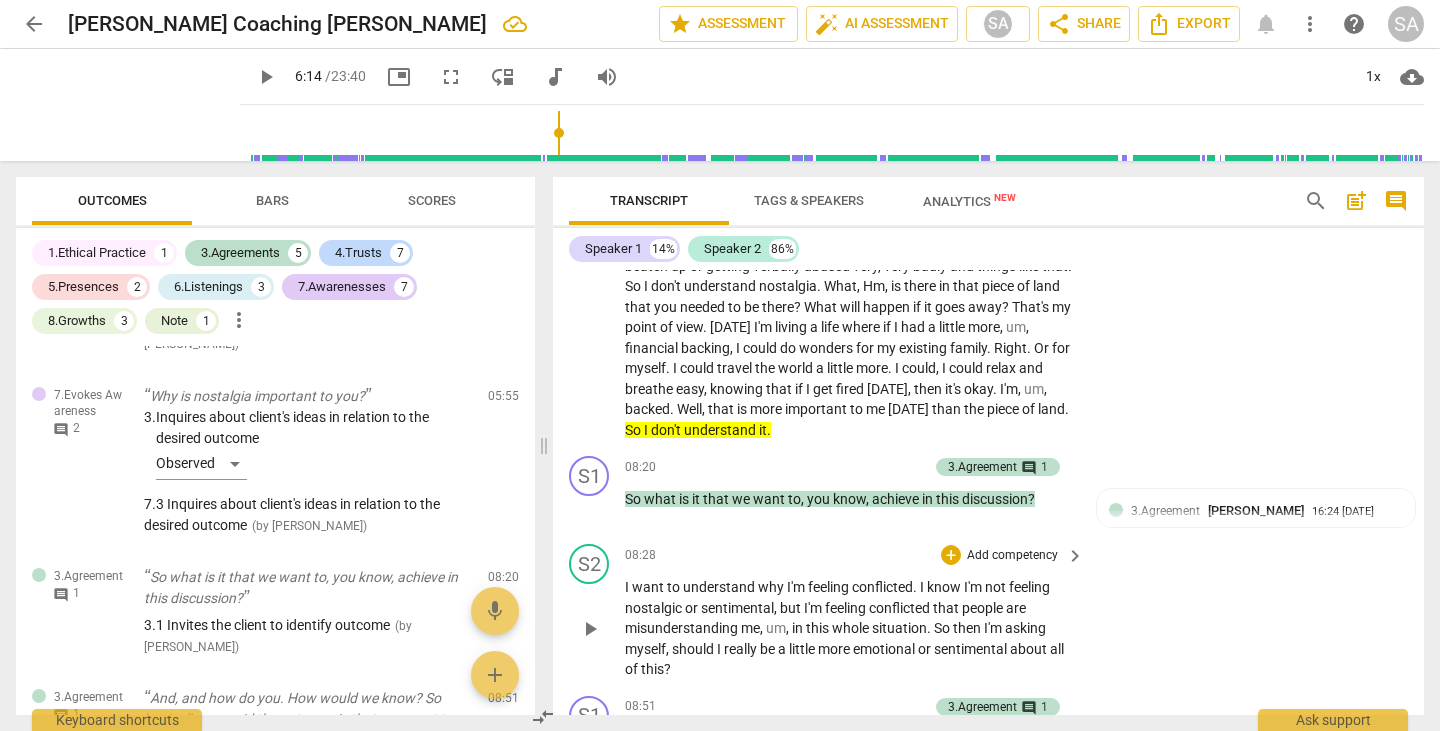 scroll, scrollTop: 3220, scrollLeft: 0, axis: vertical 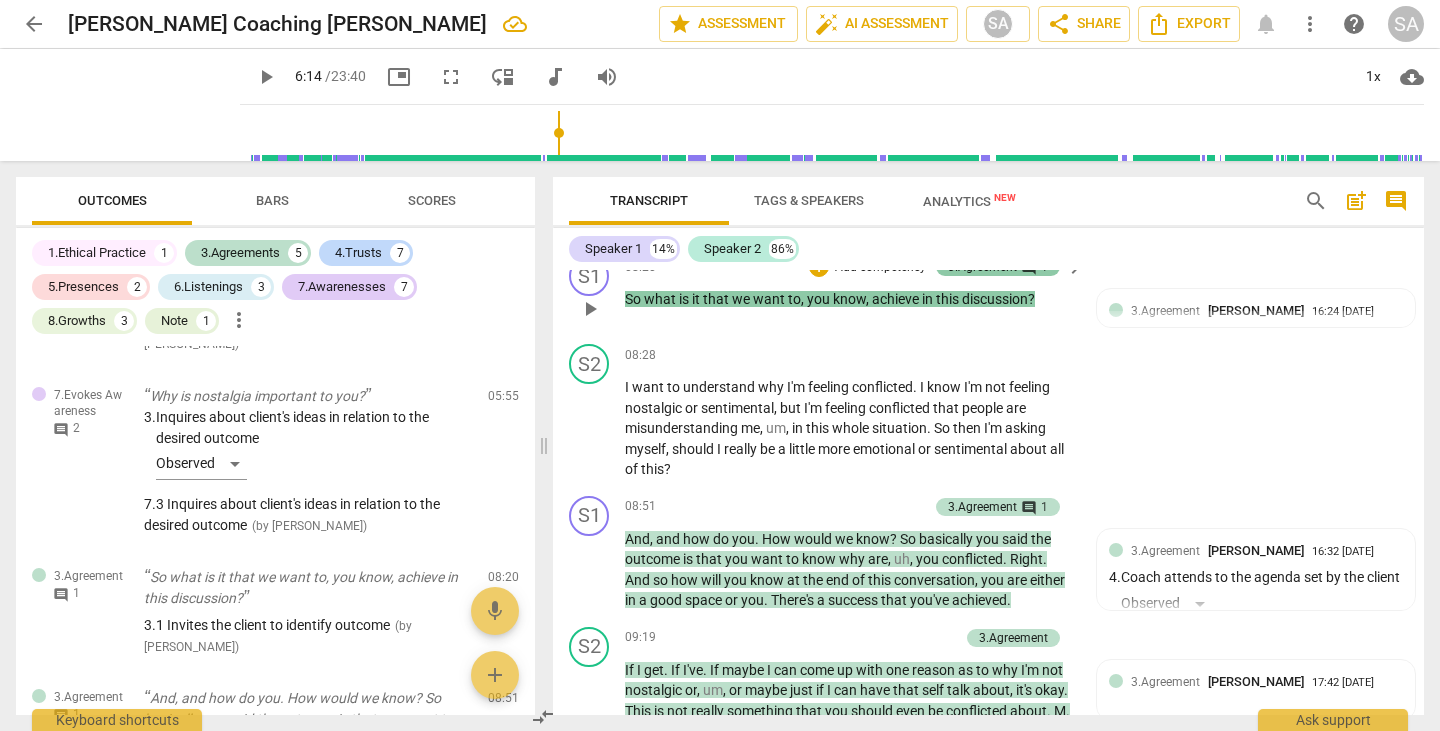 click on "3.Agreement" at bounding box center [982, 267] 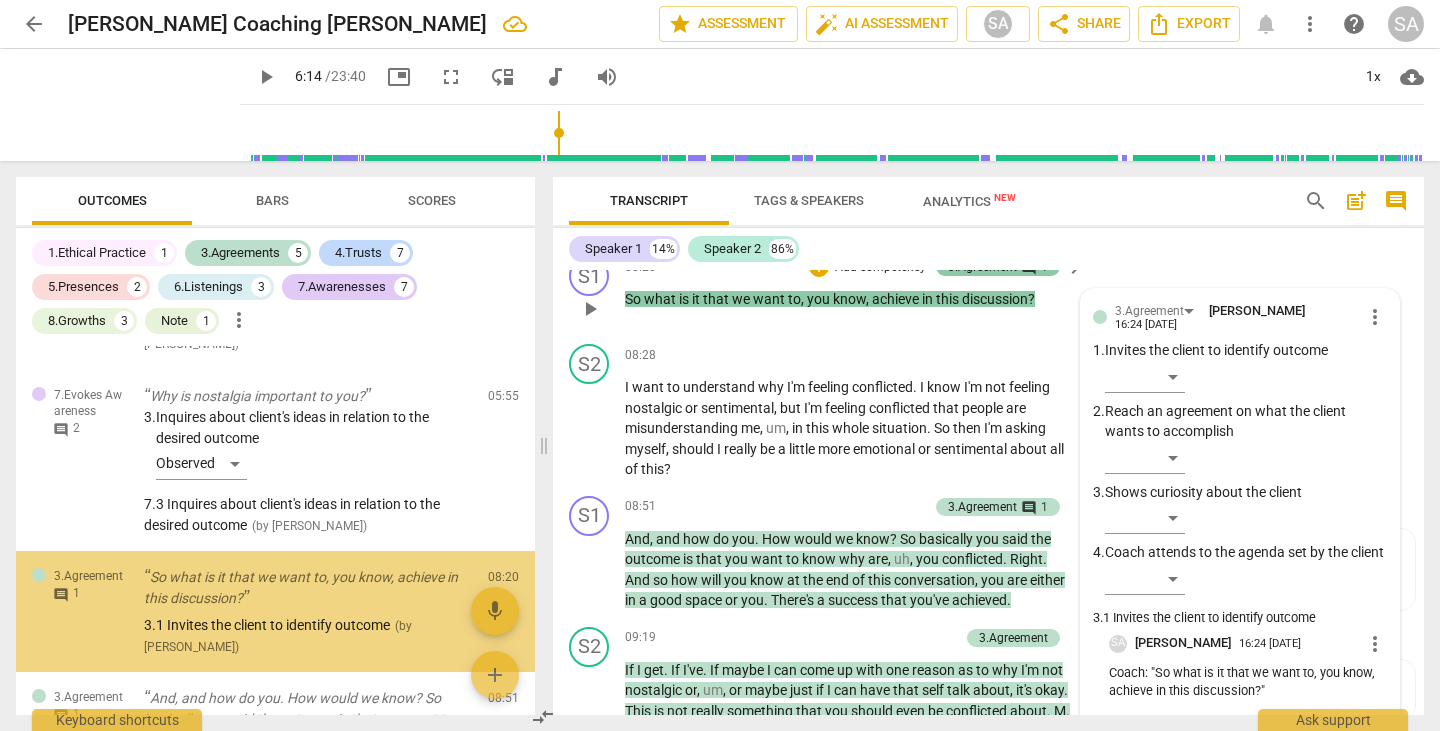 scroll, scrollTop: 1686, scrollLeft: 0, axis: vertical 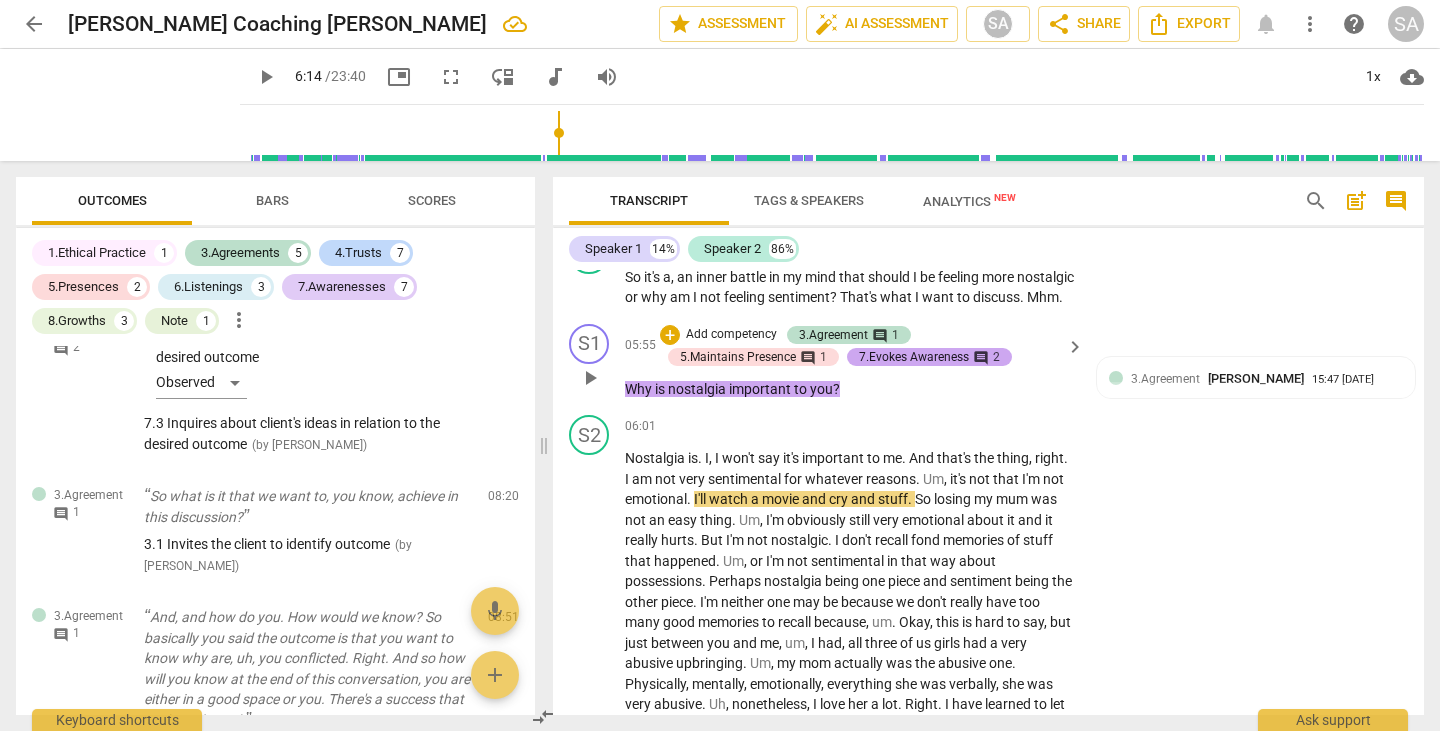 click on "7.Evokes Awareness" at bounding box center (914, 357) 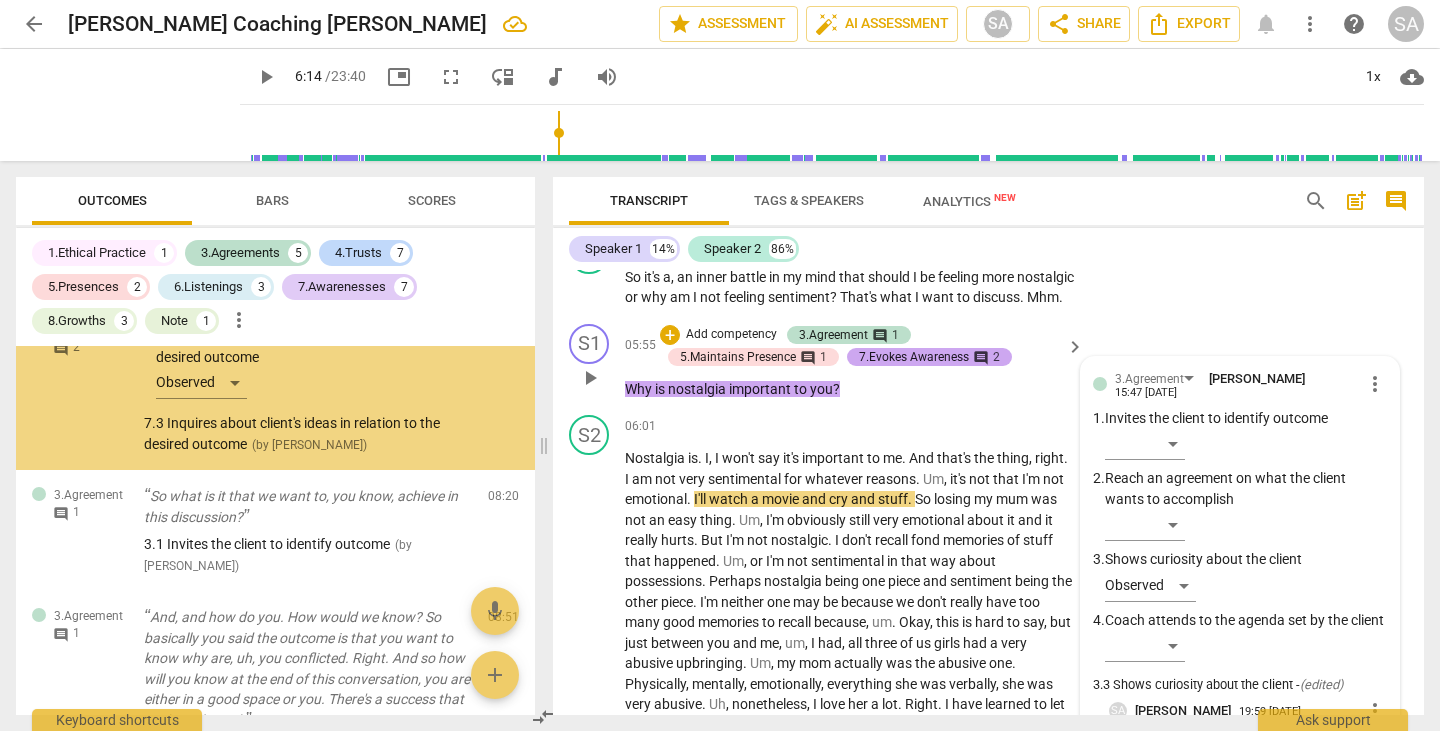 scroll, scrollTop: 1535, scrollLeft: 0, axis: vertical 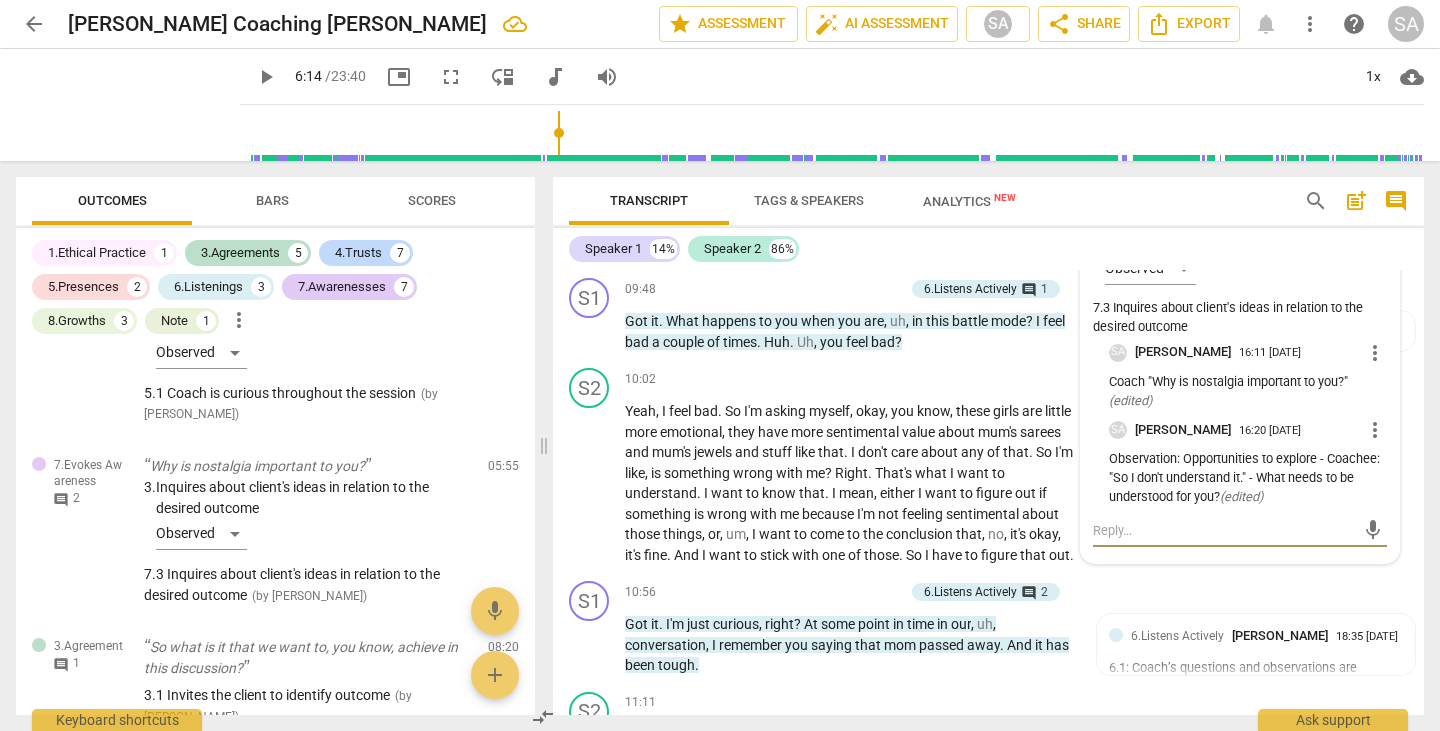 click at bounding box center (1224, 530) 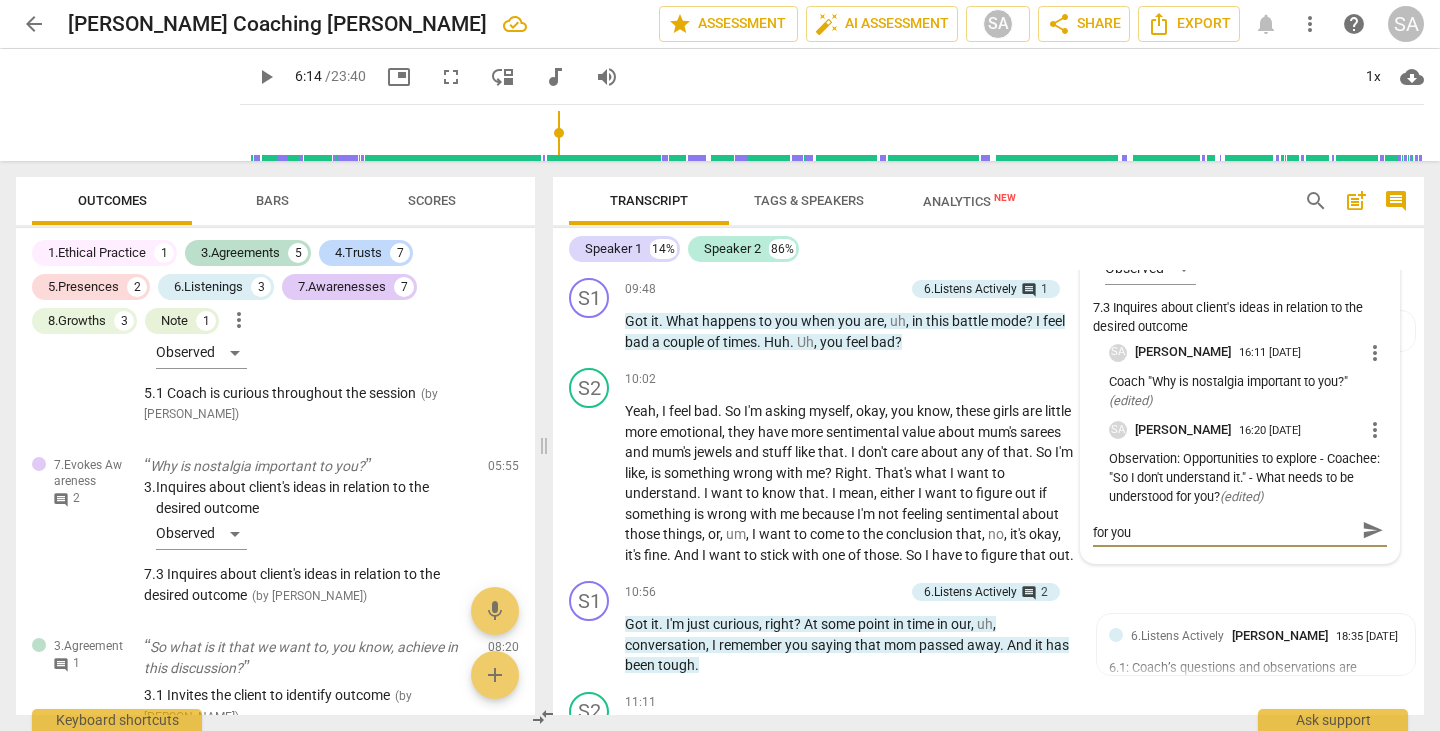 scroll, scrollTop: 0, scrollLeft: 0, axis: both 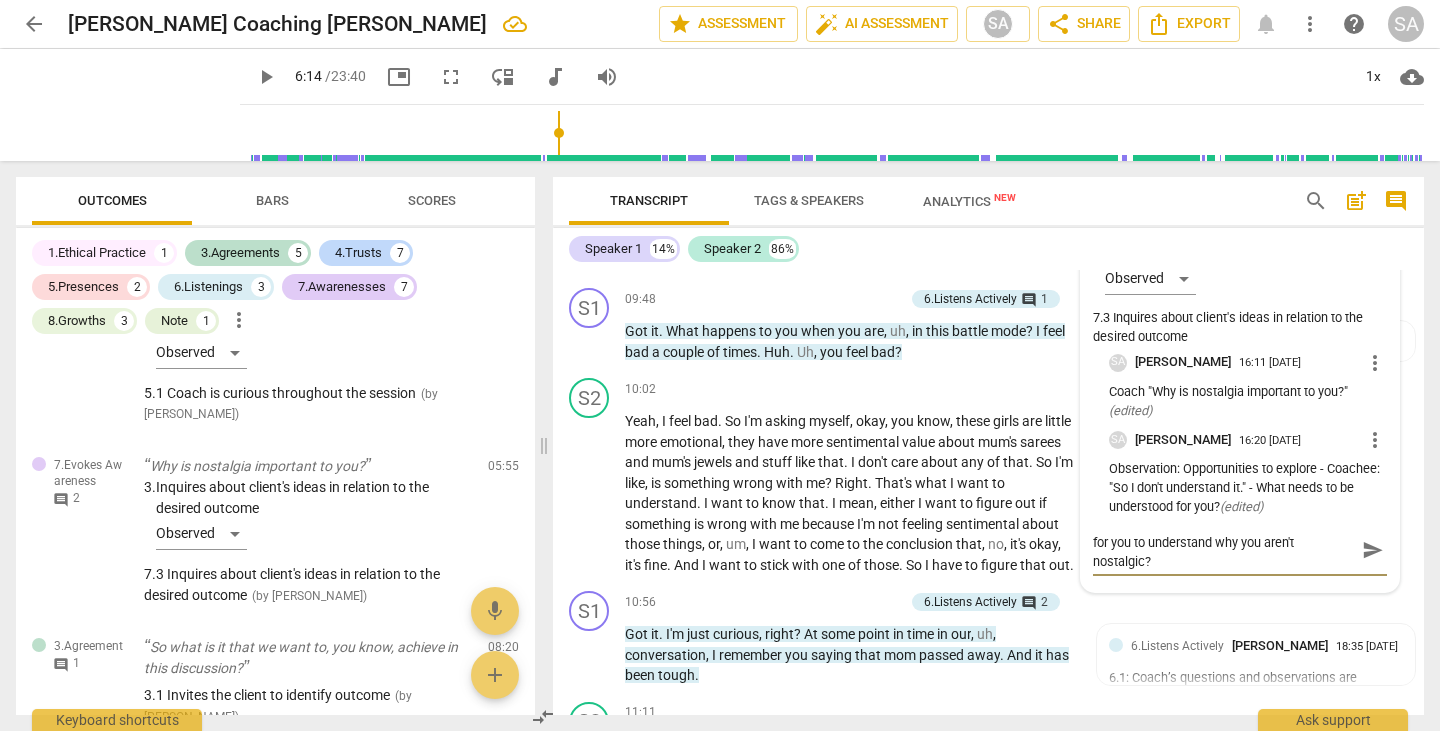 click on "send" at bounding box center (1373, 550) 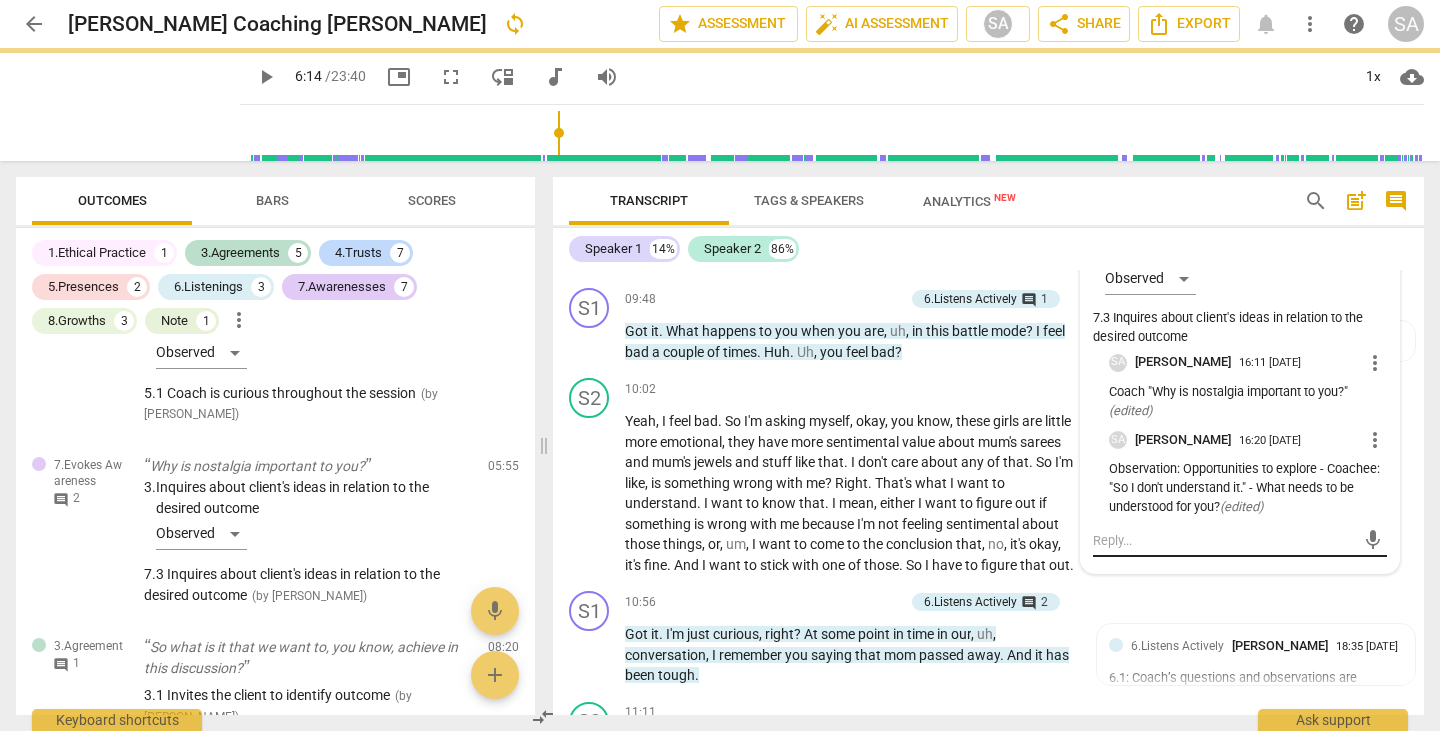 scroll, scrollTop: 0, scrollLeft: 0, axis: both 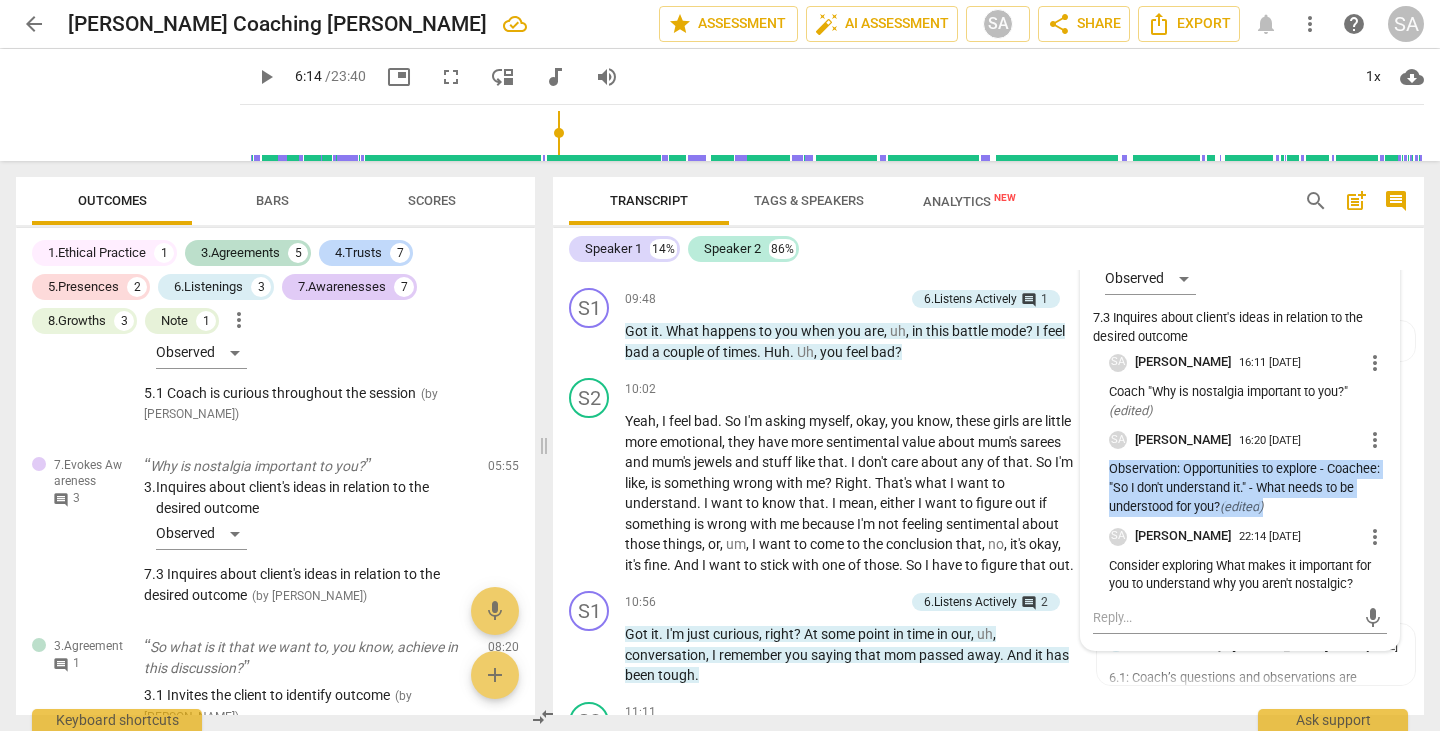 drag, startPoint x: 1109, startPoint y: 505, endPoint x: 1339, endPoint y: 558, distance: 236.02754 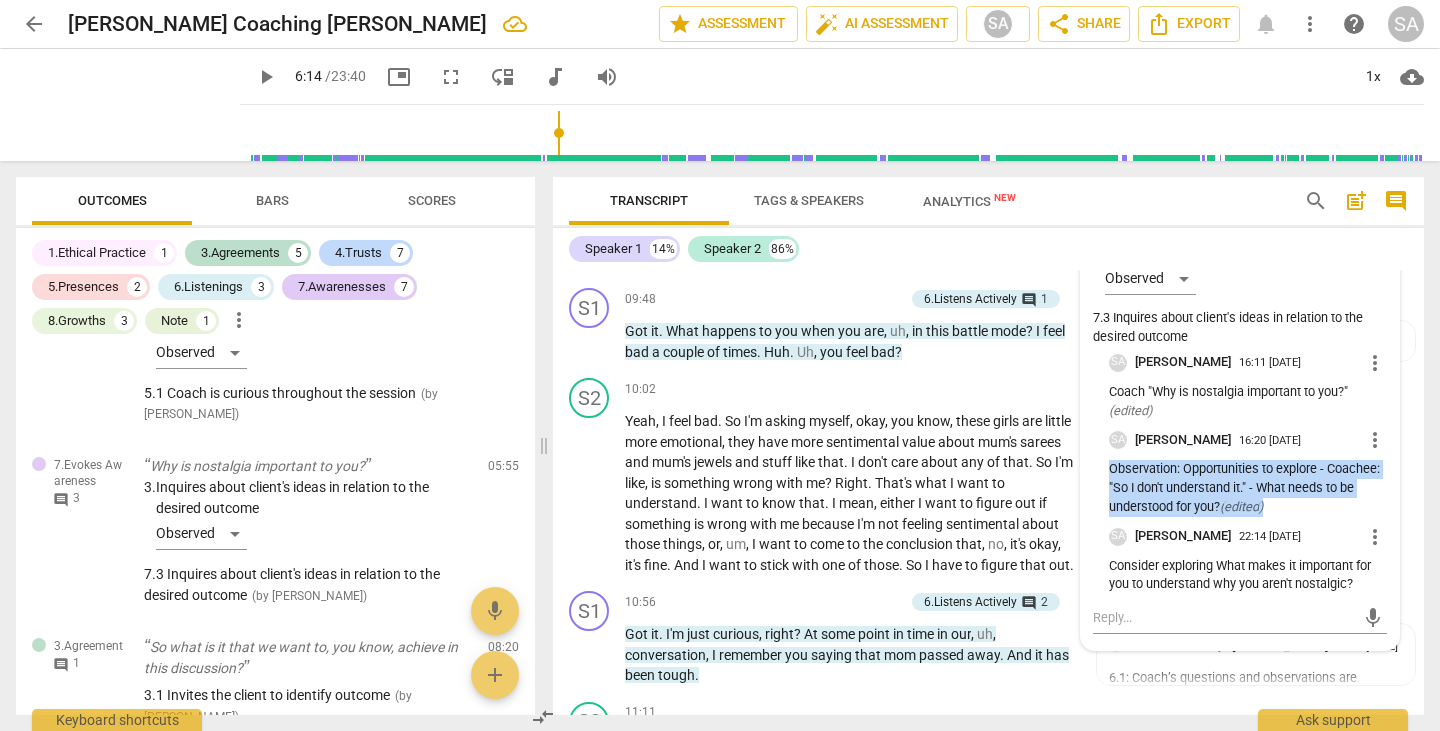 click on "SA [PERSON_NAME] 16:20 [DATE] more_vert Observation: Opportunities to explore - Coachee: "So I don't understand it." - What needs to be understood for you?  ( edited )" at bounding box center [1248, 472] 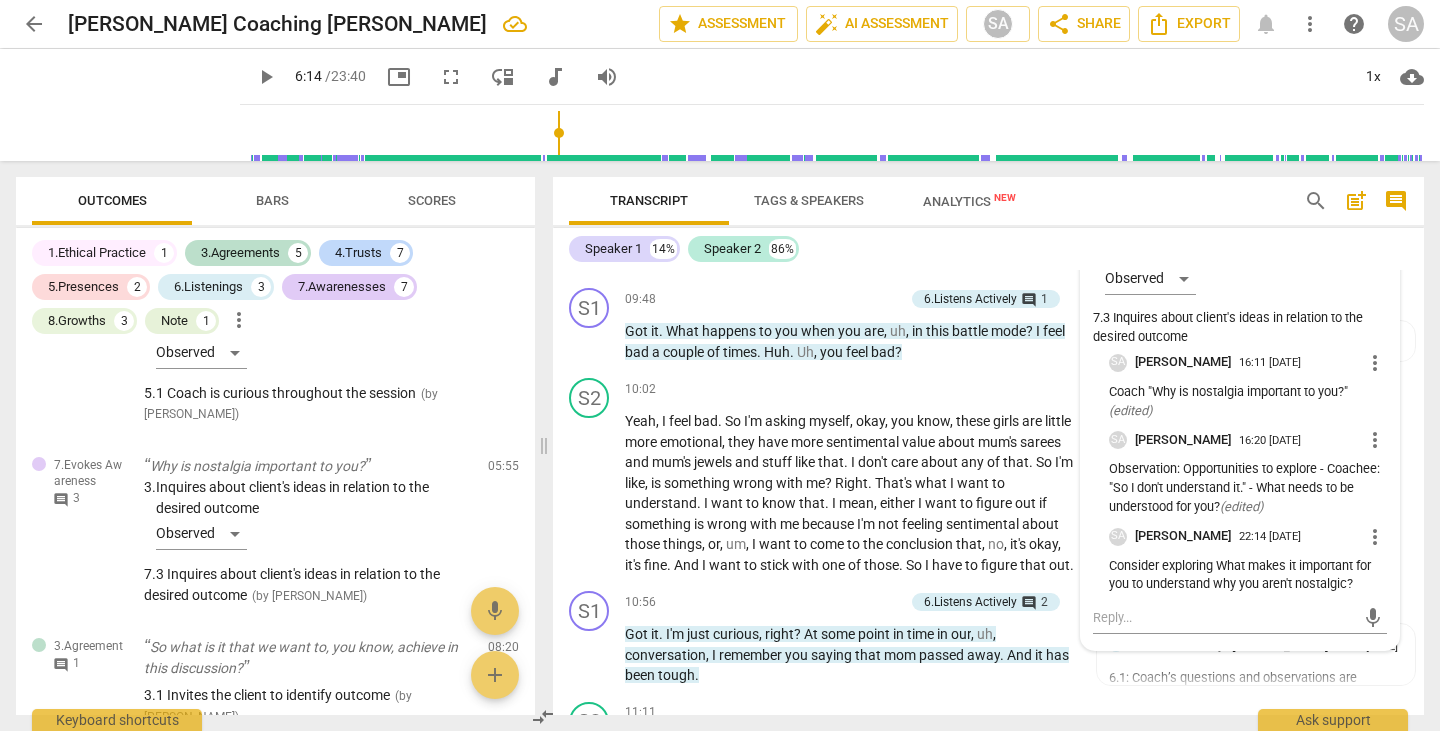 click on "Speaker 1 14% Speaker 2 86%" at bounding box center (988, 249) 